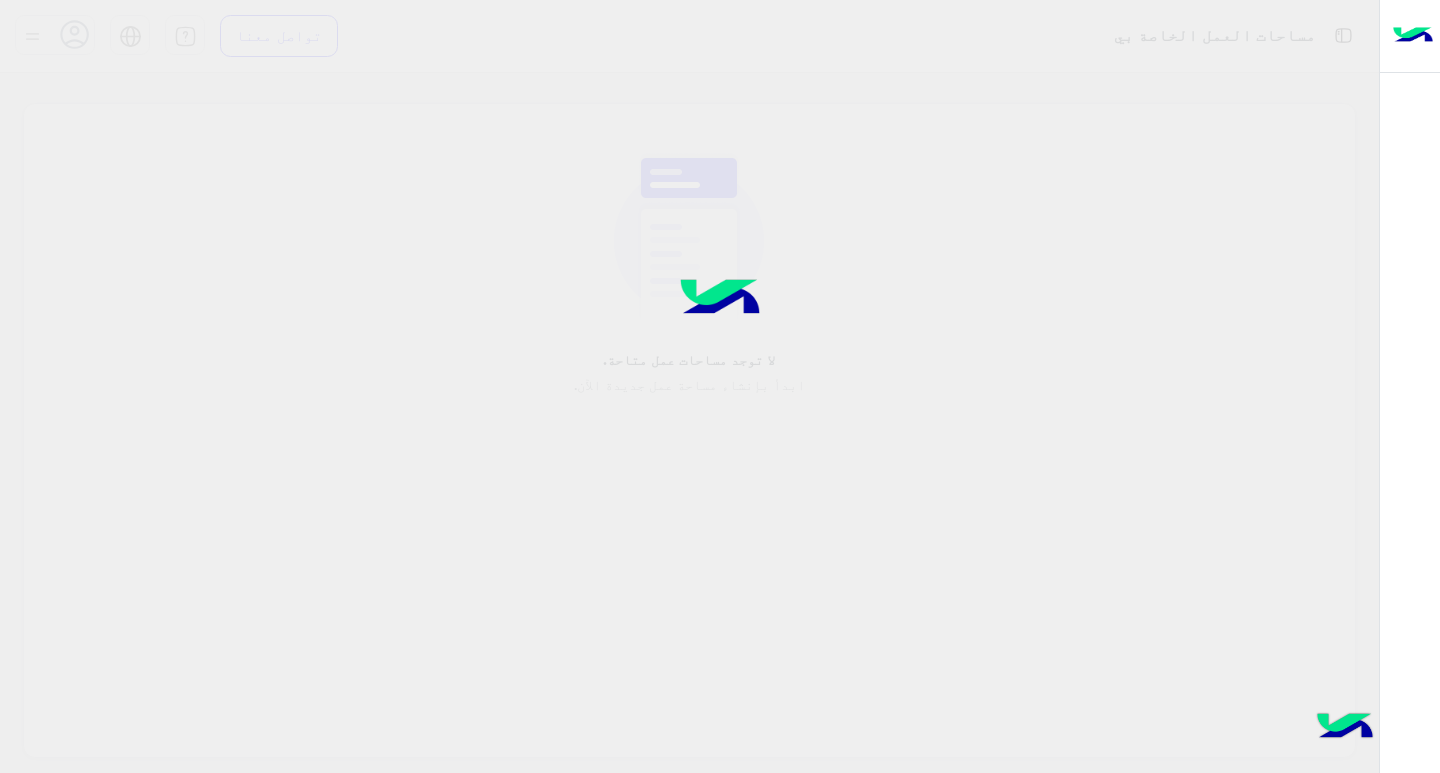 scroll, scrollTop: 0, scrollLeft: 0, axis: both 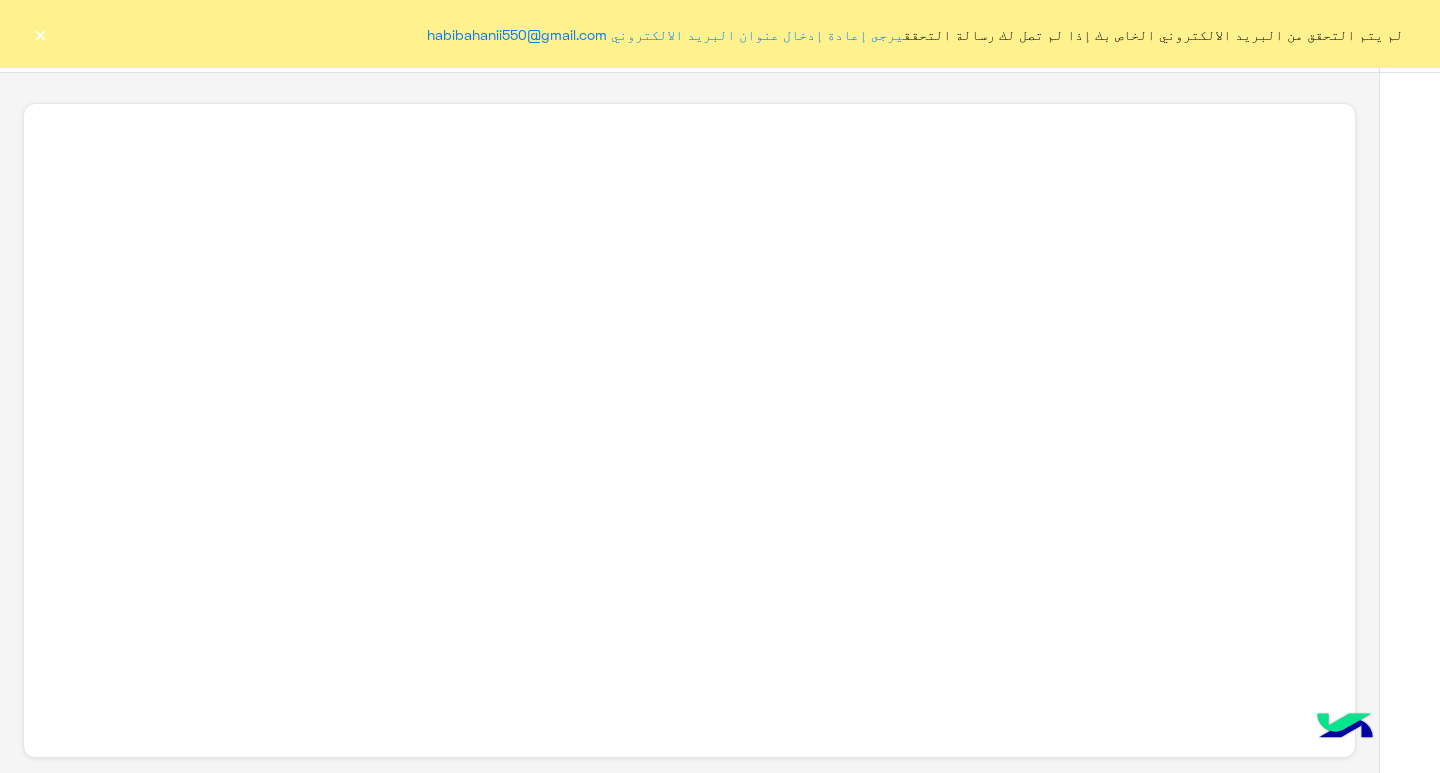 drag, startPoint x: 37, startPoint y: 24, endPoint x: 96, endPoint y: 4, distance: 62.297672 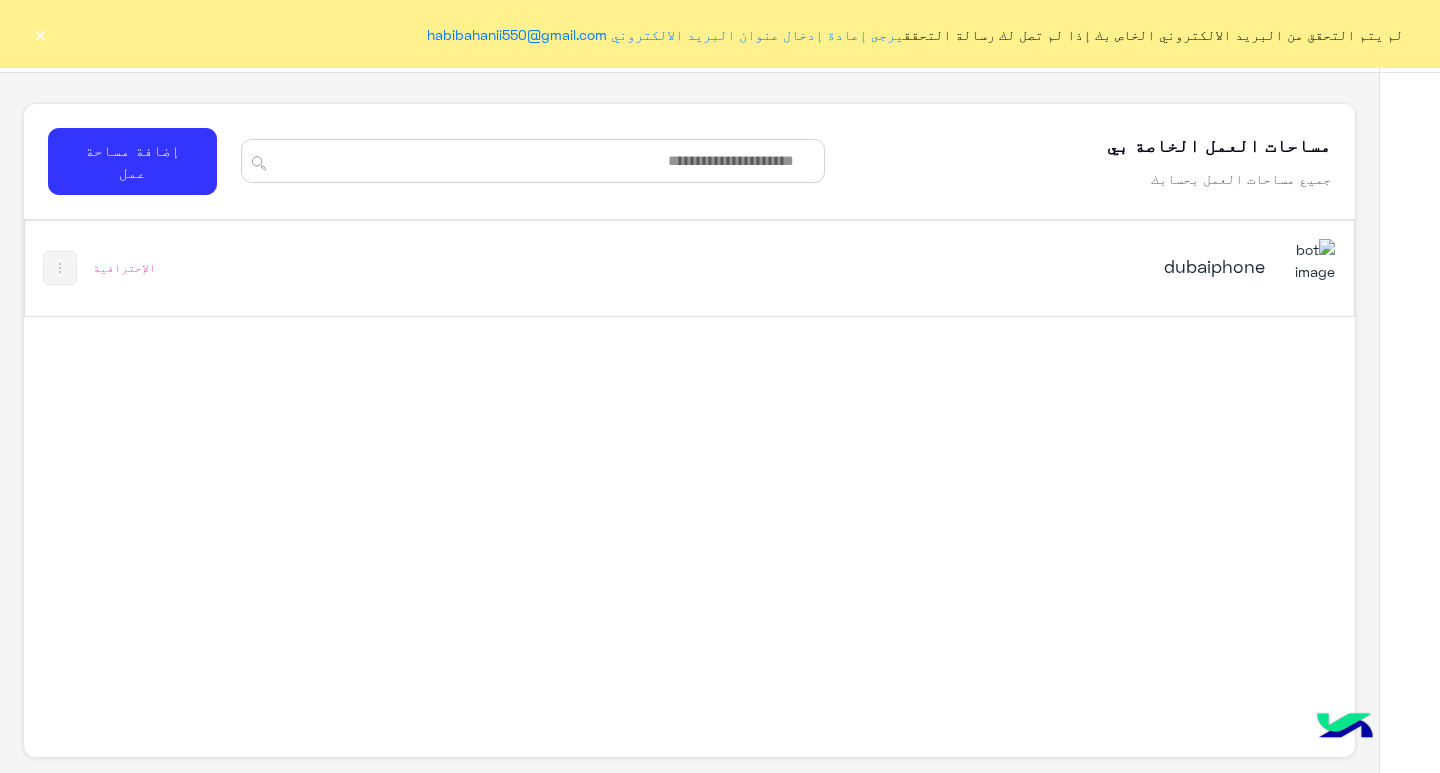 click on "dubaiphone   الإحترافية" at bounding box center [690, 268] 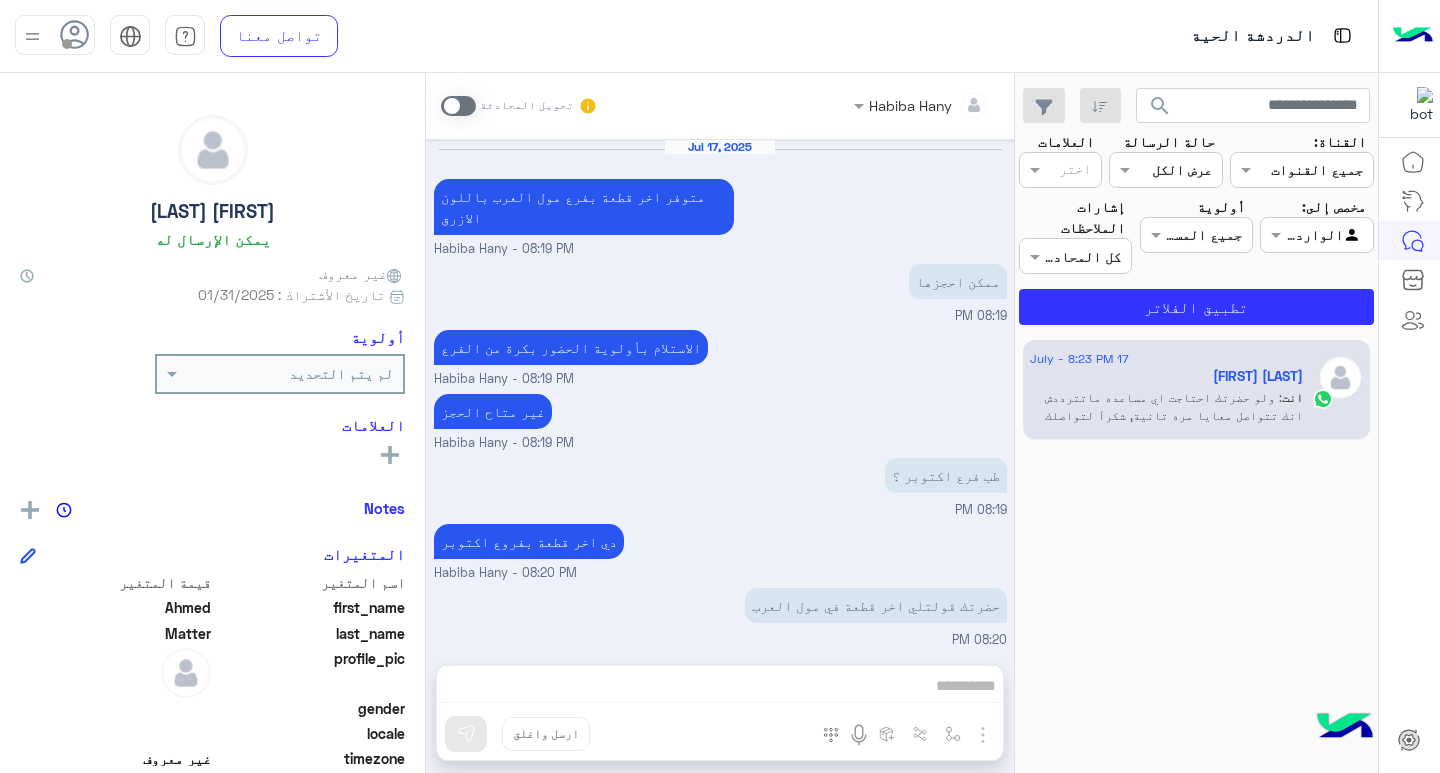 scroll, scrollTop: 921, scrollLeft: 0, axis: vertical 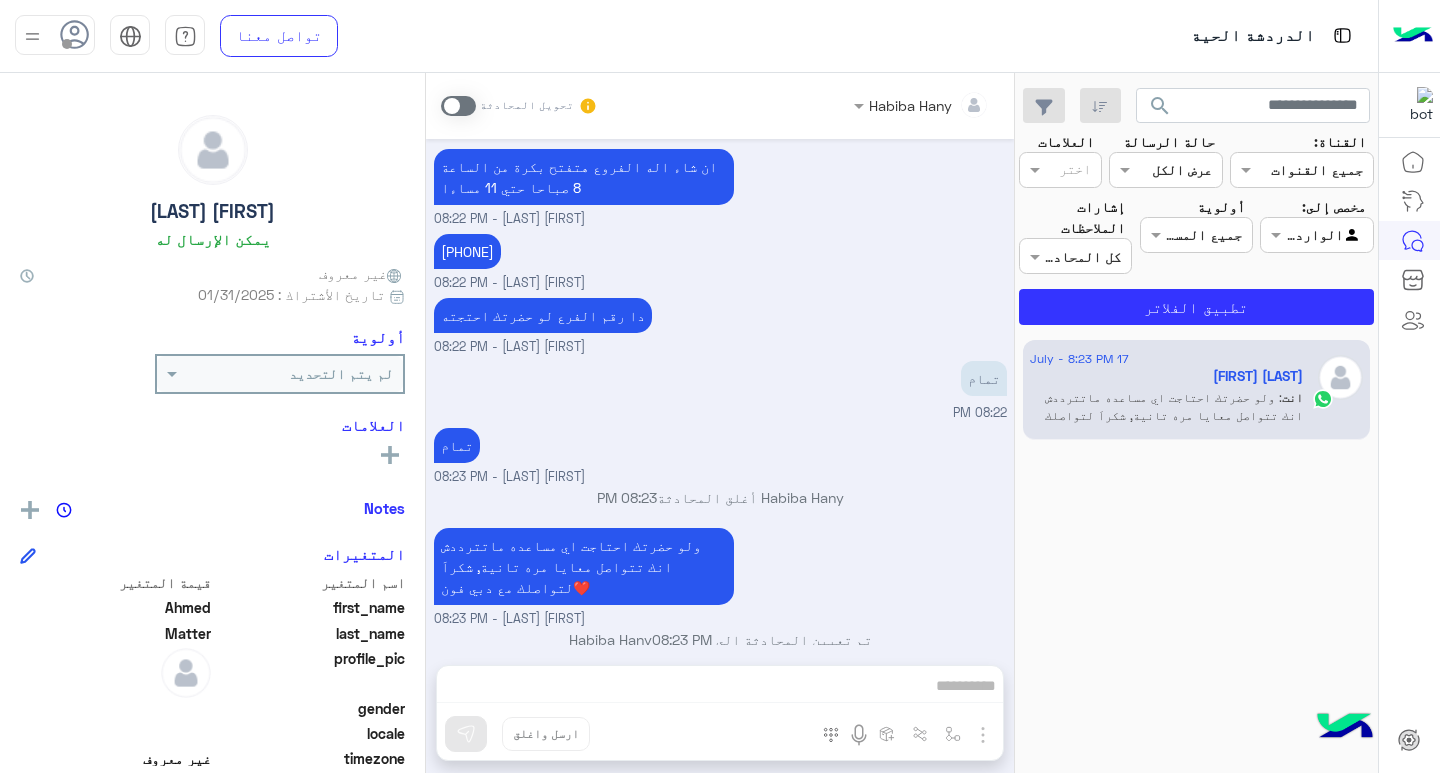 click 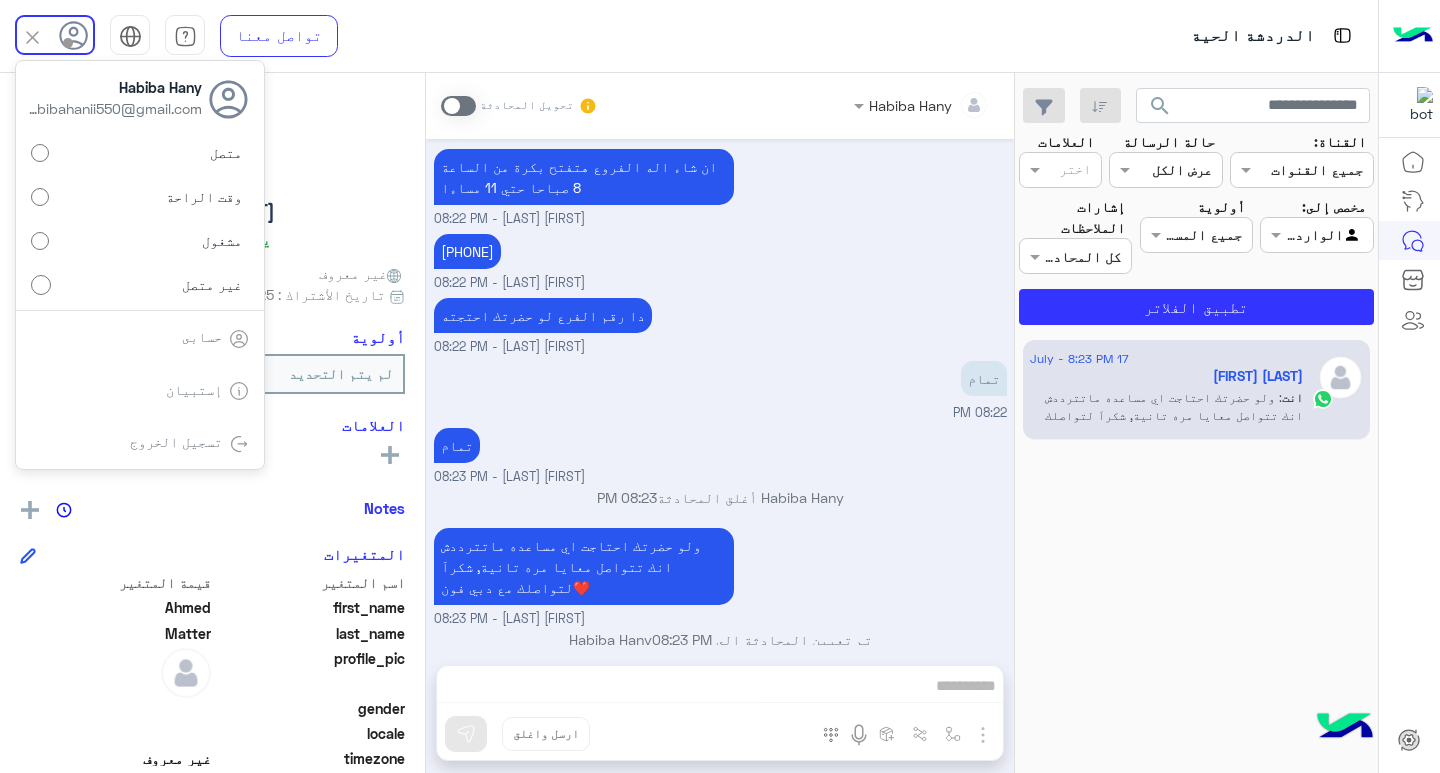 click on "مشغول" at bounding box center [140, 241] 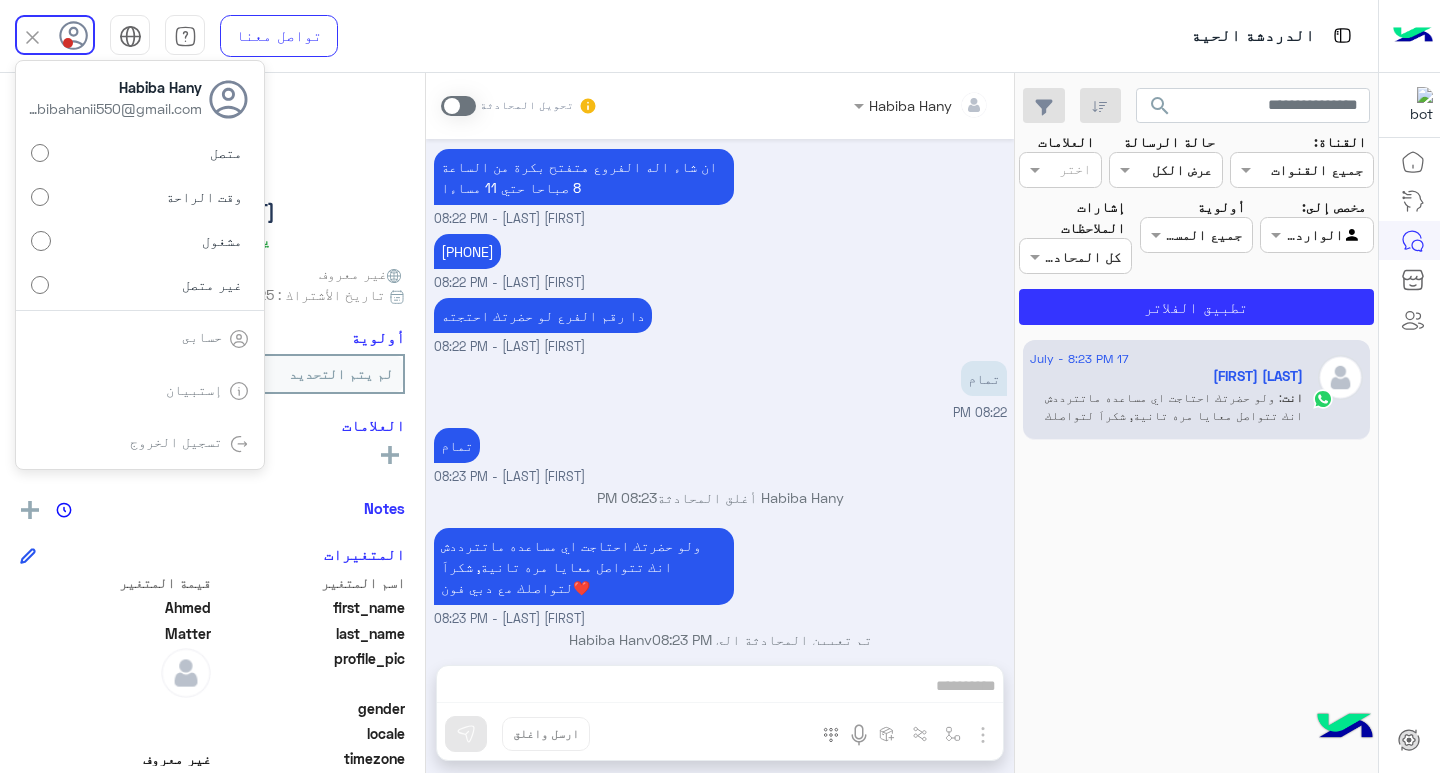 click on "متصل" at bounding box center [226, 152] 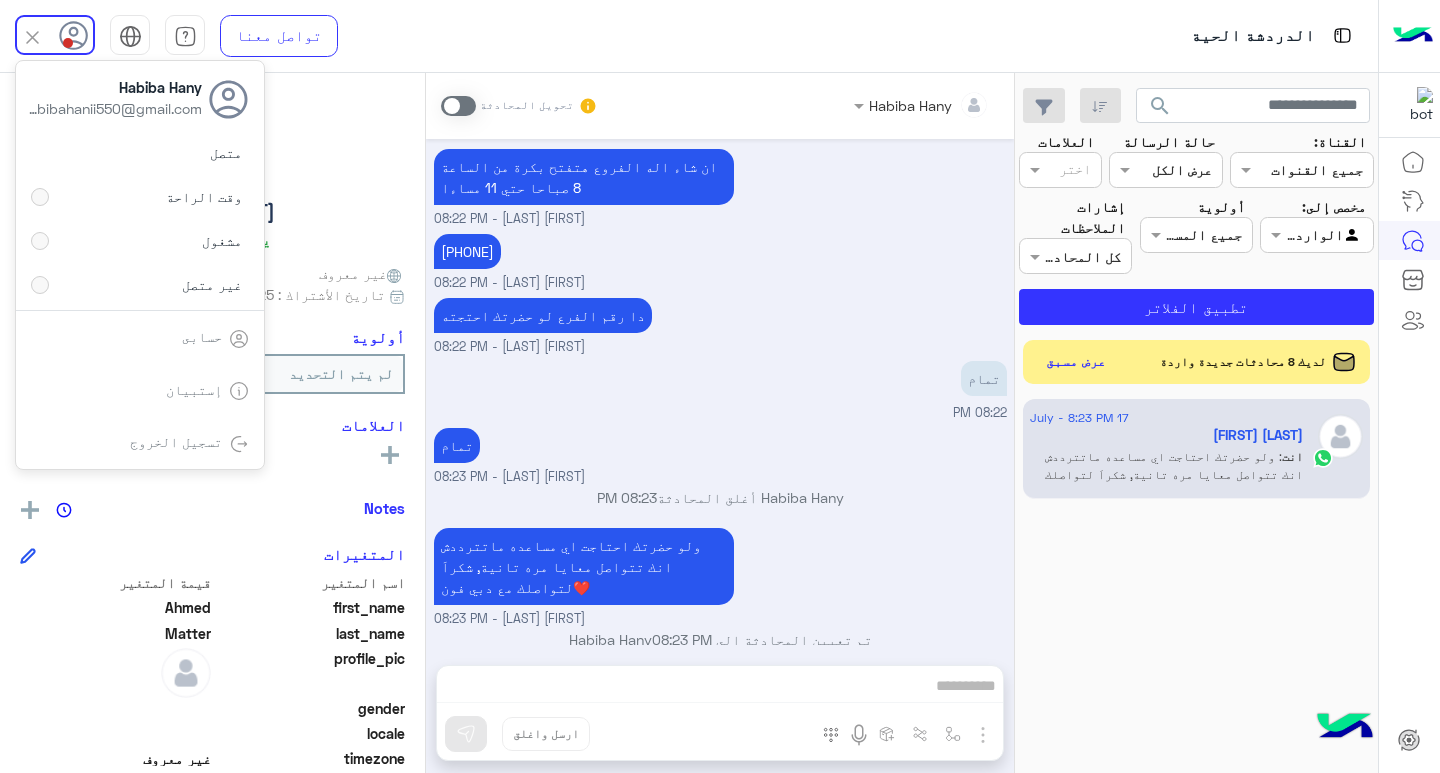 click on "متصل وقت الراحة مشغول غير متصل" at bounding box center (140, 223) 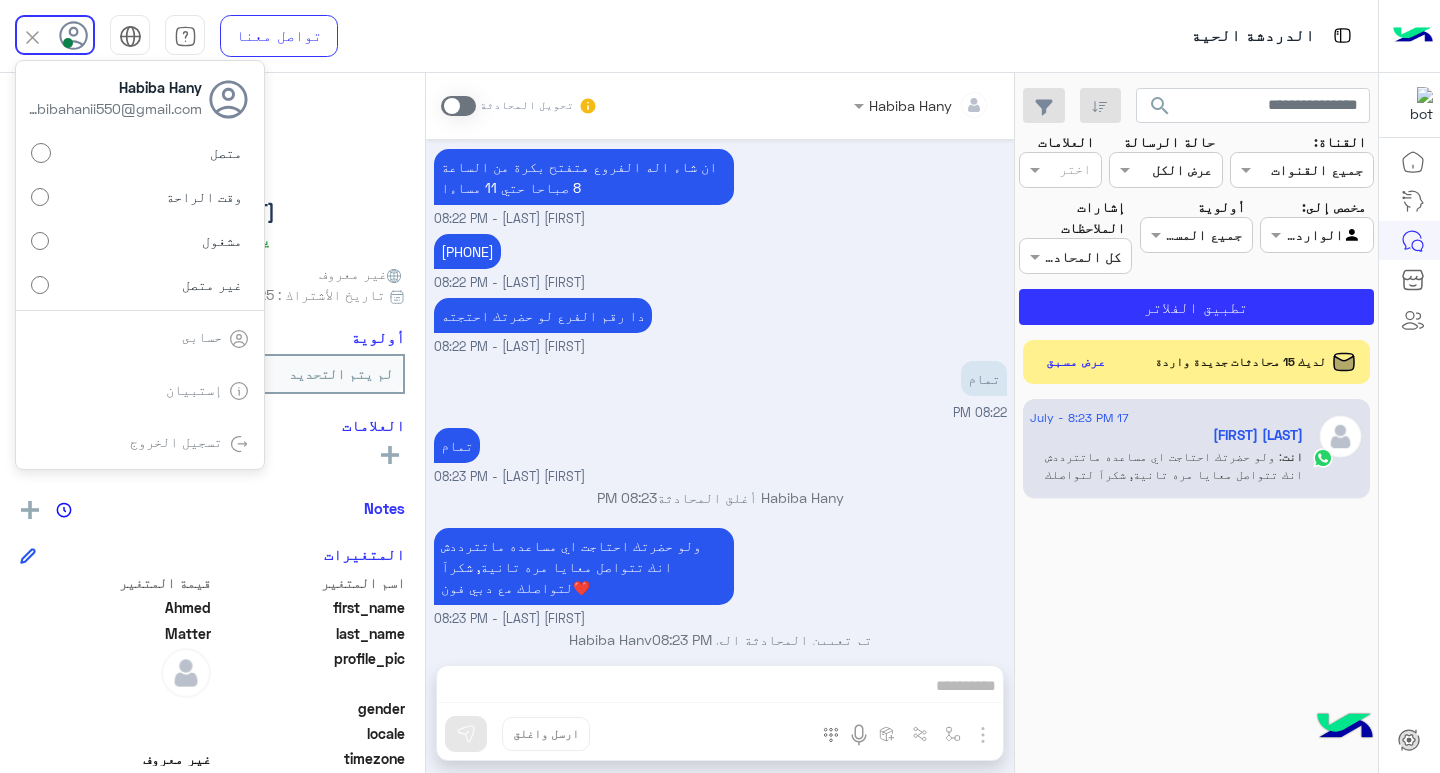 click on "مشغول" at bounding box center (140, 241) 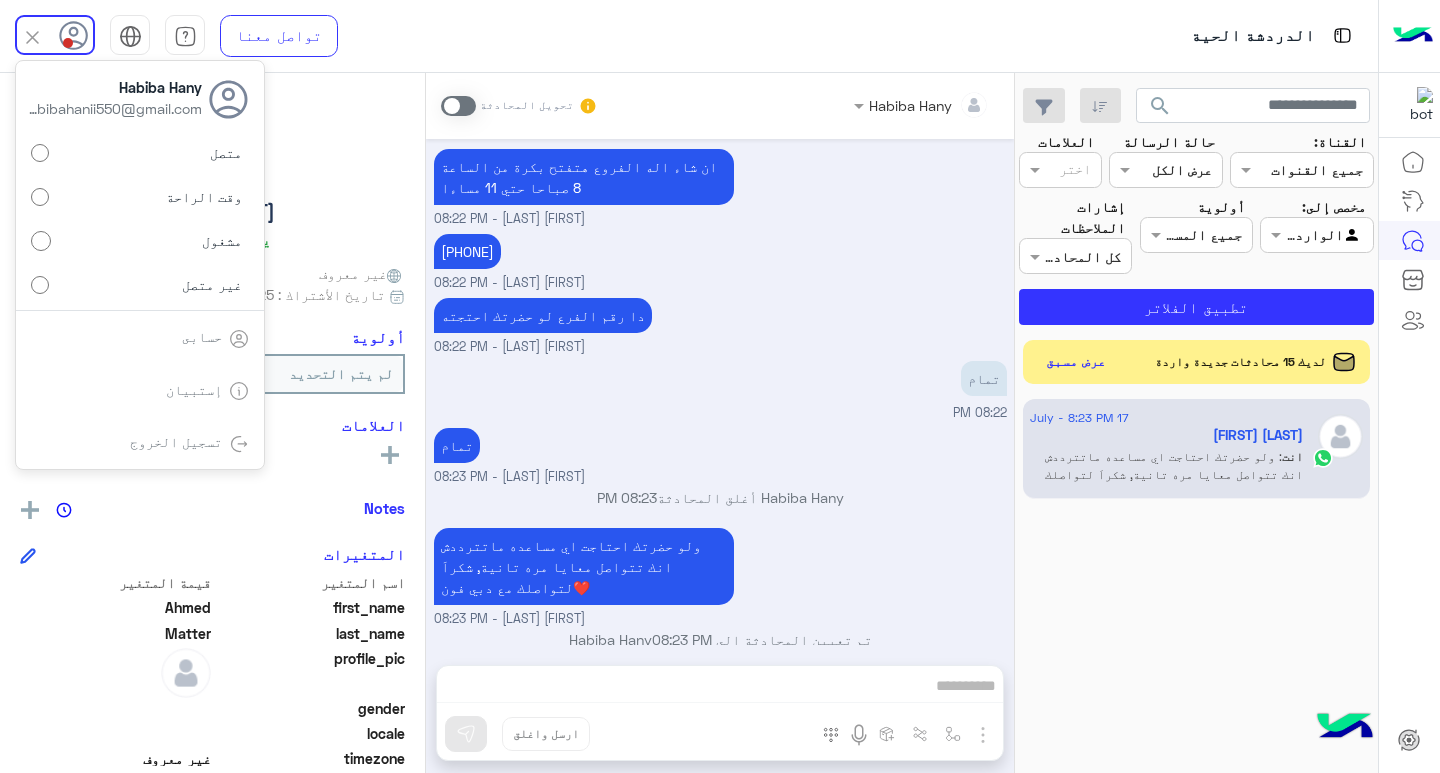 click on "تمام  Habiba Hany -  08:23 PM" at bounding box center [720, 455] 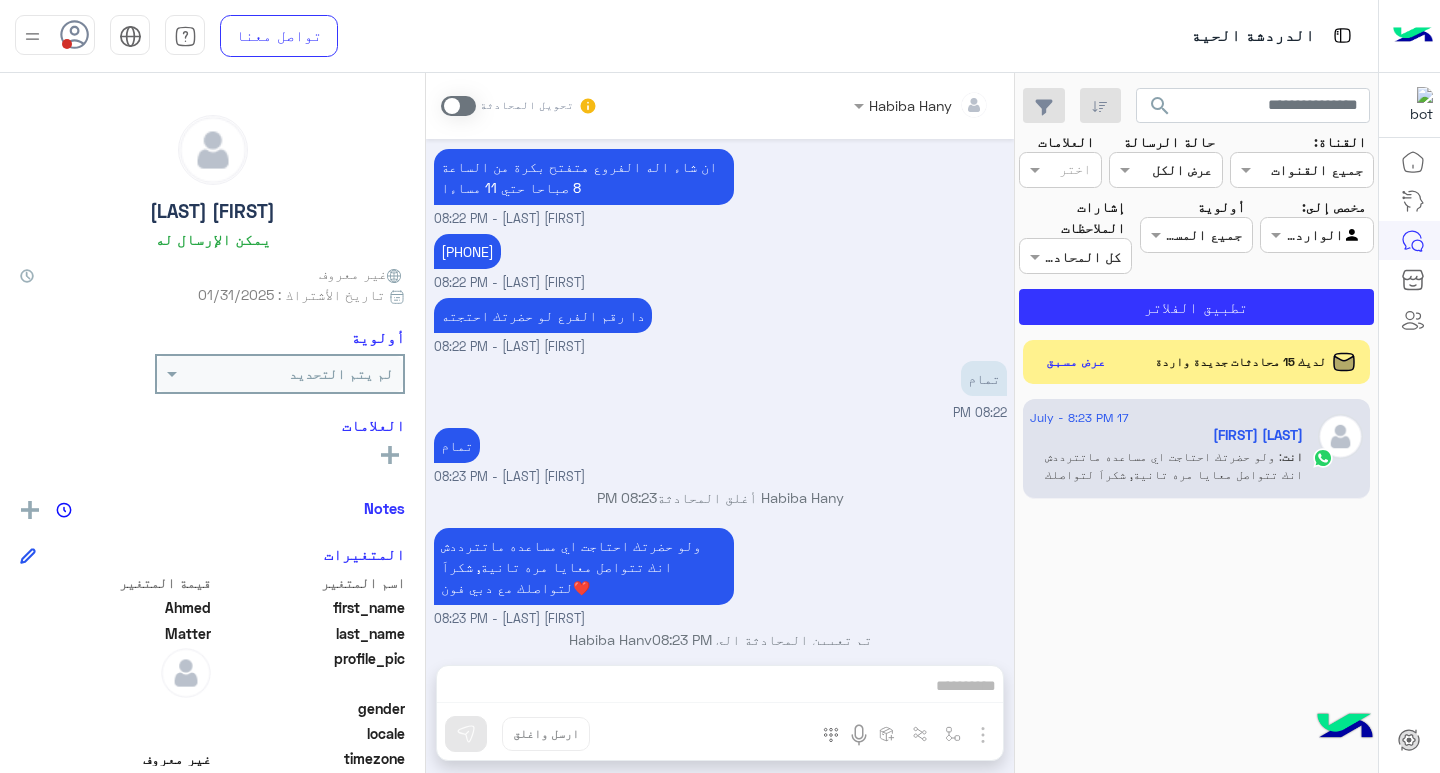 click on "search" 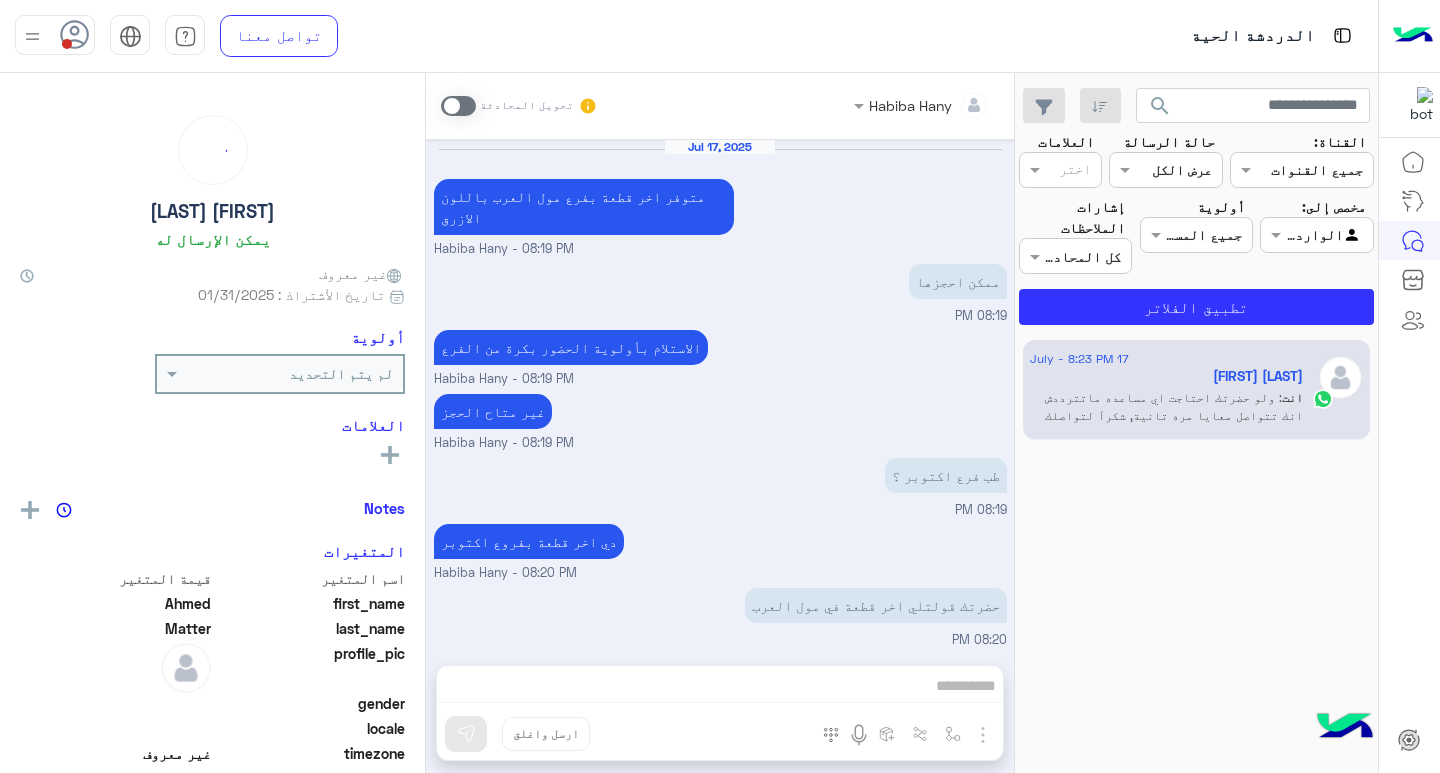 scroll, scrollTop: 921, scrollLeft: 0, axis: vertical 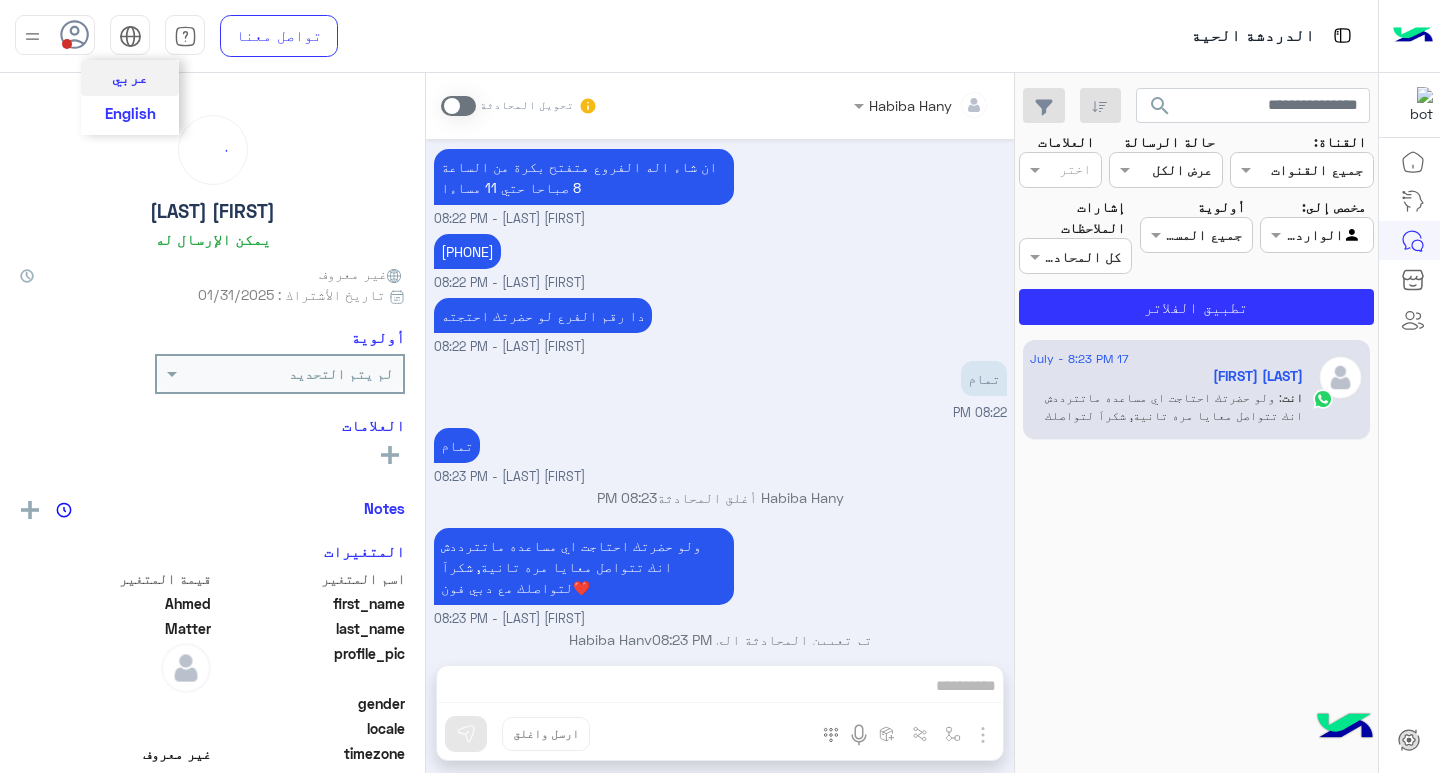 drag, startPoint x: 125, startPoint y: 31, endPoint x: 146, endPoint y: 65, distance: 39.962482 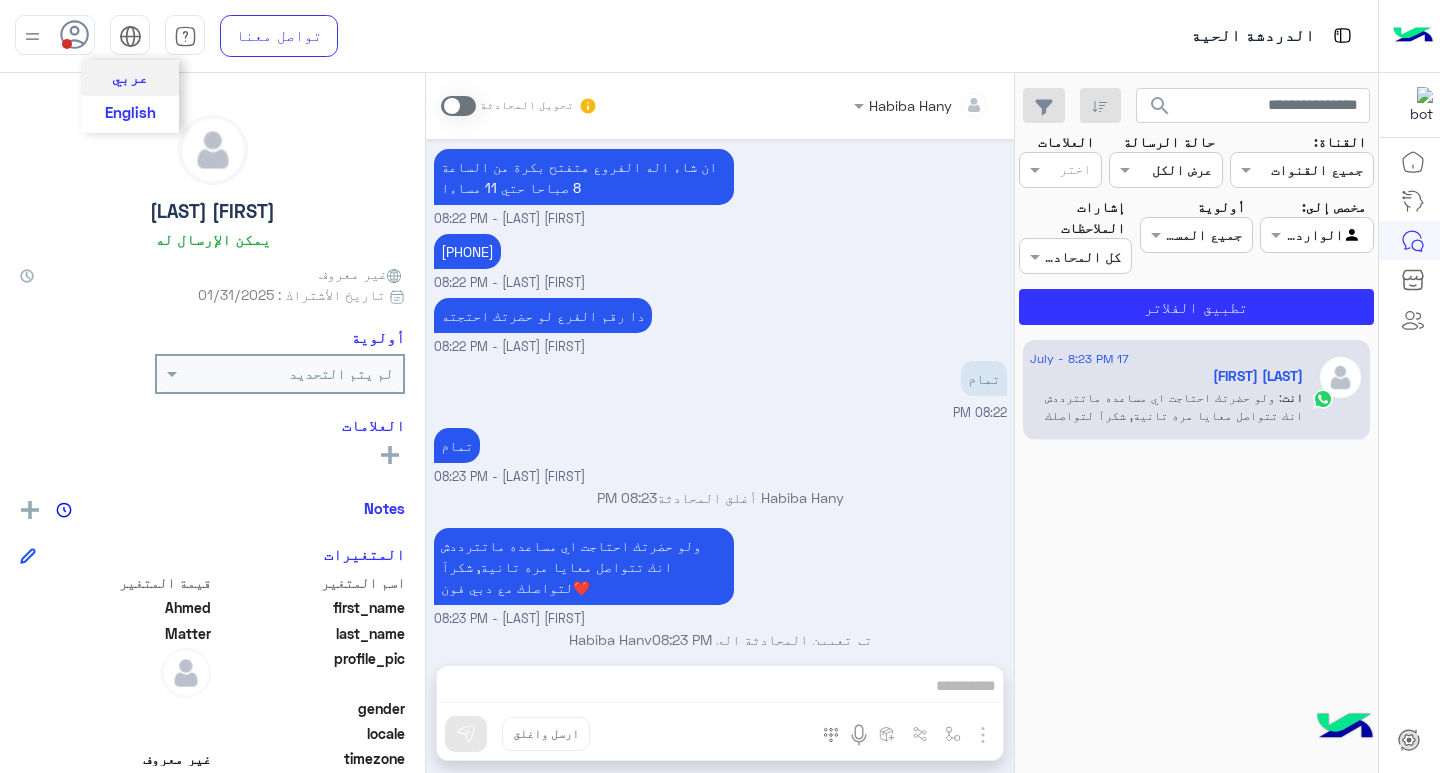 click on "English" at bounding box center [130, 112] 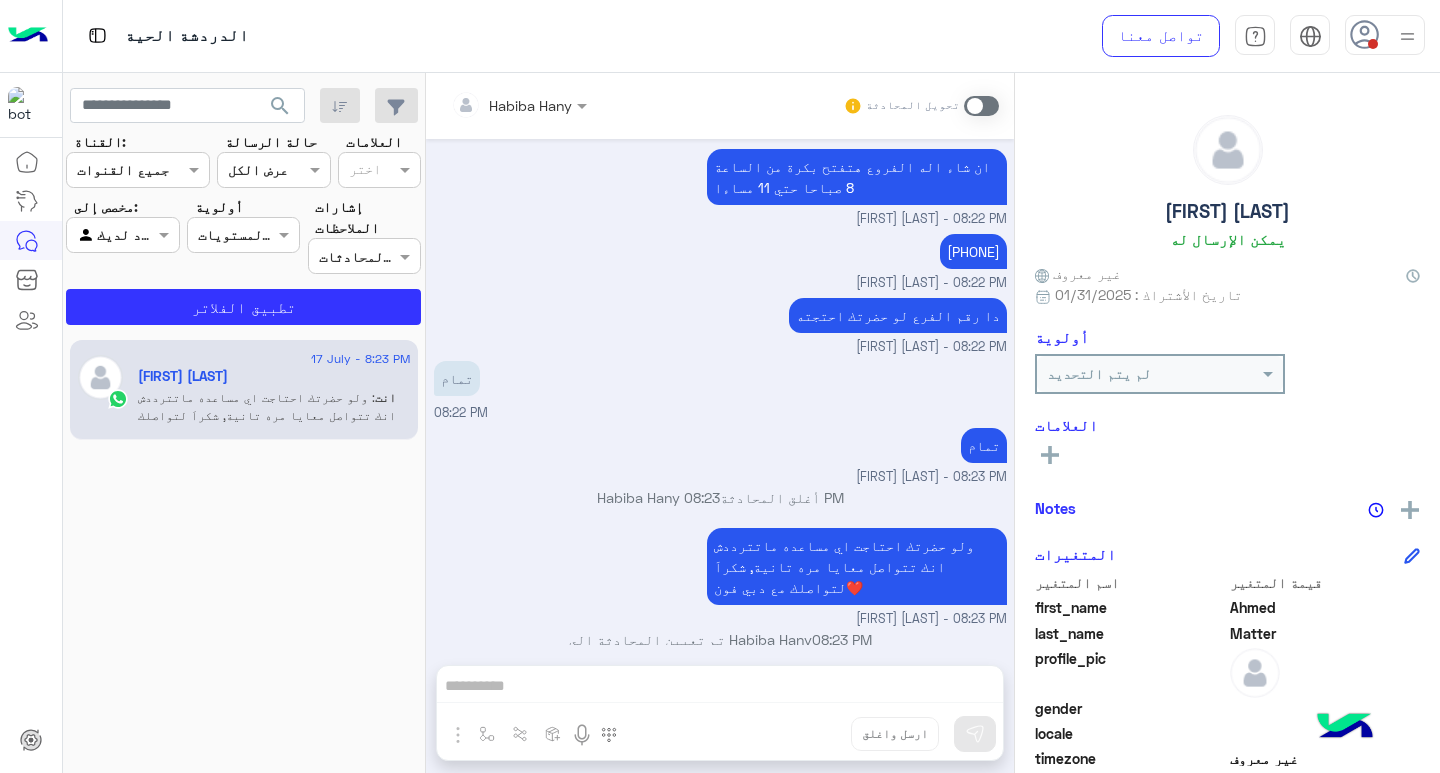click on "دا رقم الفرع لو حضرتك احتجته  [FIRST] [LAST] -  08:22 PM" at bounding box center [720, 325] 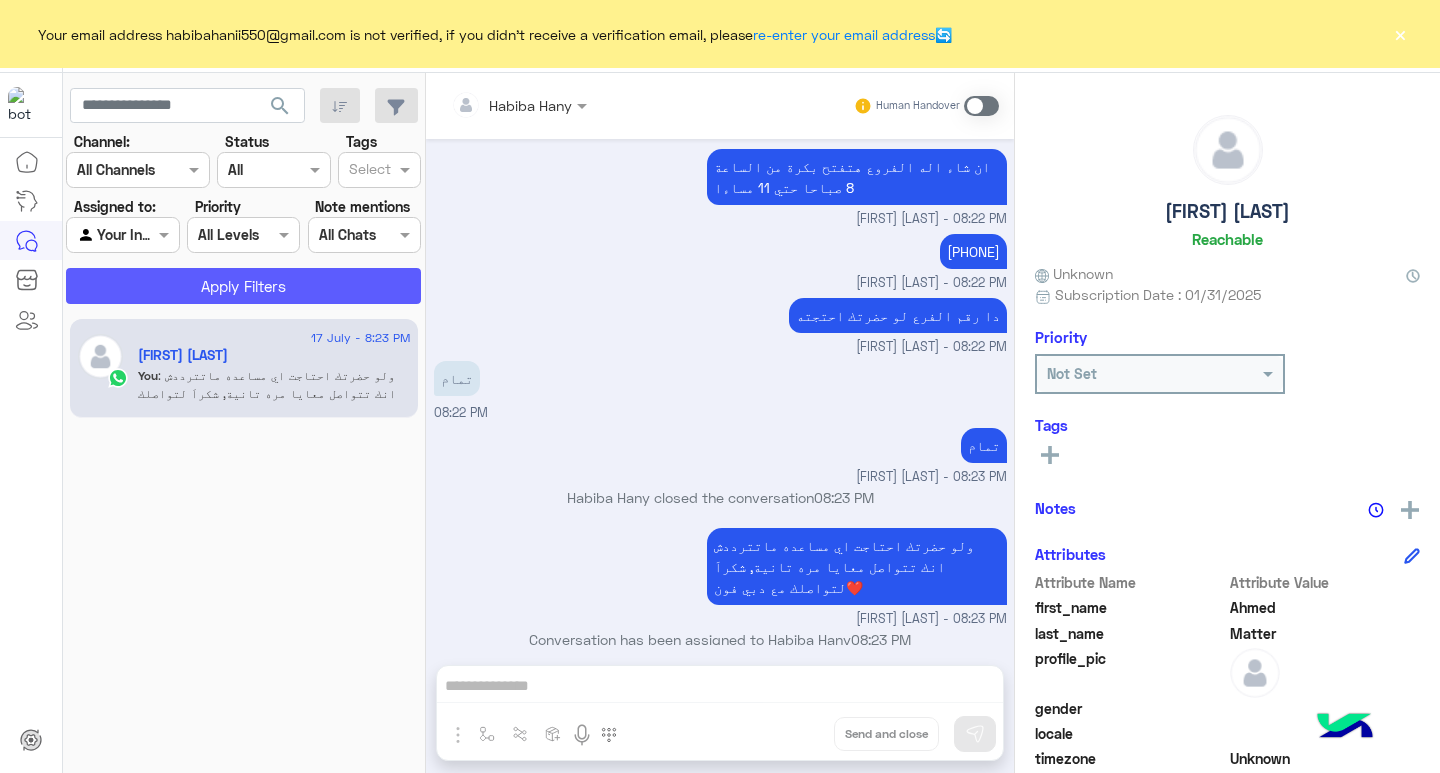 click on "Apply Filters" 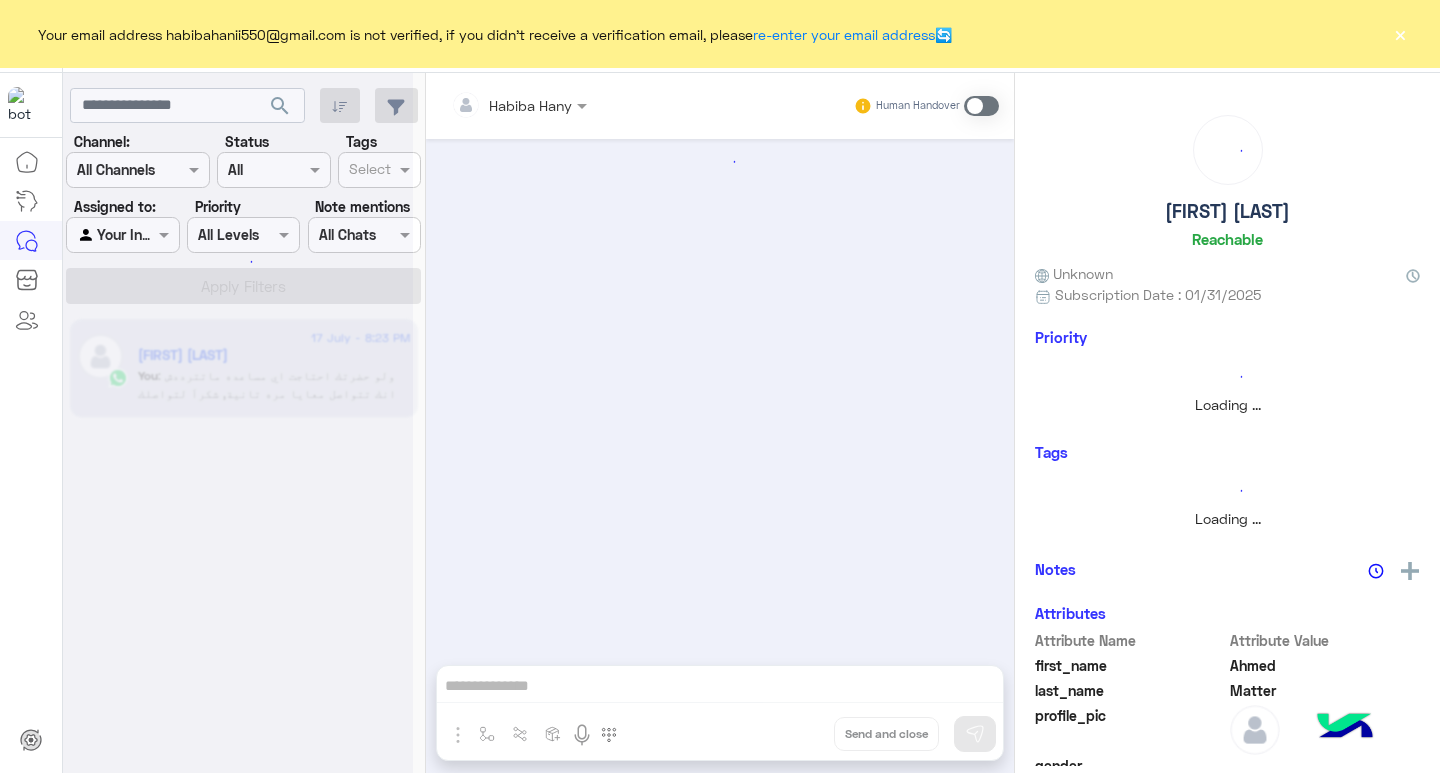 scroll, scrollTop: 0, scrollLeft: 0, axis: both 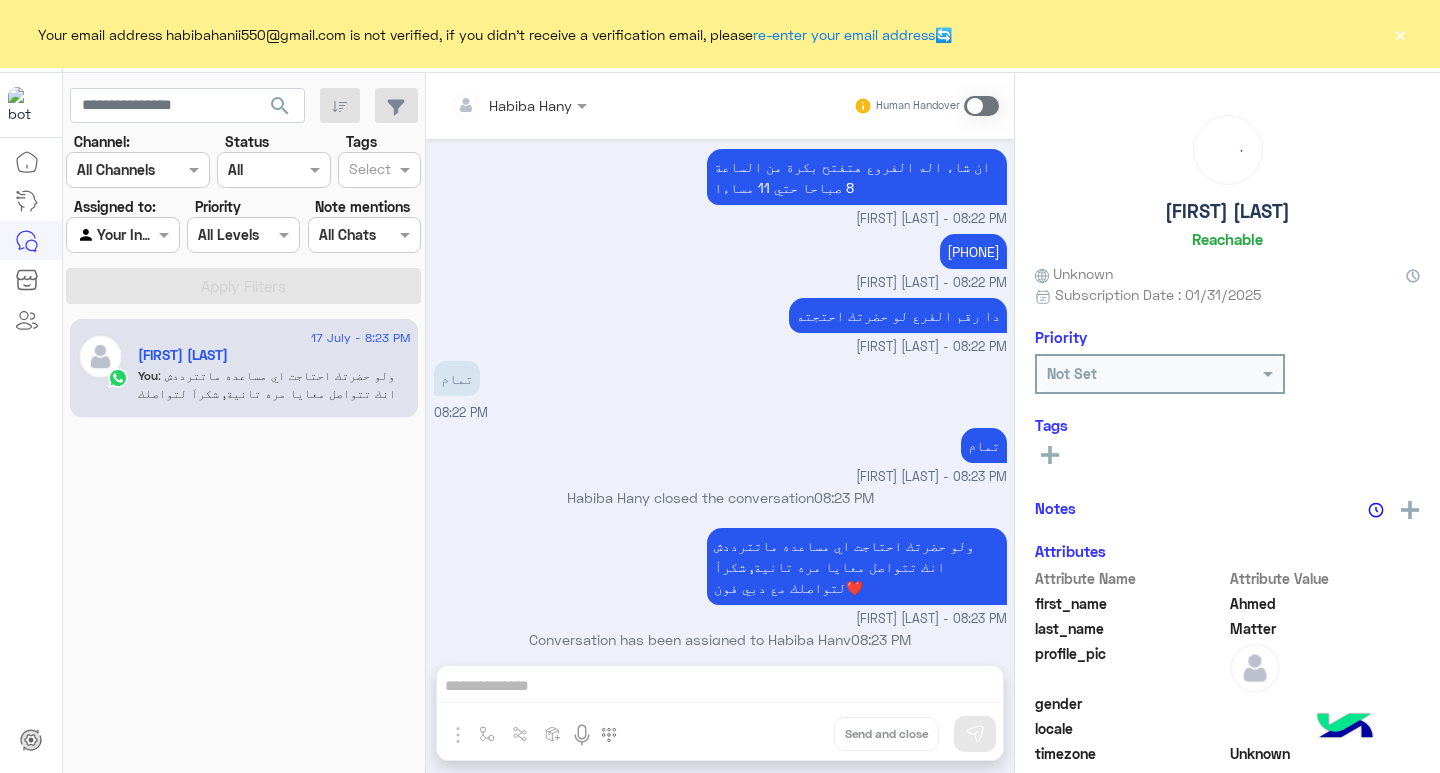 click at bounding box center (981, 106) 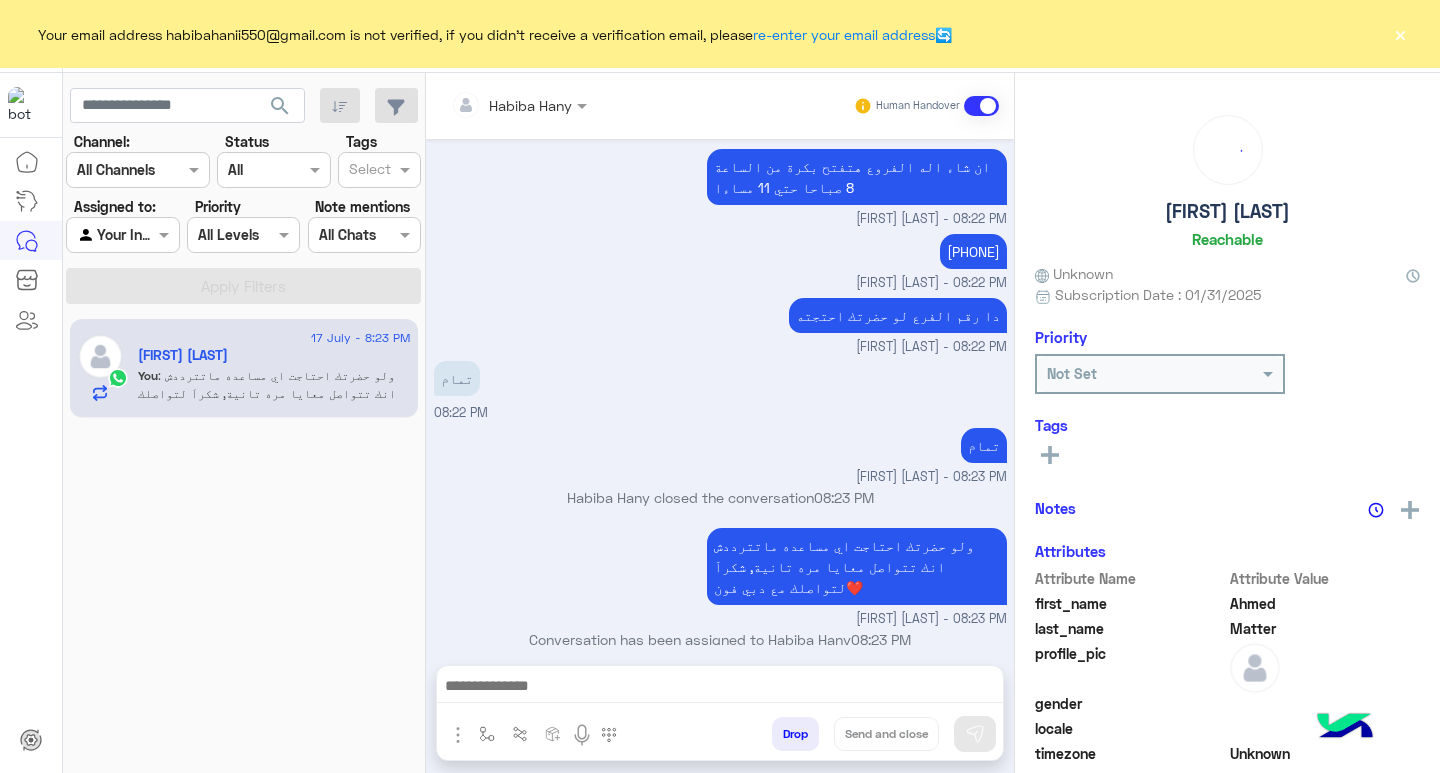 scroll, scrollTop: 993, scrollLeft: 0, axis: vertical 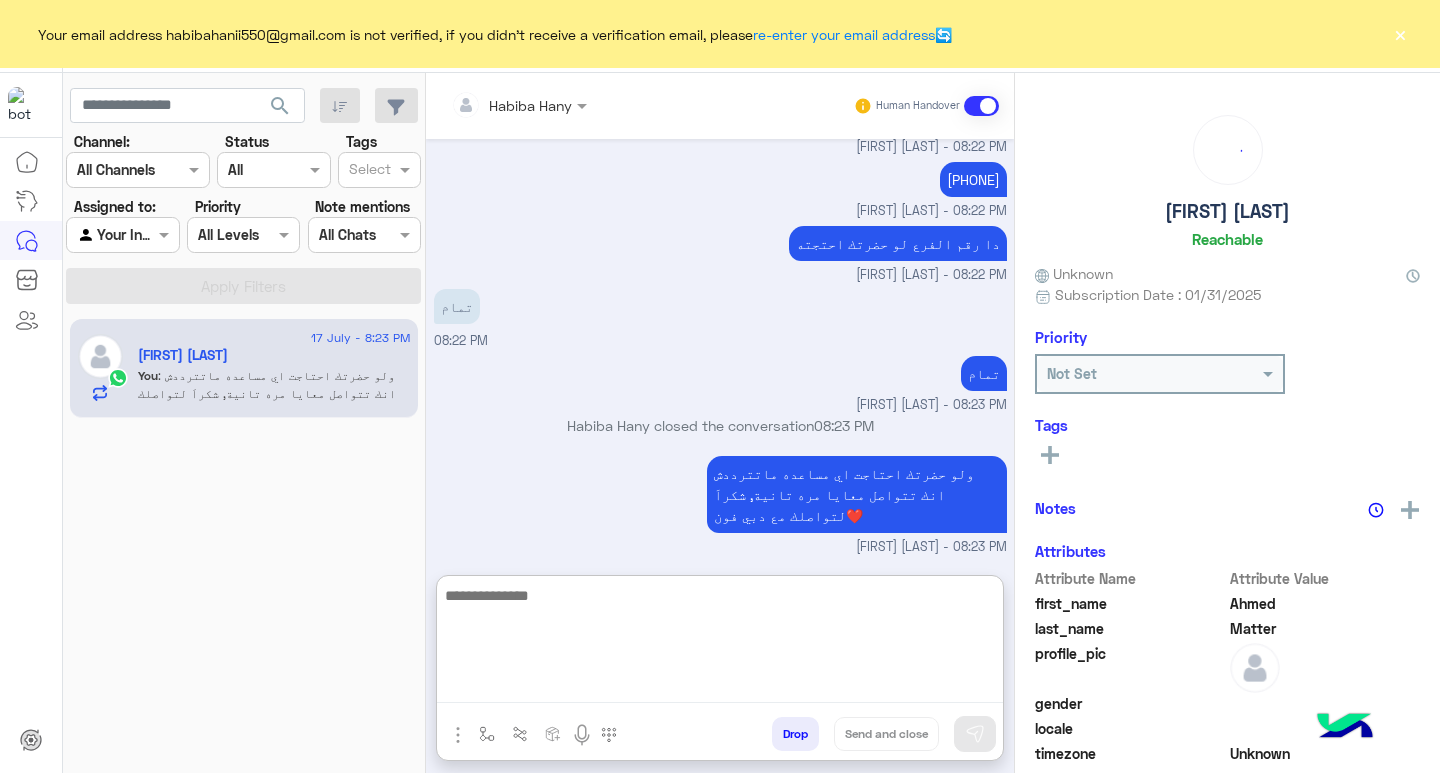 click at bounding box center (720, 643) 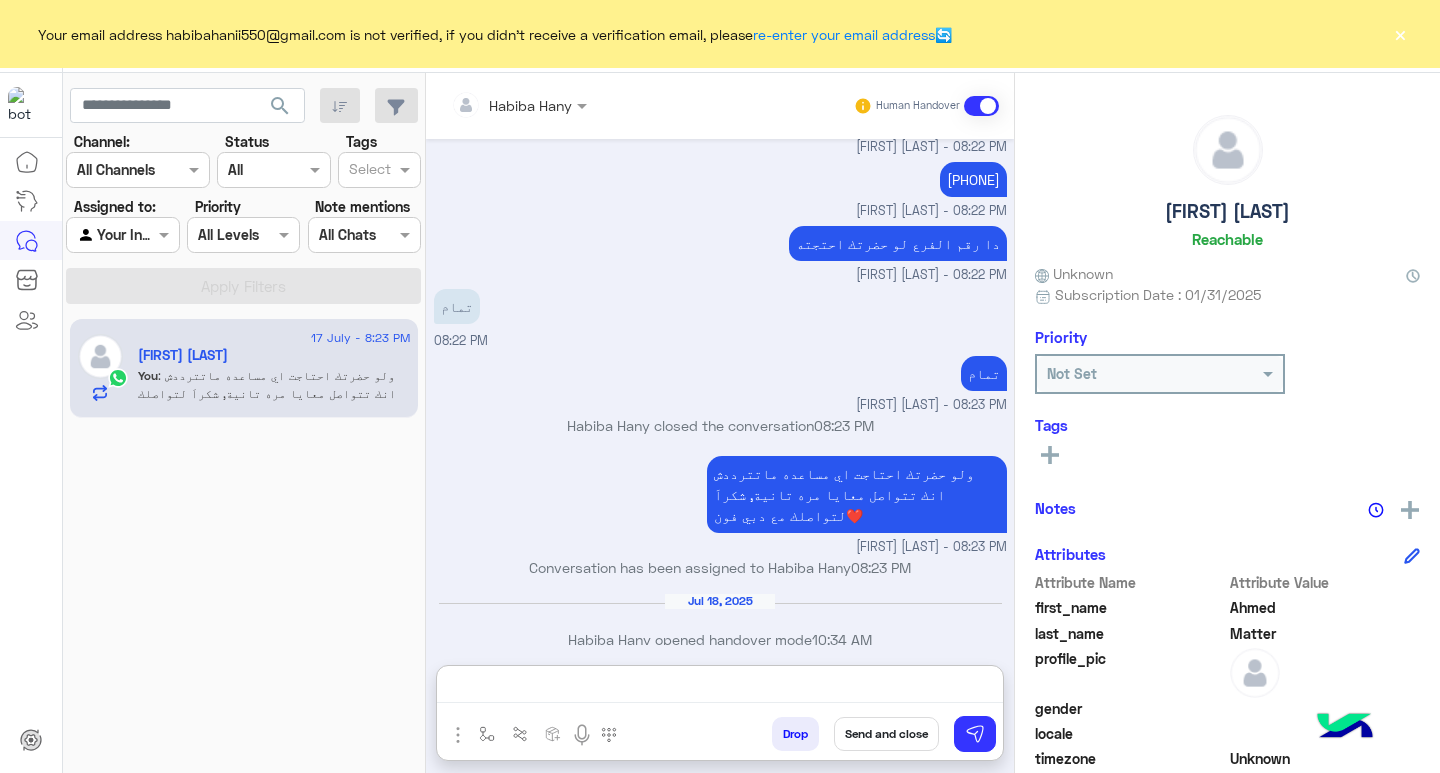 click on "Send and close" at bounding box center [886, 734] 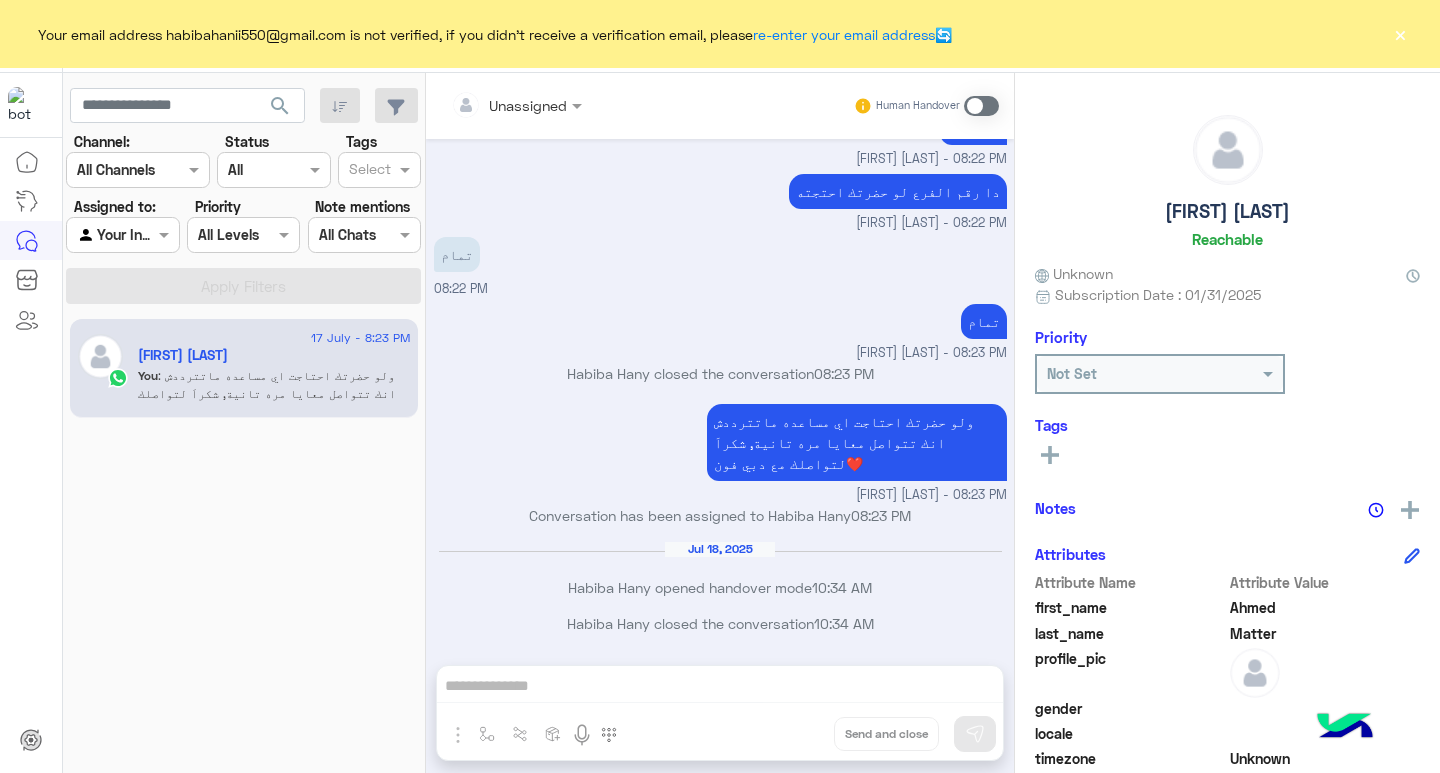 scroll, scrollTop: 1072, scrollLeft: 0, axis: vertical 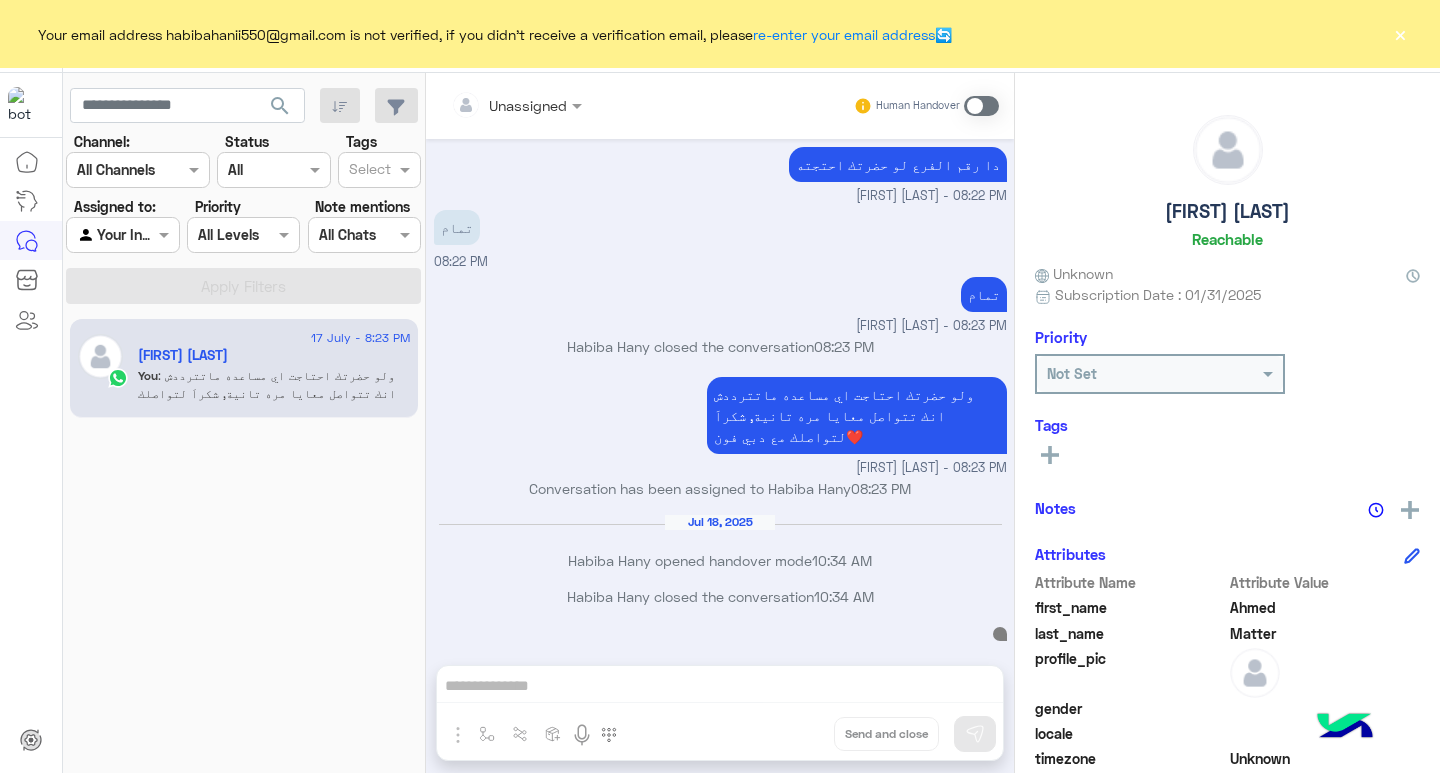 click on "search" 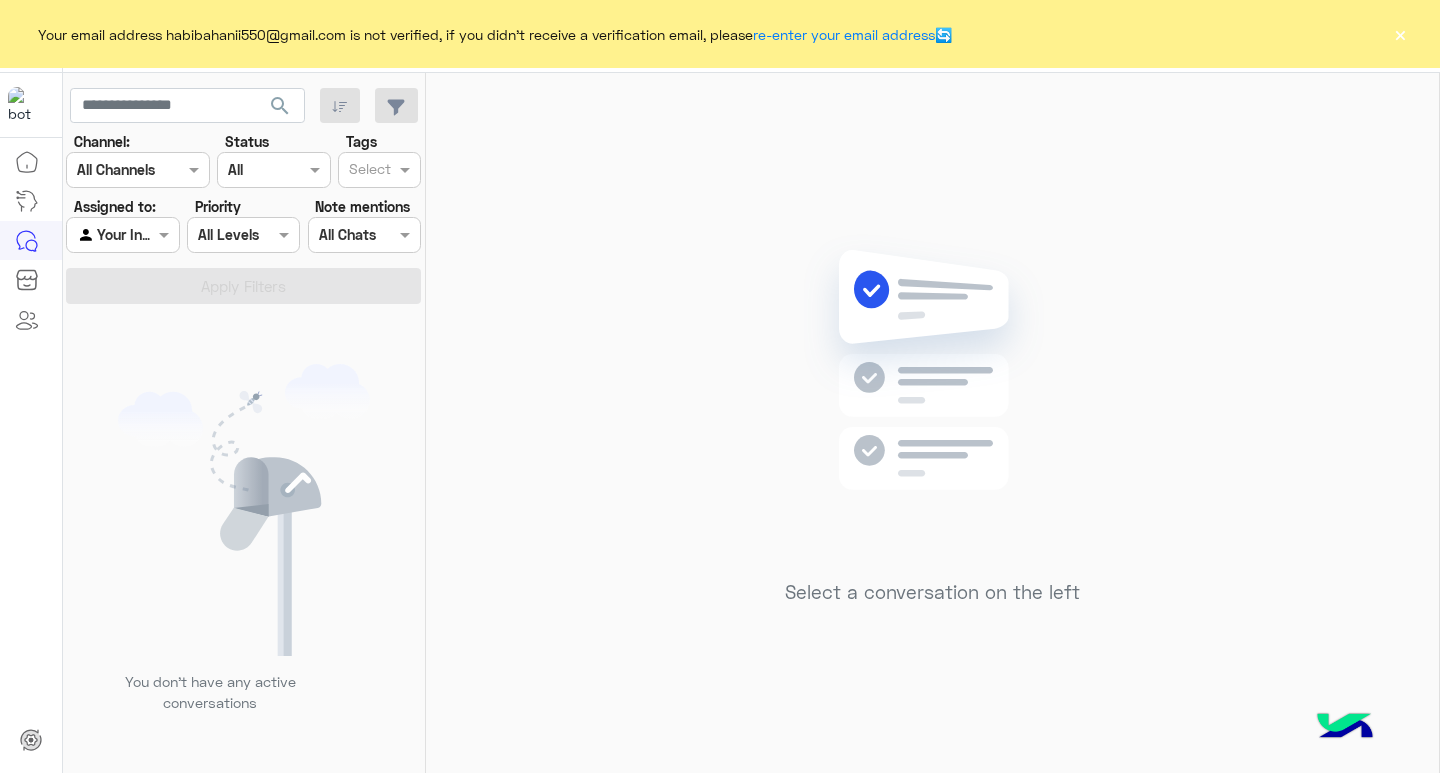click on "×" 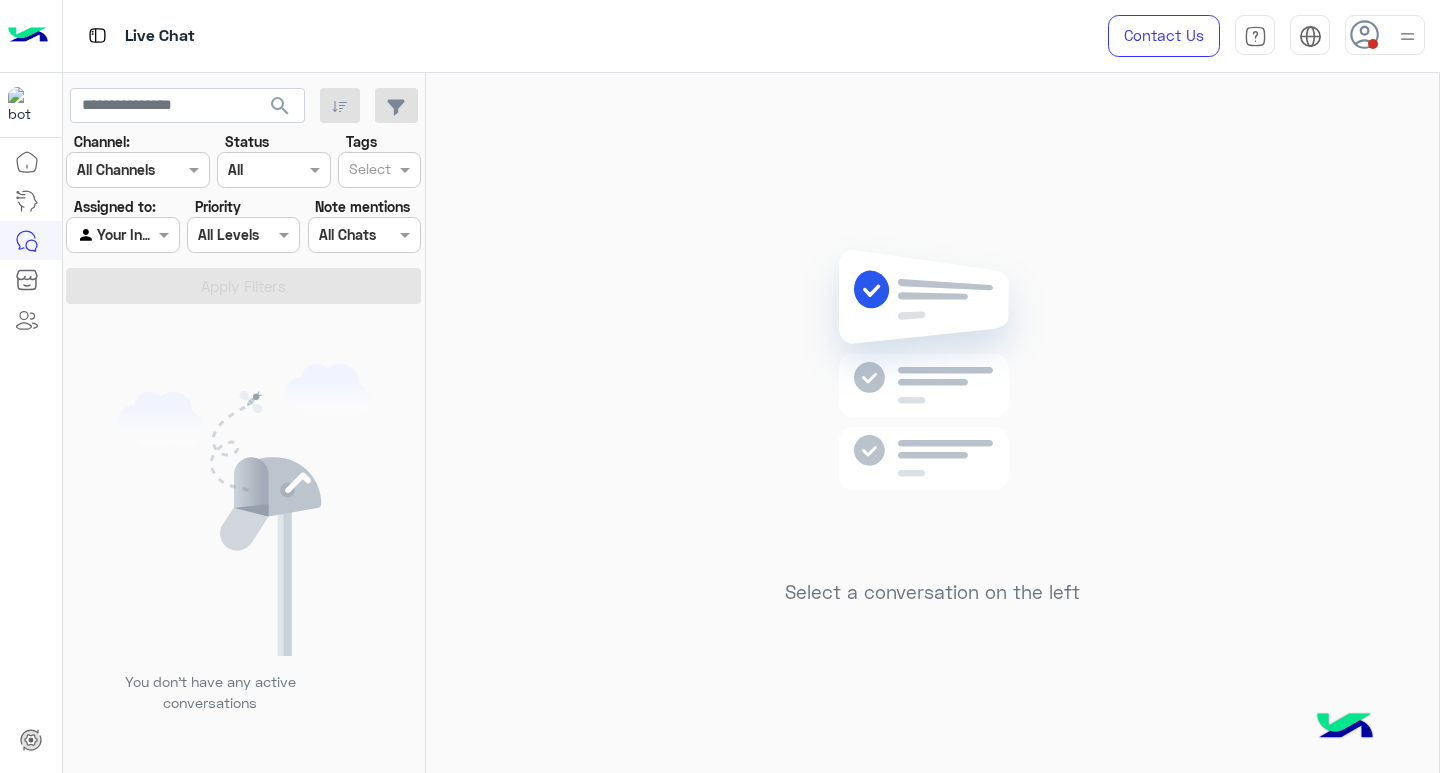 click at bounding box center (1385, 35) 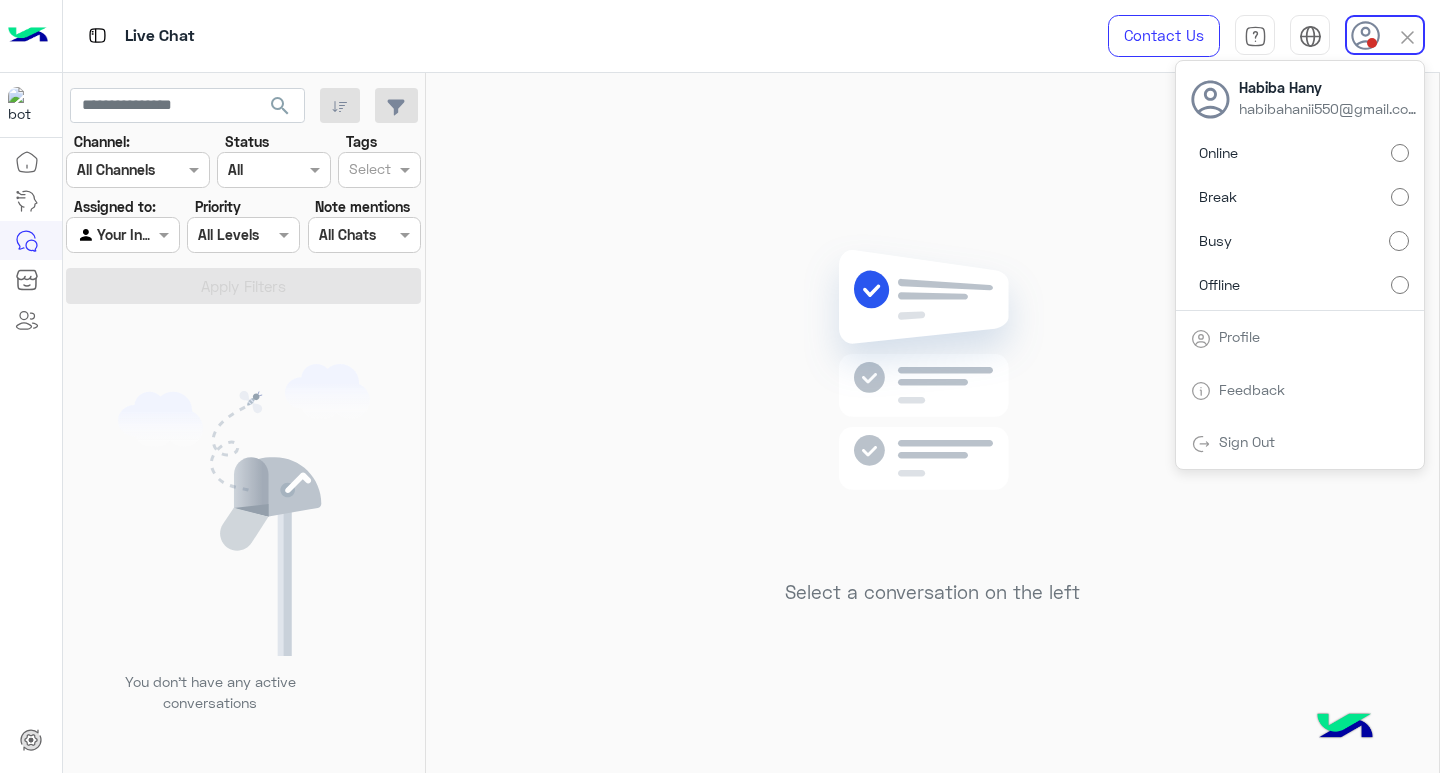 click on "Online" at bounding box center (1300, 153) 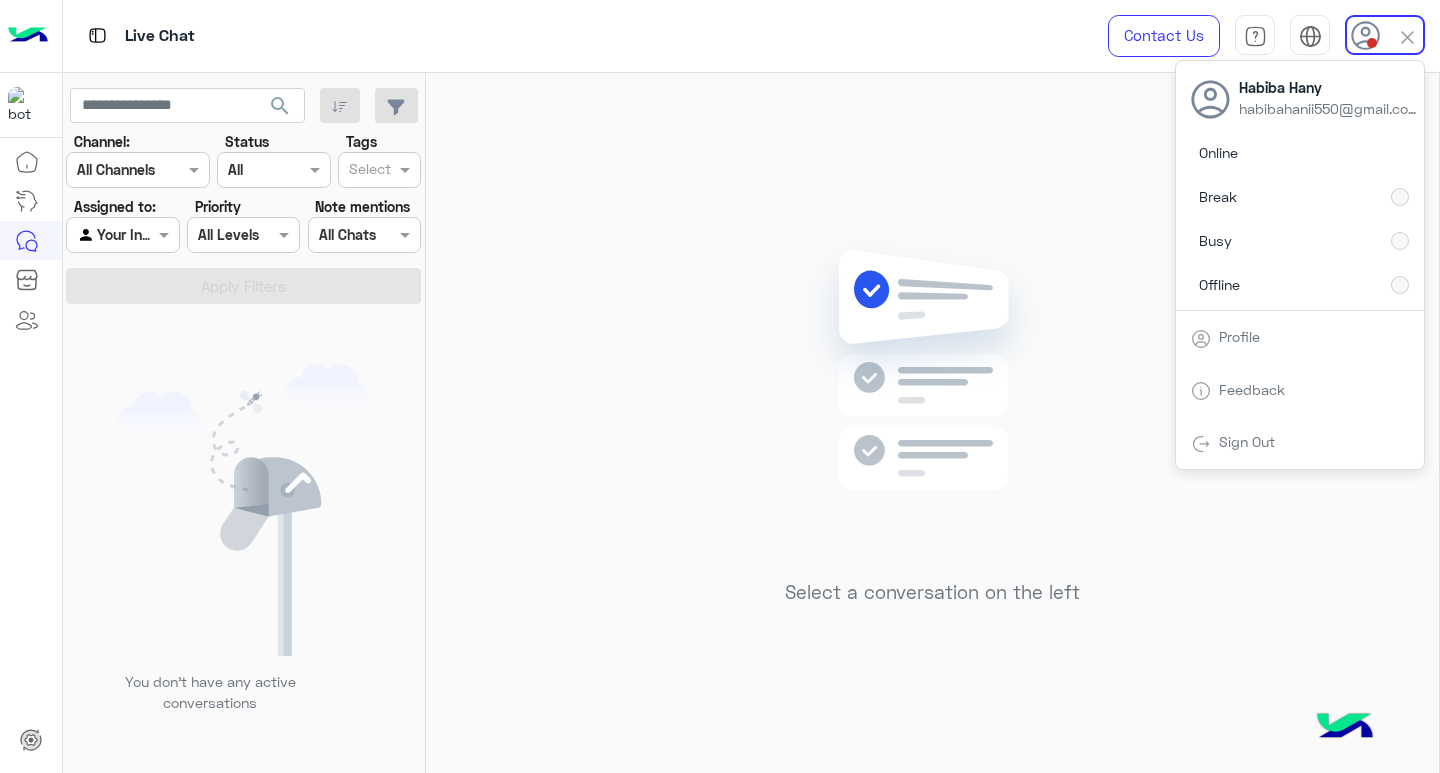 click on "You don’t have any active conversations" 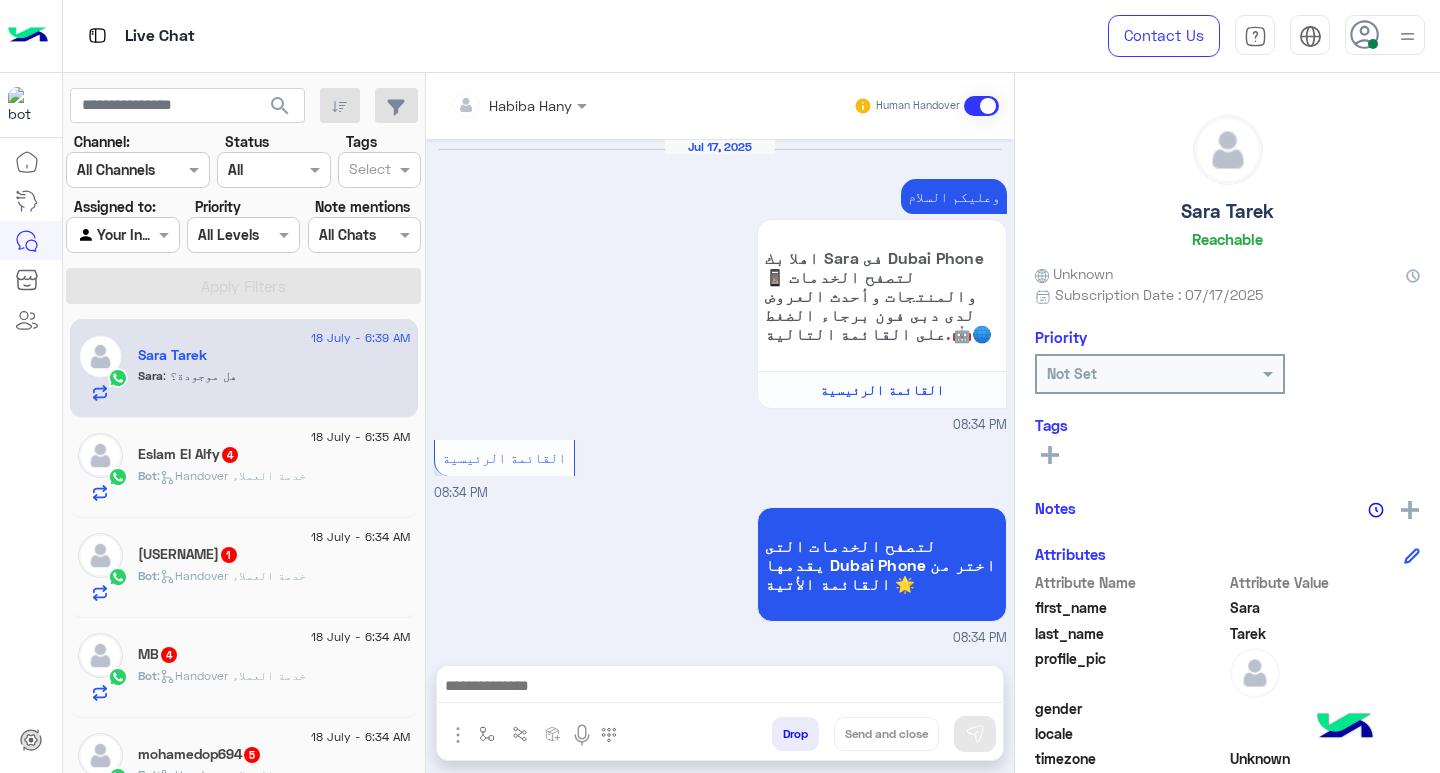scroll, scrollTop: 1963, scrollLeft: 0, axis: vertical 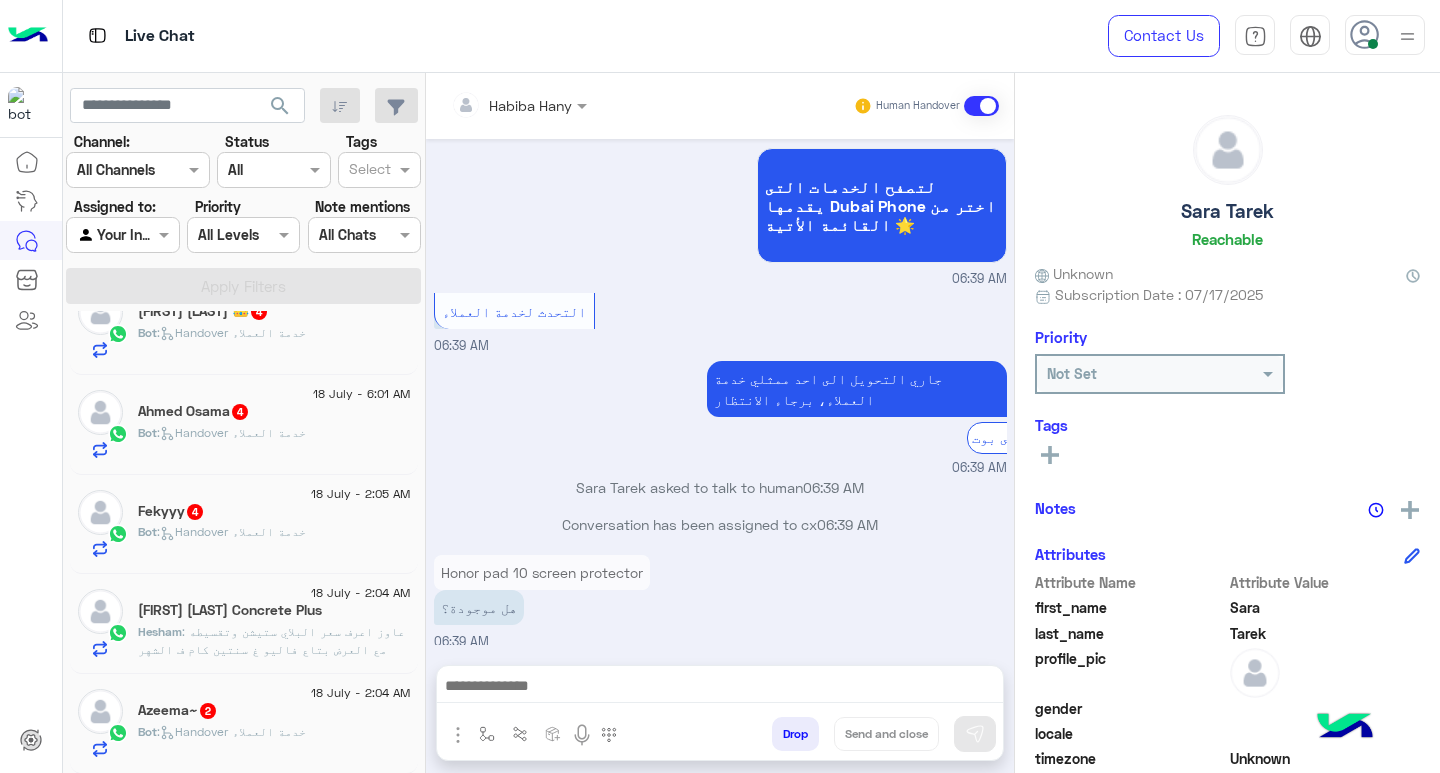 click on "[FIRST]~  2" 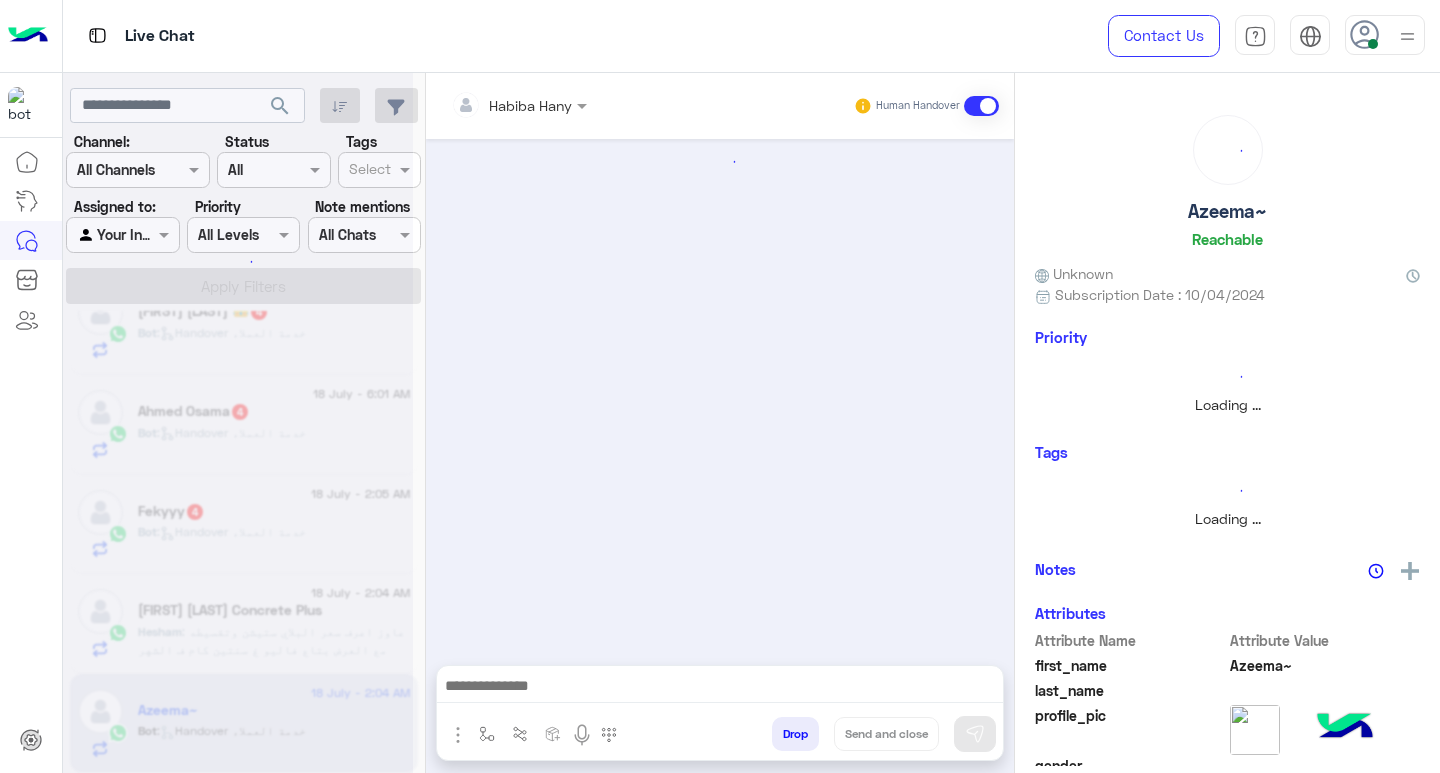 scroll, scrollTop: 0, scrollLeft: 0, axis: both 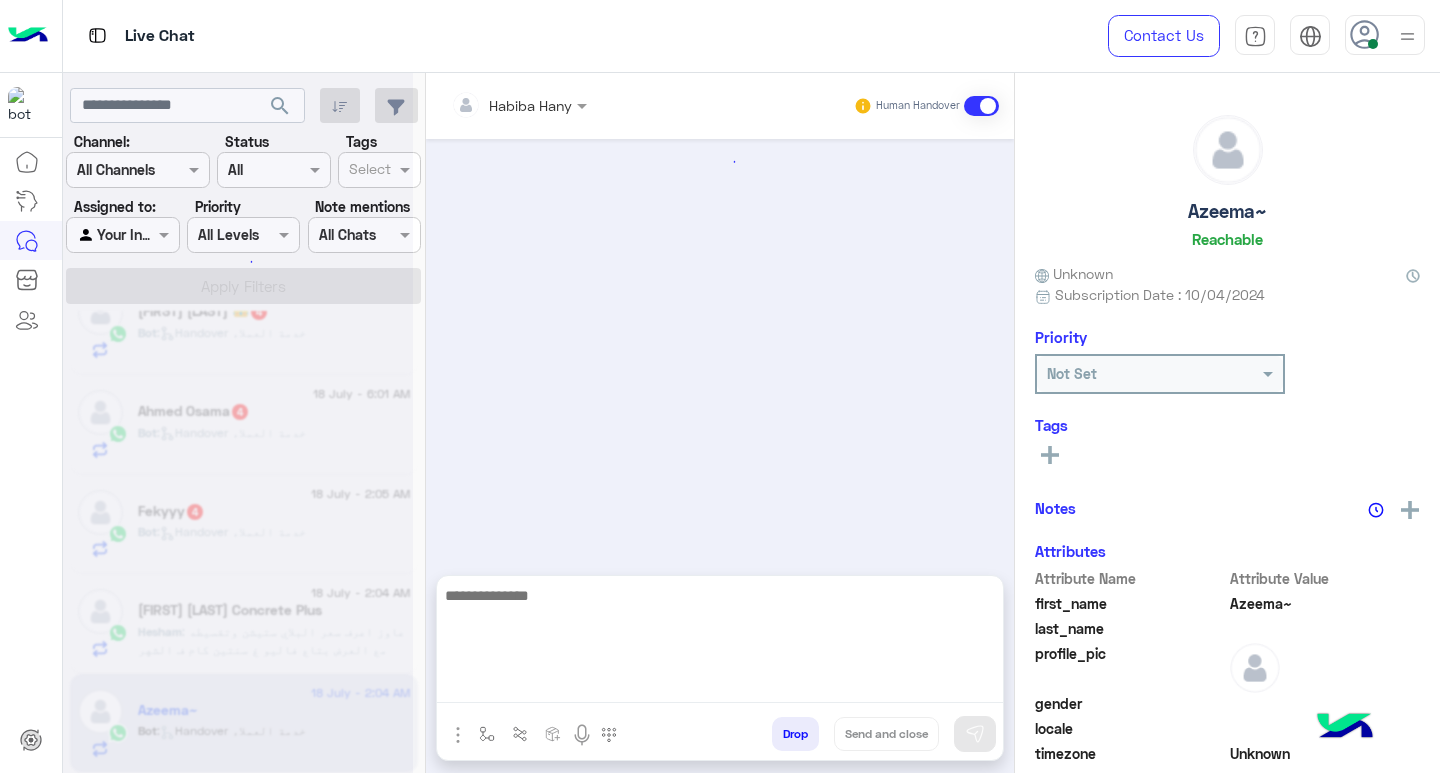 click at bounding box center [720, 643] 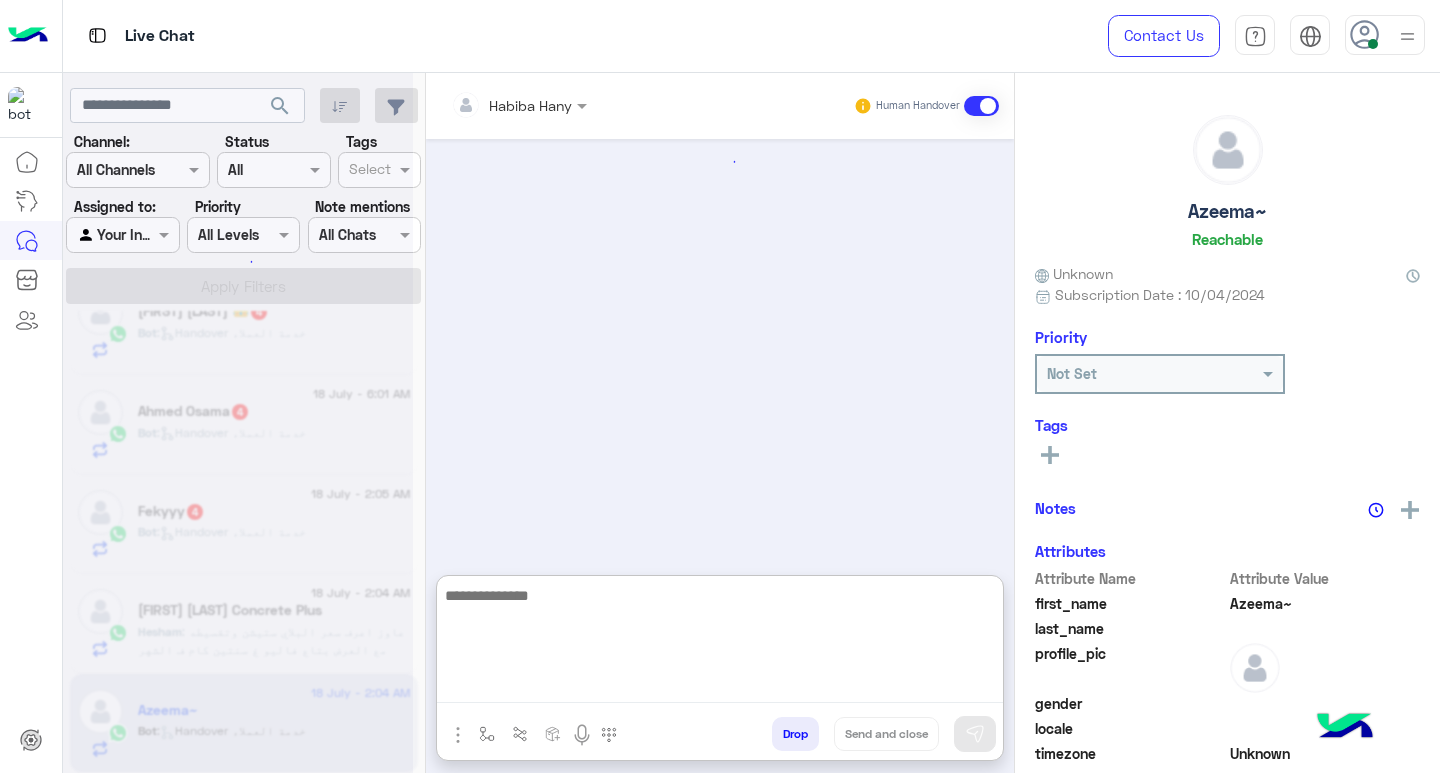 paste on "**********" 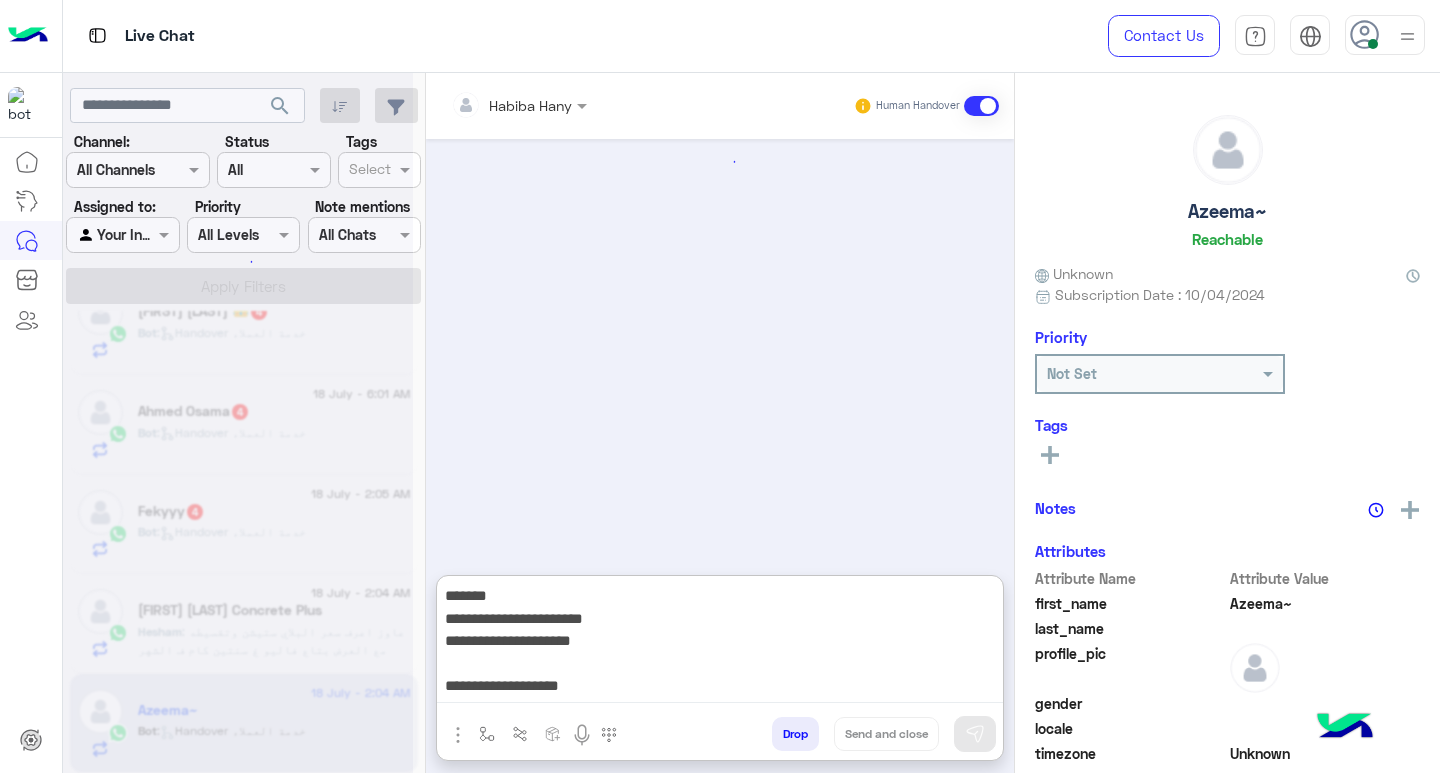 scroll, scrollTop: 43, scrollLeft: 0, axis: vertical 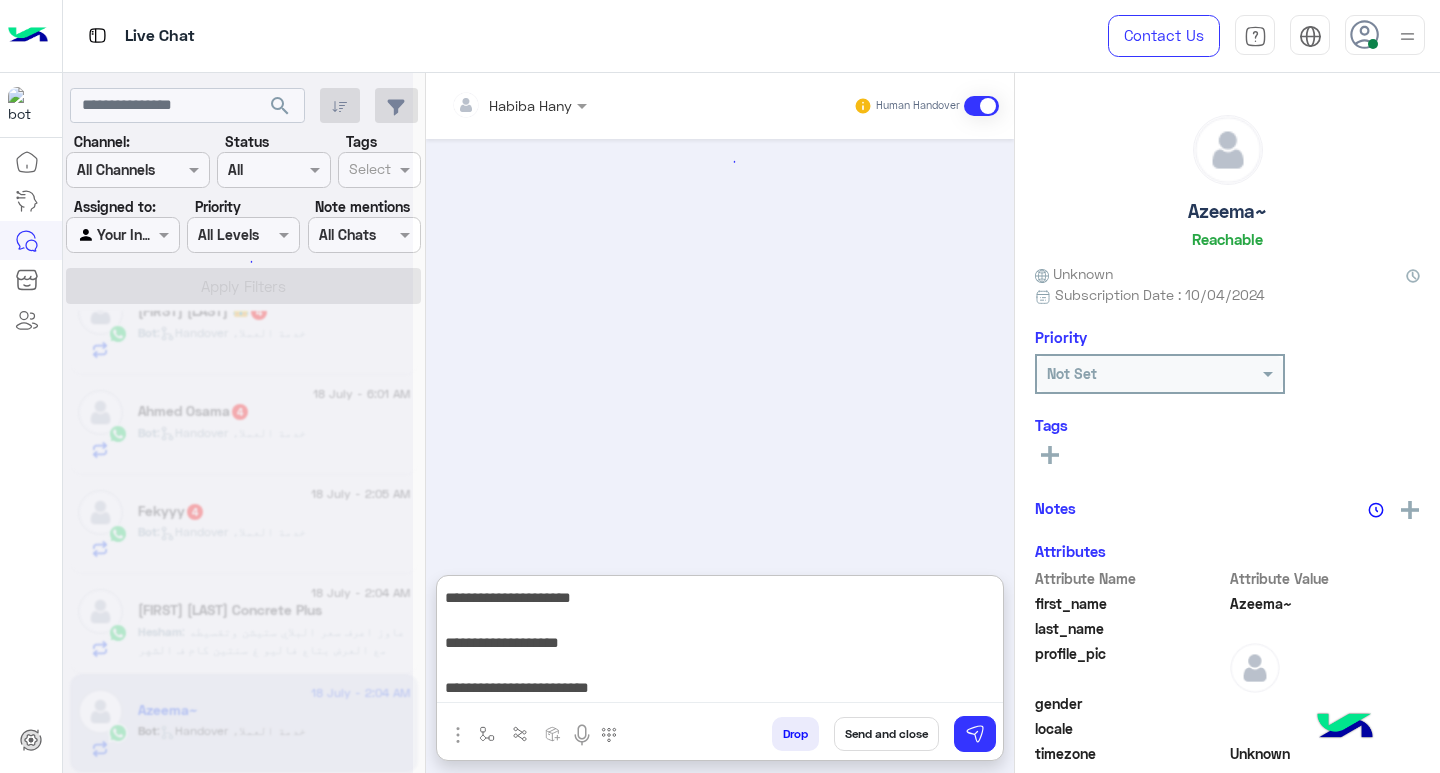 click on "**********" at bounding box center [720, 643] 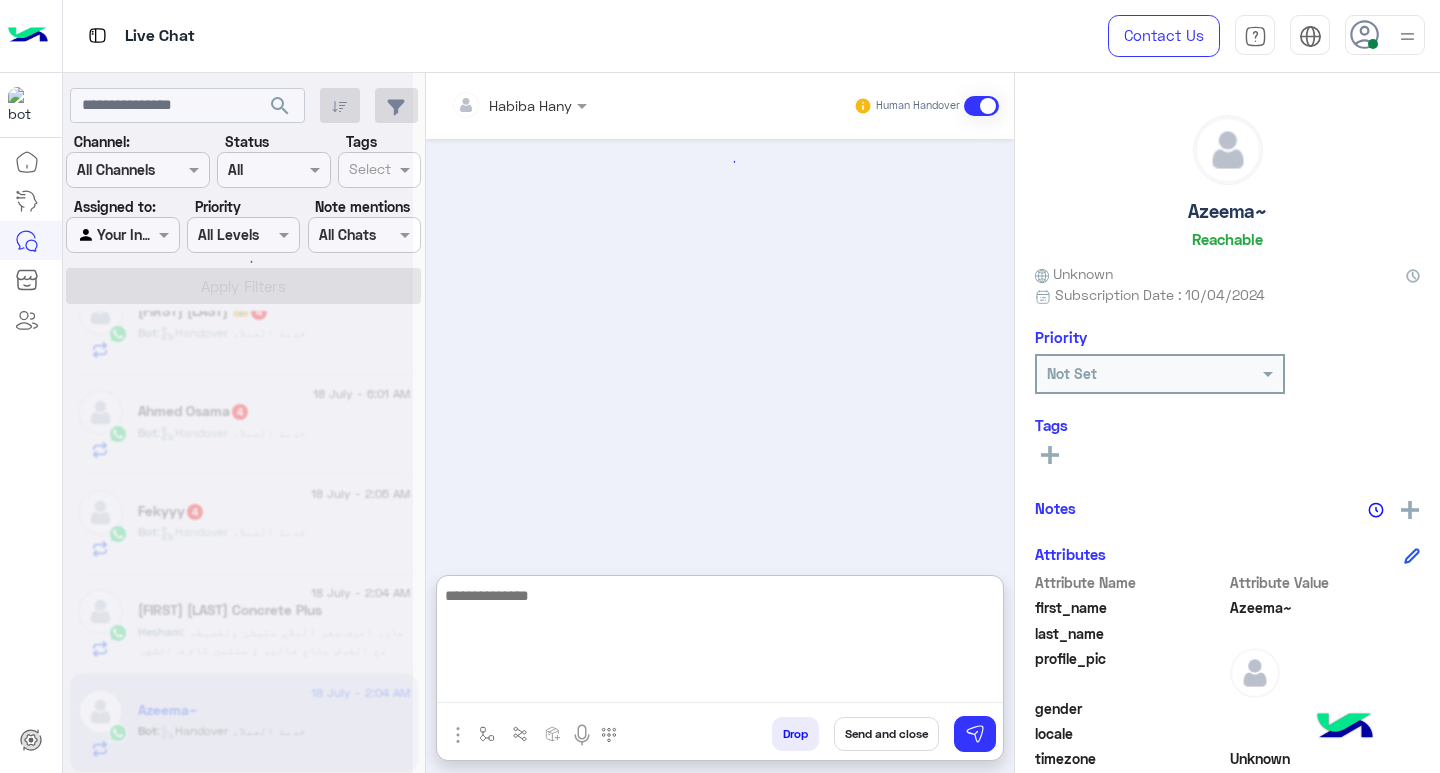 scroll, scrollTop: 0, scrollLeft: 0, axis: both 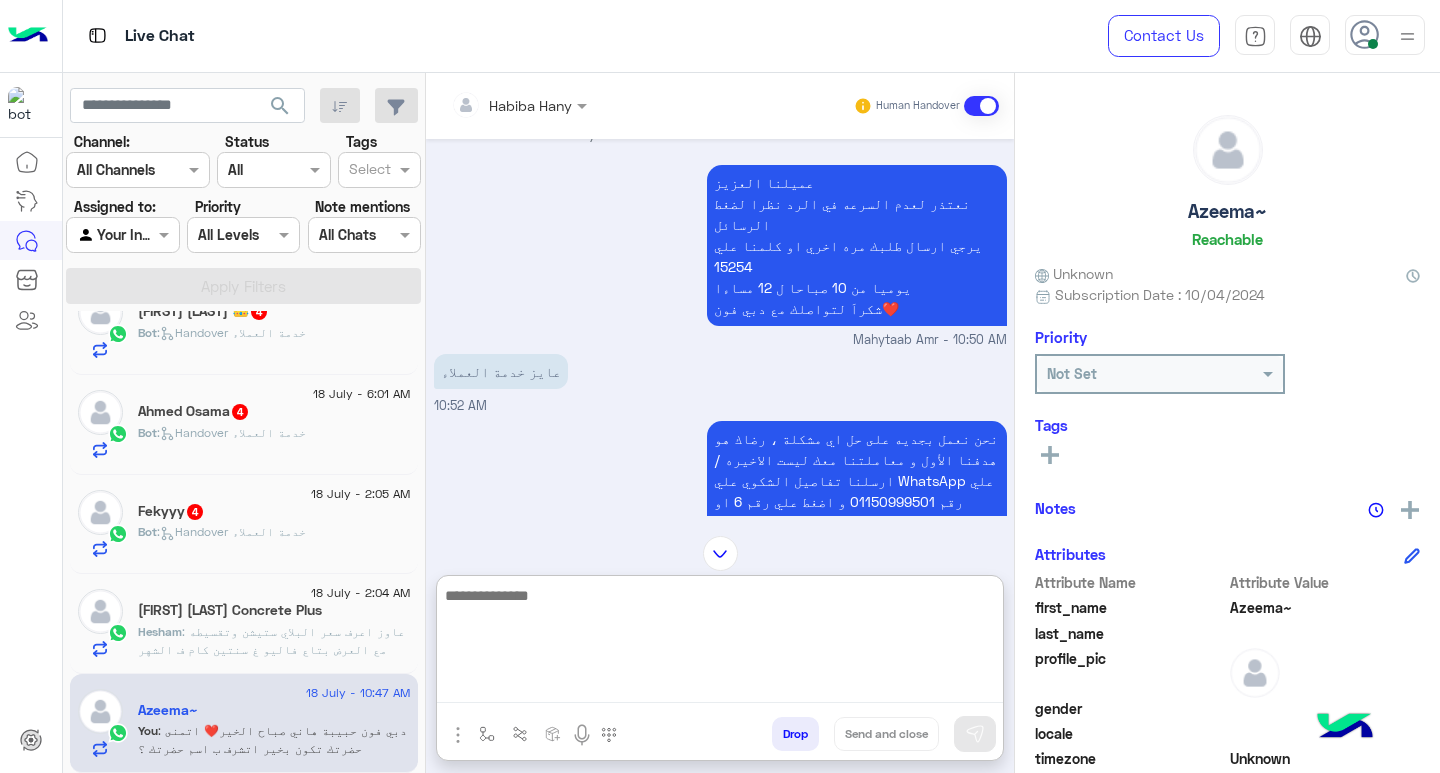 paste on "**********" 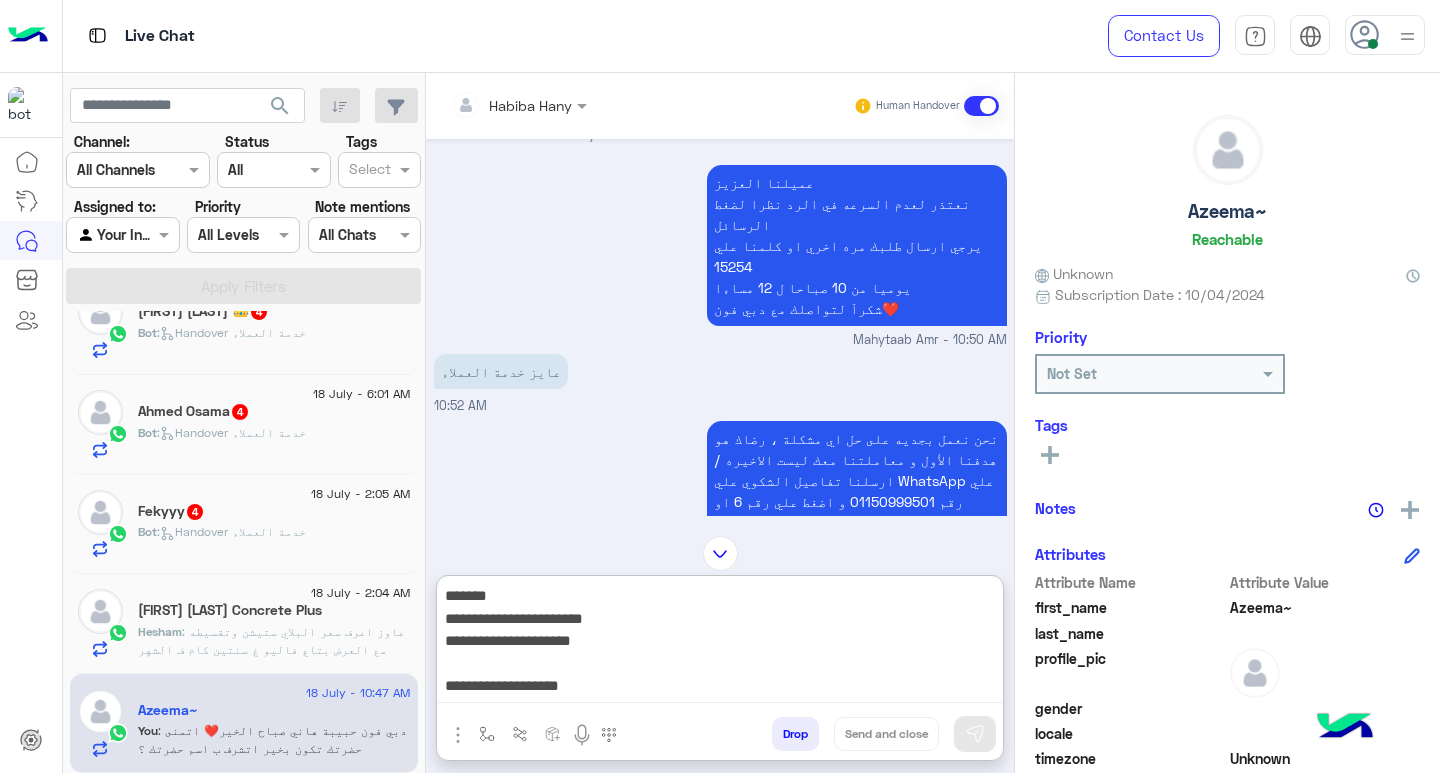 scroll, scrollTop: 39, scrollLeft: 0, axis: vertical 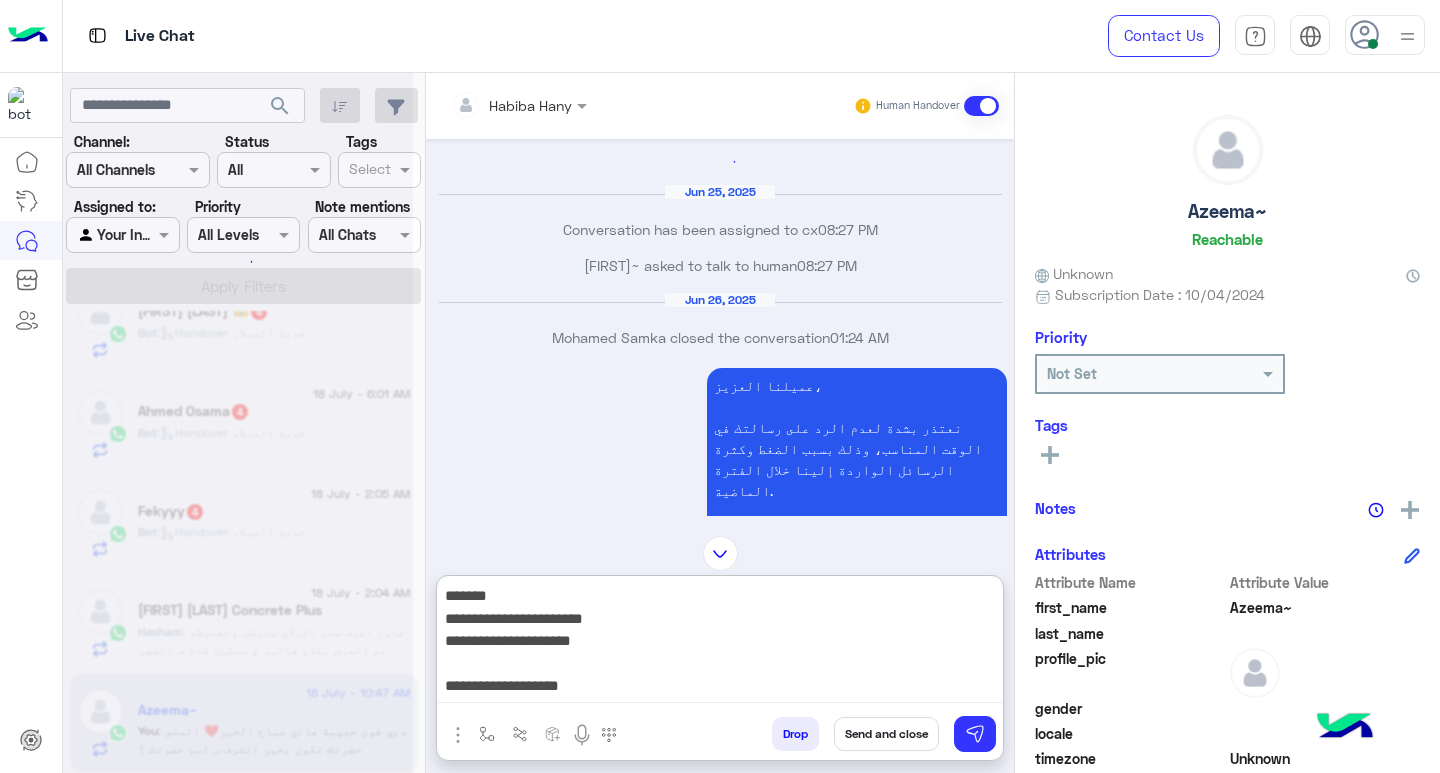 drag, startPoint x: 857, startPoint y: 668, endPoint x: 1048, endPoint y: 463, distance: 280.1892 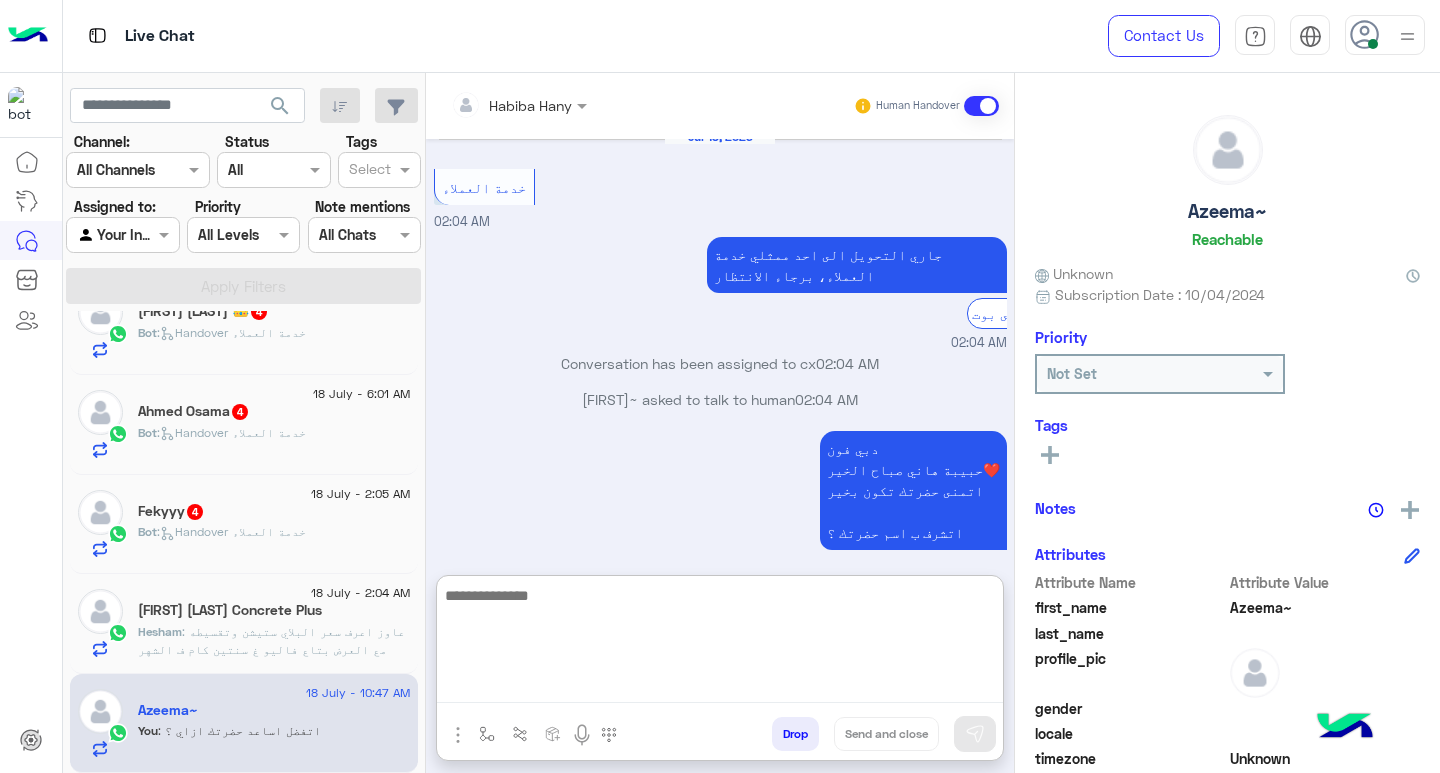 scroll, scrollTop: 4390, scrollLeft: 0, axis: vertical 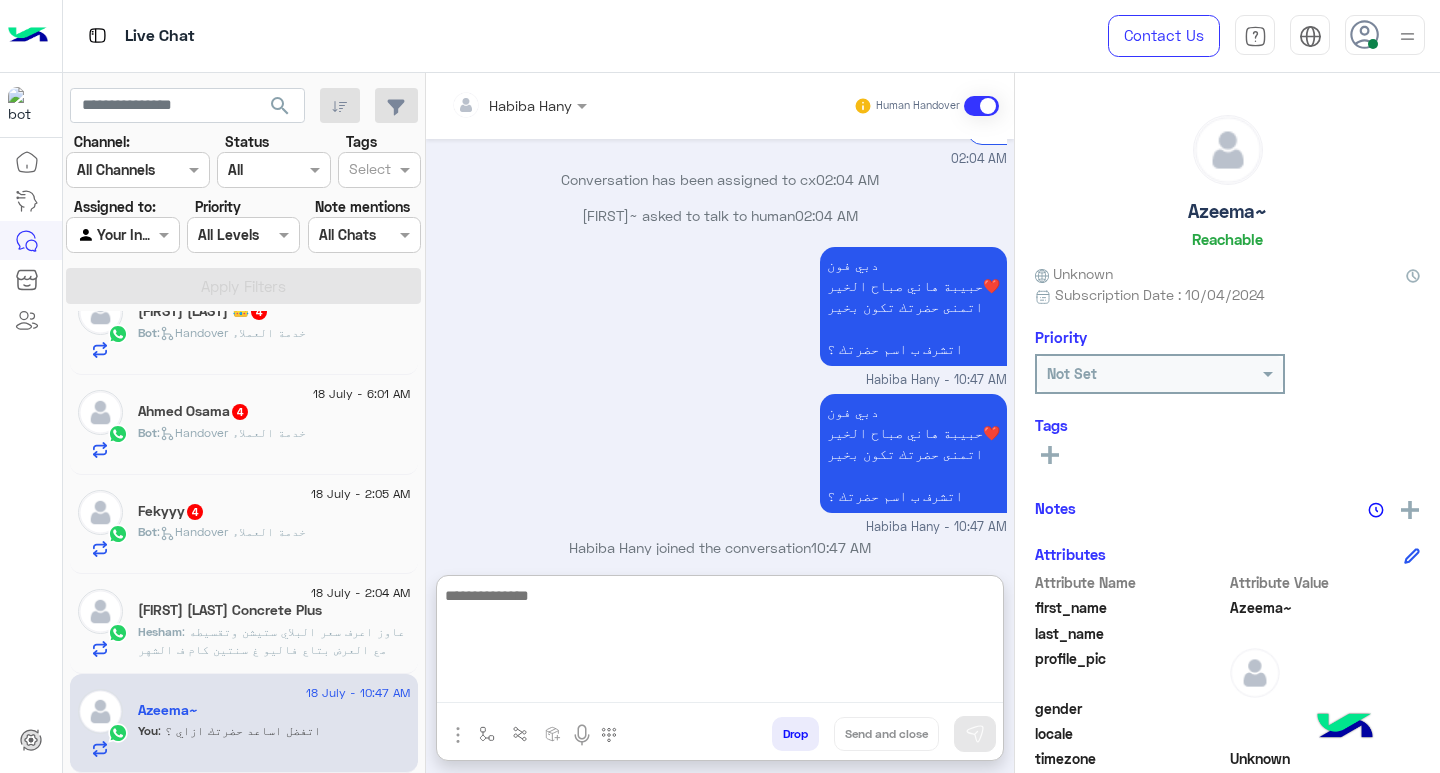 click on "Bot :   Handover خدمة العملاء" 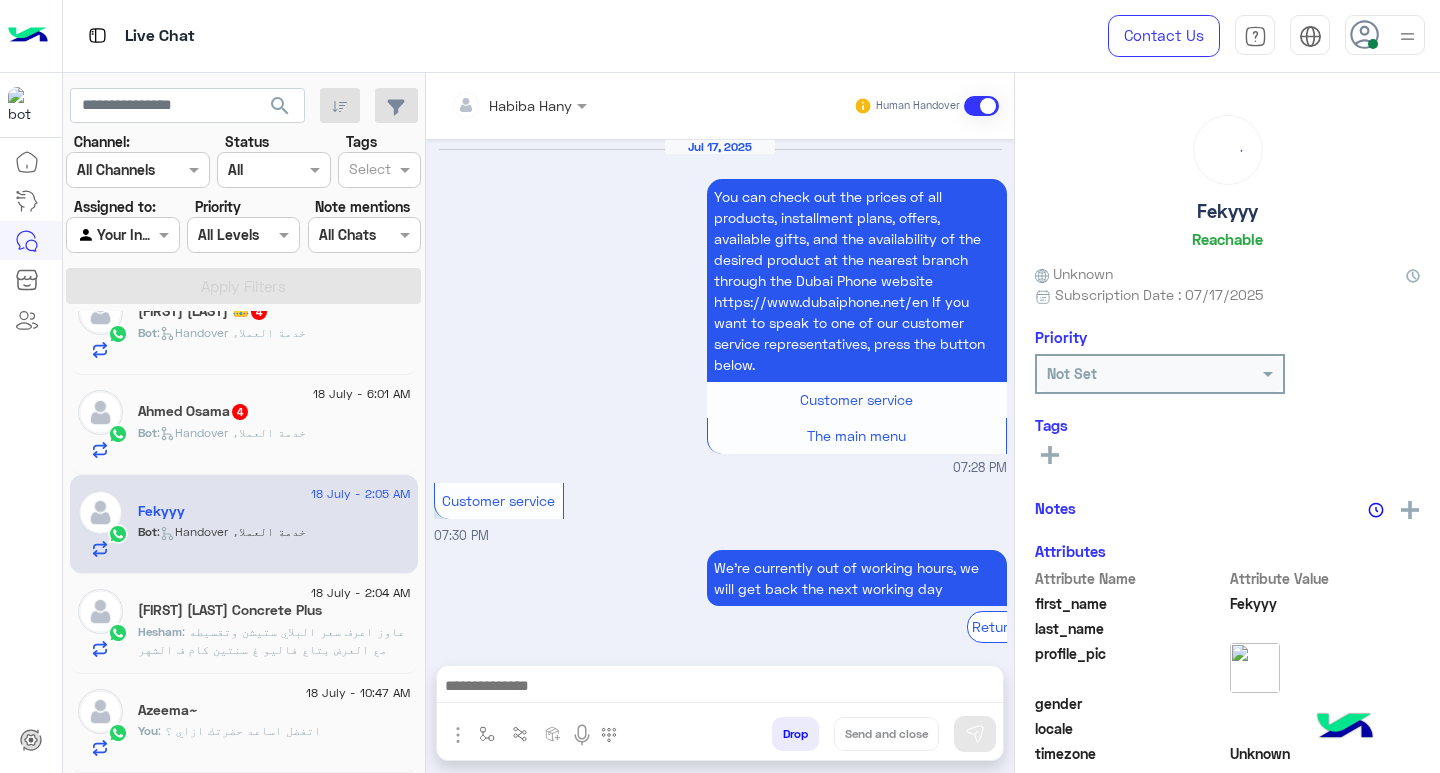 scroll, scrollTop: 1669, scrollLeft: 0, axis: vertical 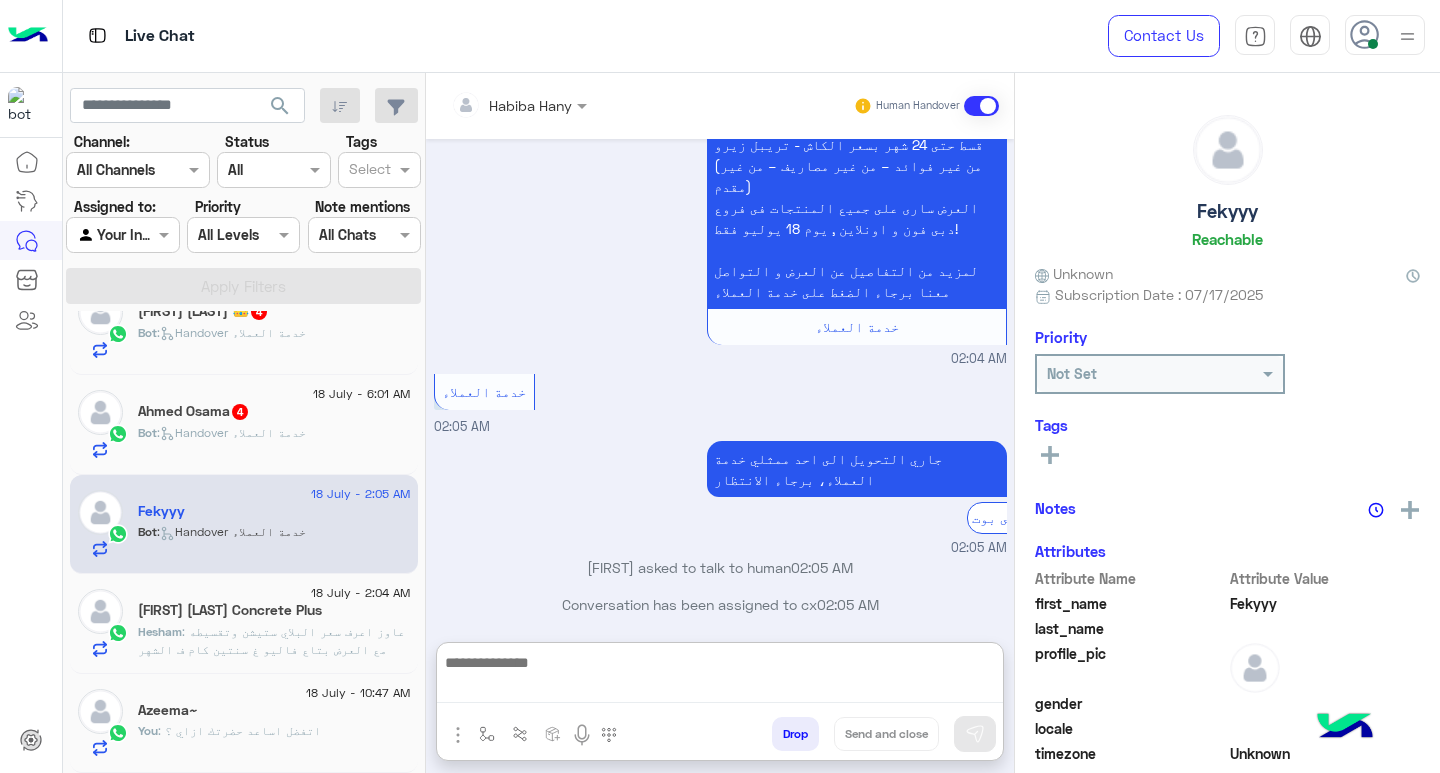 click at bounding box center (720, 676) 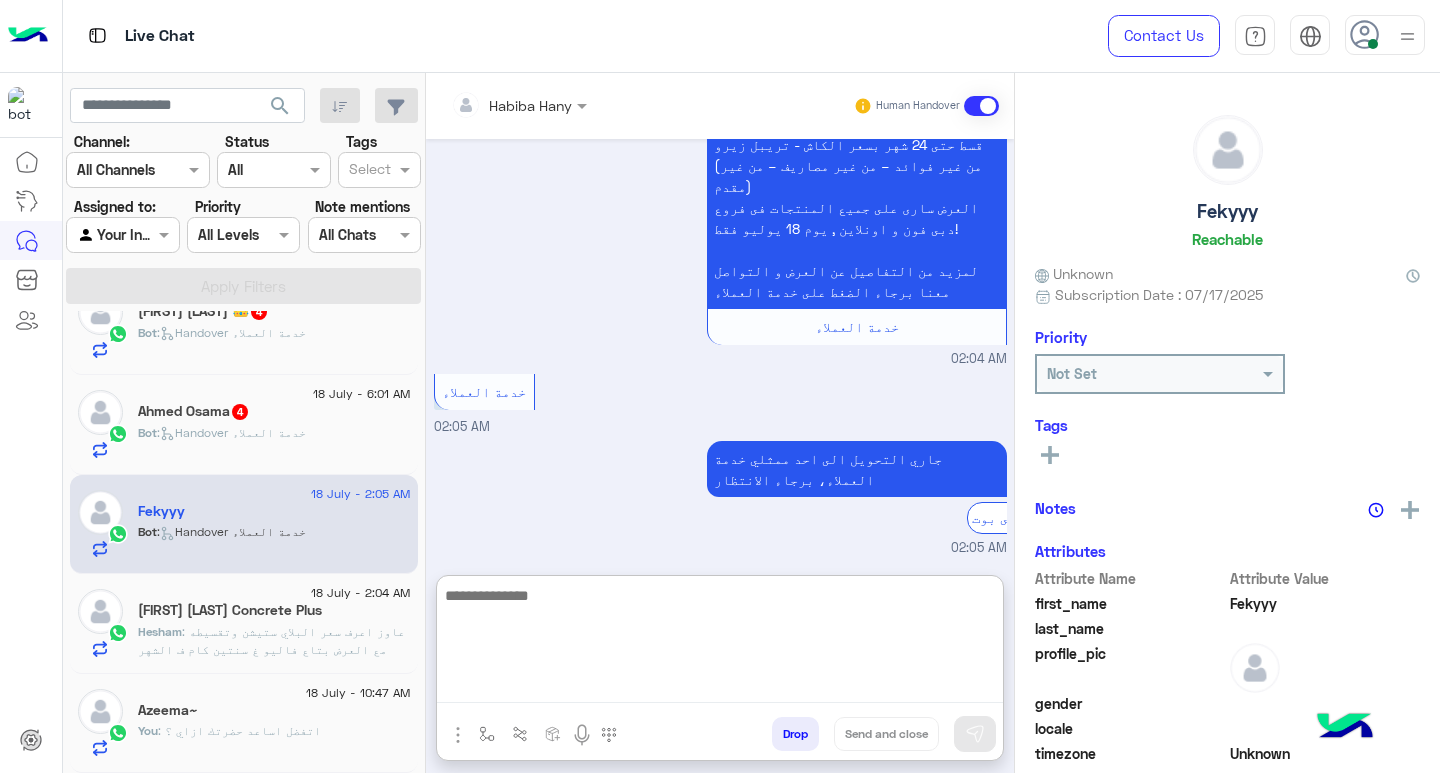 paste on "**********" 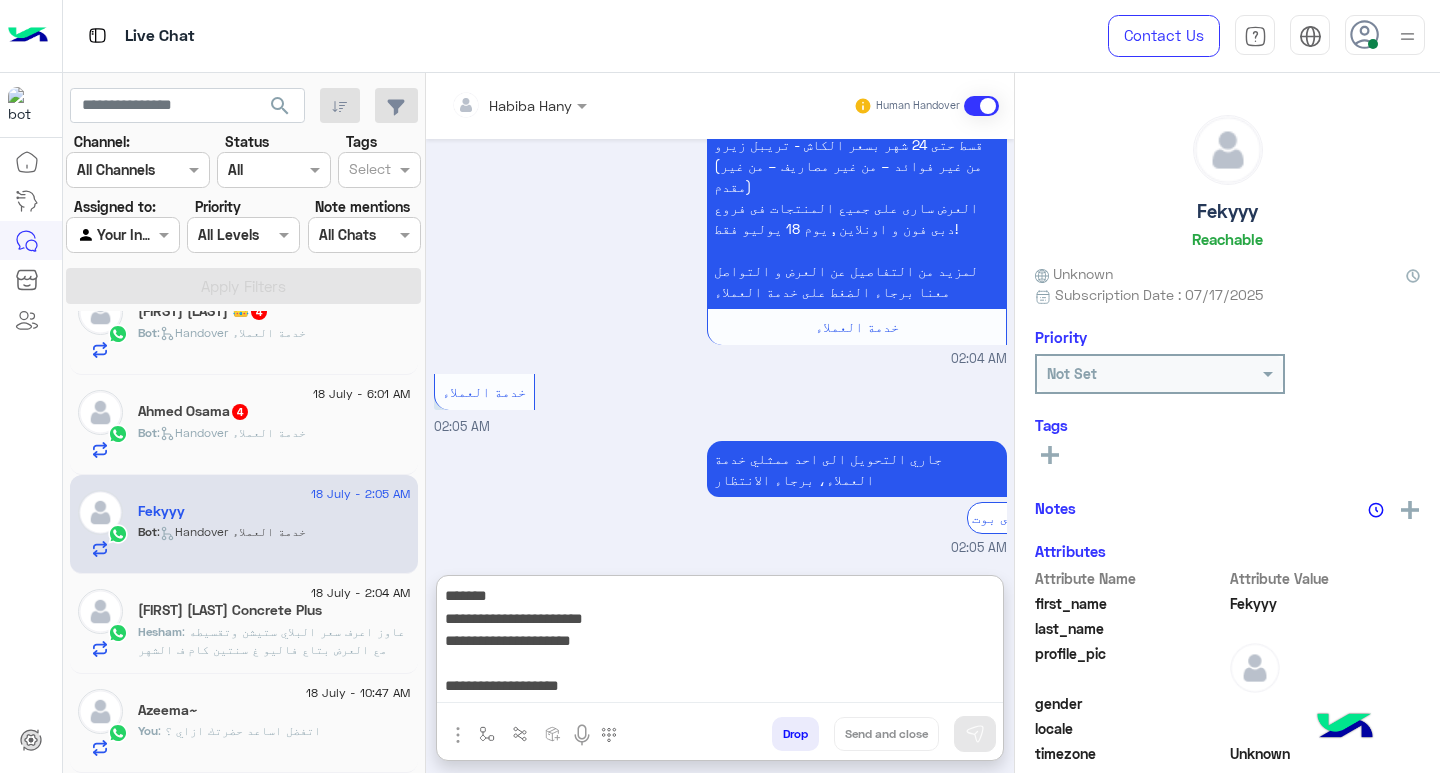 scroll, scrollTop: 39, scrollLeft: 0, axis: vertical 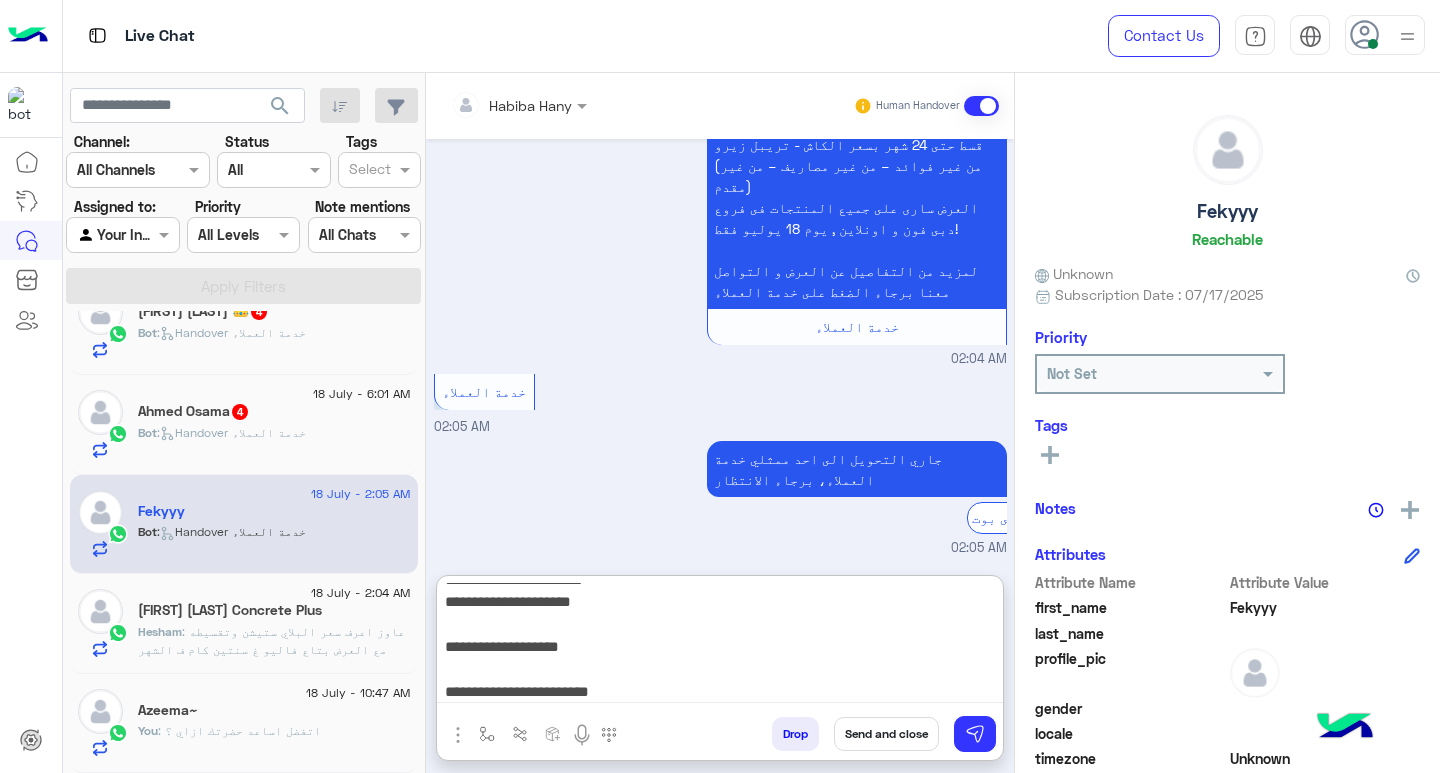 click on "**********" at bounding box center (720, 643) 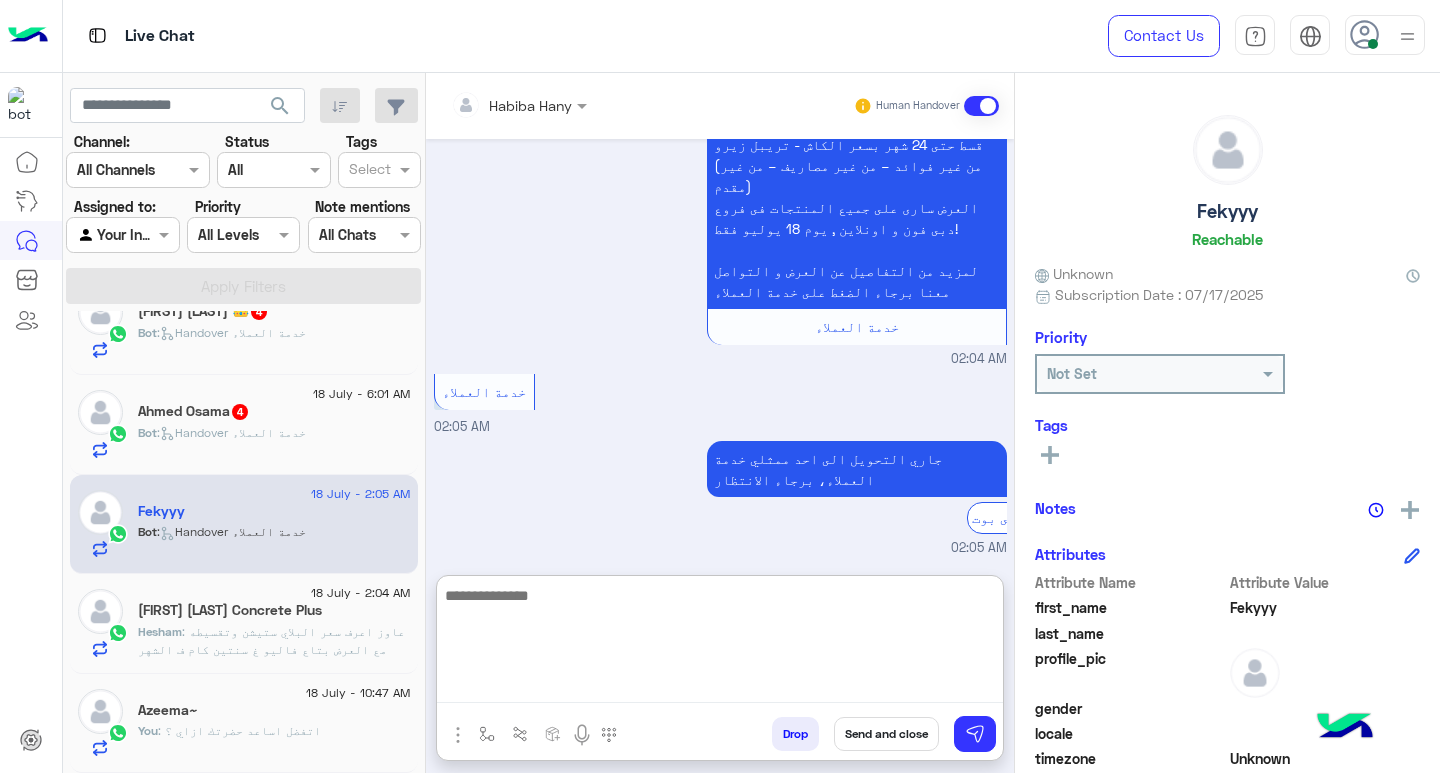 scroll, scrollTop: 0, scrollLeft: 0, axis: both 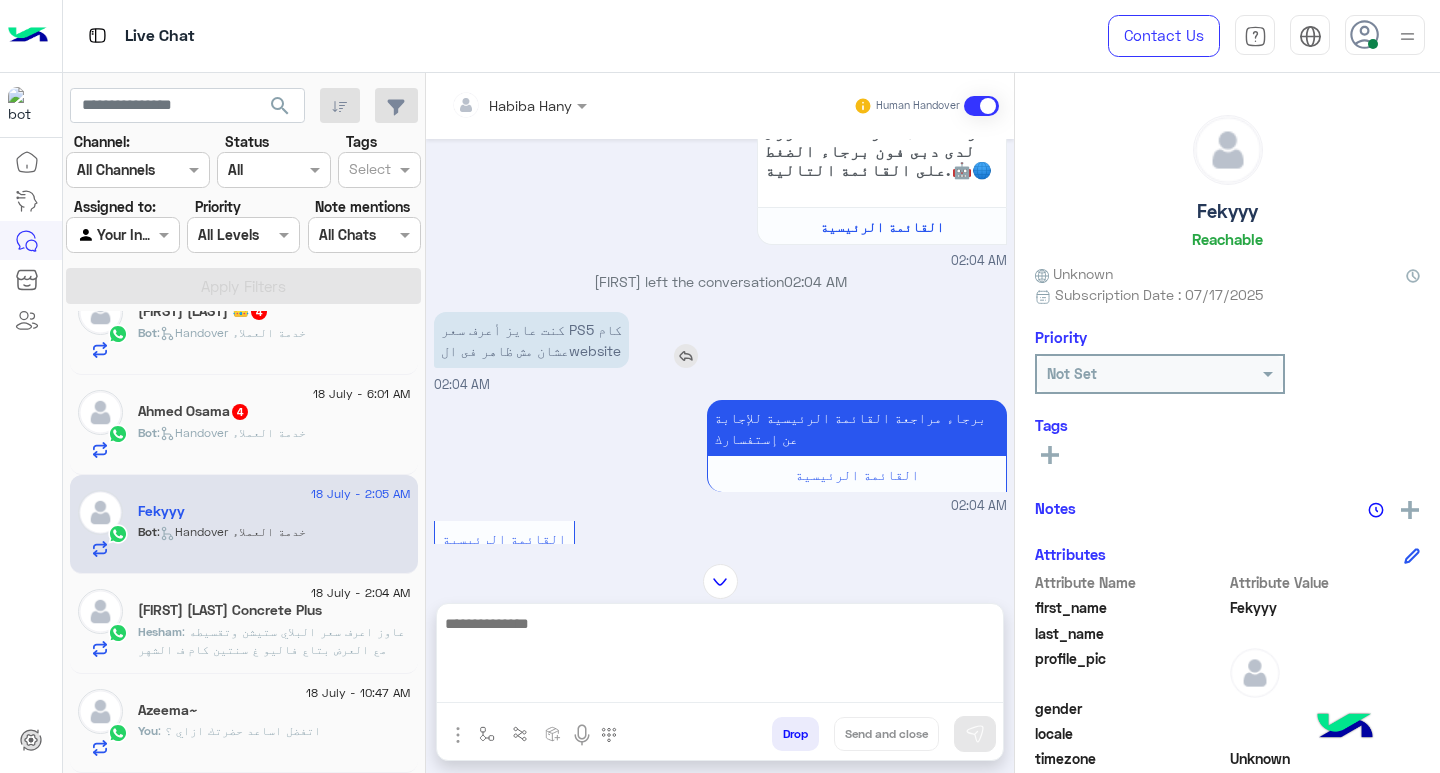 click at bounding box center [686, 356] 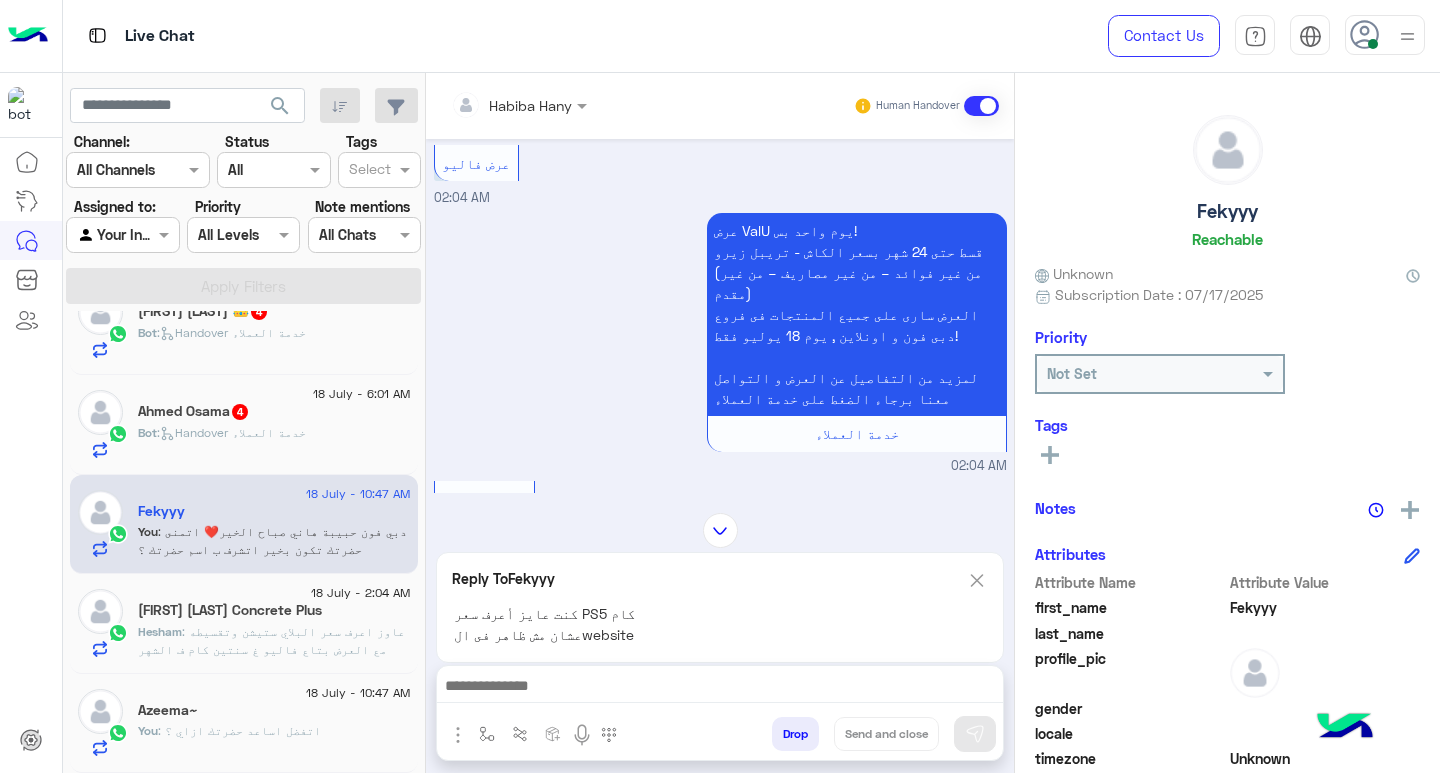 scroll, scrollTop: 1266, scrollLeft: 0, axis: vertical 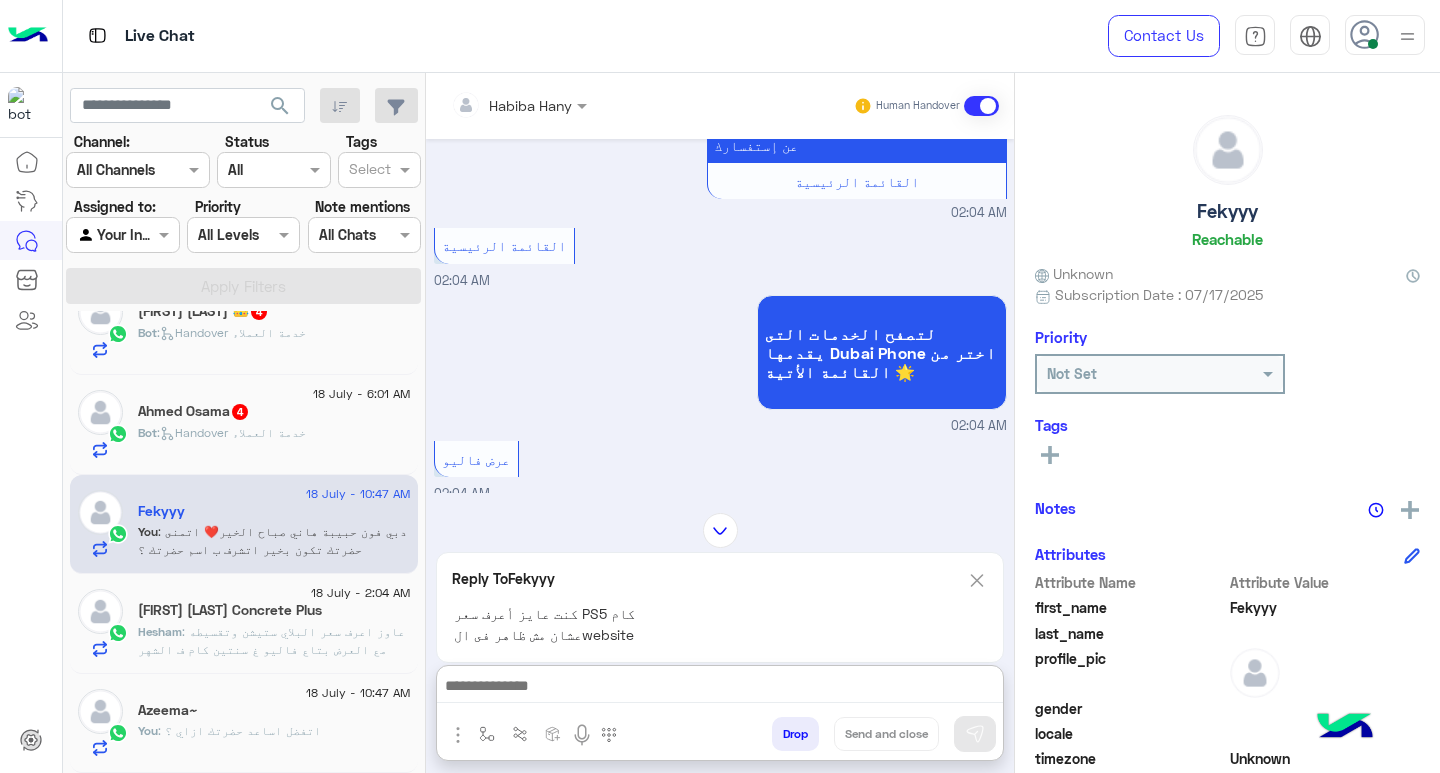 click at bounding box center (720, 688) 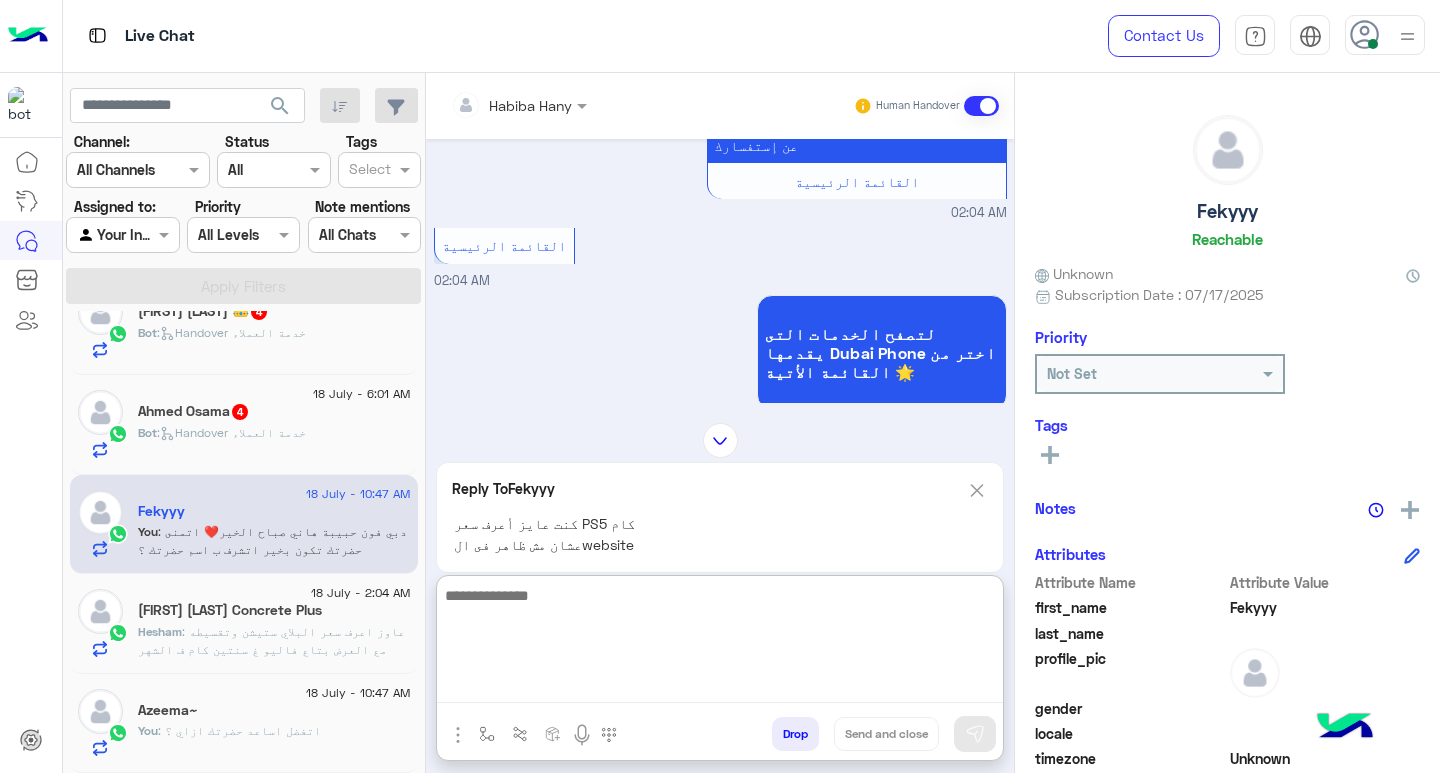 paste on "**********" 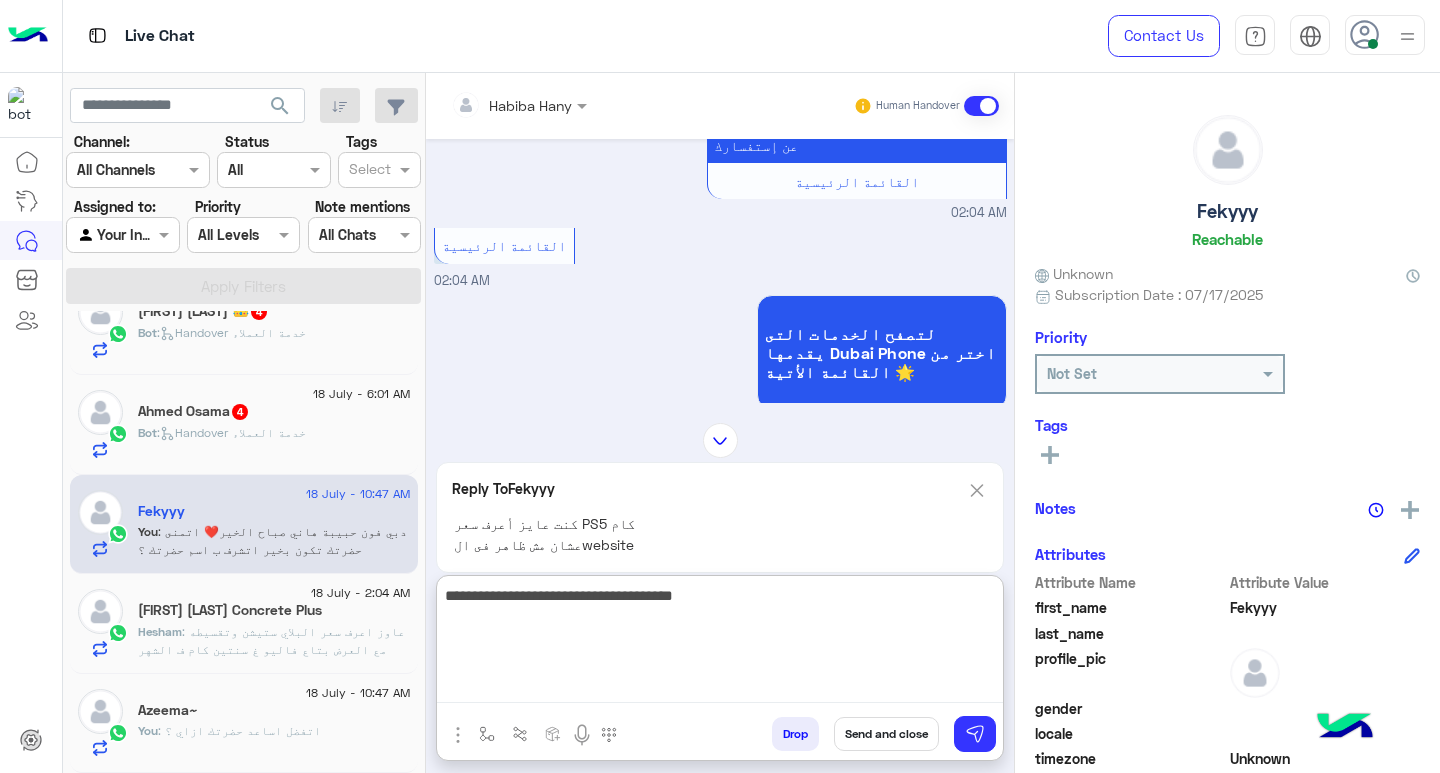 paste on "*********" 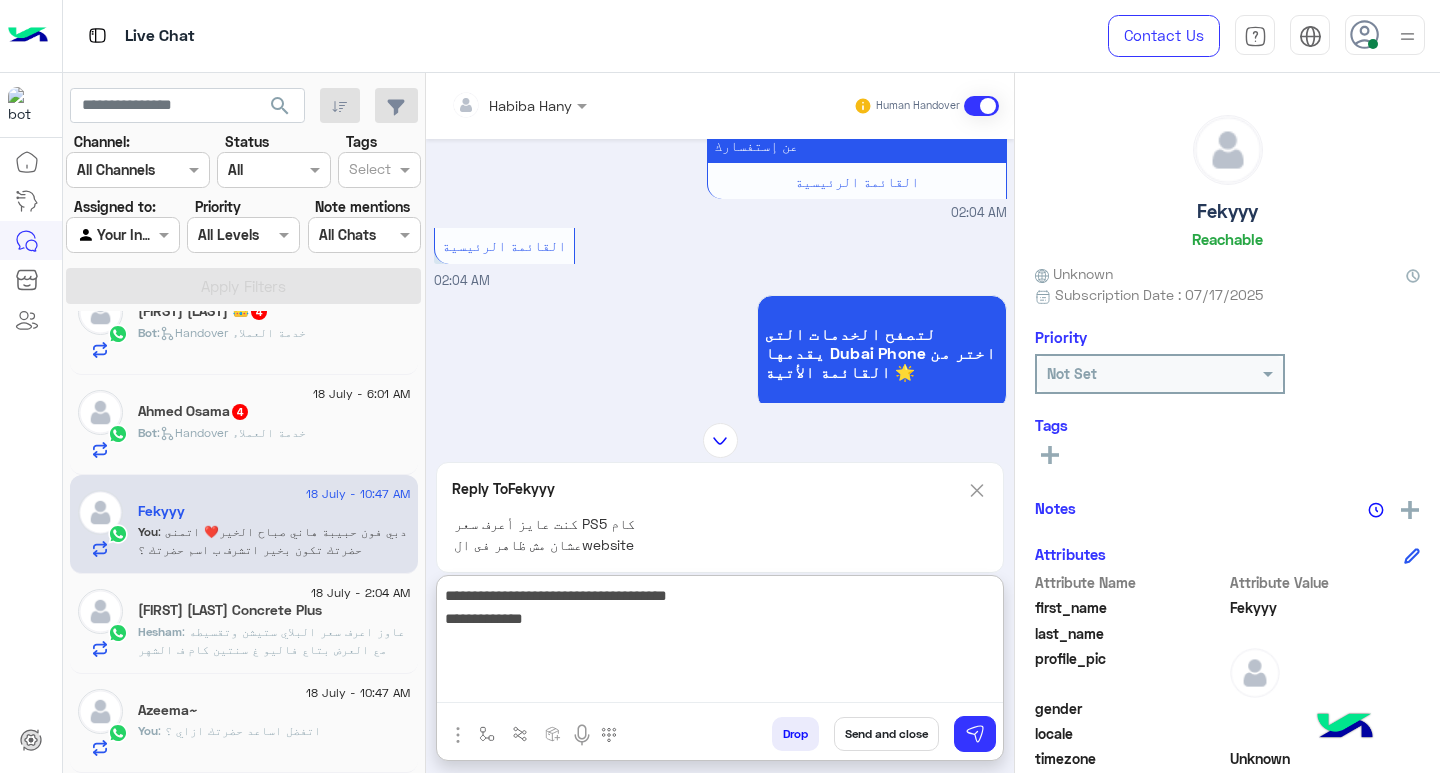 paste on "*
*********" 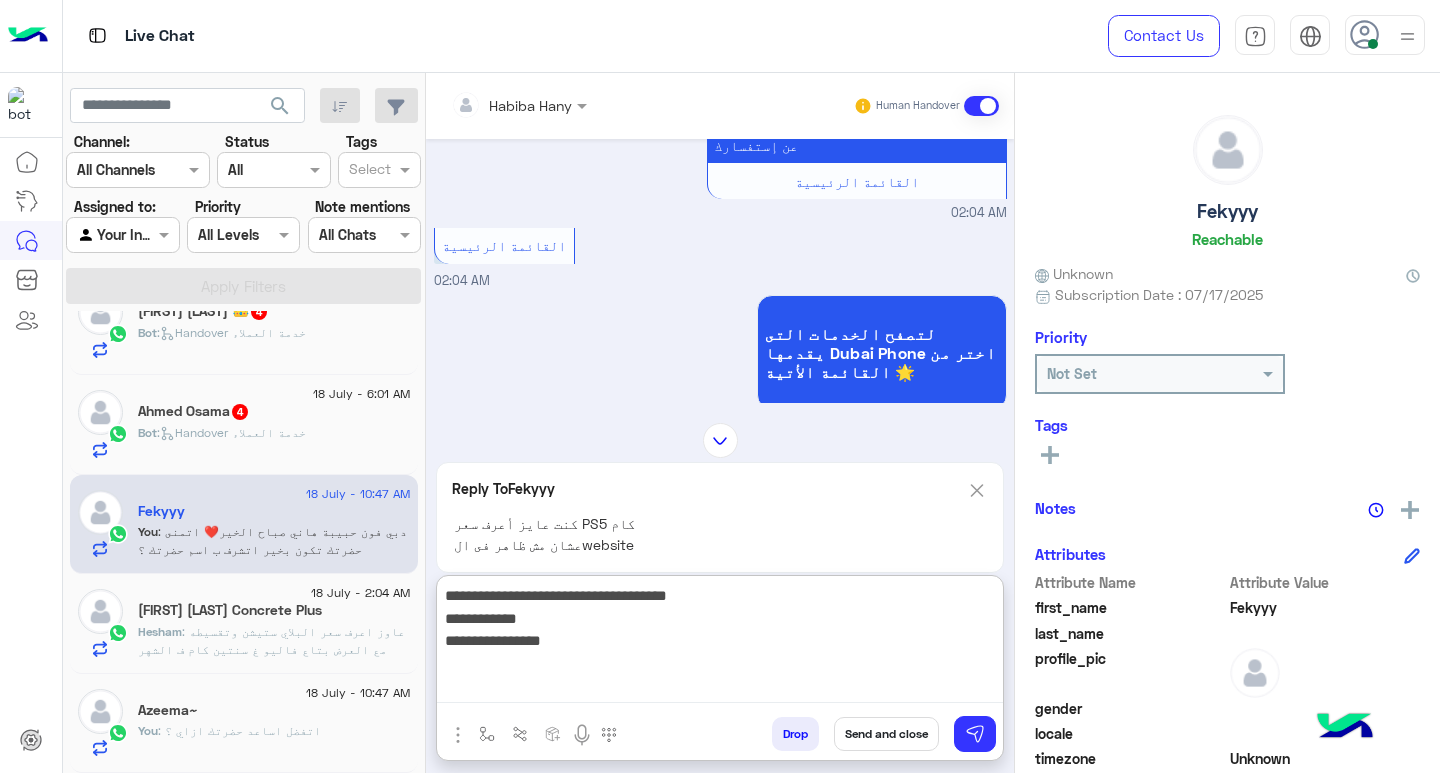 paste on "**********" 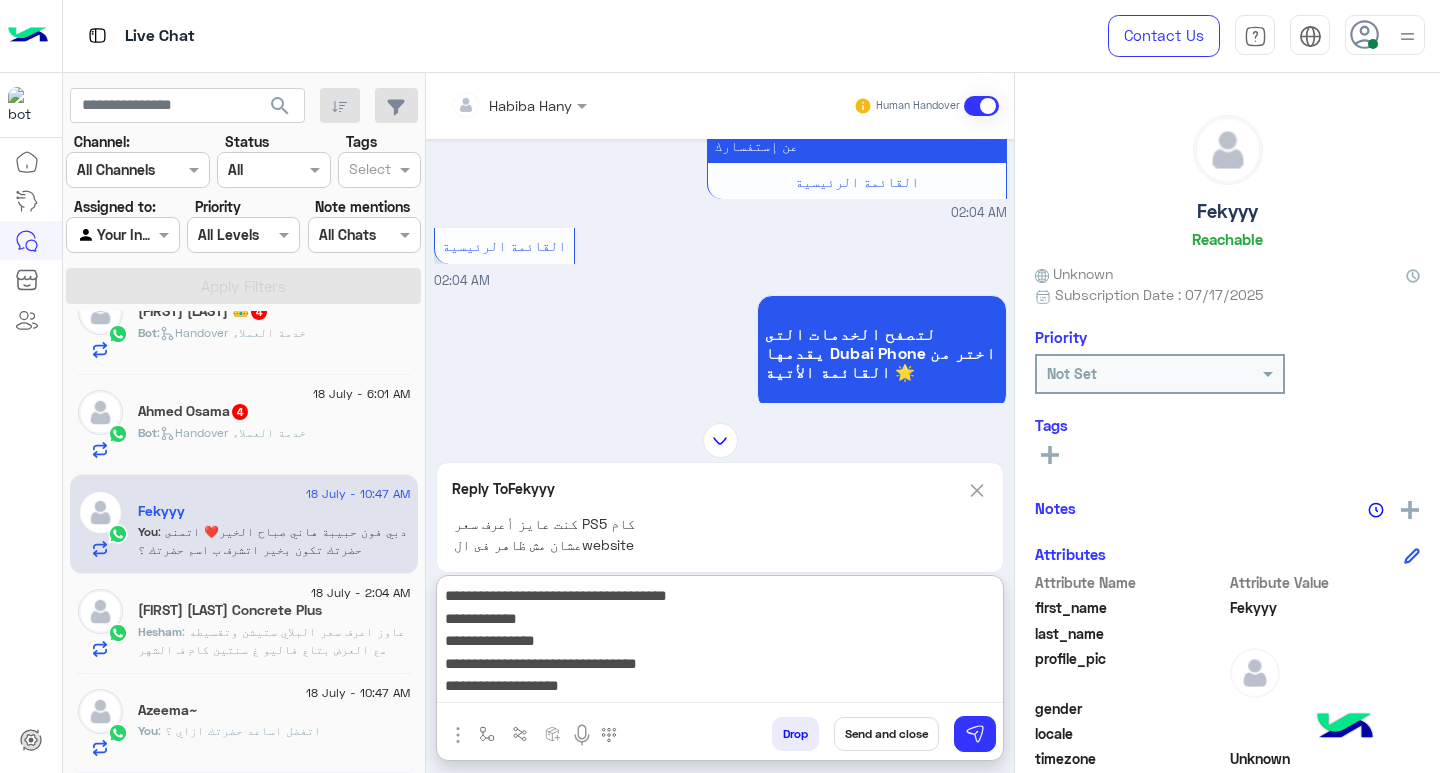 scroll, scrollTop: 39, scrollLeft: 0, axis: vertical 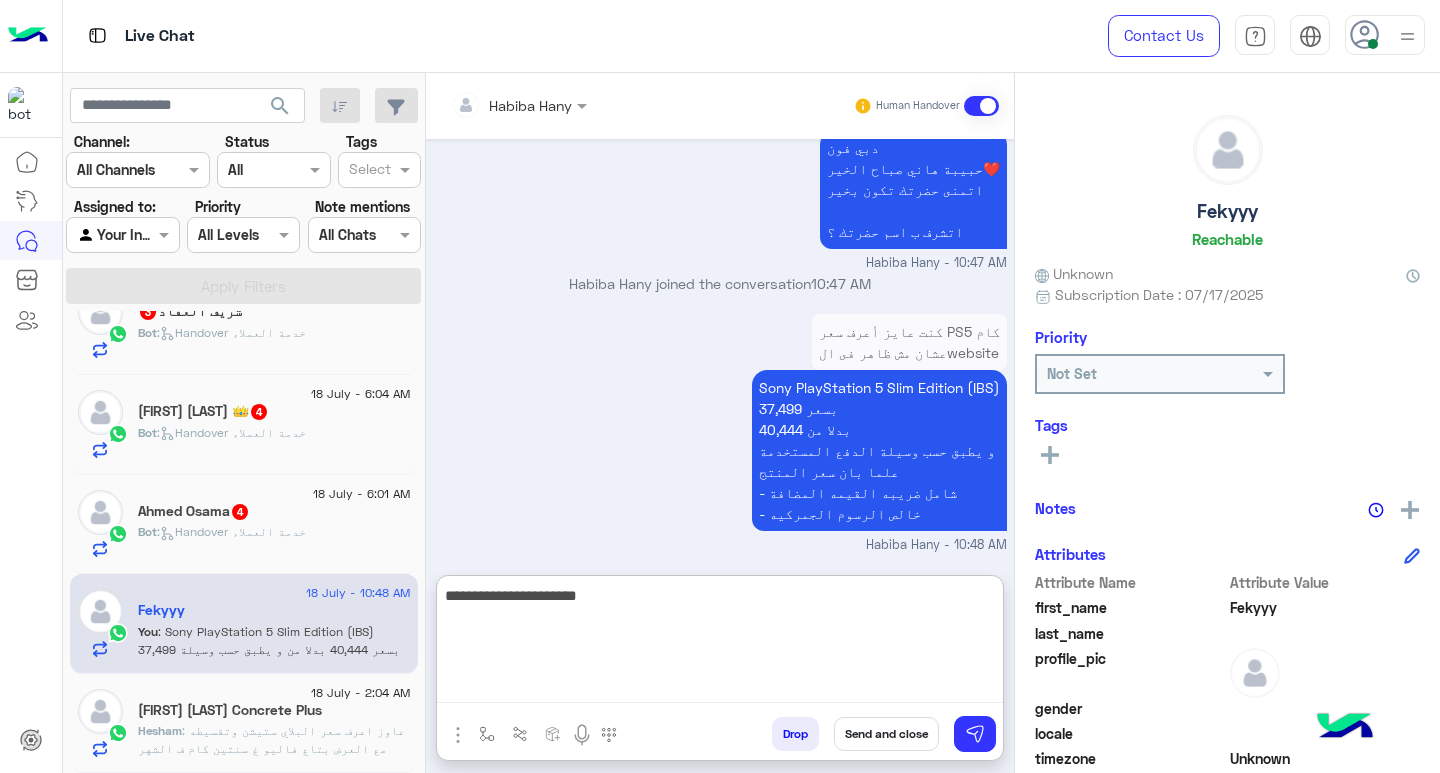 type on "**********" 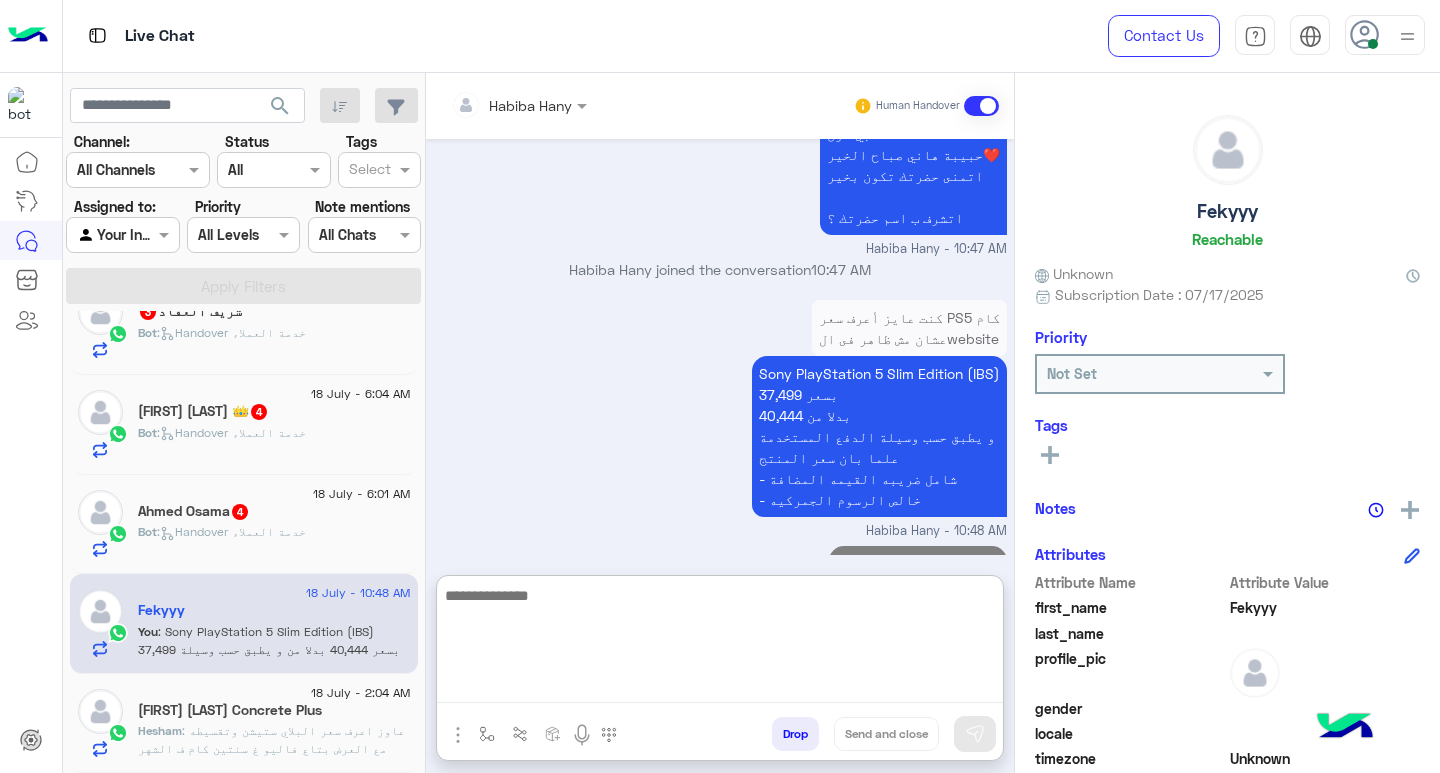 scroll, scrollTop: 2252, scrollLeft: 0, axis: vertical 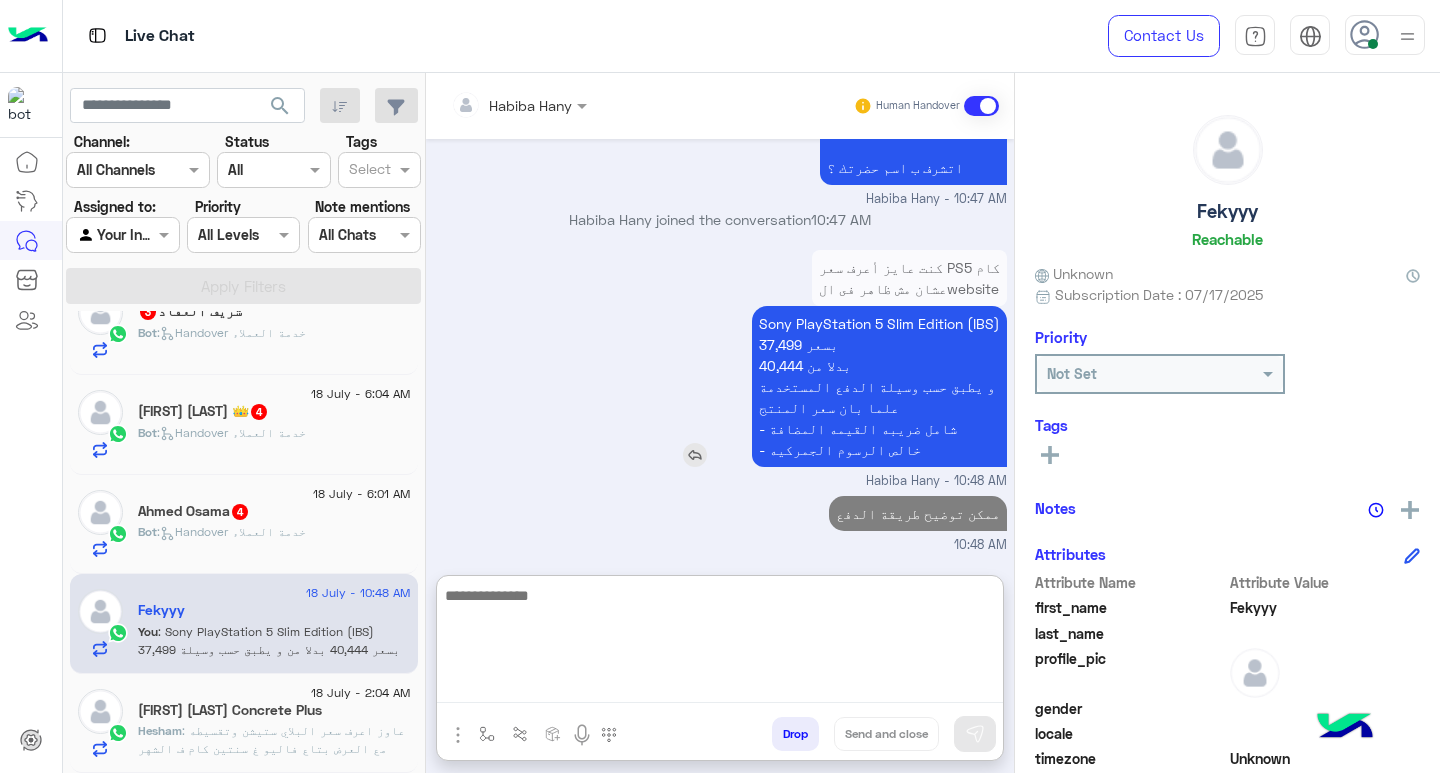 click on "Sony PlayStation 5 Slim Edition (IBS) 37,499 بسعر  40,444 بدلا من  و يطبق حسب وسيلة الدفع المستخدمة علما بان سعر المنتج - شامل ضريبه القيمه المضافة - خالص الرسوم الجمركيه" at bounding box center [822, 386] 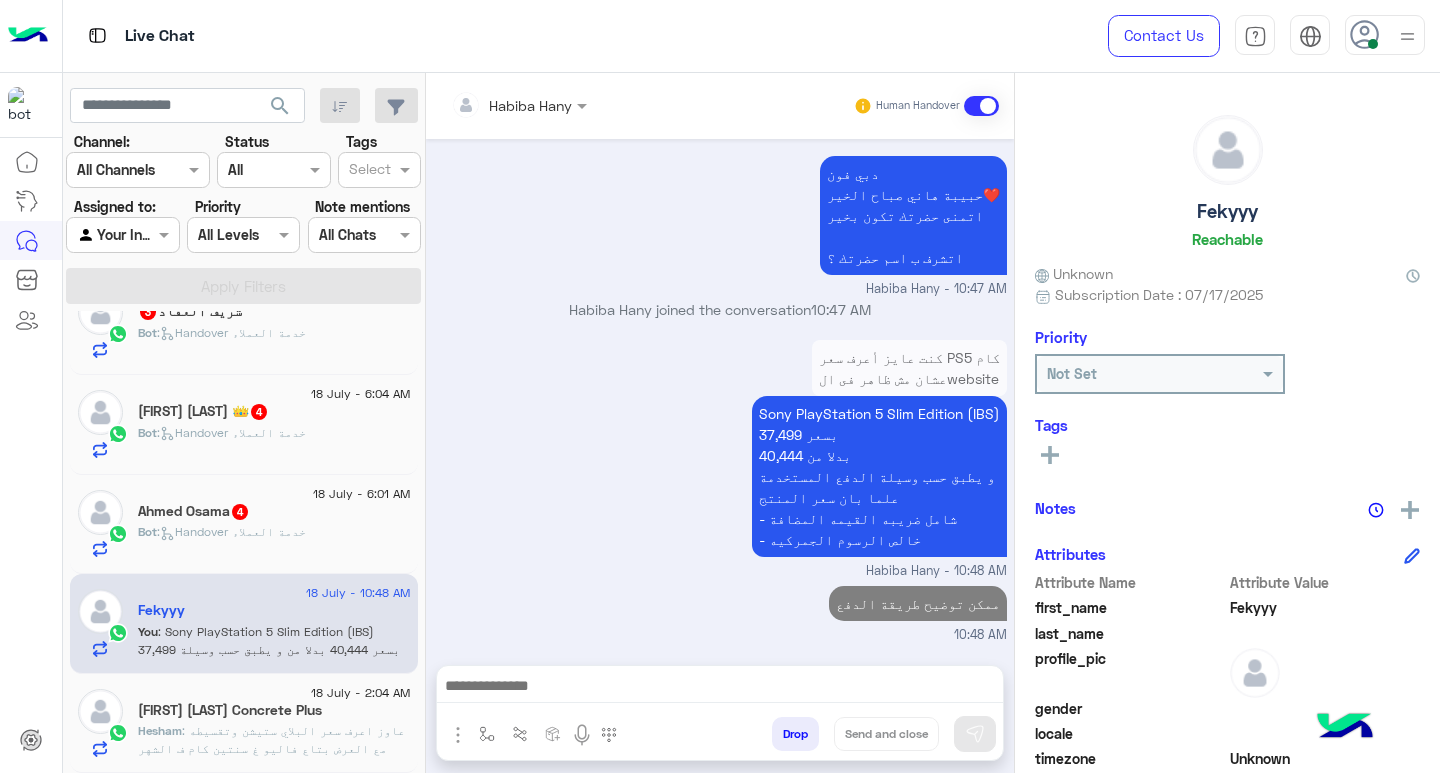scroll, scrollTop: 2162, scrollLeft: 0, axis: vertical 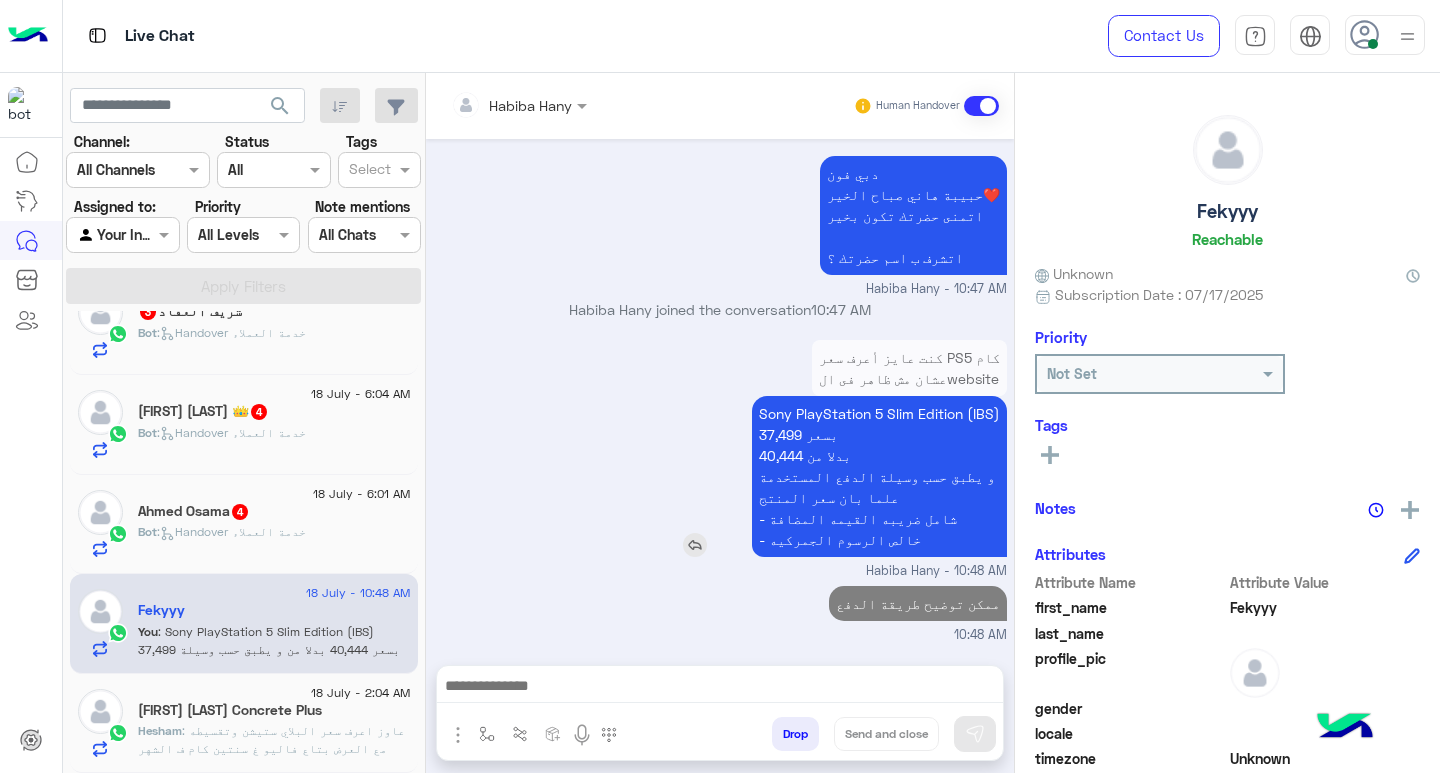 click on "Sony PlayStation 5 Slim Edition (IBS) 37,499 بسعر  40,444 بدلا من  و يطبق حسب وسيلة الدفع المستخدمة علما بان سعر المنتج - شامل ضريبه القيمه المضافة - خالص الرسوم الجمركيه" at bounding box center [879, 476] 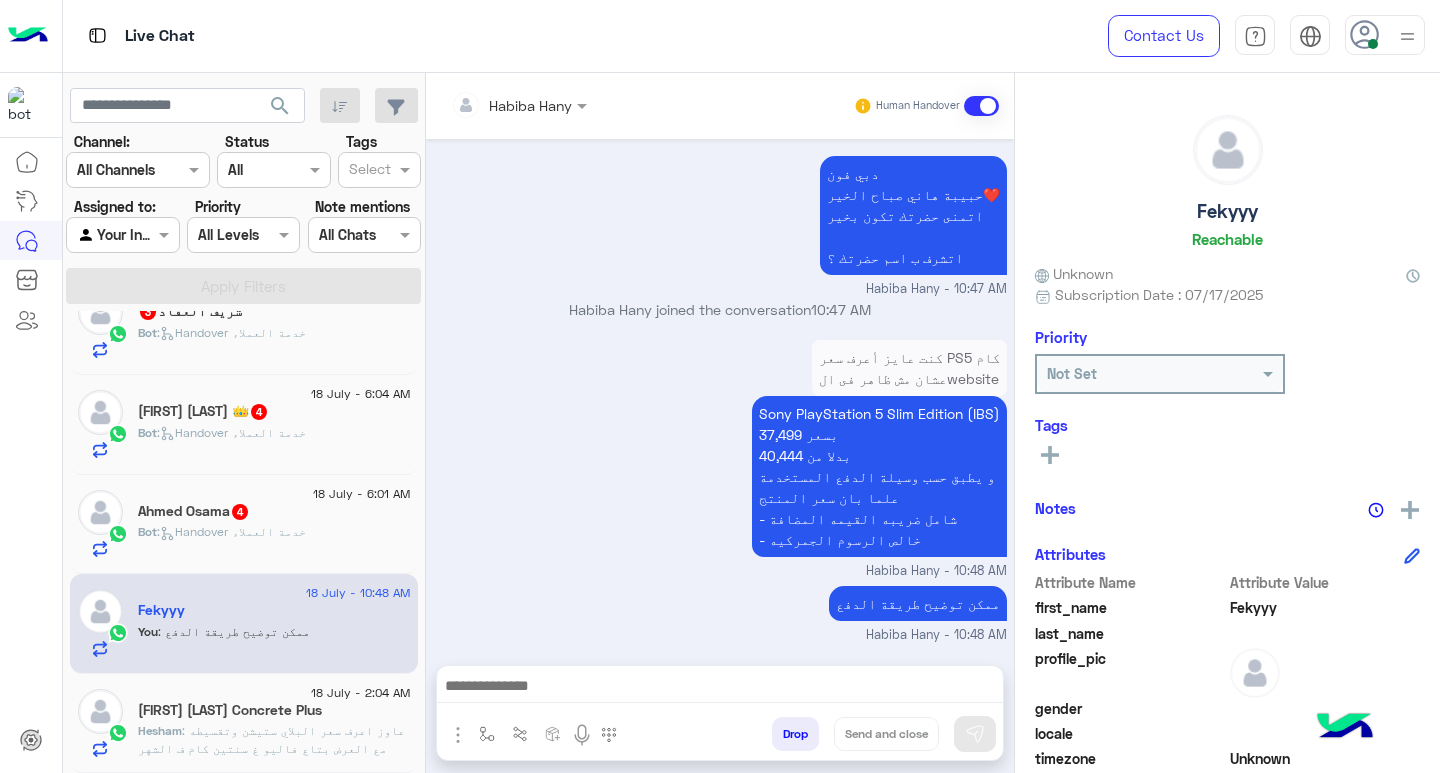 click on ": عاوز اعرف سعر البلاي ستيشن
وتقسيطه مع العرض بتاع فاليو غ سنتين كام ف الشهر" 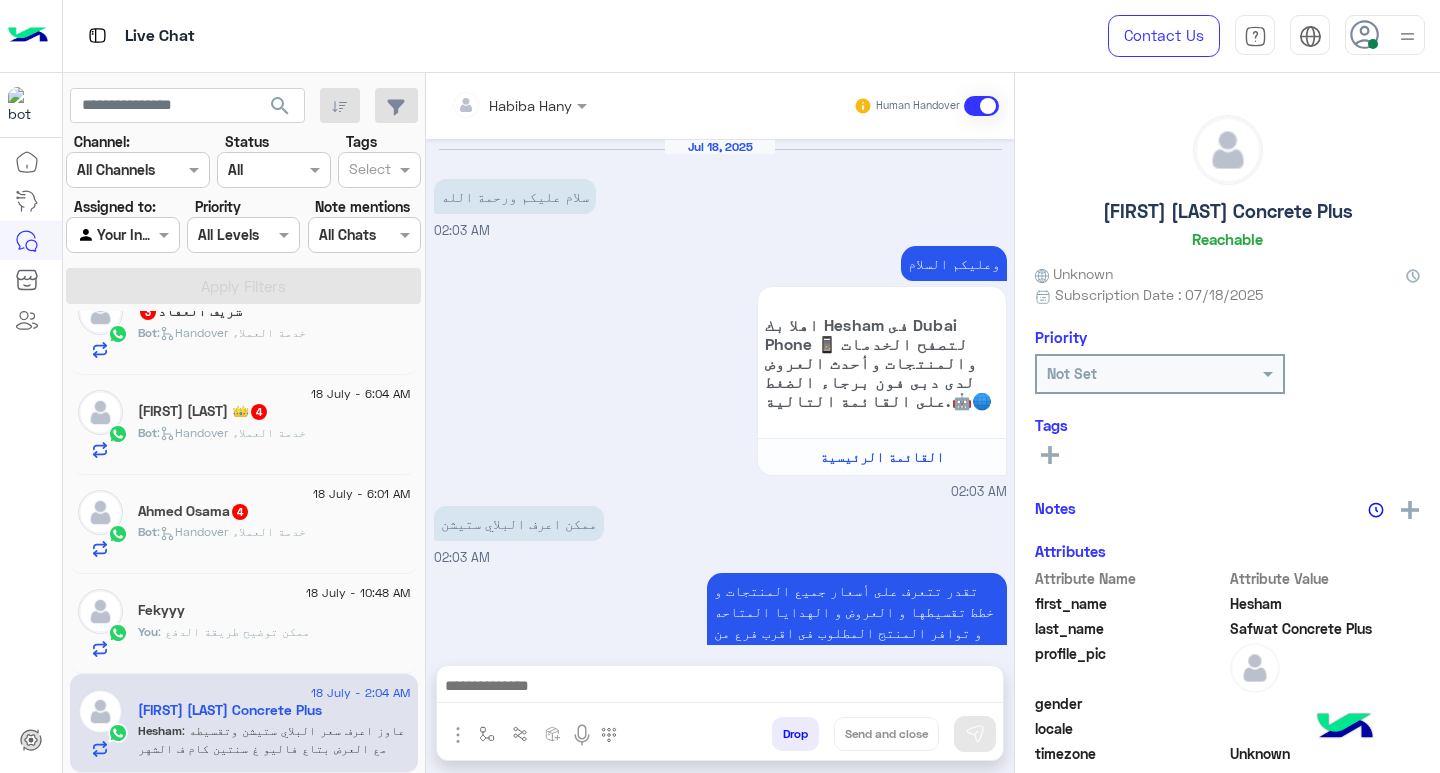 scroll, scrollTop: 1081, scrollLeft: 0, axis: vertical 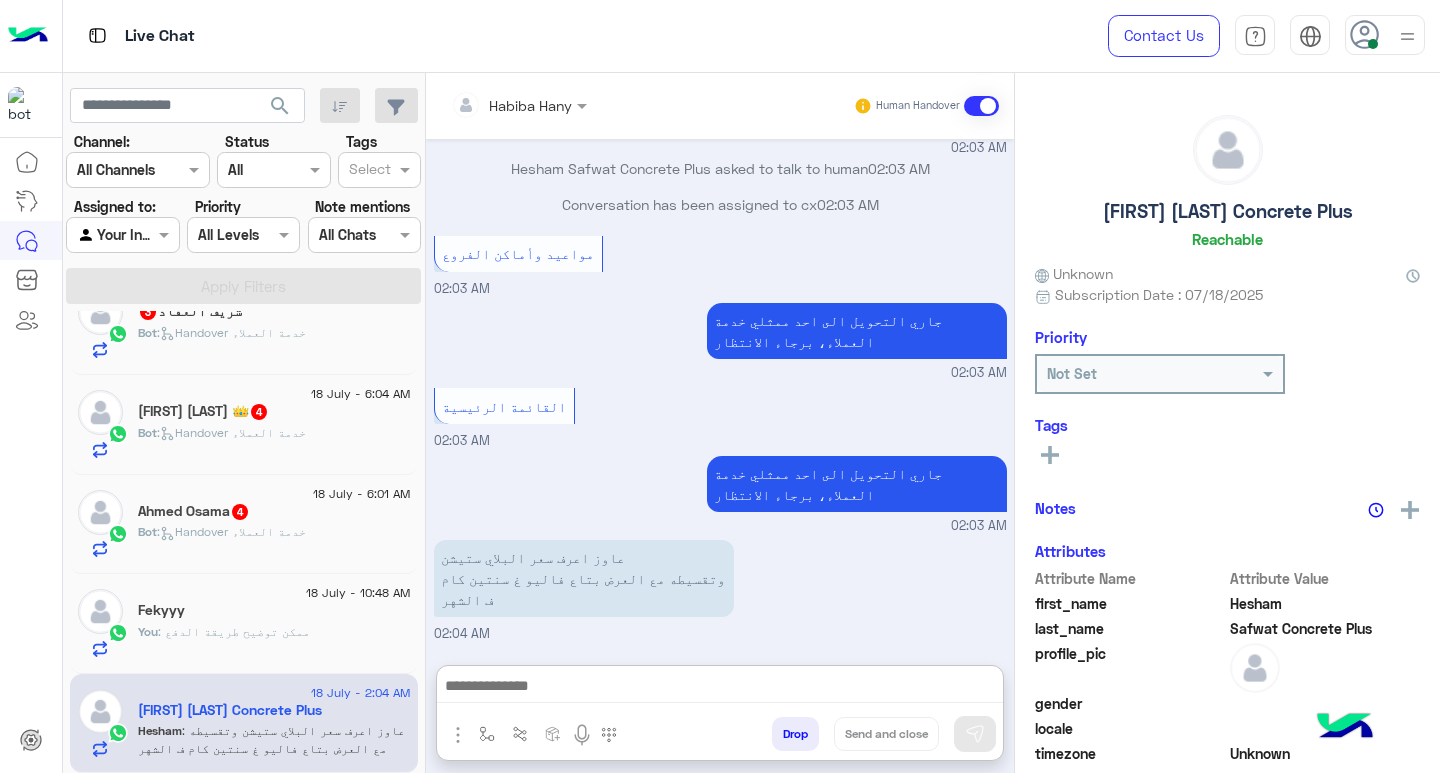 click at bounding box center [720, 688] 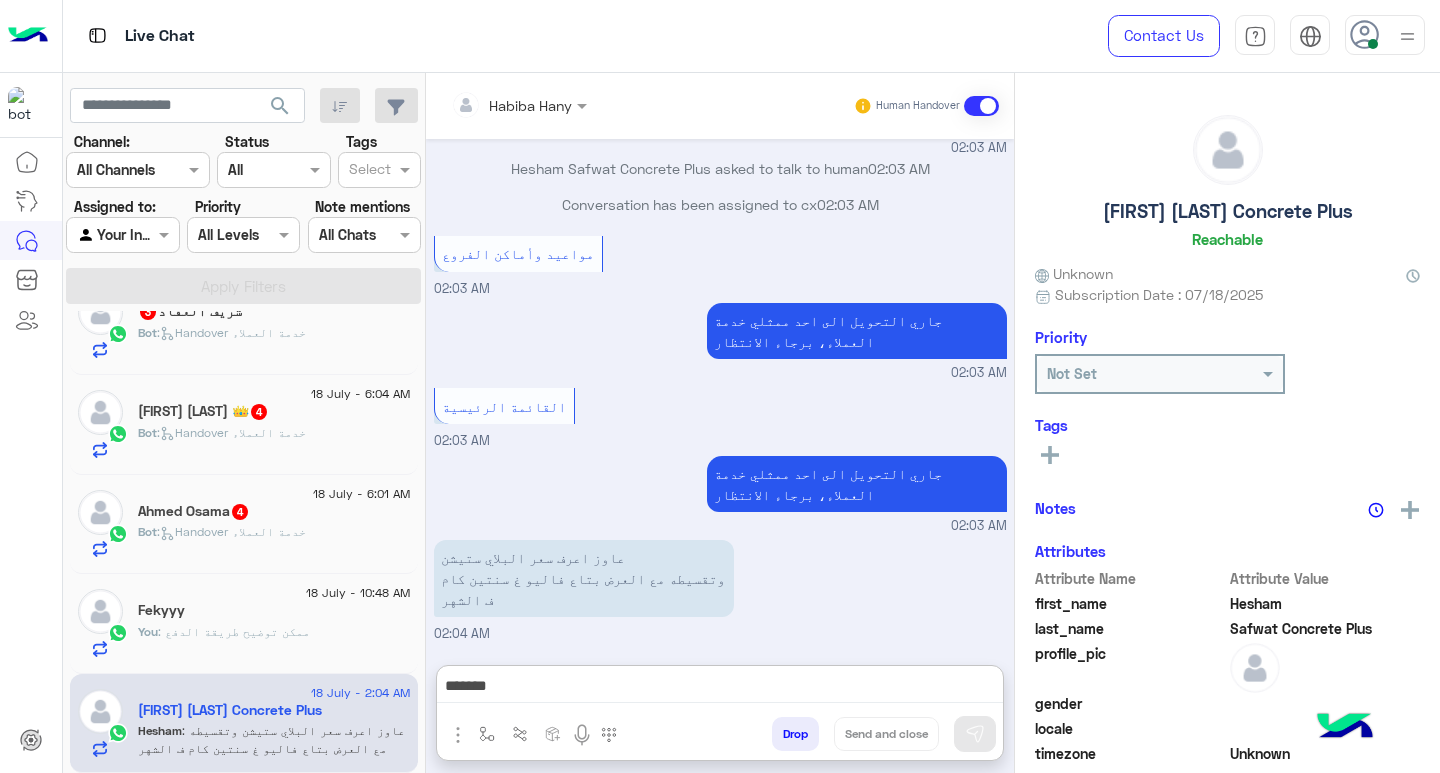click on "**********" at bounding box center (720, 688) 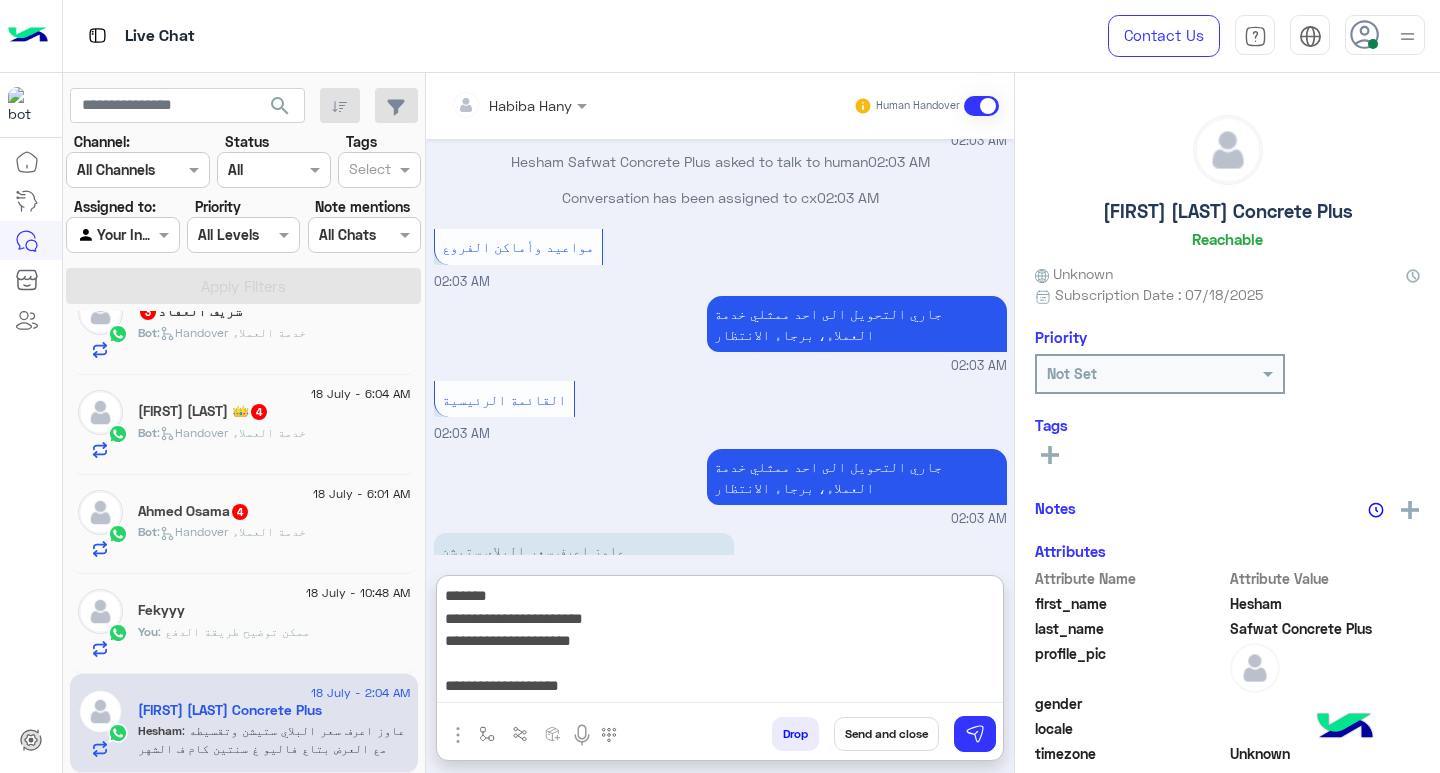 scroll, scrollTop: 43, scrollLeft: 0, axis: vertical 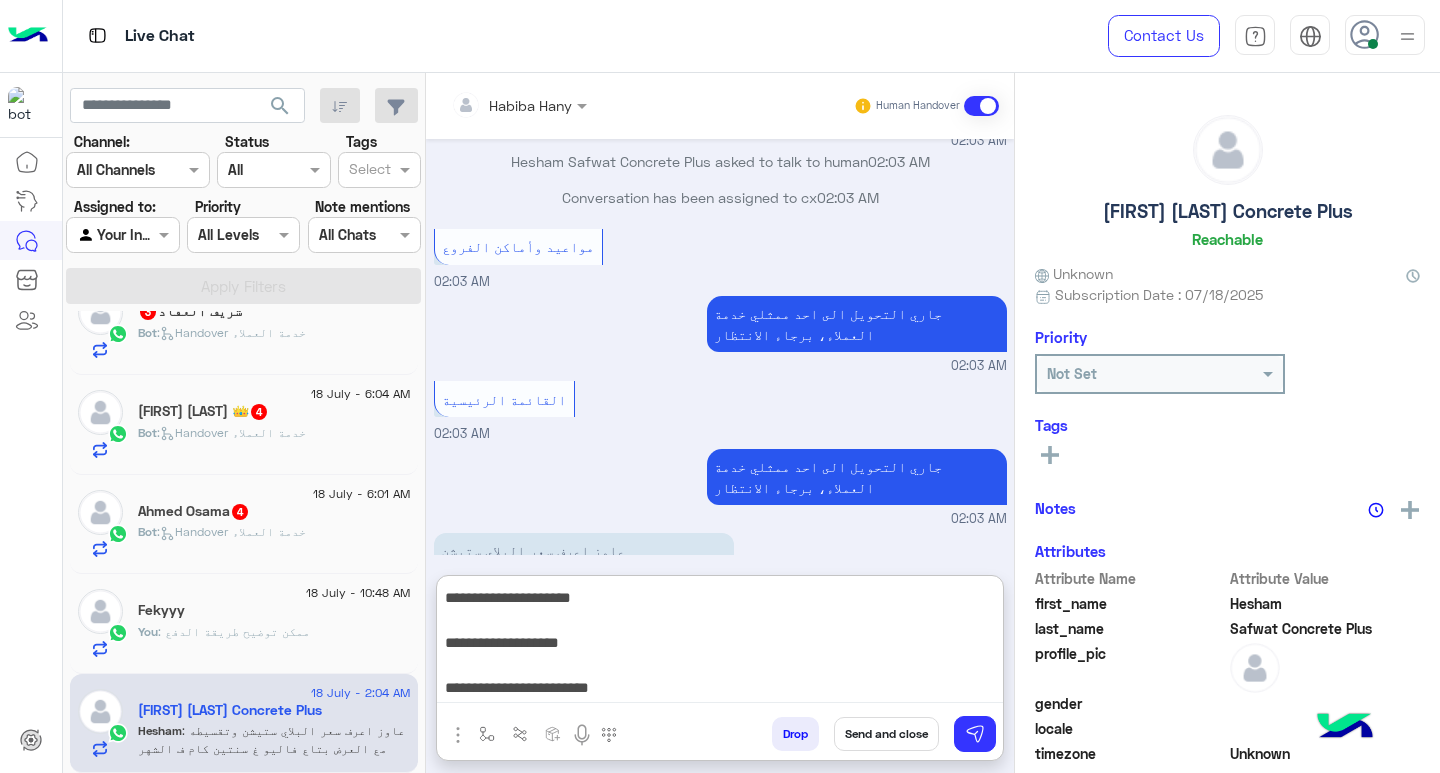 click on "**********" at bounding box center [720, 643] 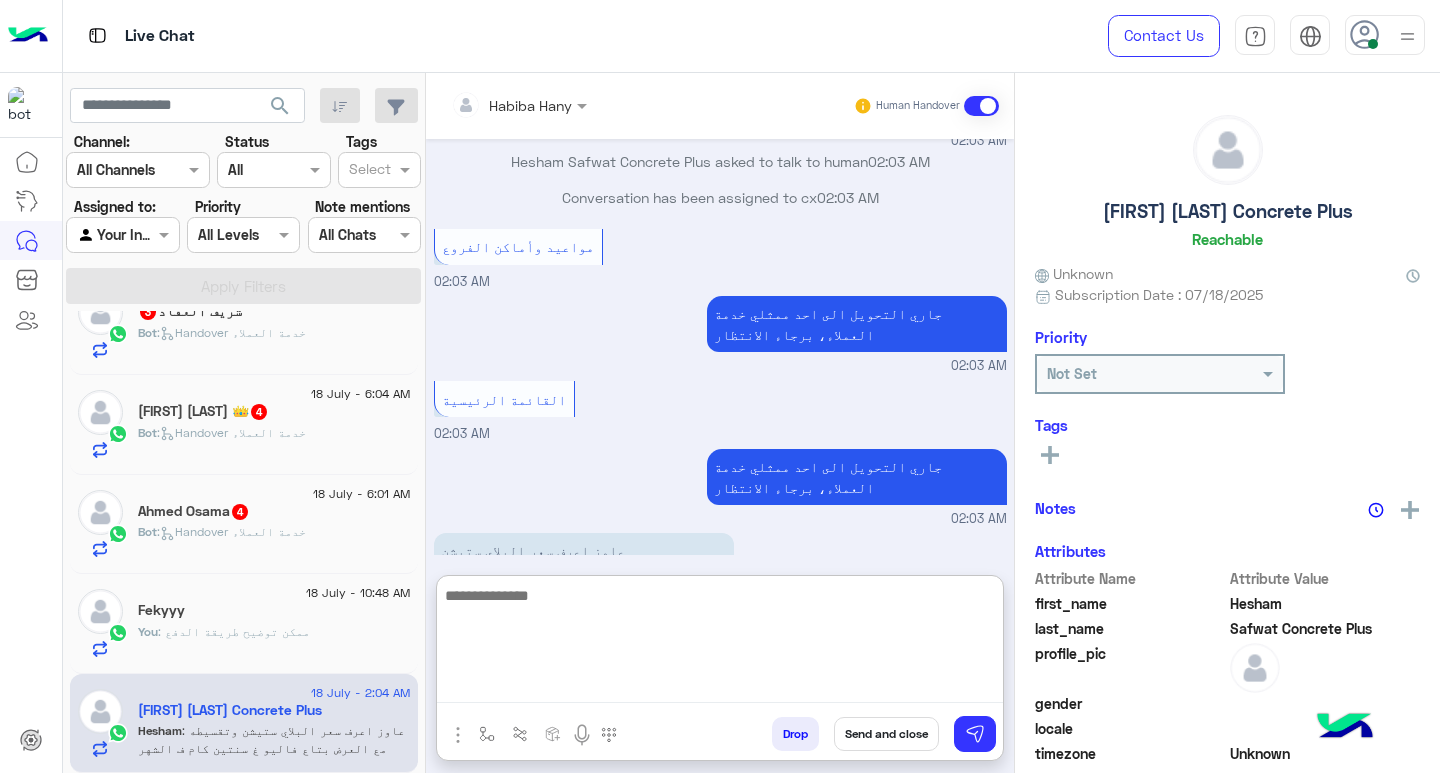 scroll, scrollTop: 0, scrollLeft: 0, axis: both 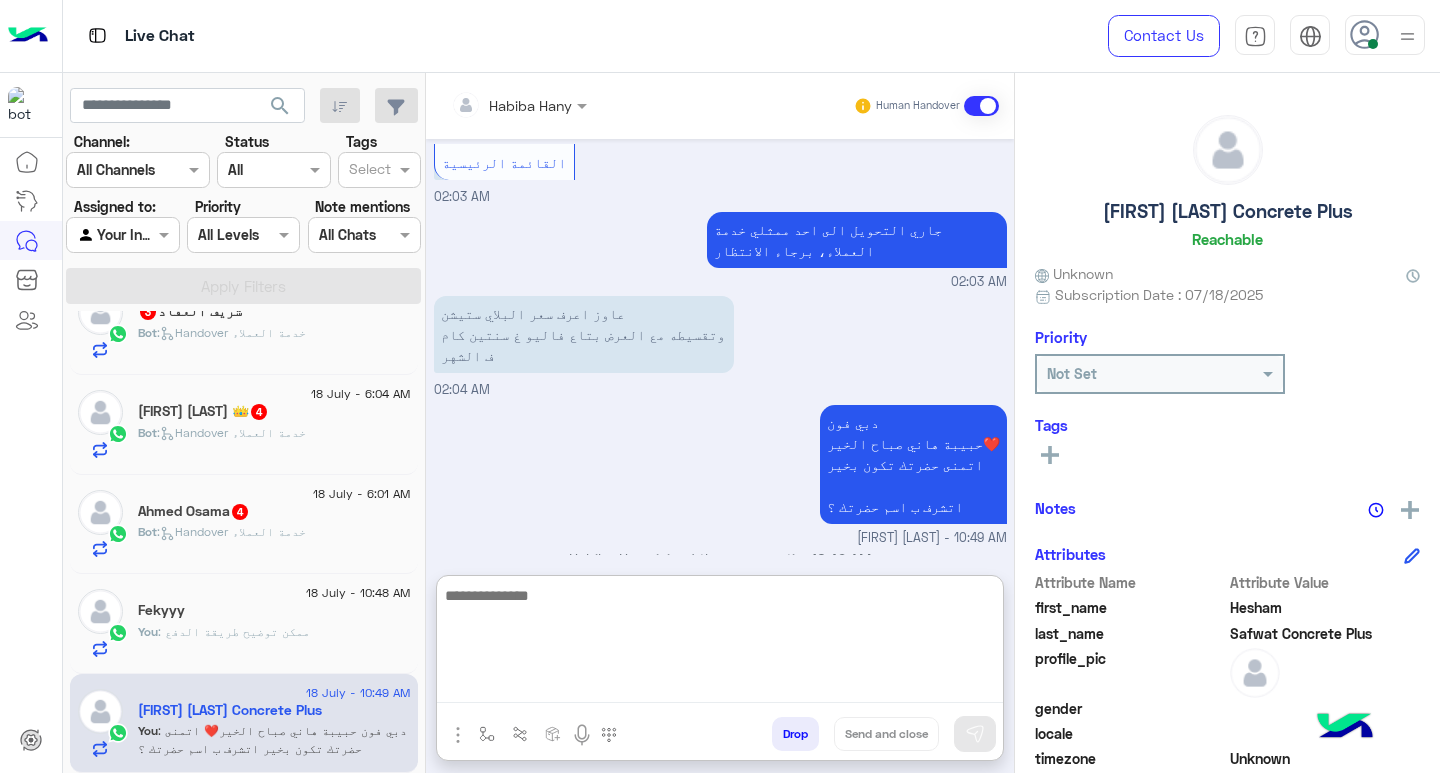 paste on "**********" 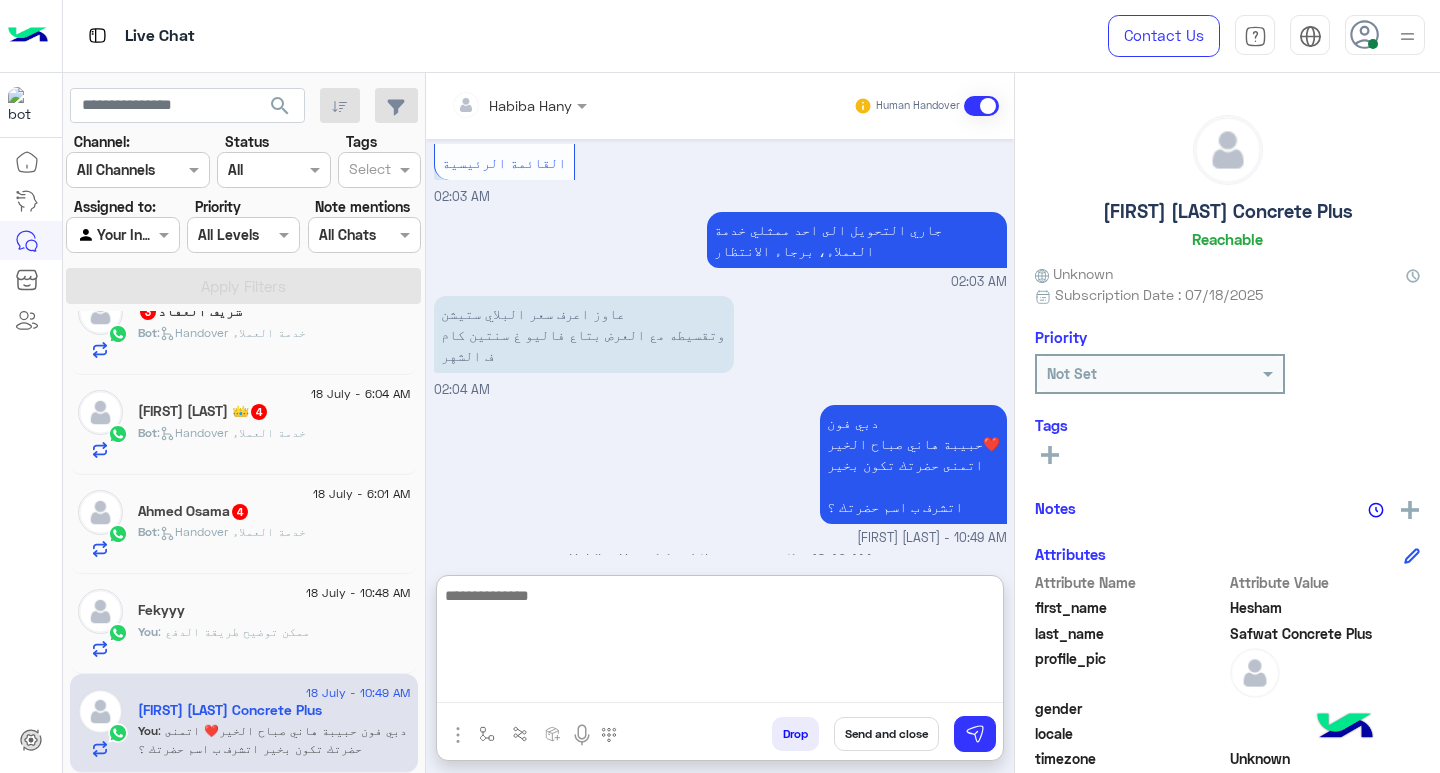 scroll, scrollTop: 0, scrollLeft: 0, axis: both 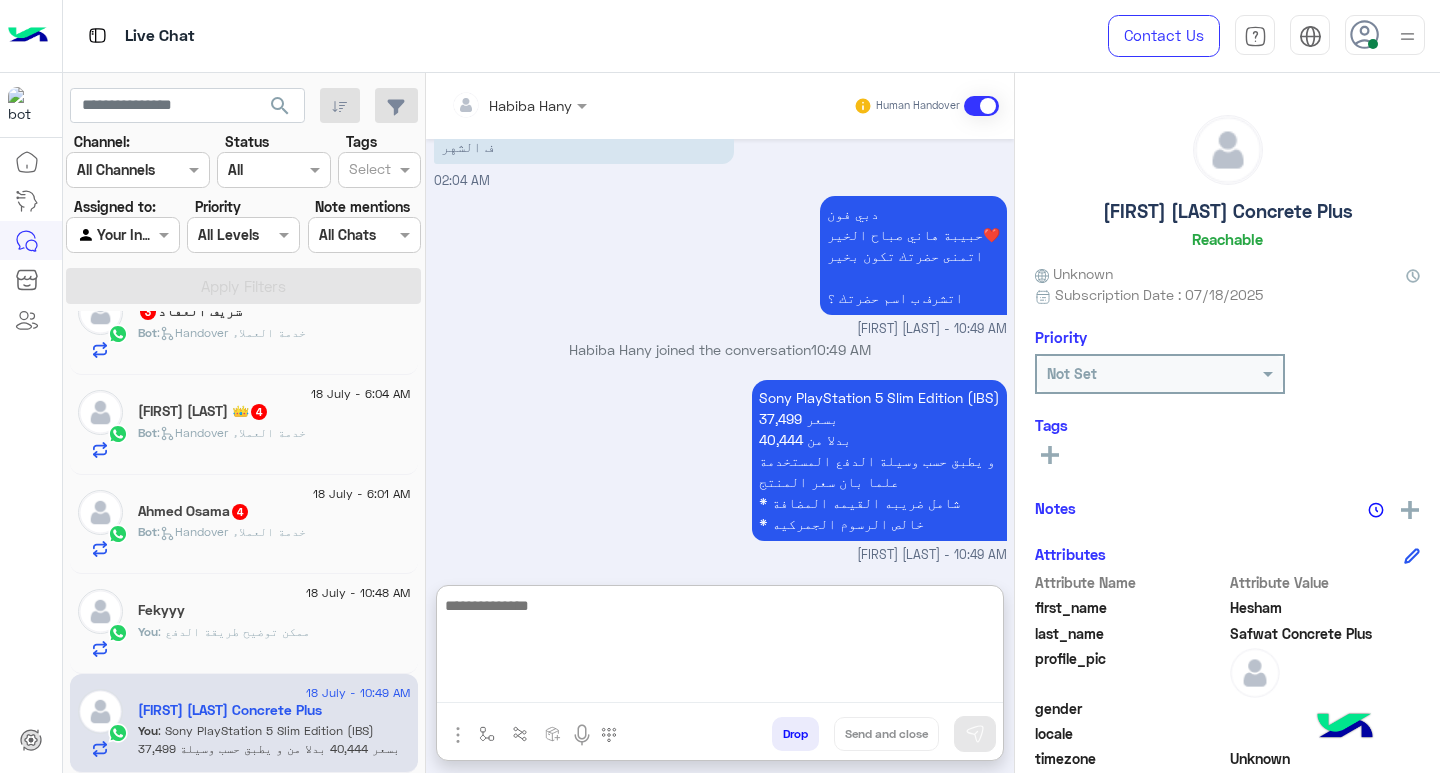 paste on "**********" 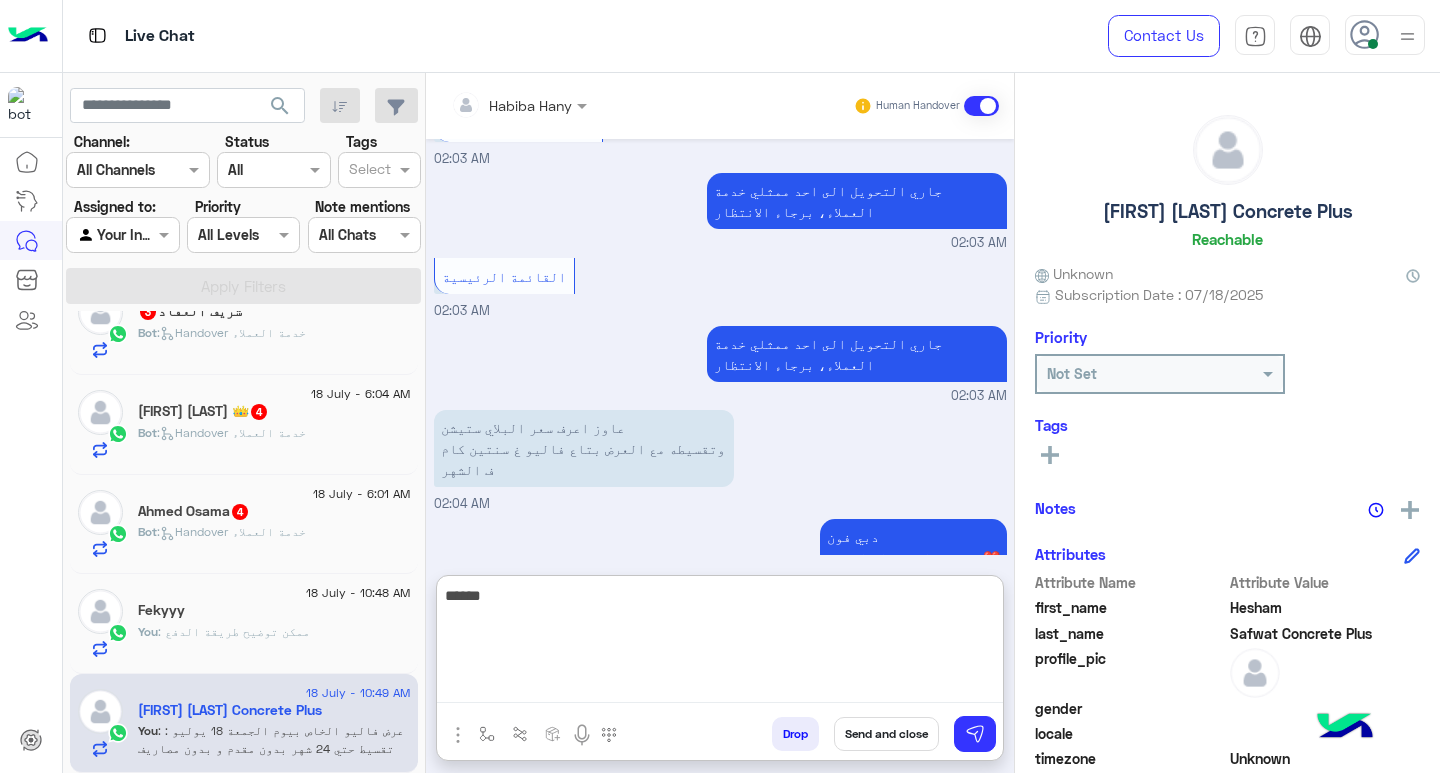 scroll, scrollTop: 1671, scrollLeft: 0, axis: vertical 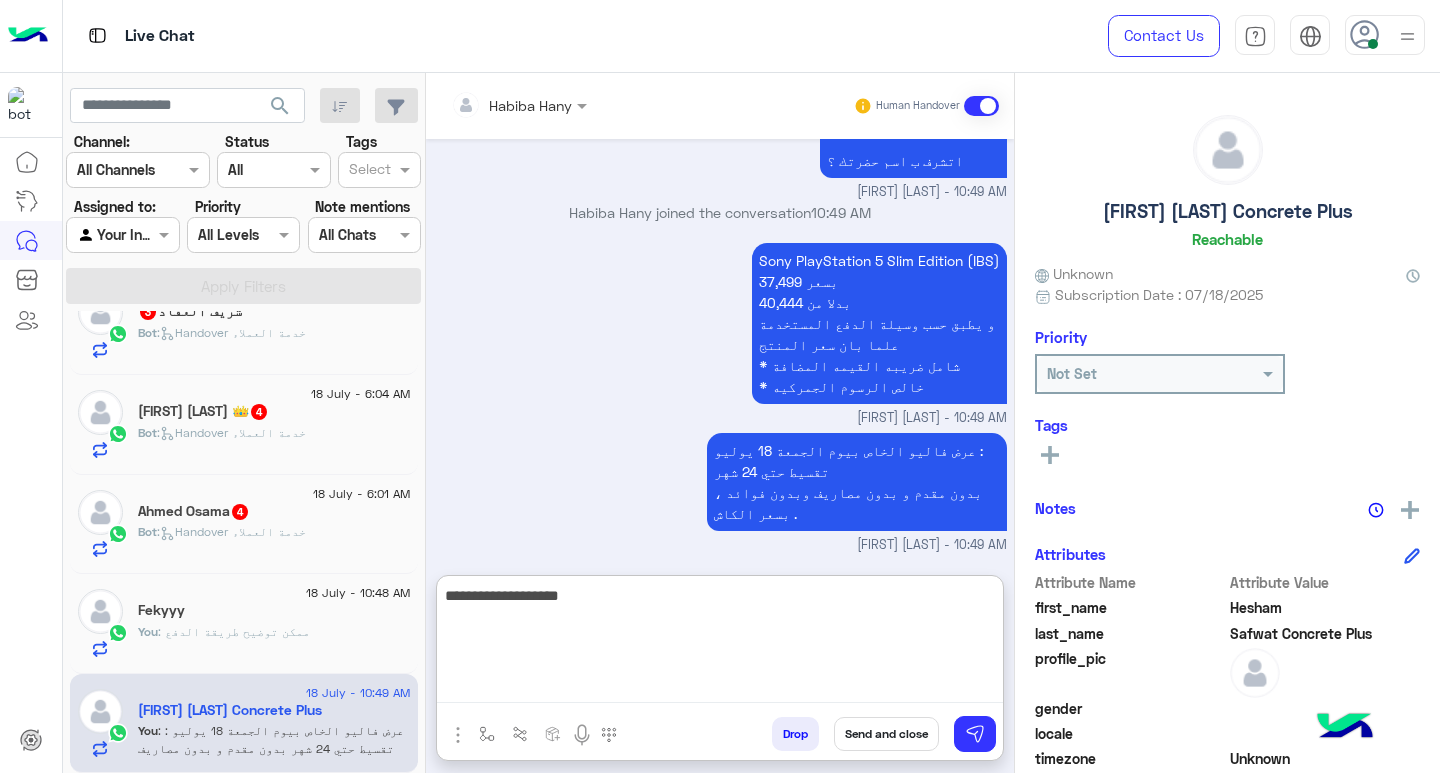type on "**********" 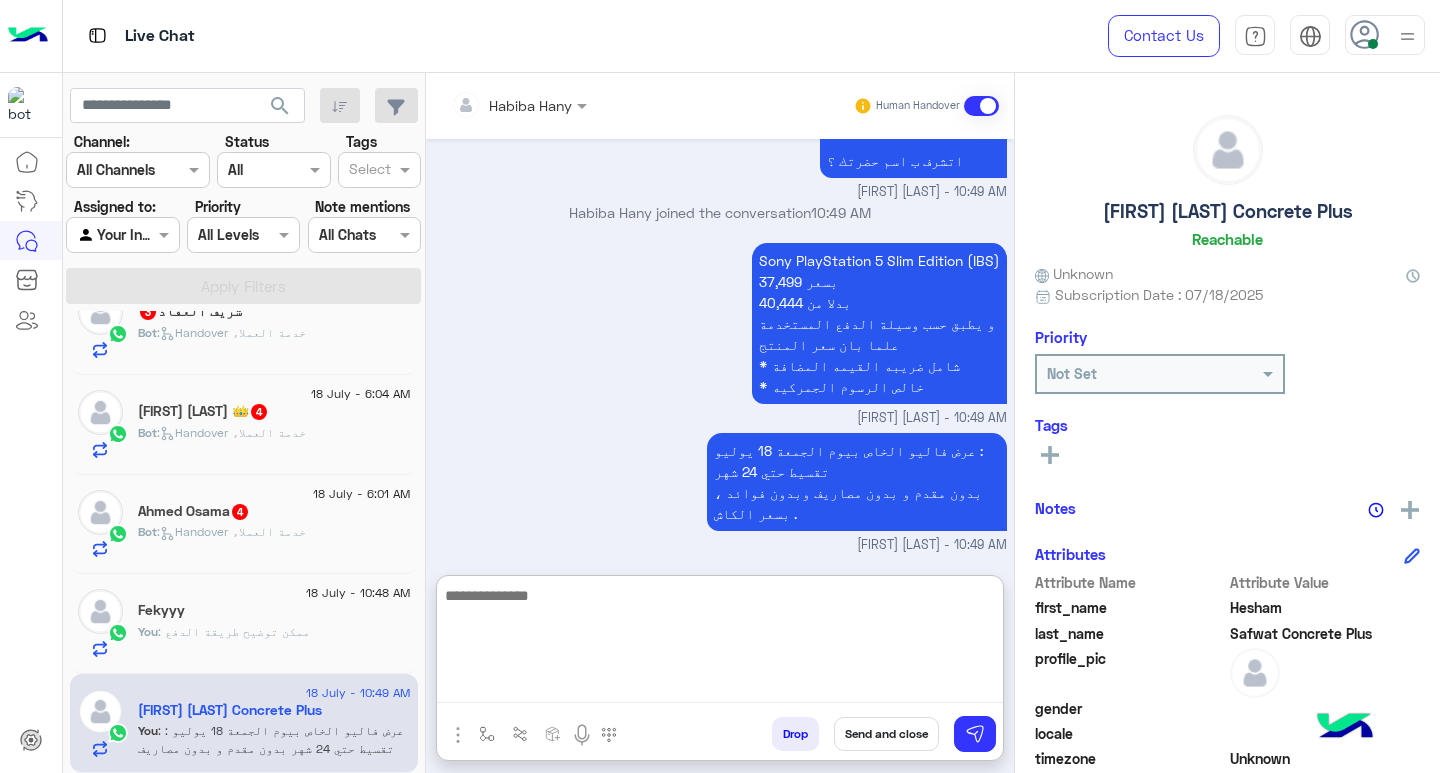 scroll, scrollTop: 1735, scrollLeft: 0, axis: vertical 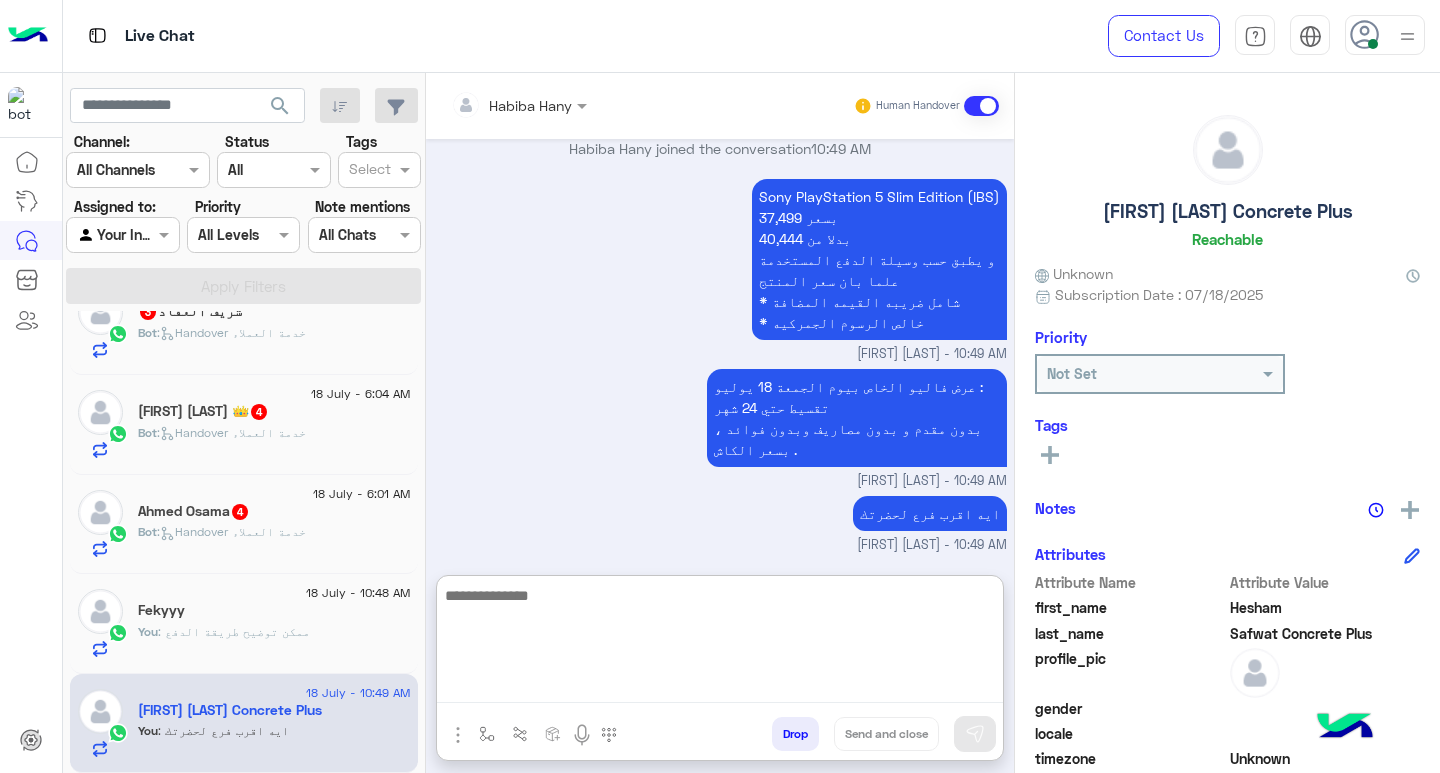 click on "Fekyyy" 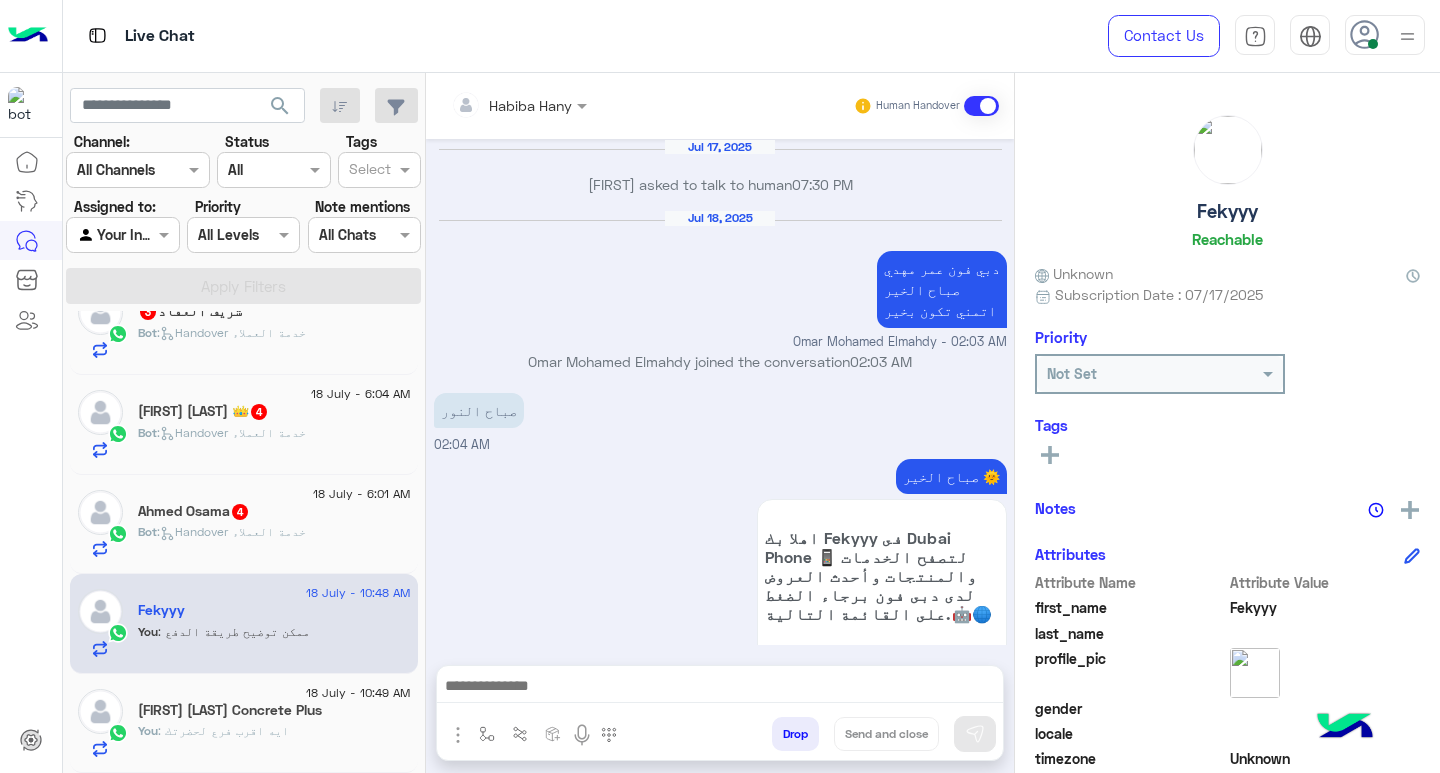 scroll, scrollTop: 1626, scrollLeft: 0, axis: vertical 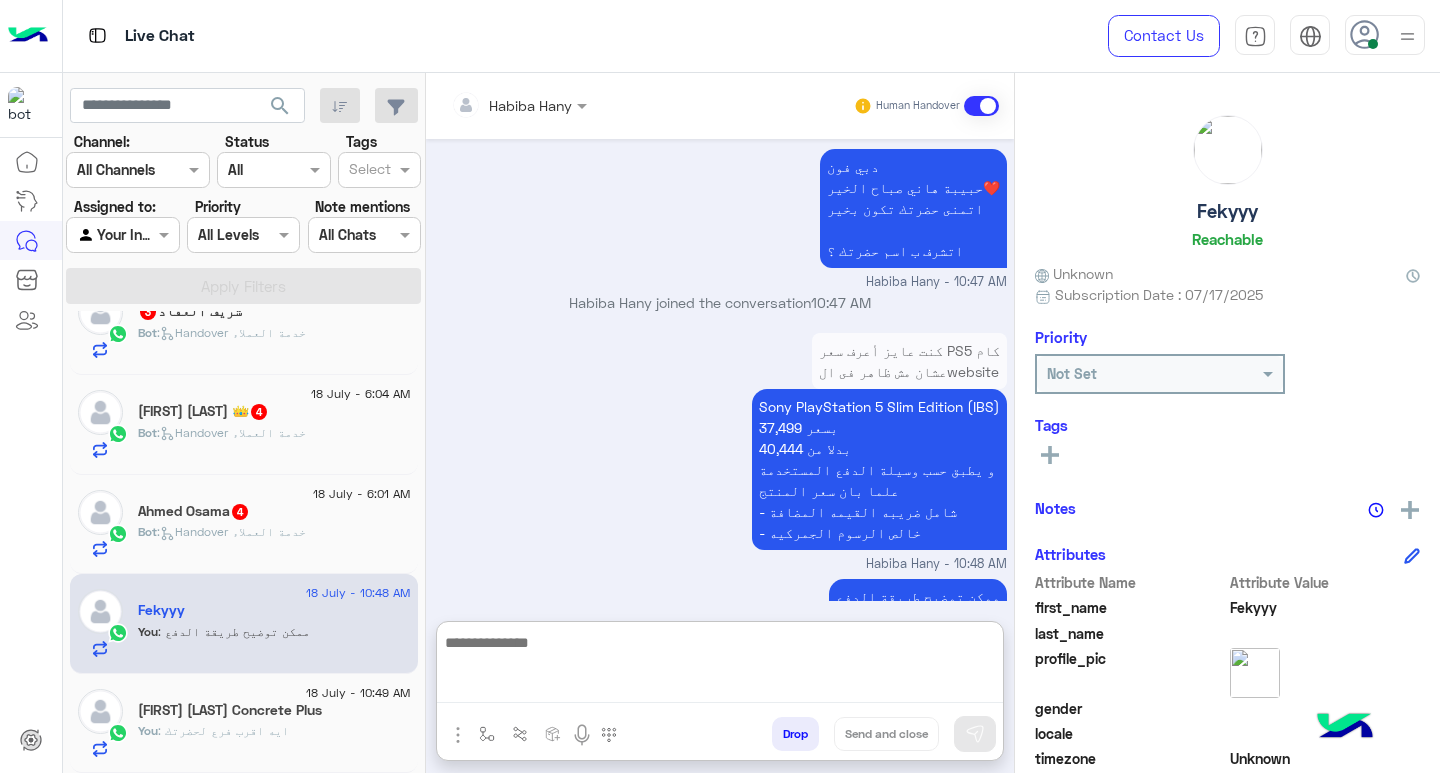 click at bounding box center (720, 667) 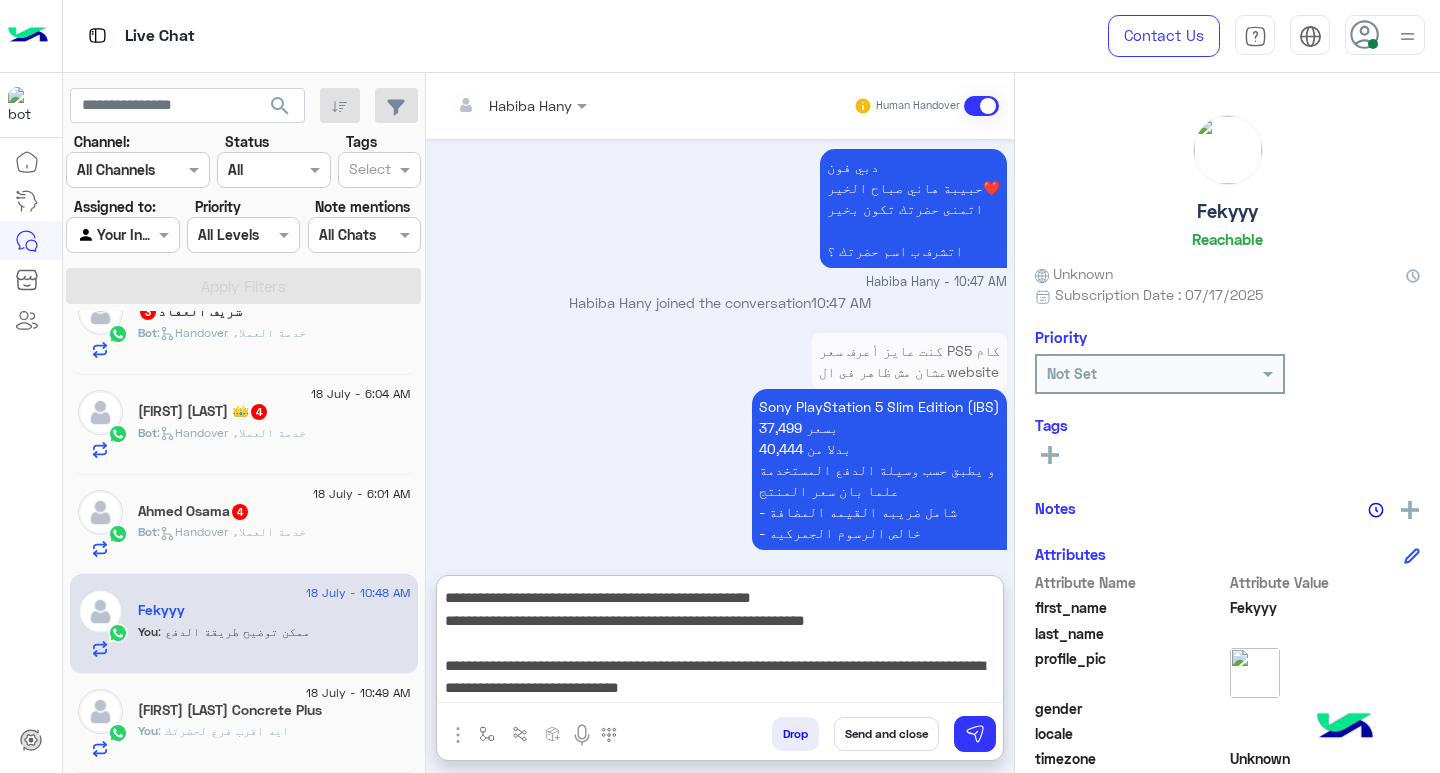 scroll, scrollTop: 133, scrollLeft: 0, axis: vertical 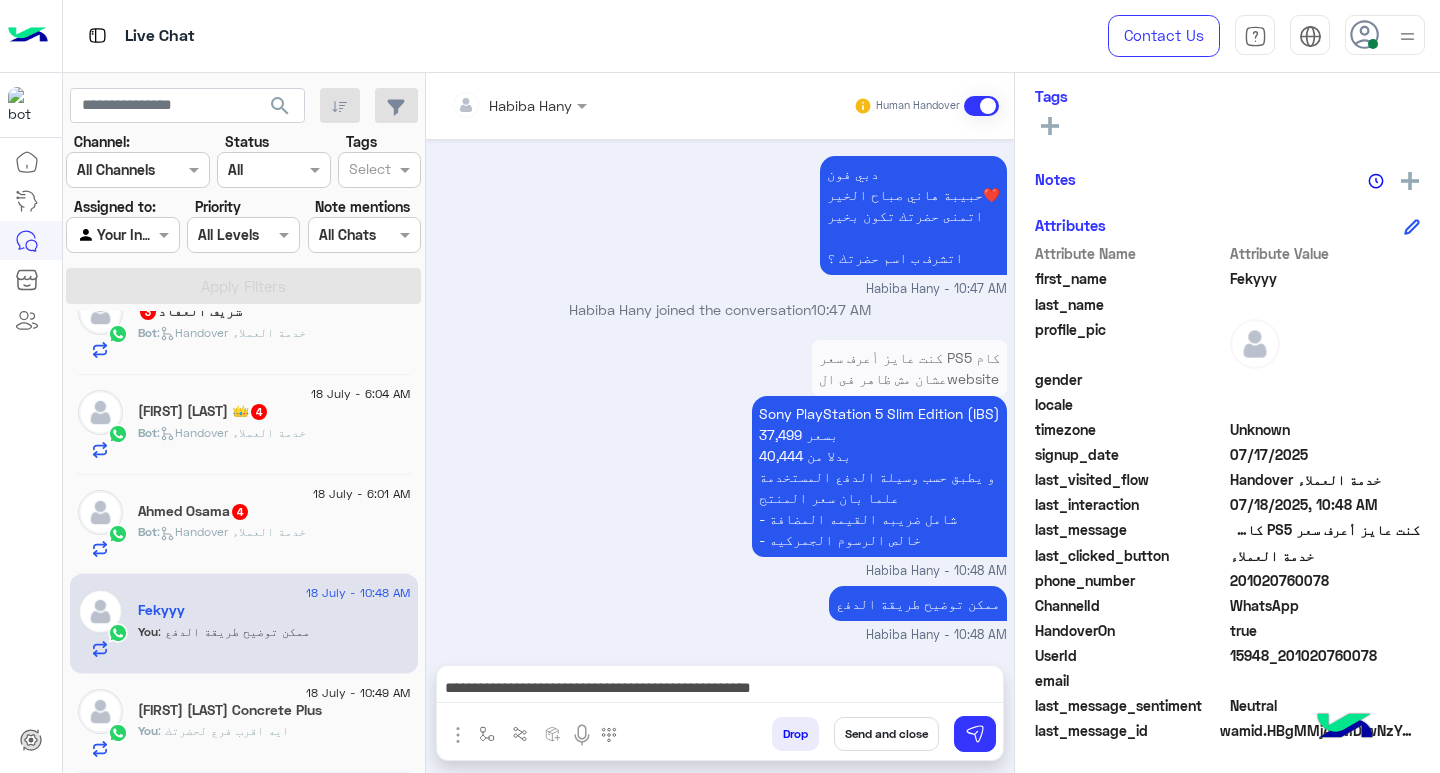 click on "201020760078" 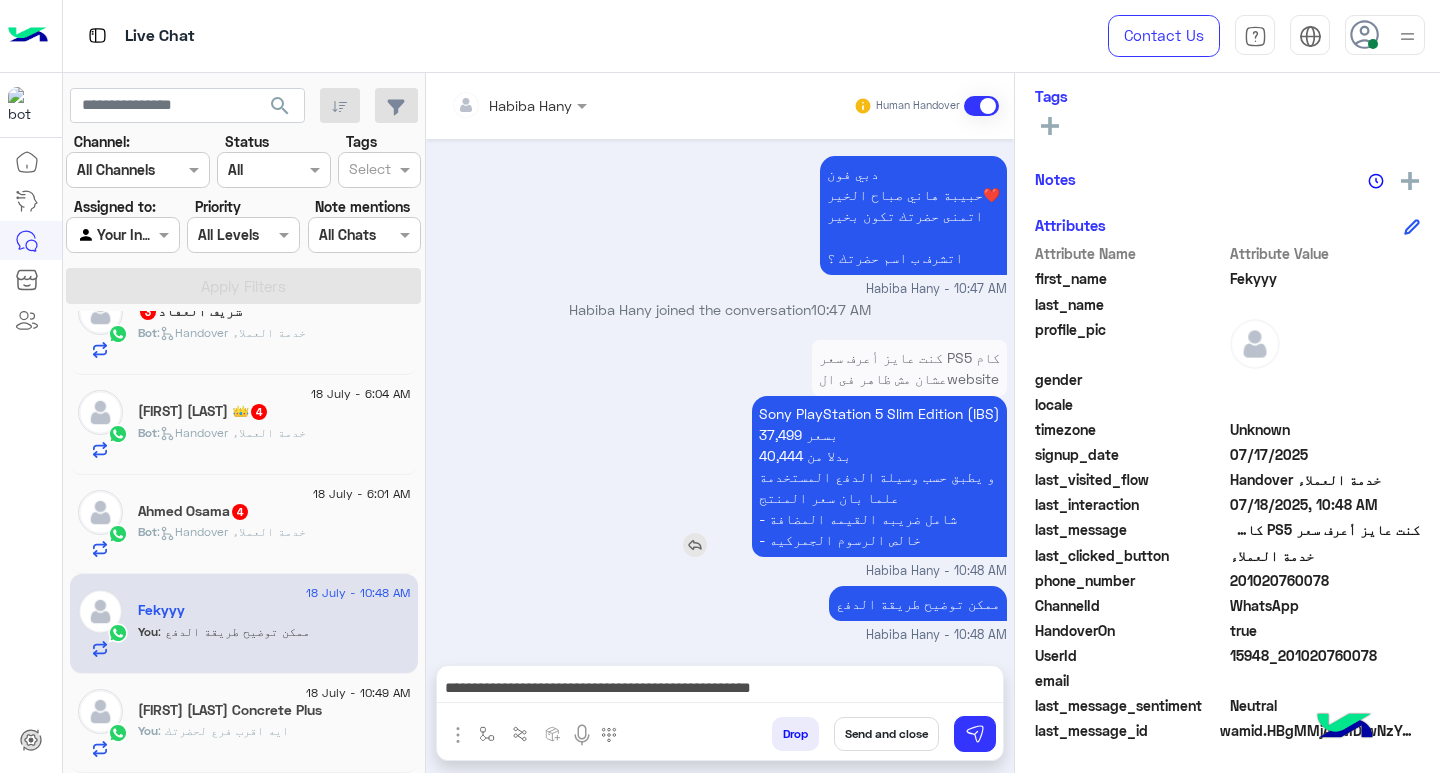 click on "Sony PlayStation 5 Slim Edition (IBS) 37,499 بسعر  40,444 بدلا من  و يطبق حسب وسيلة الدفع المستخدمة علما بان سعر المنتج - شامل ضريبه القيمه المضافة - خالص الرسوم الجمركيه" at bounding box center [879, 476] 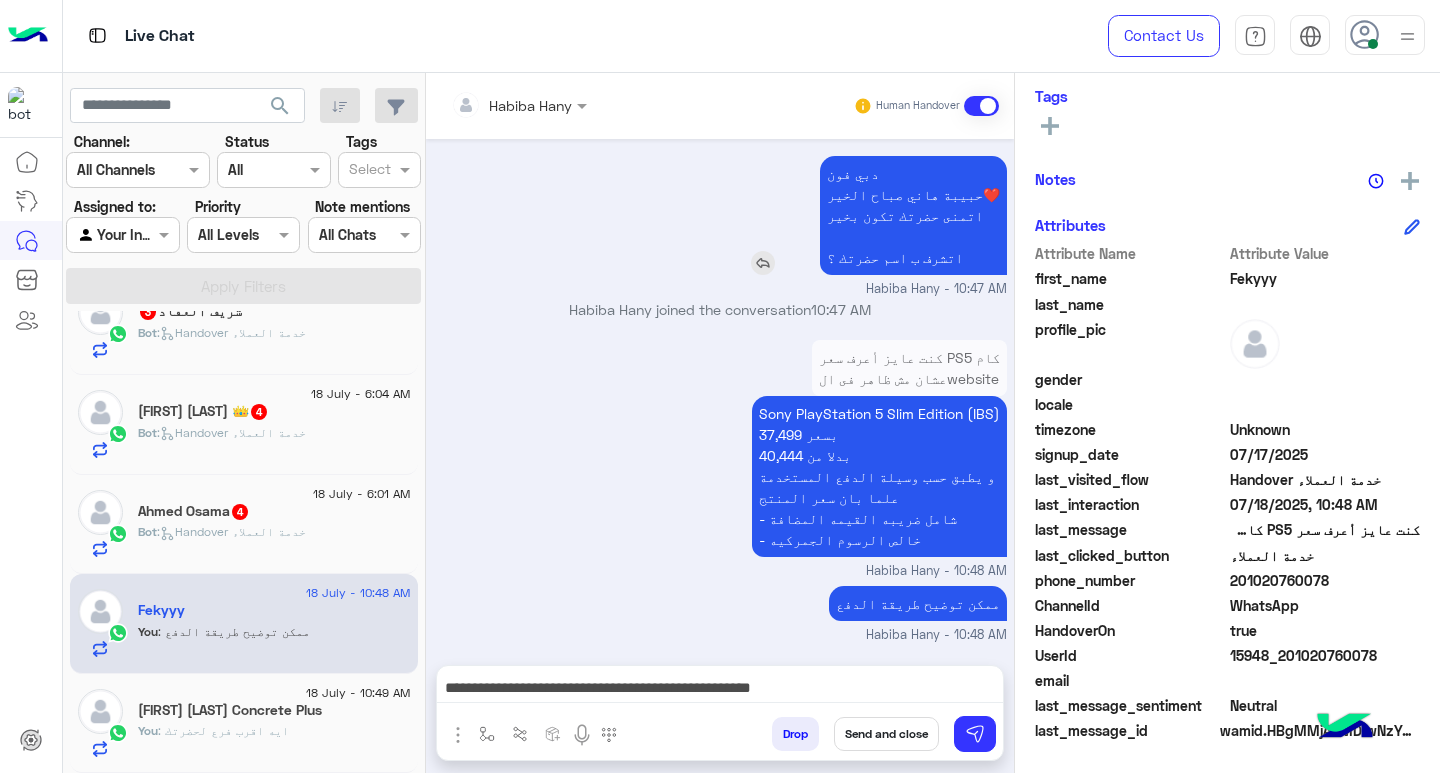 copy on "Sony PlayStation 5 Slim Edition (IBS)" 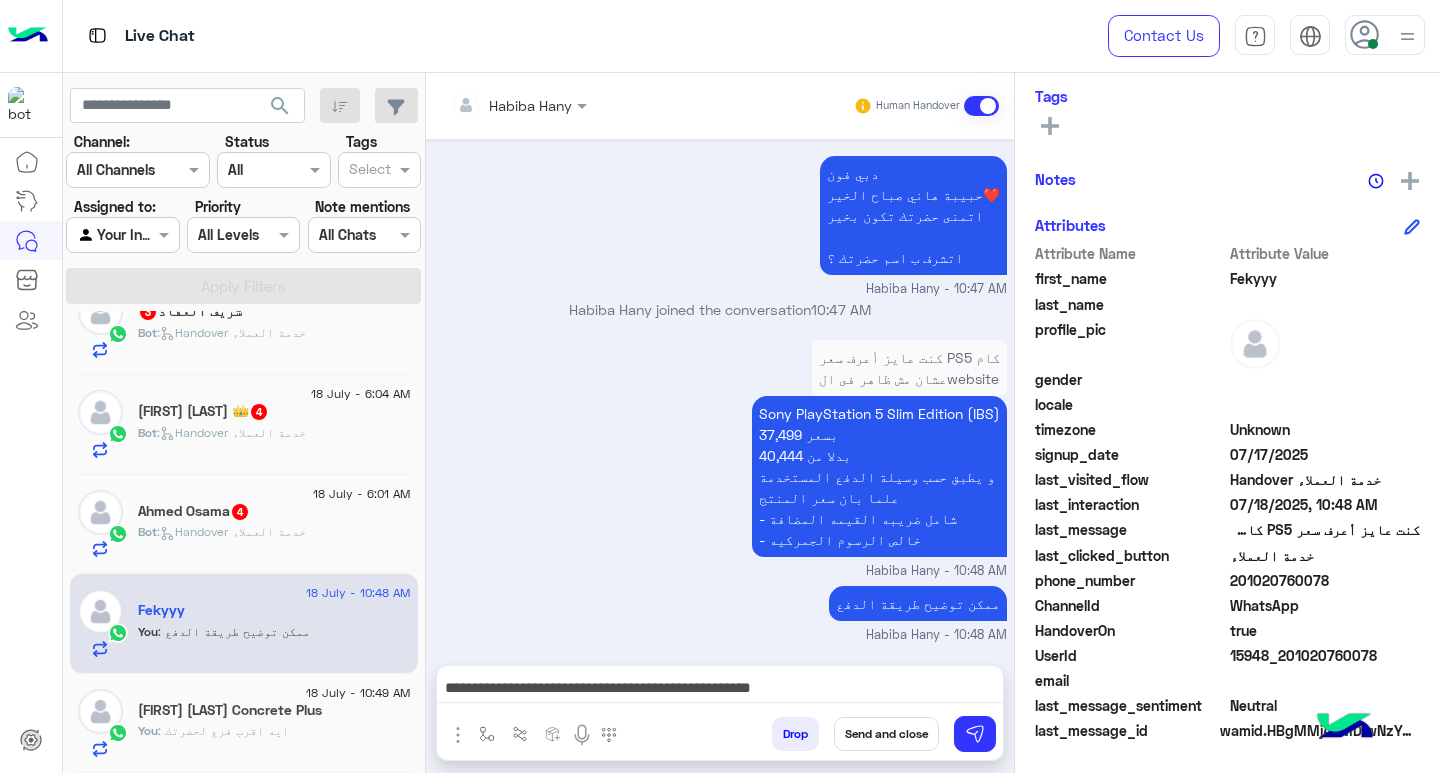 scroll, scrollTop: 0, scrollLeft: 0, axis: both 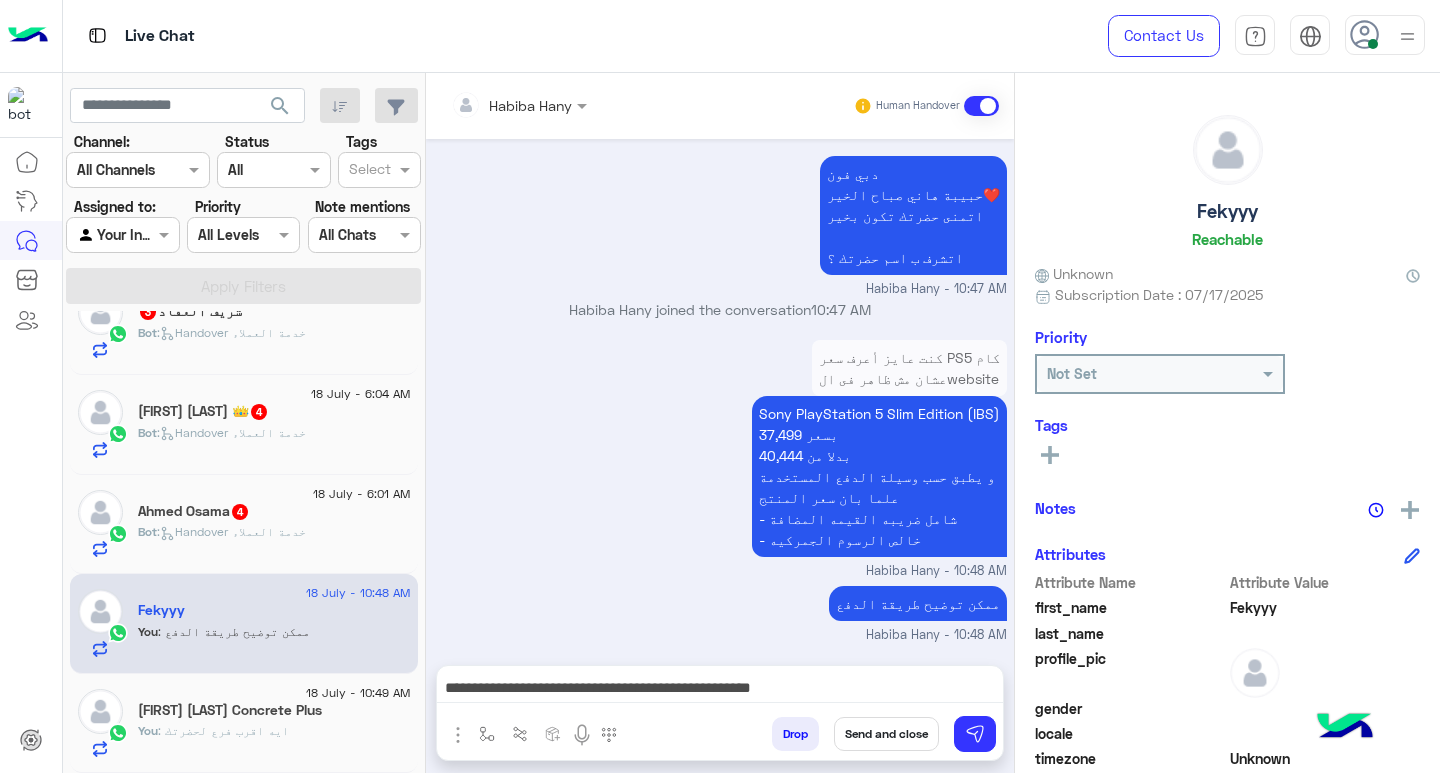 click on "Fekyyy" 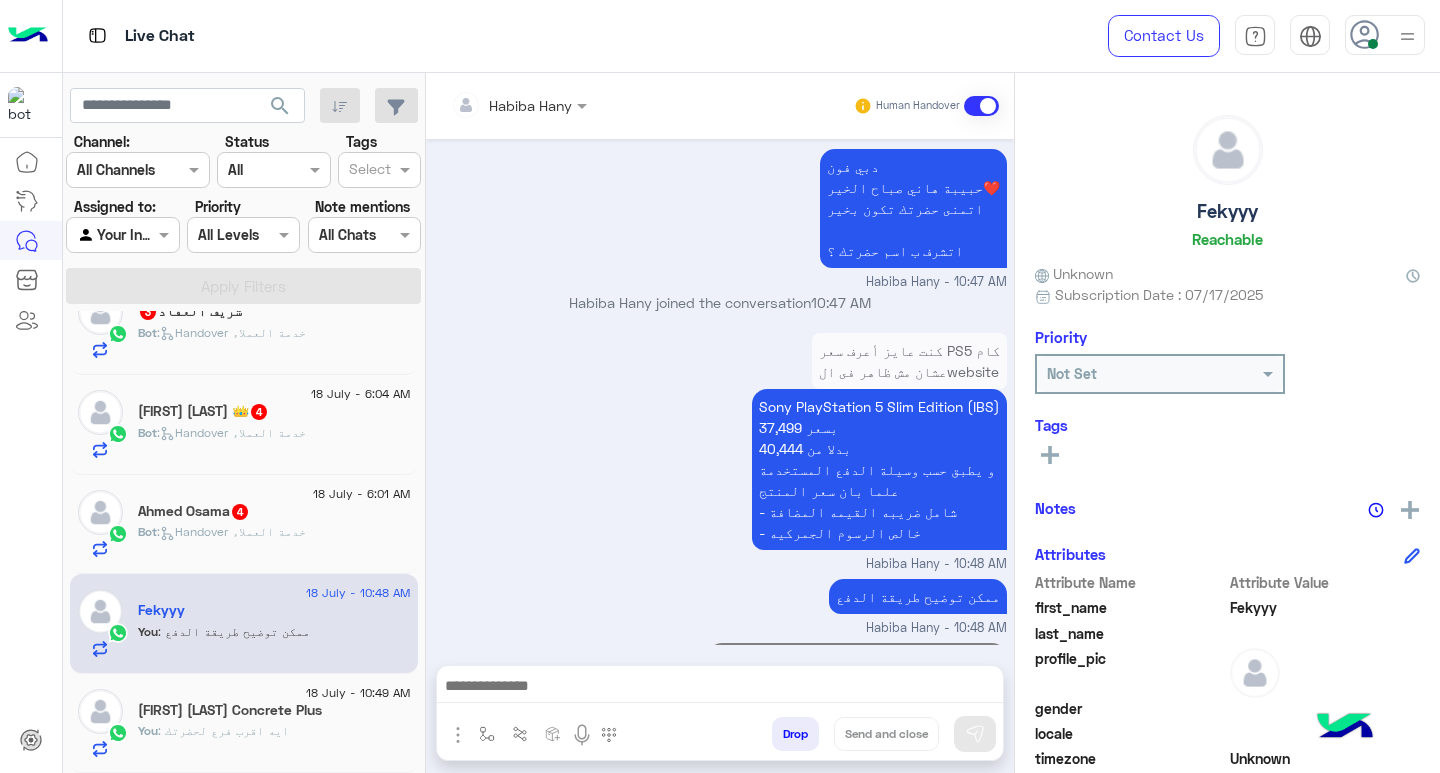 scroll, scrollTop: 0, scrollLeft: 0, axis: both 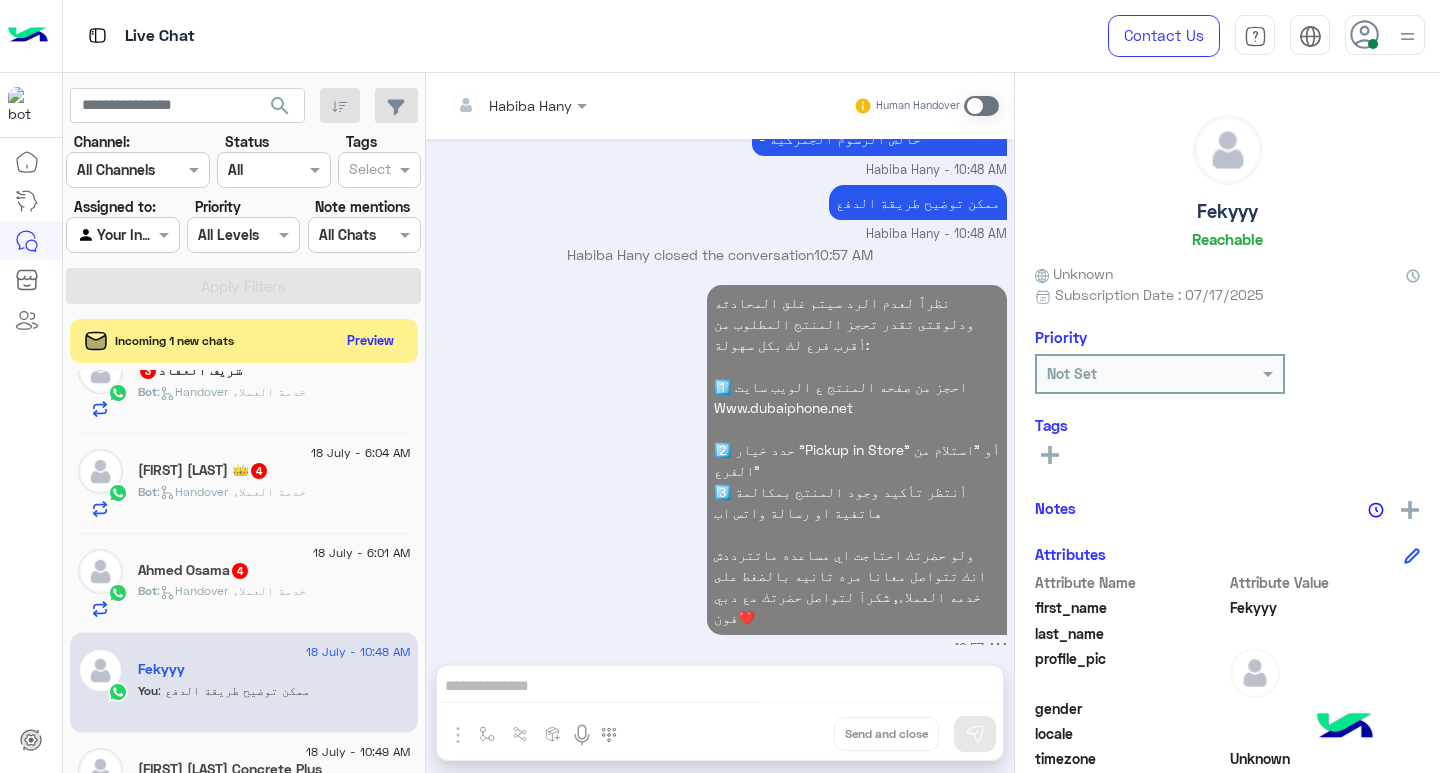 click on "18 July - 10:48 AM  Fekyyy    You  : ممكن توضيح طريقة الدفع" 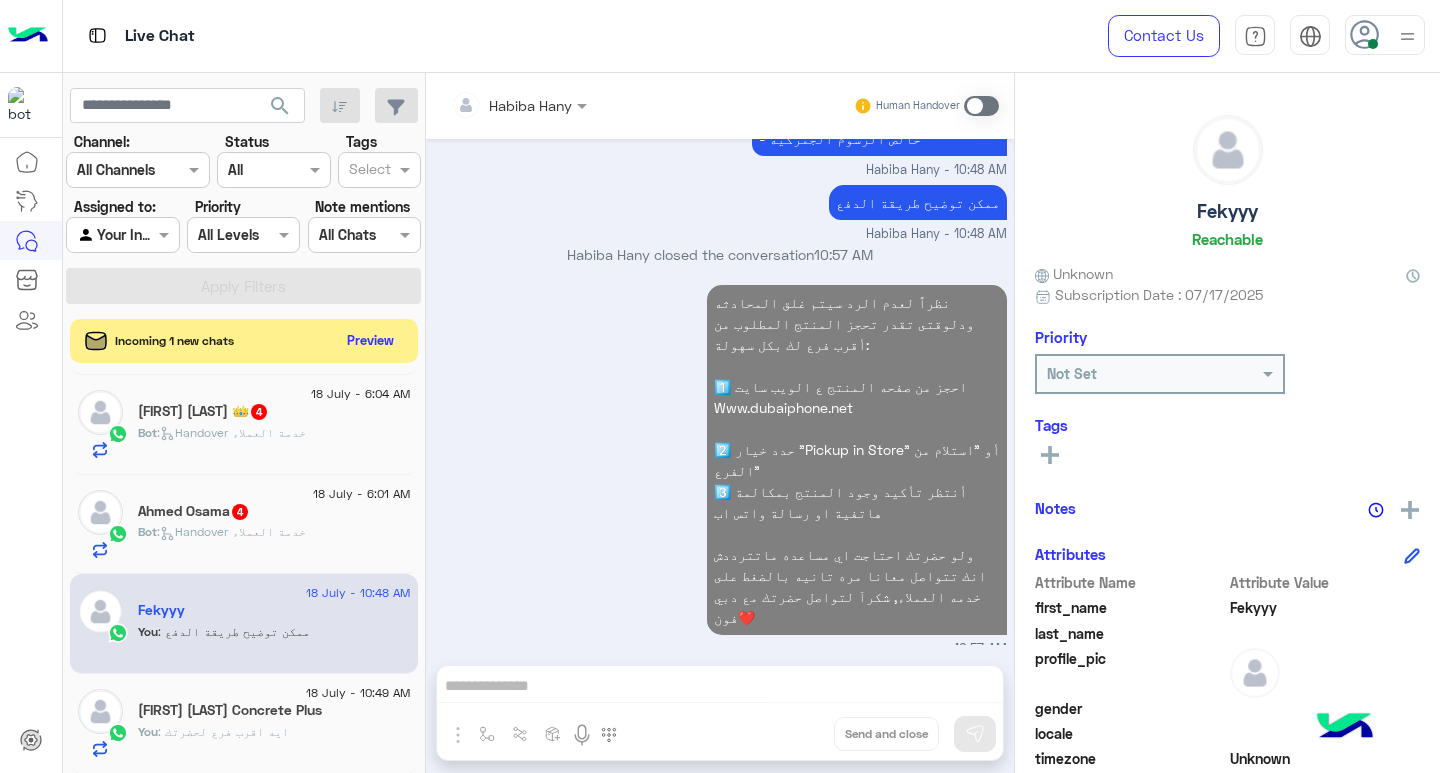 drag, startPoint x: 342, startPoint y: 716, endPoint x: 318, endPoint y: 38, distance: 678.4246 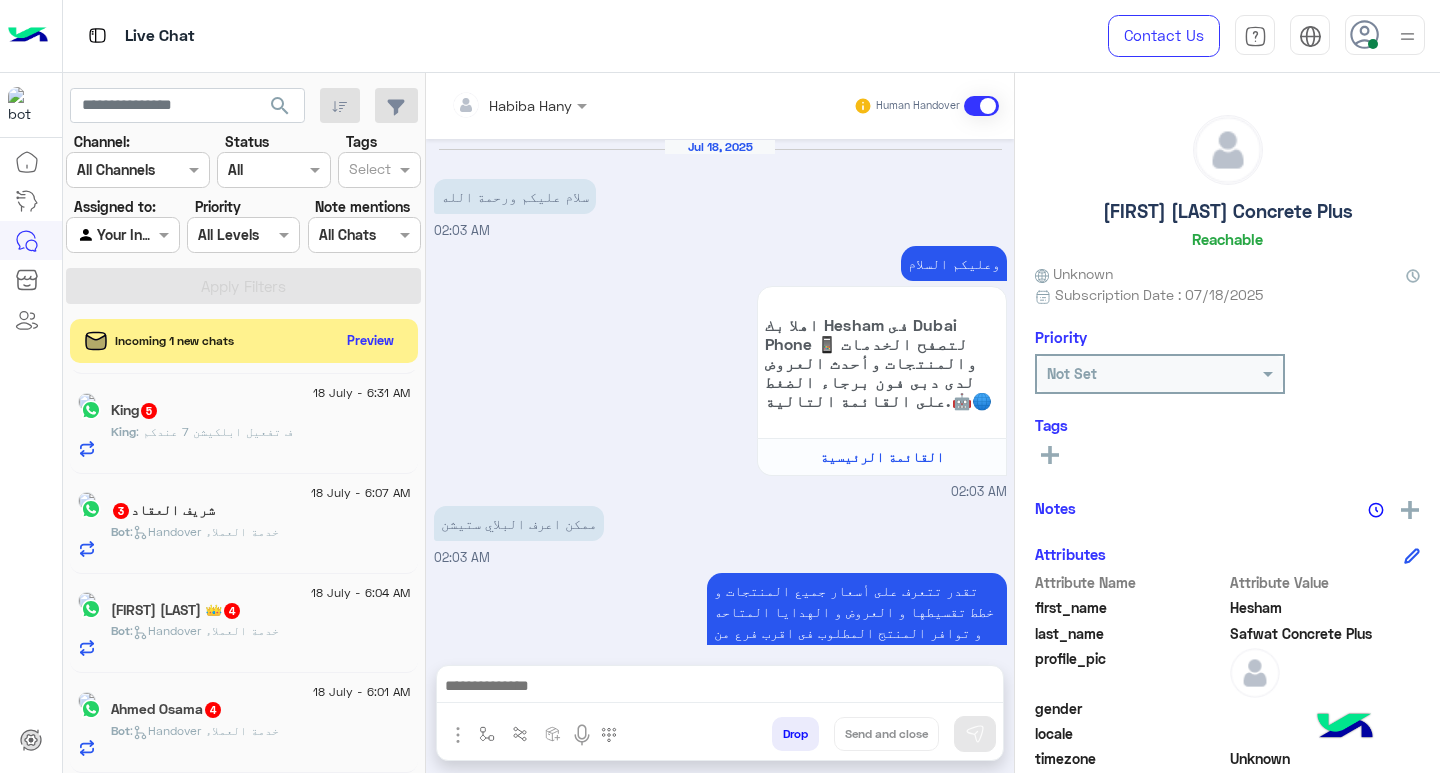 scroll, scrollTop: 1645, scrollLeft: 0, axis: vertical 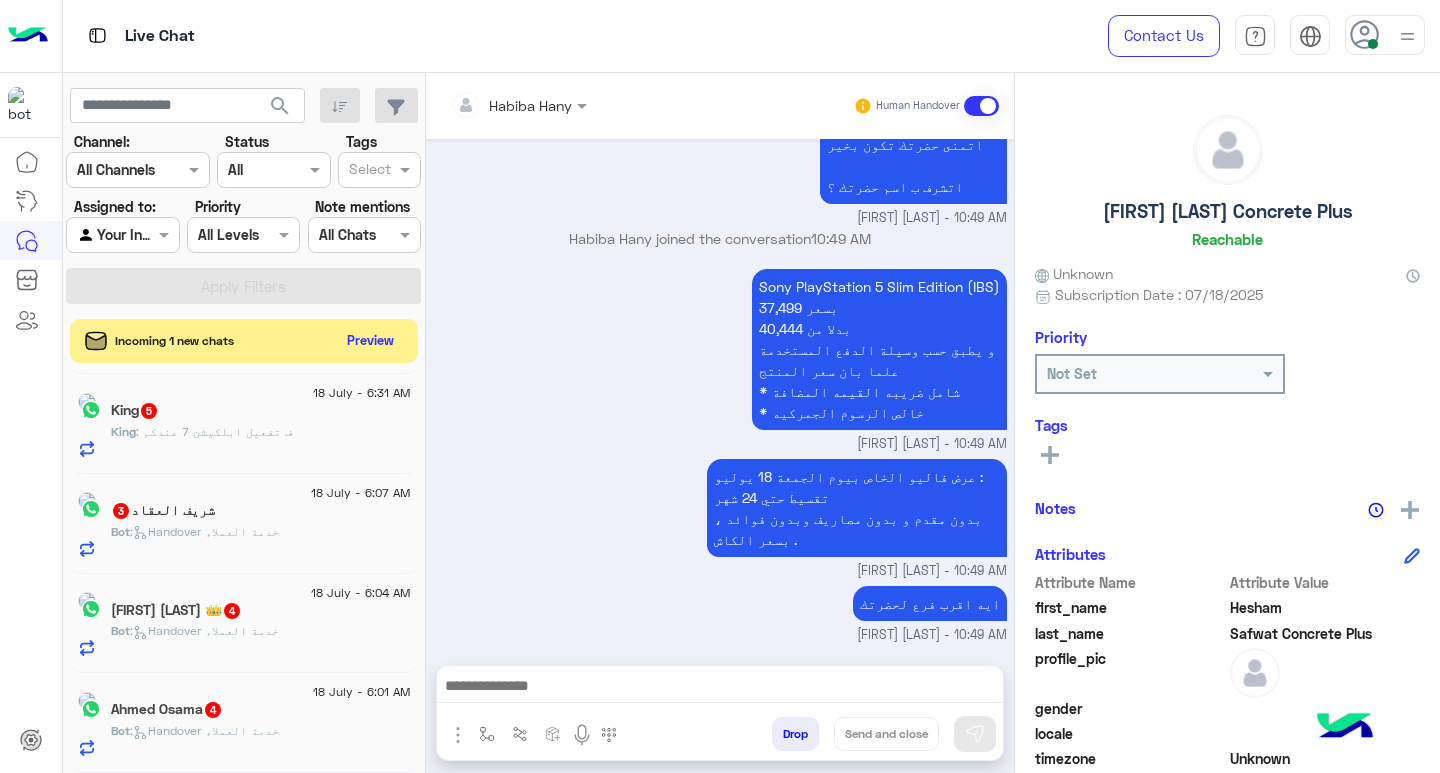 click at bounding box center [720, 688] 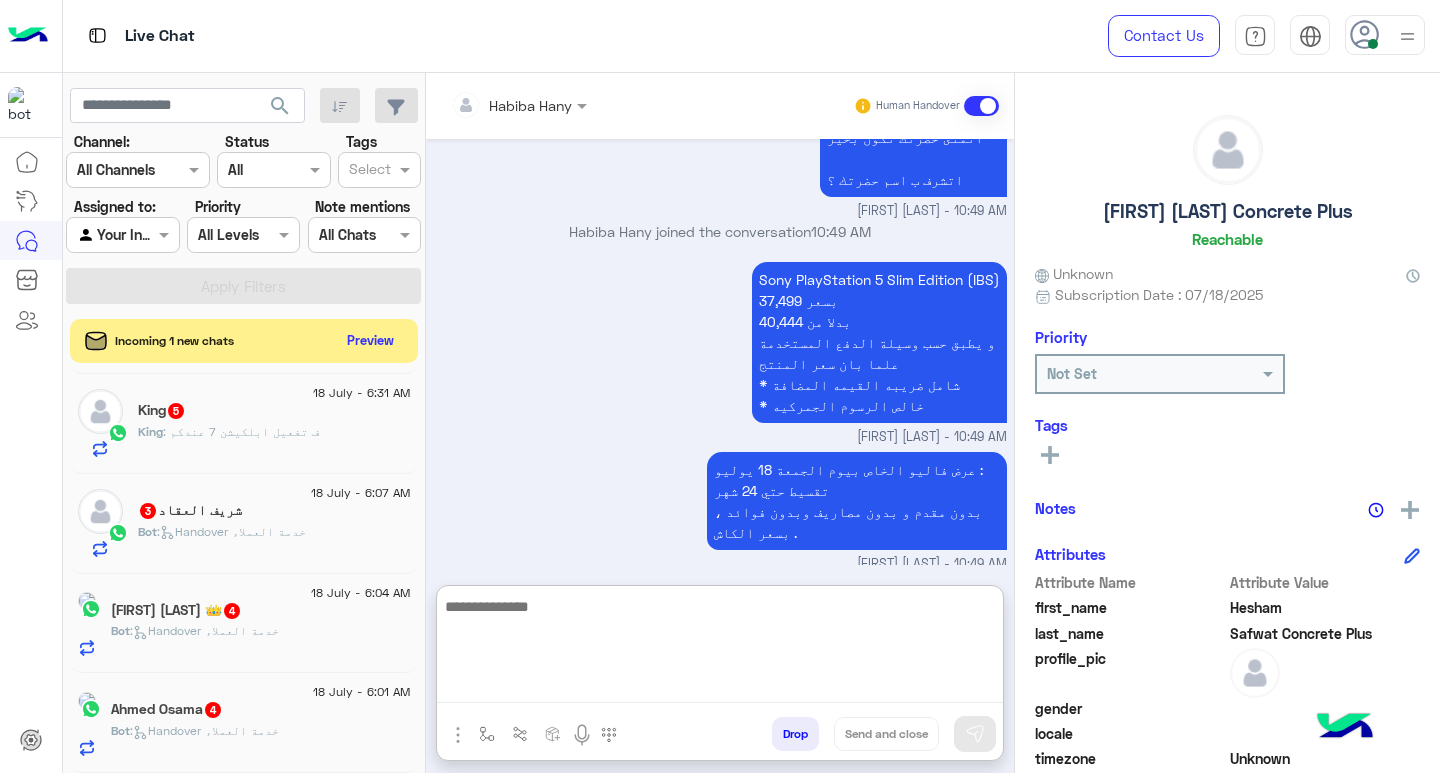 paste on "**********" 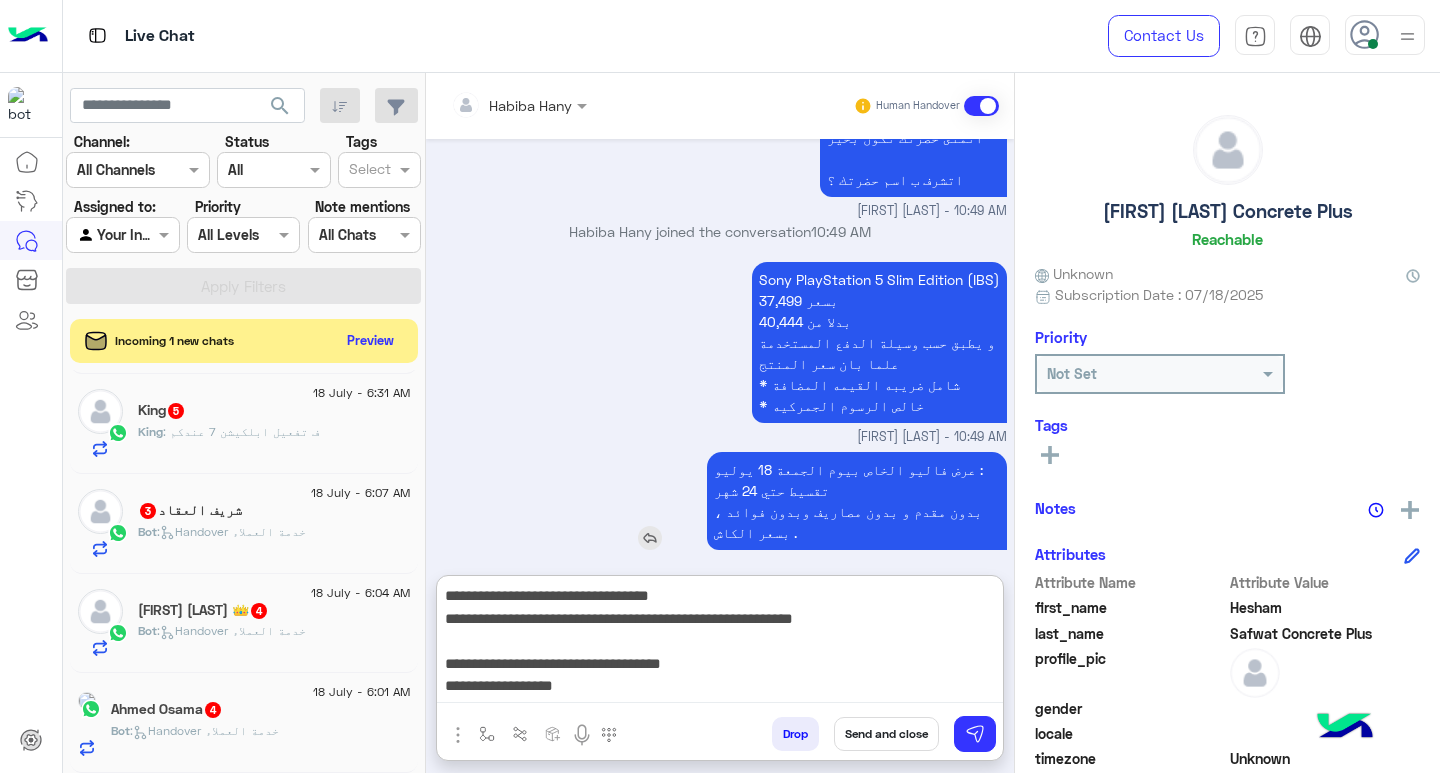 scroll, scrollTop: 129, scrollLeft: 0, axis: vertical 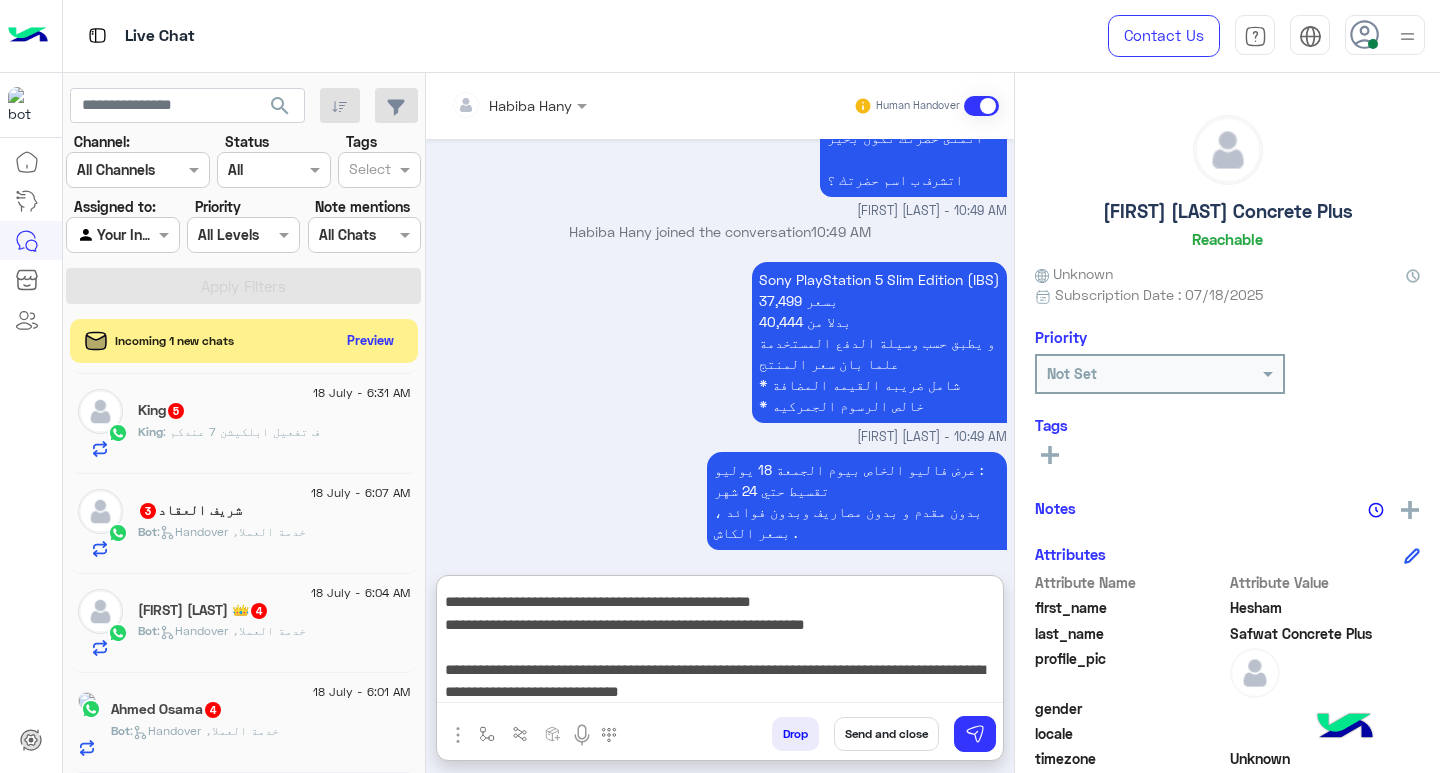 type on "**********" 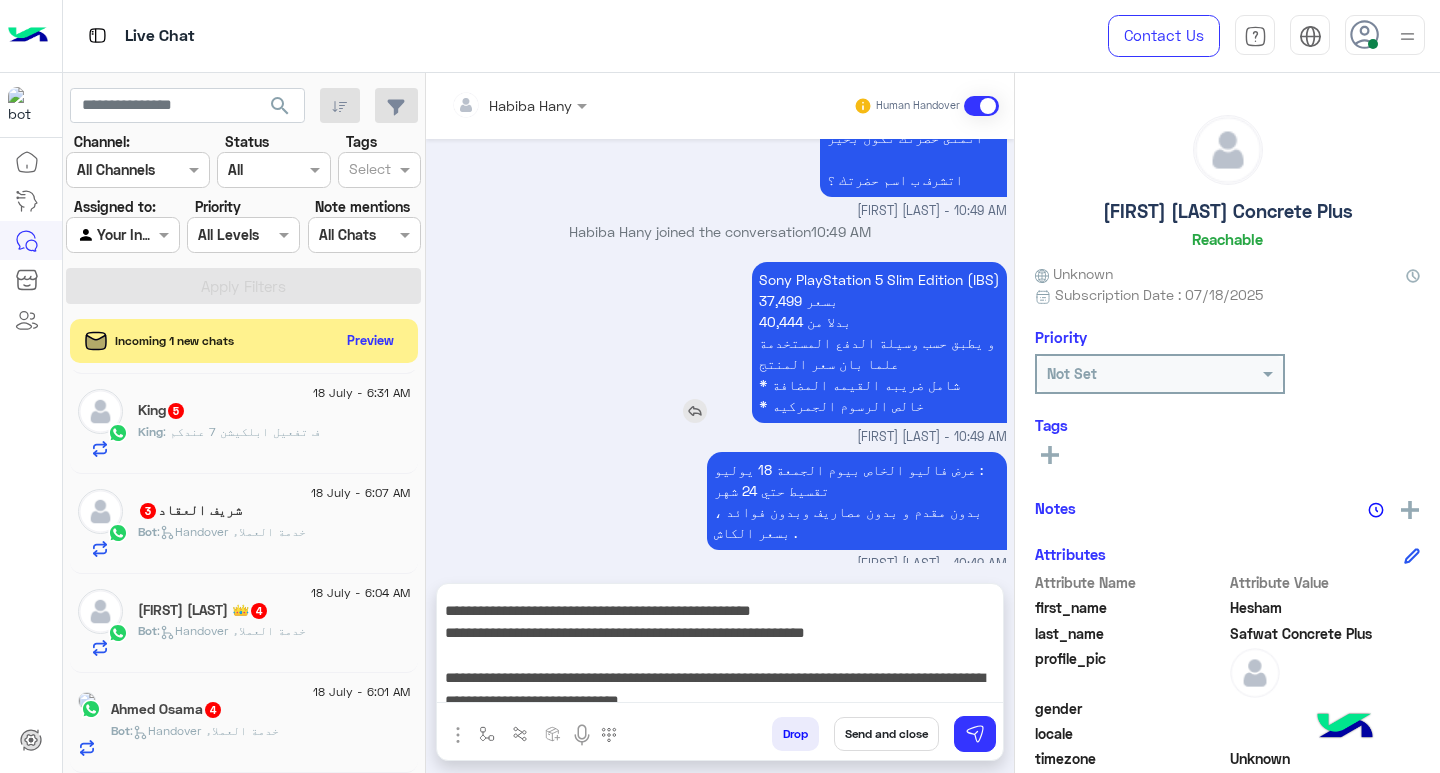 drag, startPoint x: 602, startPoint y: 444, endPoint x: 753, endPoint y: 351, distance: 177.34148 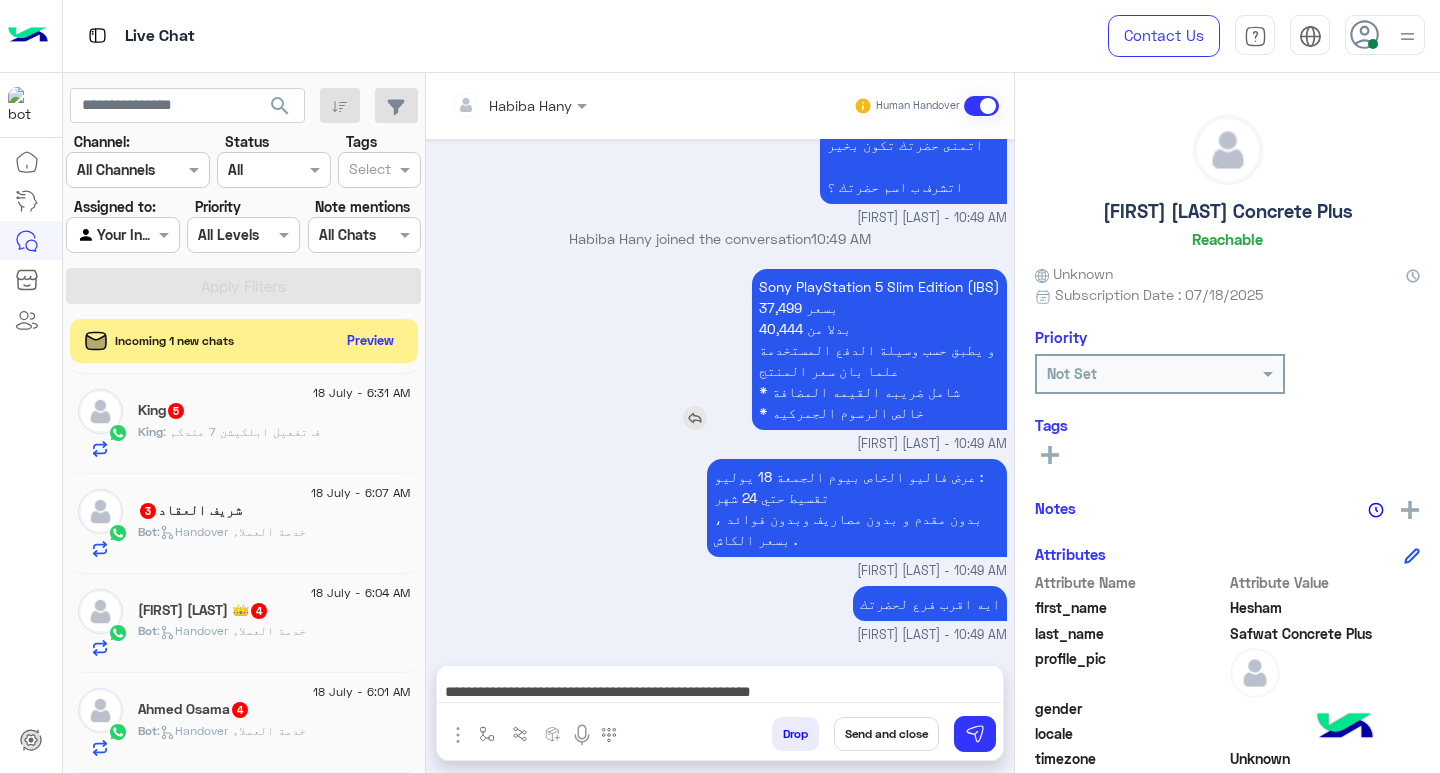 click on "Sony PlayStation 5 Slim Edition (IBS) 37,499 بسعر 40,444 بدلا من و يطبق حسب وسيلة الدفع المستخدمة علما بان سعر المنتج * شامل ضريبه القيمه المضافة * خالص الرسوم الجمركيه" at bounding box center [879, 349] 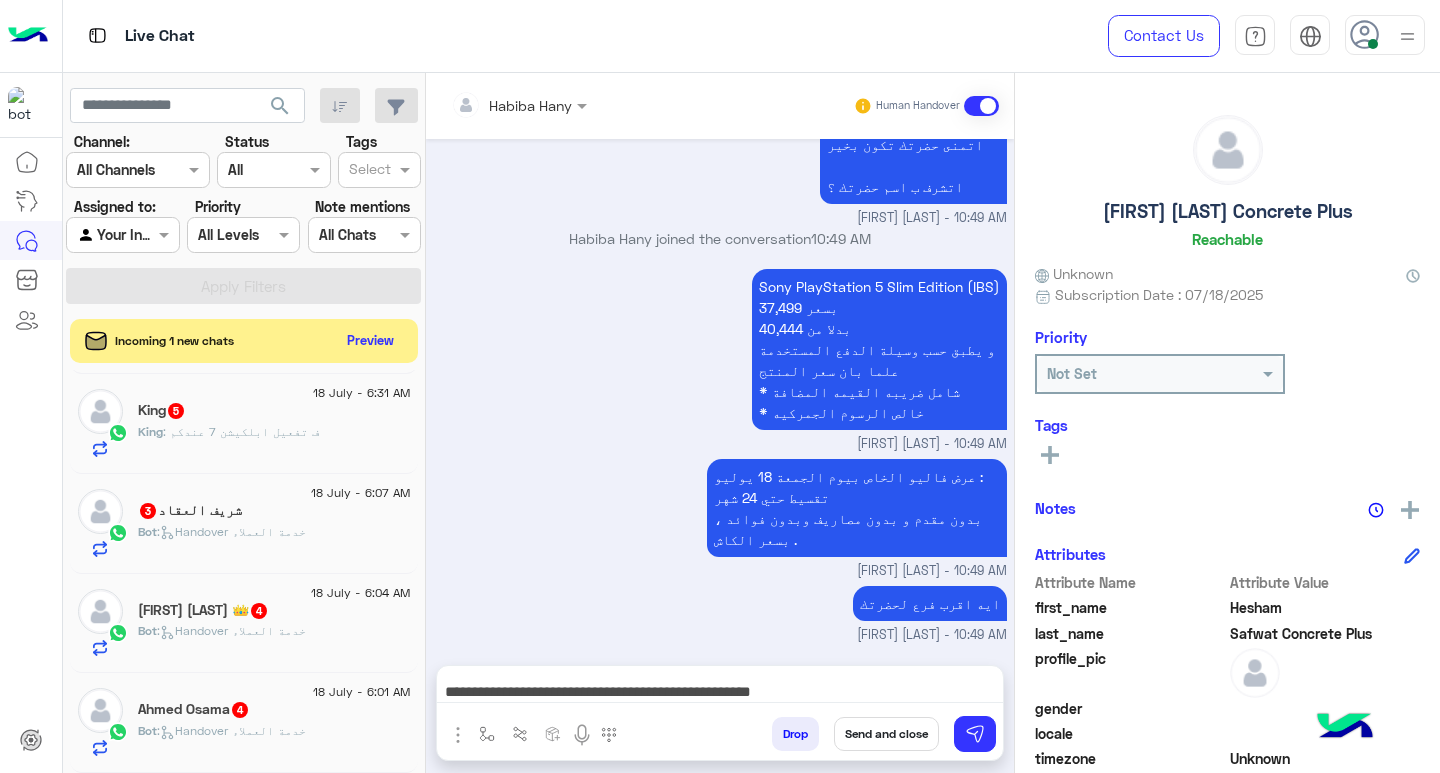 copy on "[FIRST] [LAST]" 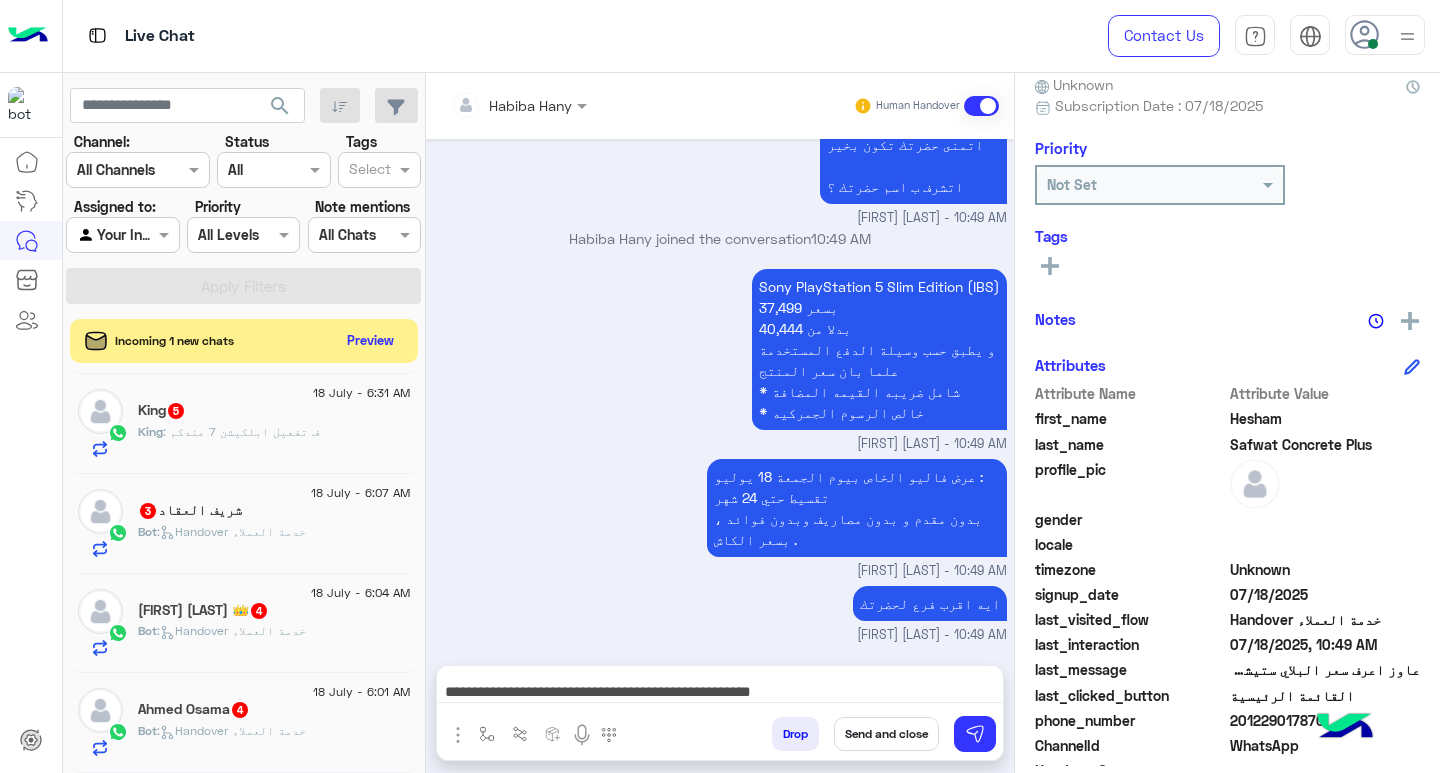 scroll, scrollTop: 329, scrollLeft: 0, axis: vertical 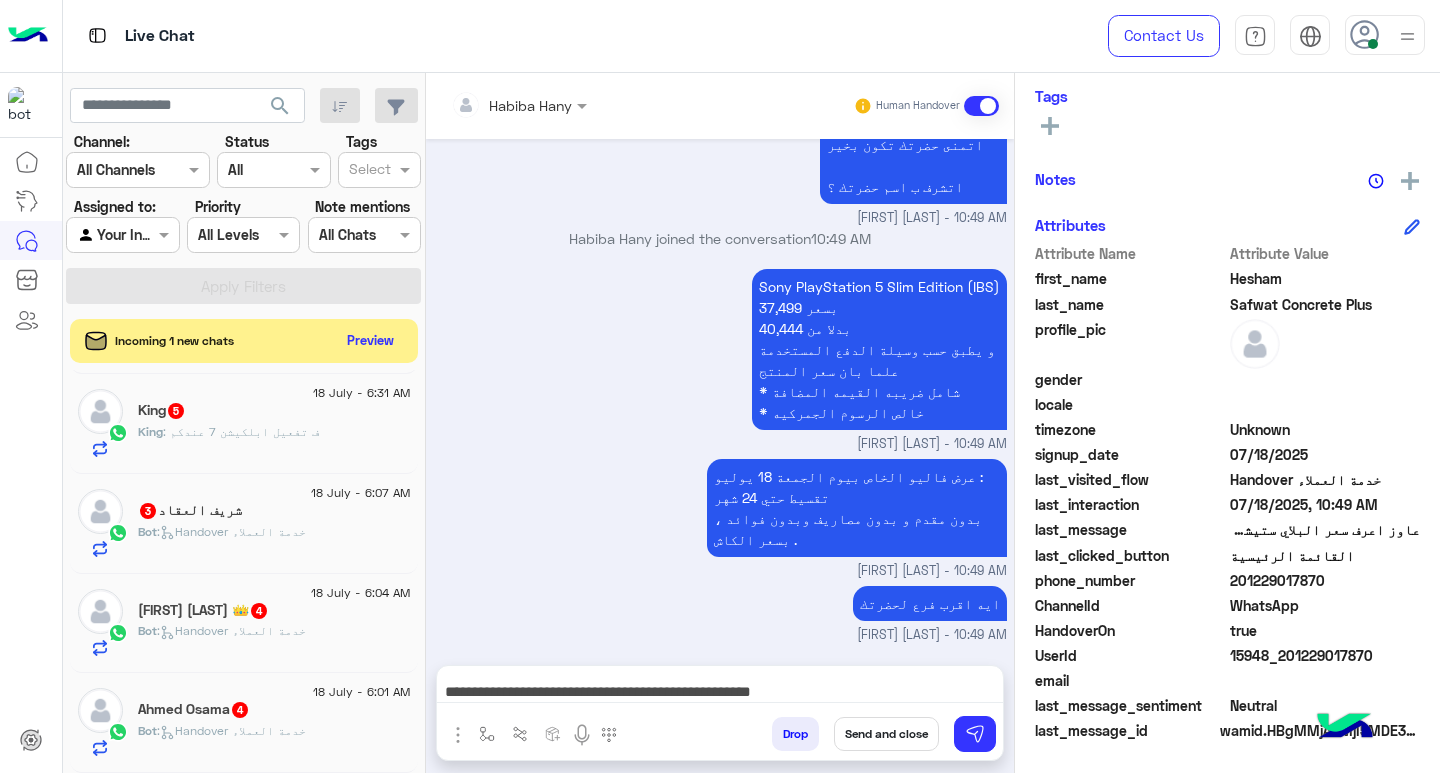 click on "201229017870" 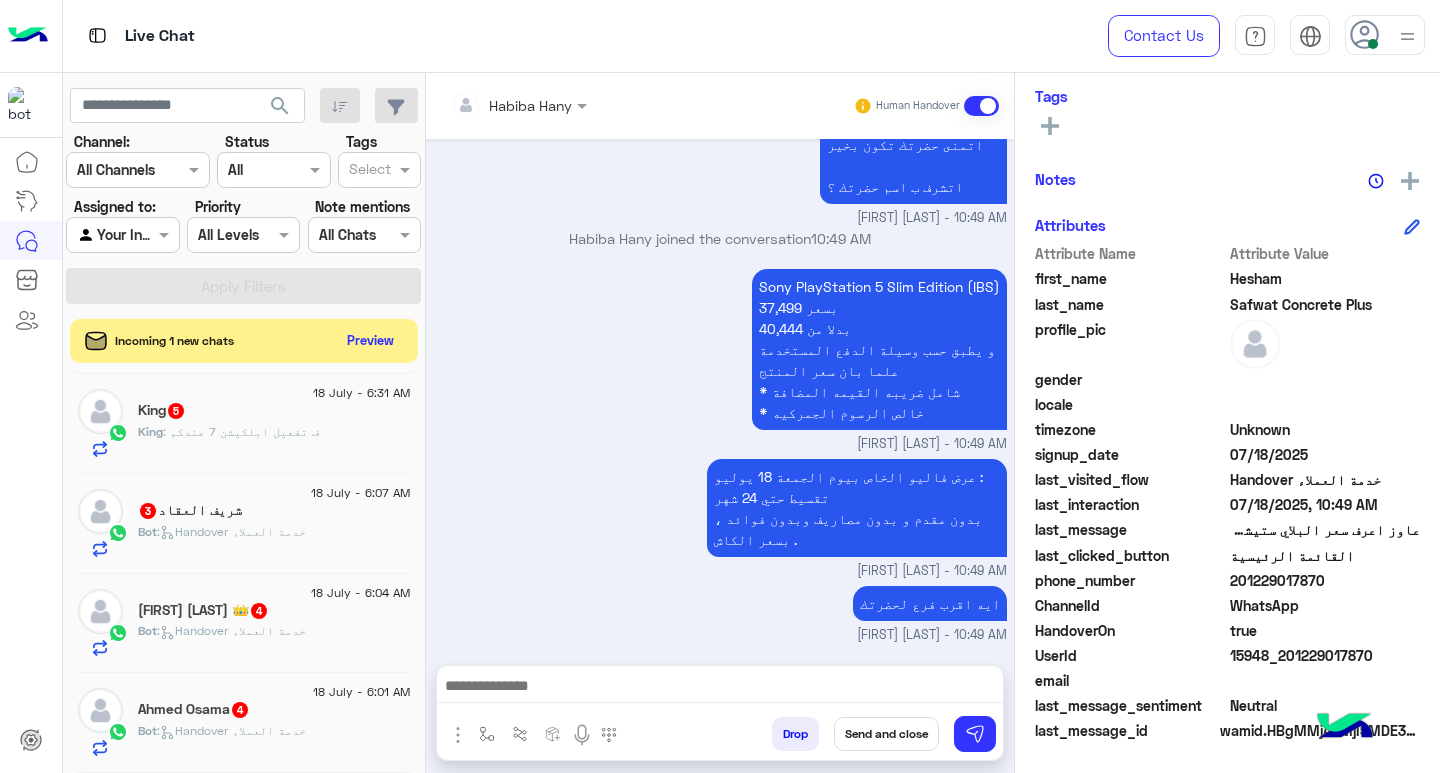 scroll, scrollTop: 0, scrollLeft: 0, axis: both 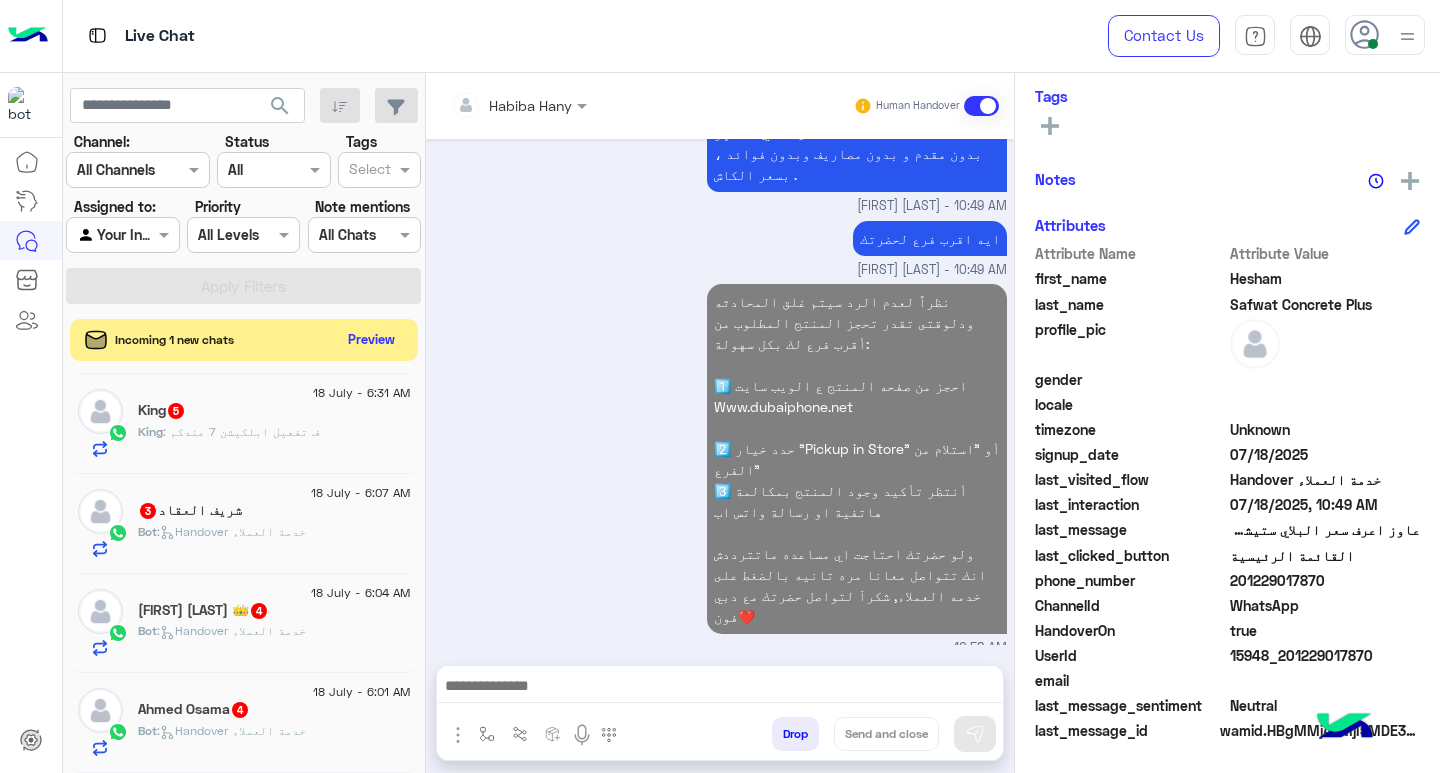 click on "Preview" 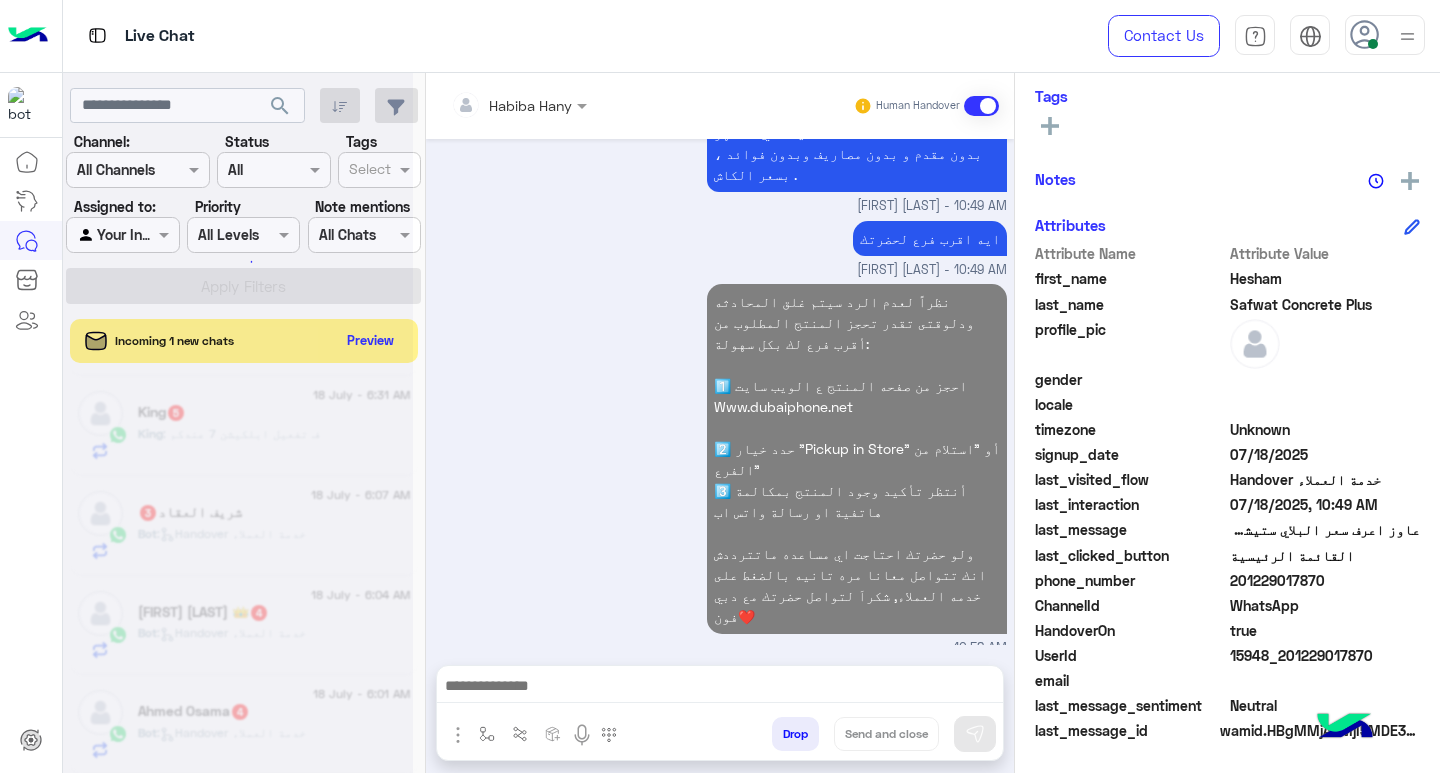 click 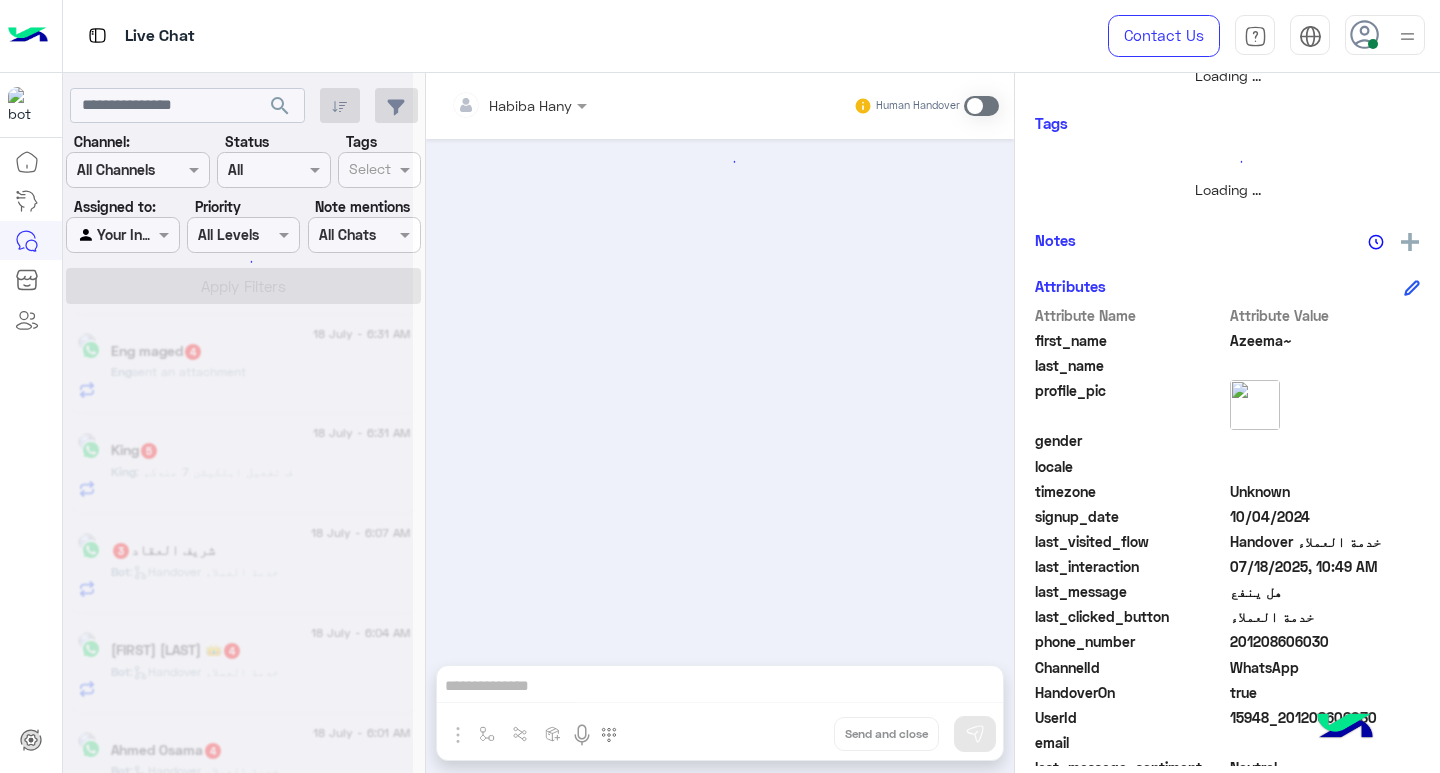 scroll, scrollTop: 355, scrollLeft: 0, axis: vertical 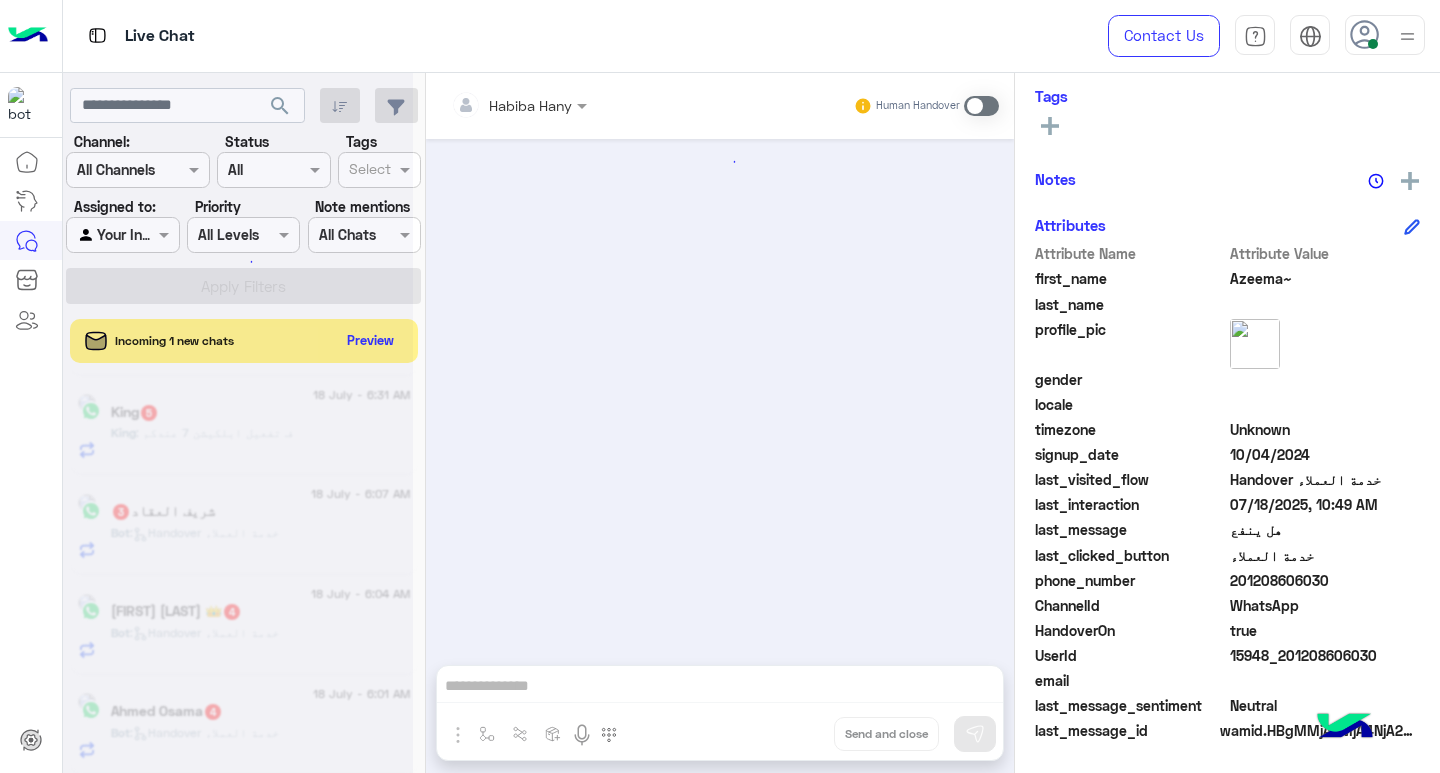 click 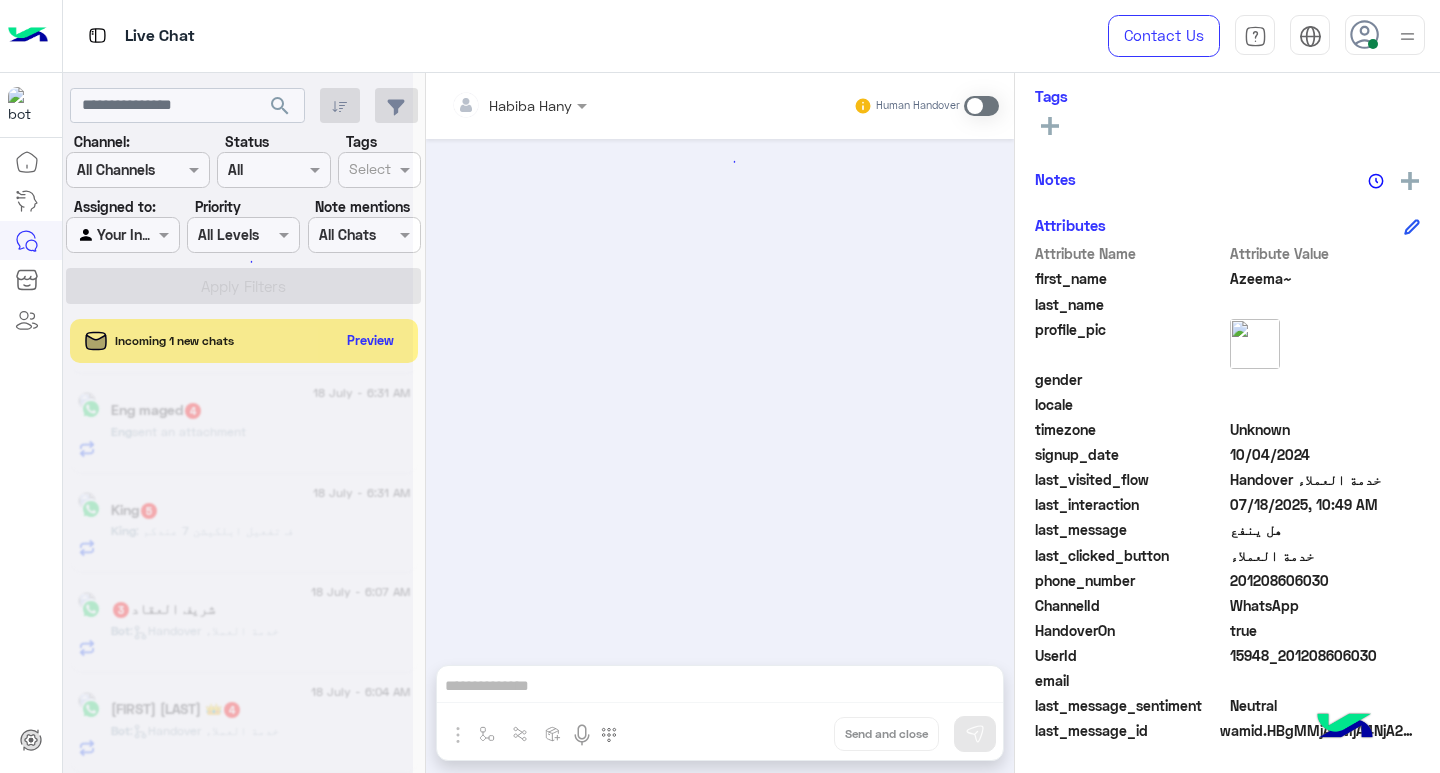 click 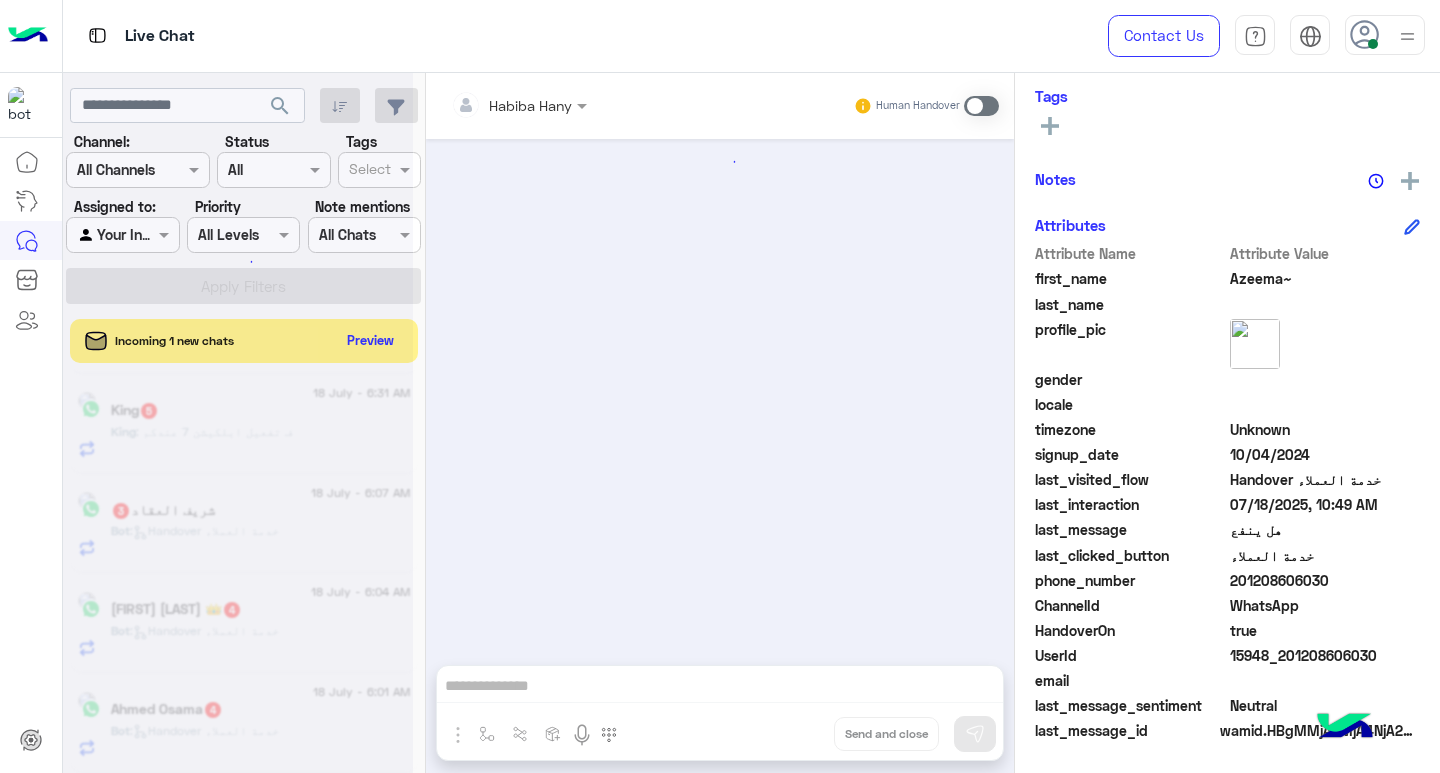 click 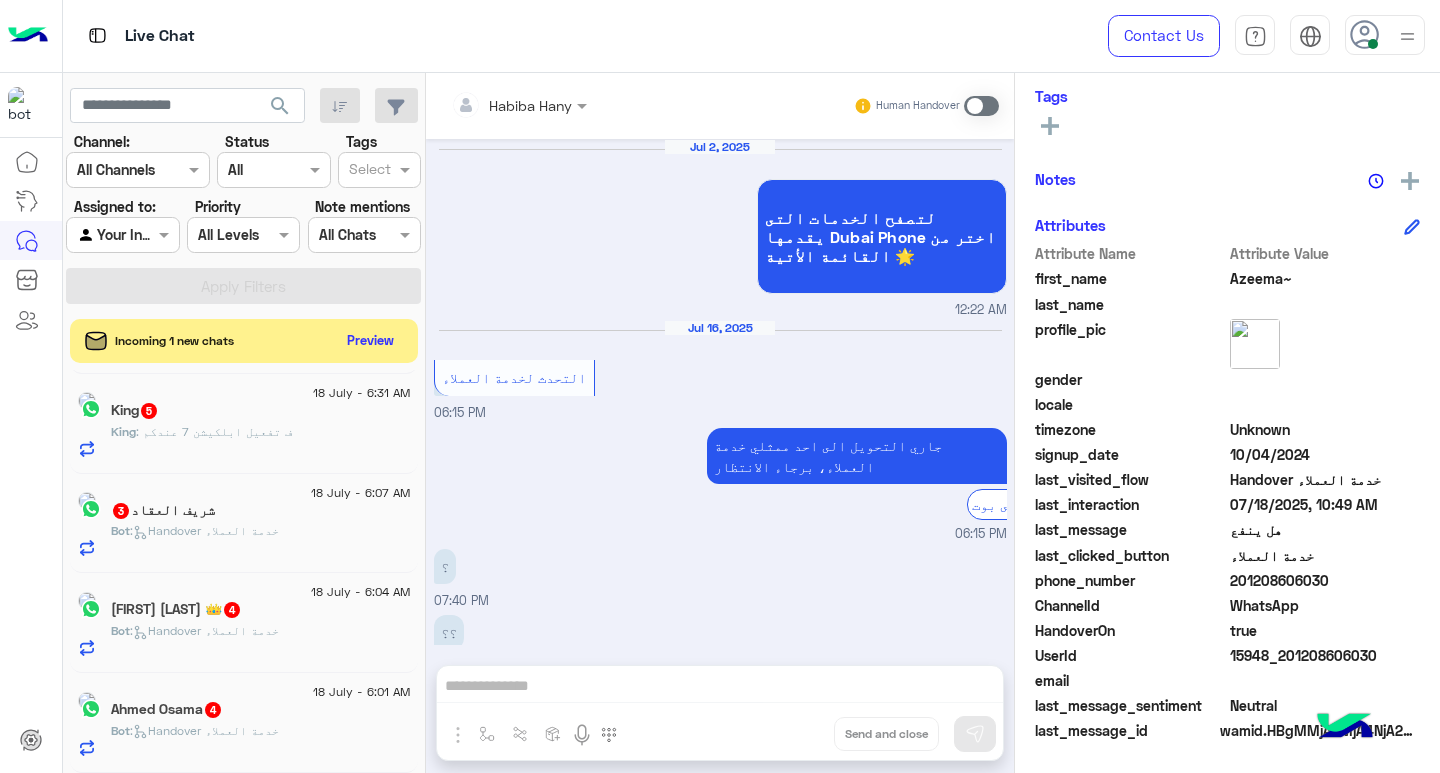 scroll, scrollTop: 1593, scrollLeft: 0, axis: vertical 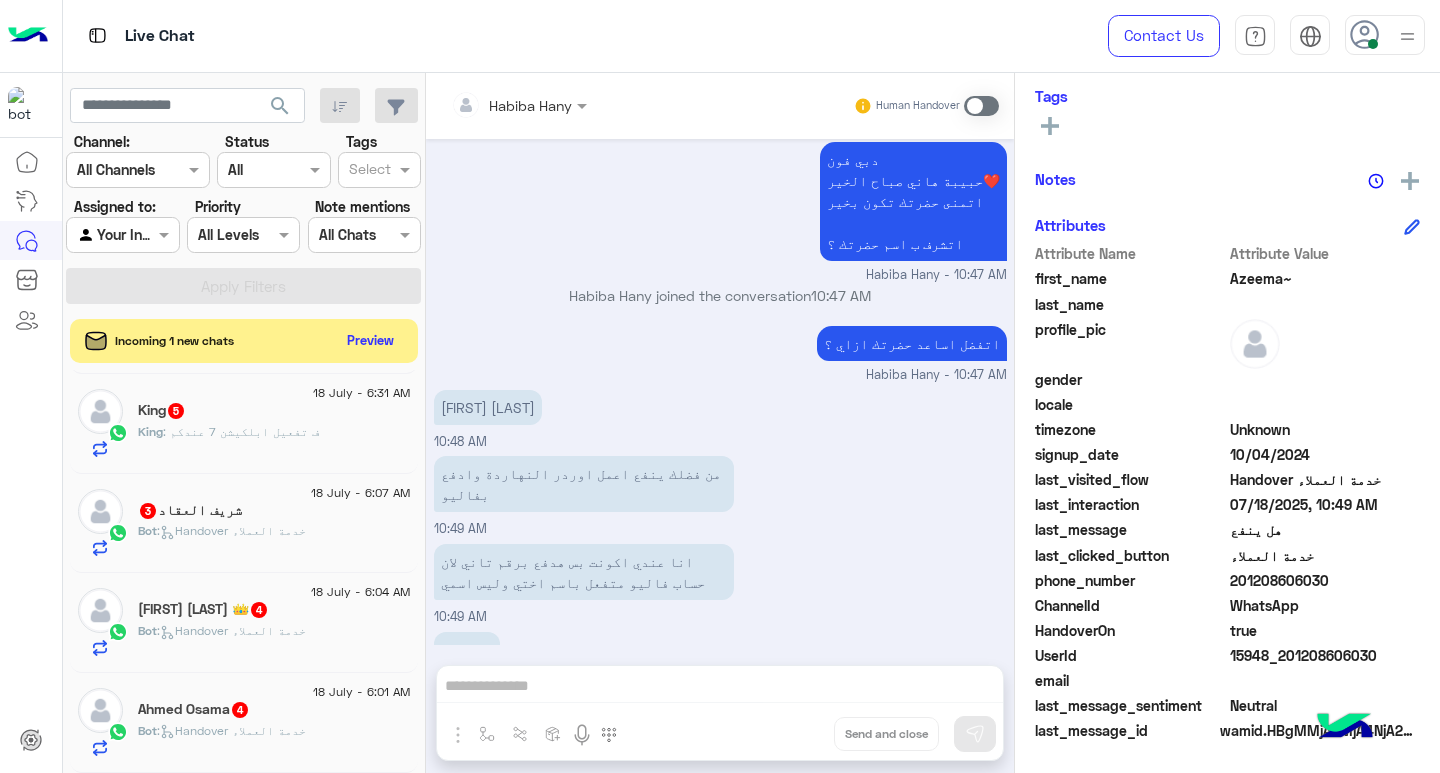 click at bounding box center (981, 106) 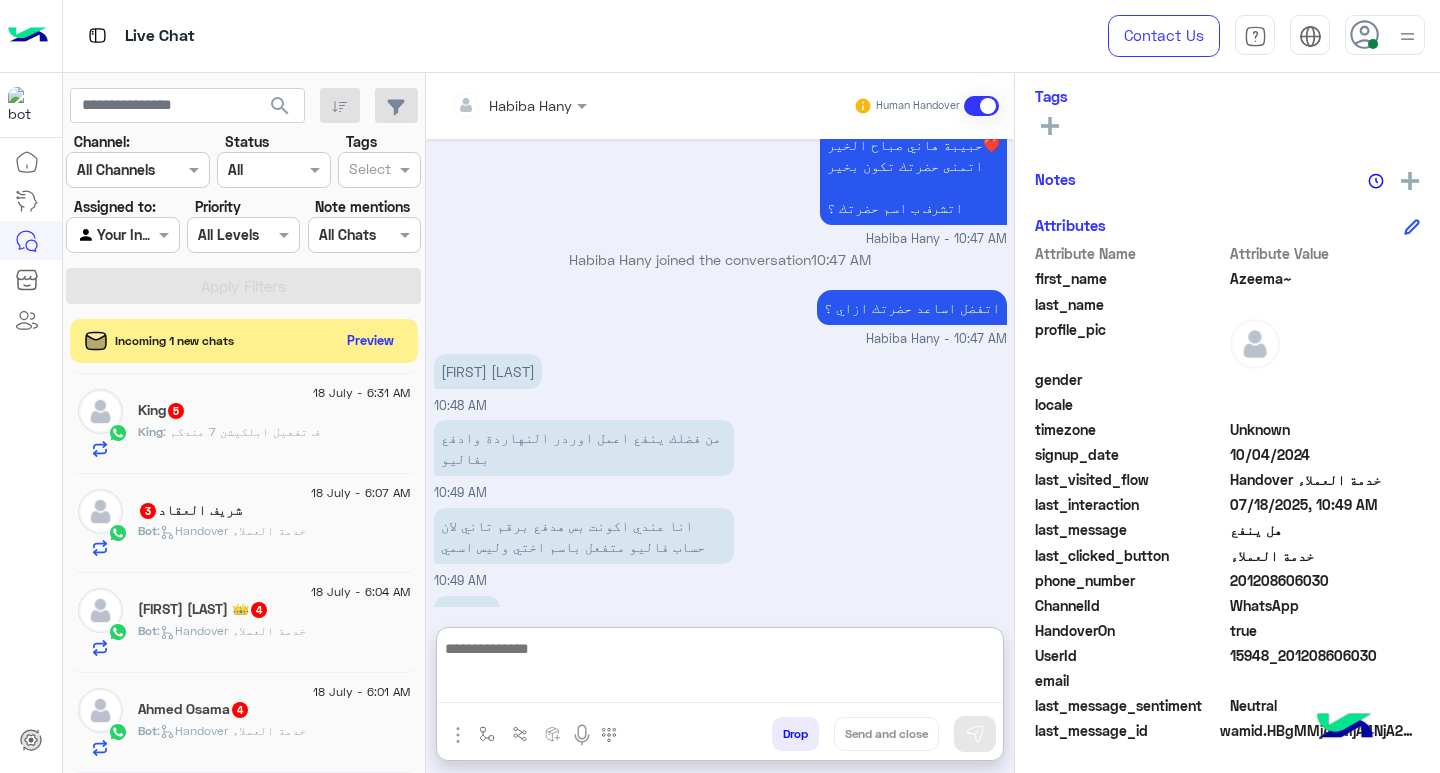 click at bounding box center [720, 669] 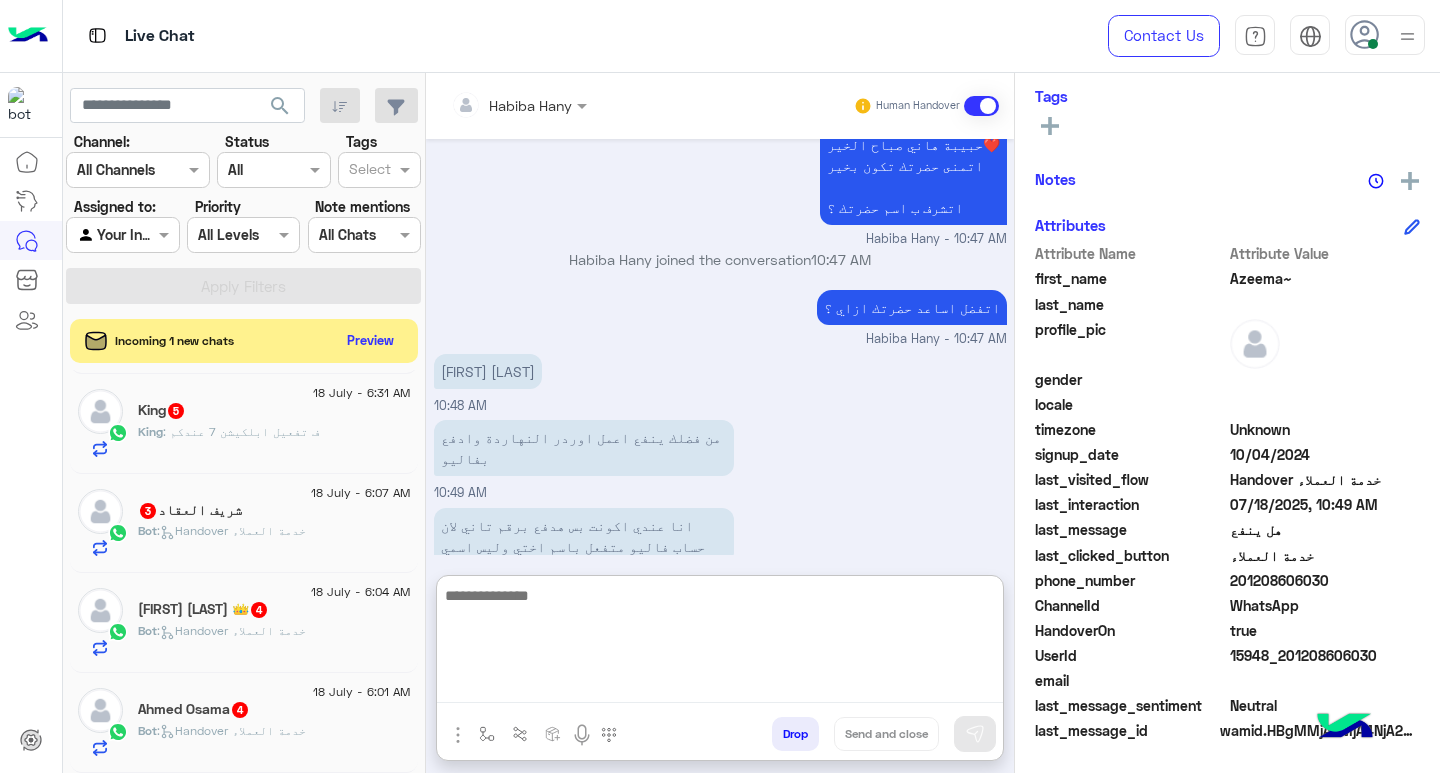 scroll, scrollTop: 1719, scrollLeft: 0, axis: vertical 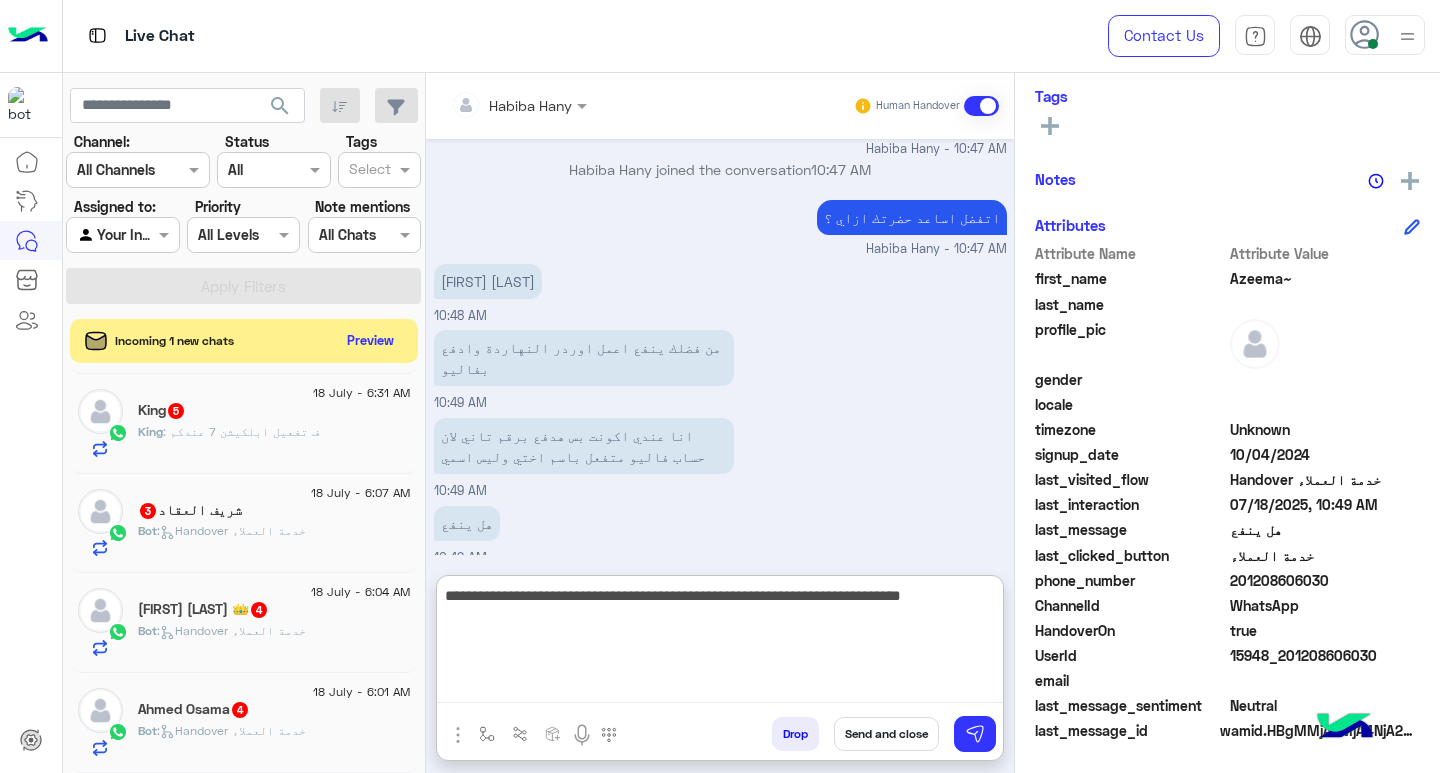 type on "**********" 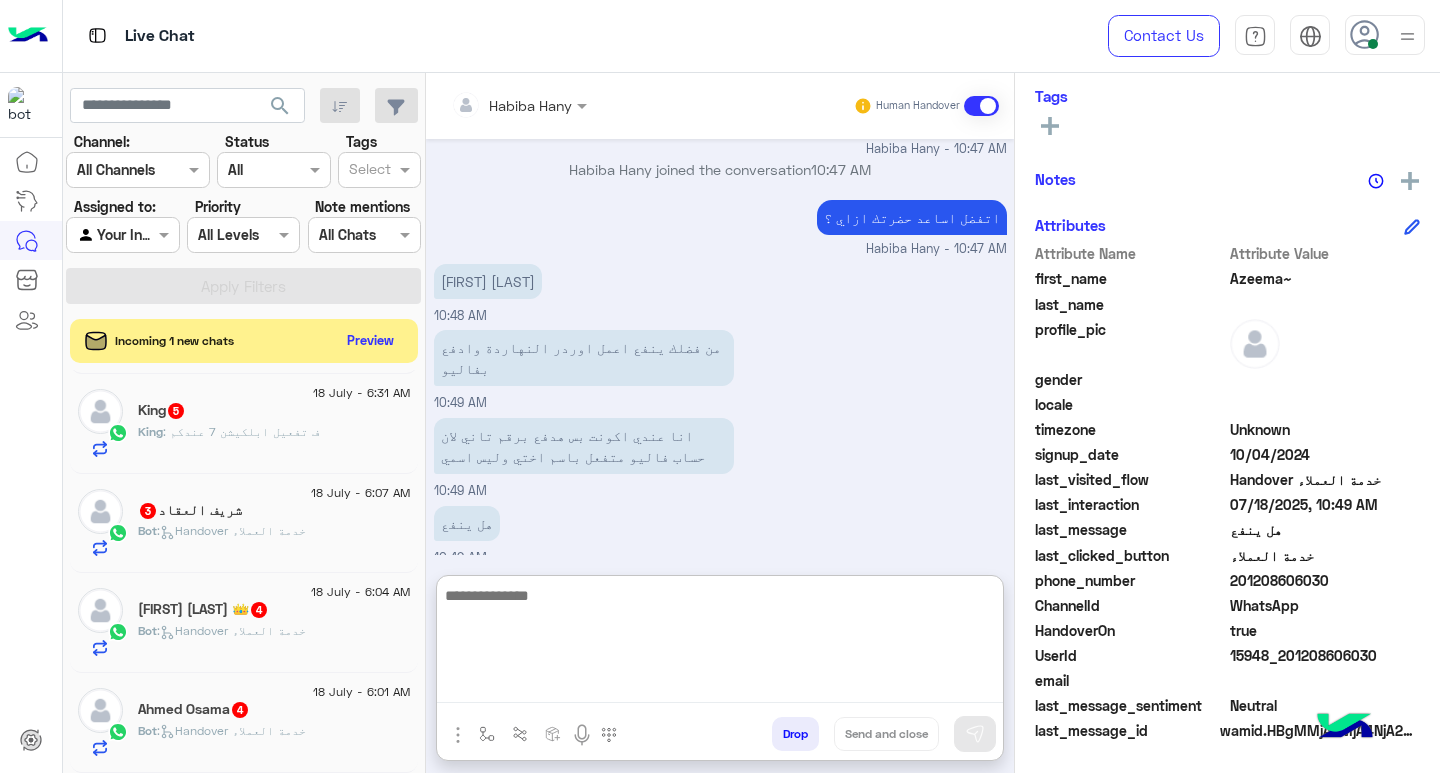 scroll, scrollTop: 1804, scrollLeft: 0, axis: vertical 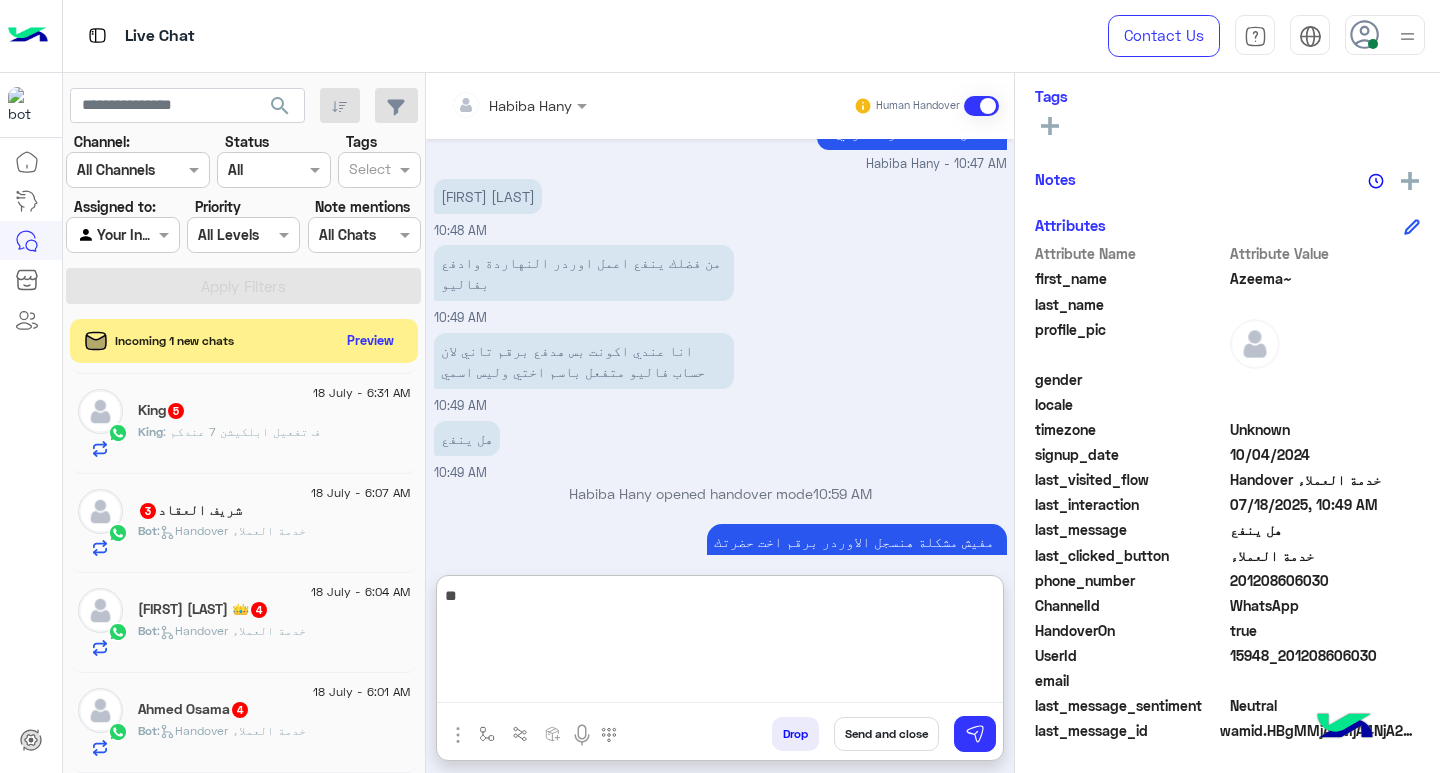 type on "*" 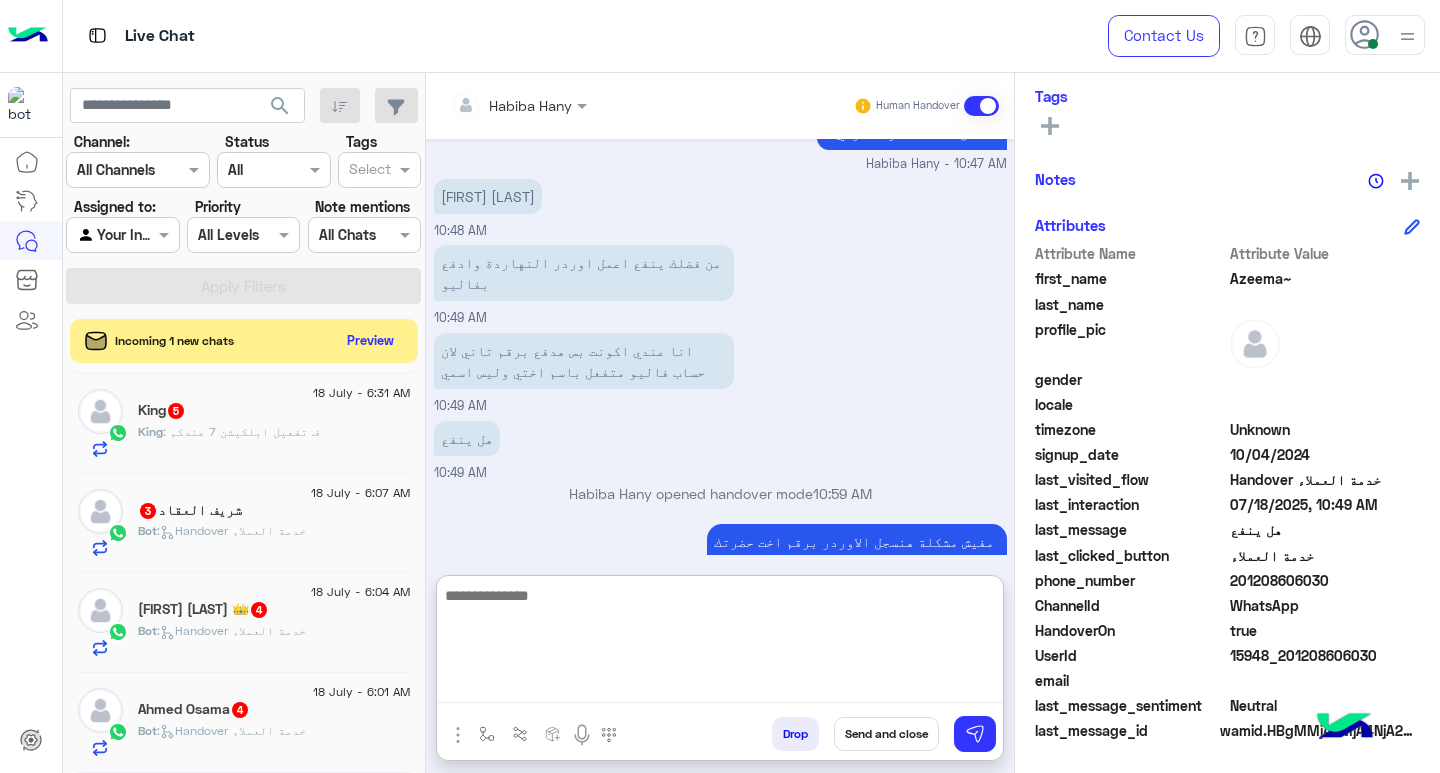 scroll, scrollTop: 1841, scrollLeft: 0, axis: vertical 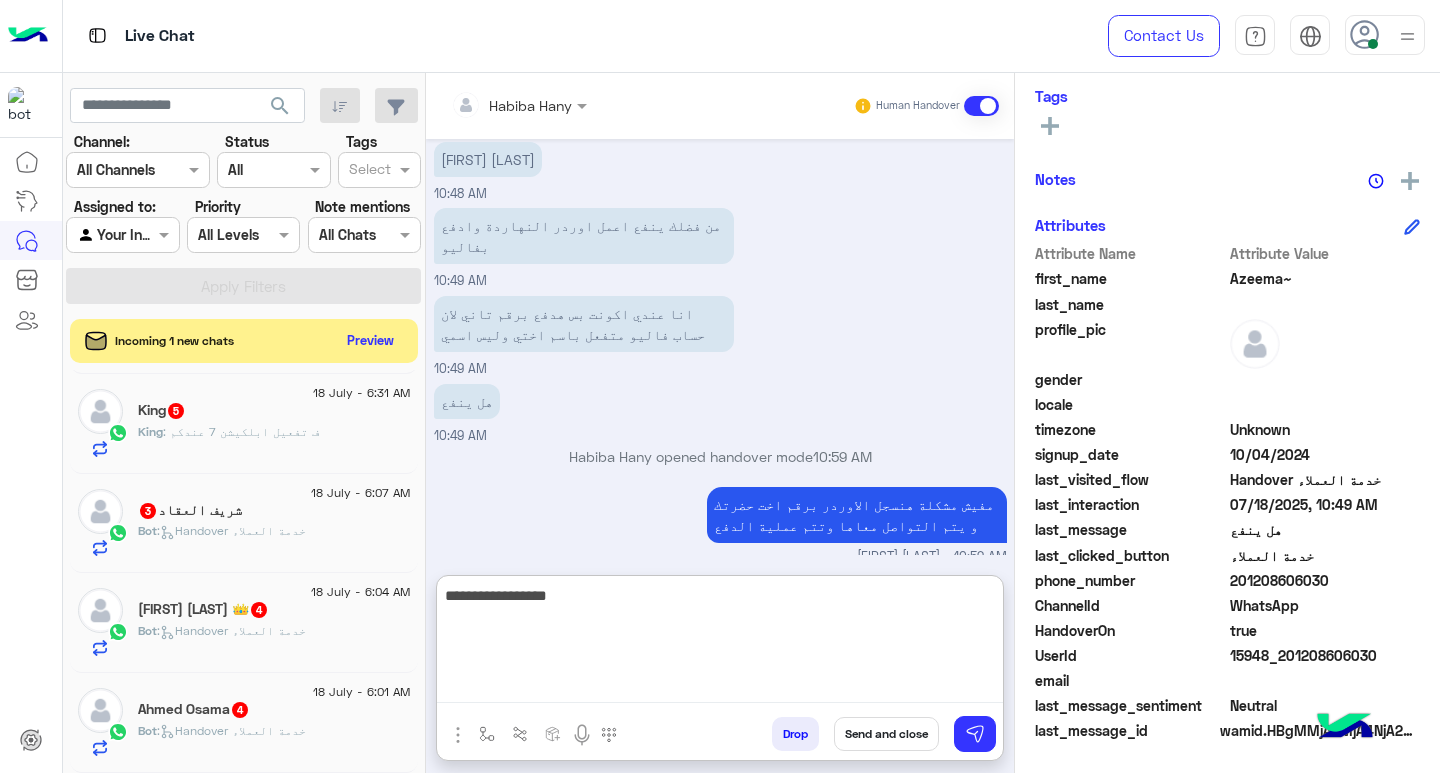 type on "**********" 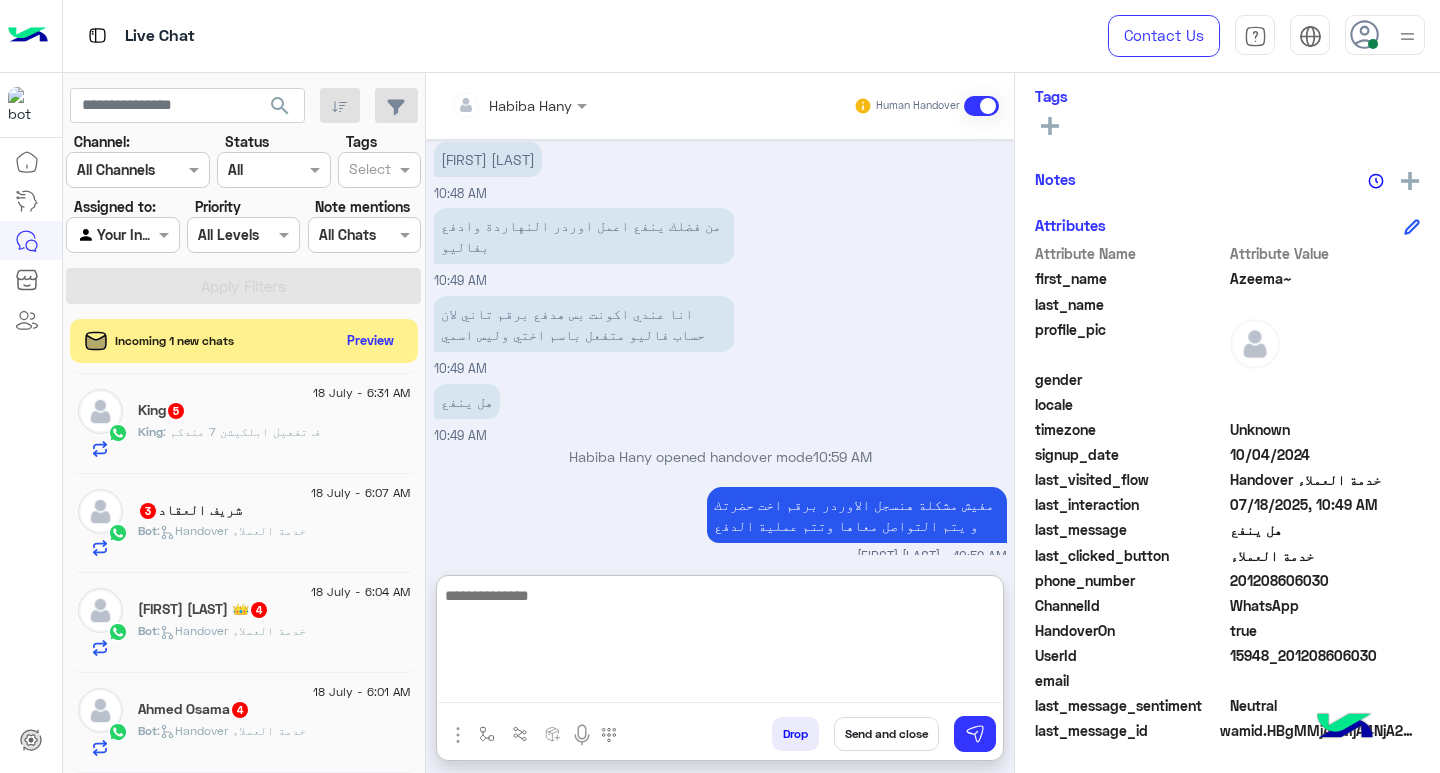 scroll, scrollTop: 1904, scrollLeft: 0, axis: vertical 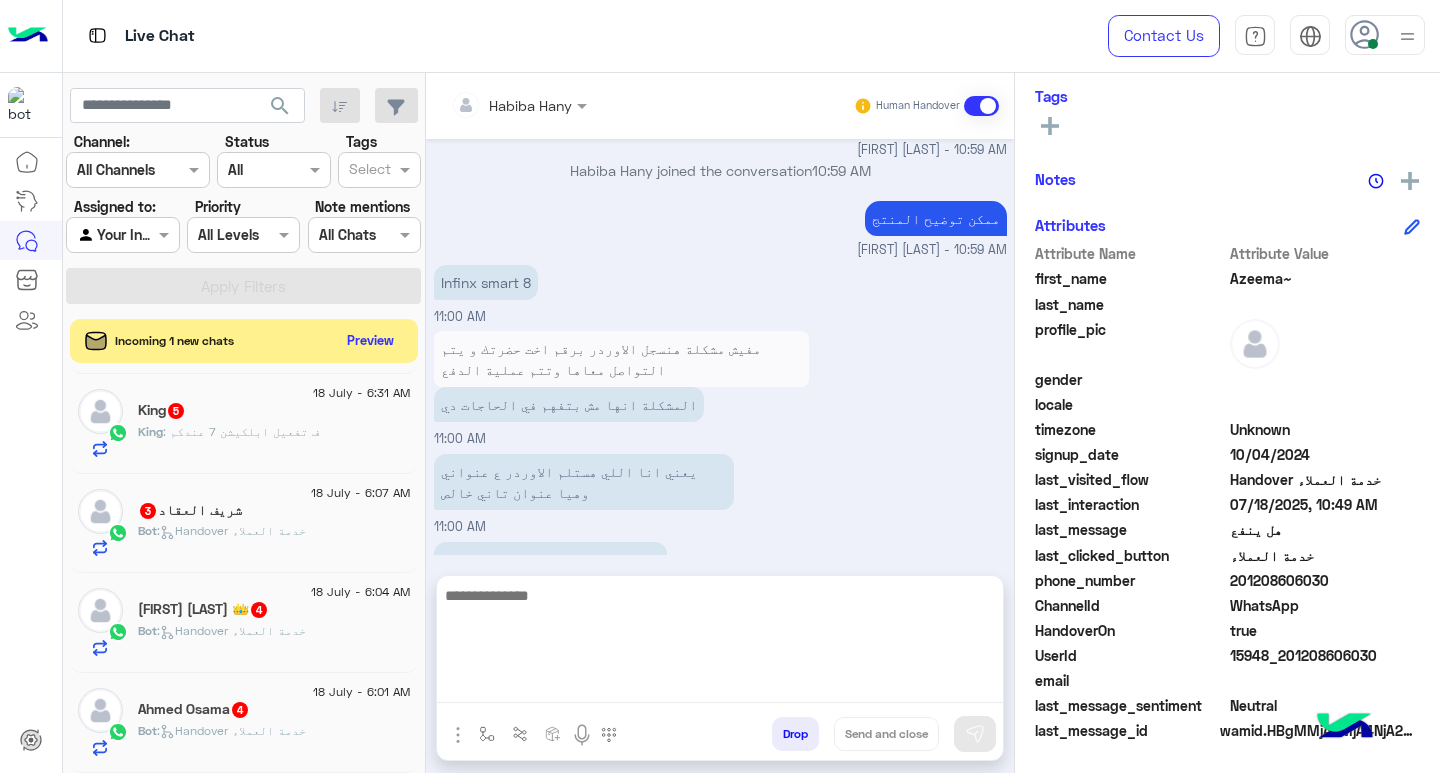 click on "ممكن توضيح المنتج  [FIRST] [LAST] -  10:59 AM" at bounding box center [720, 228] 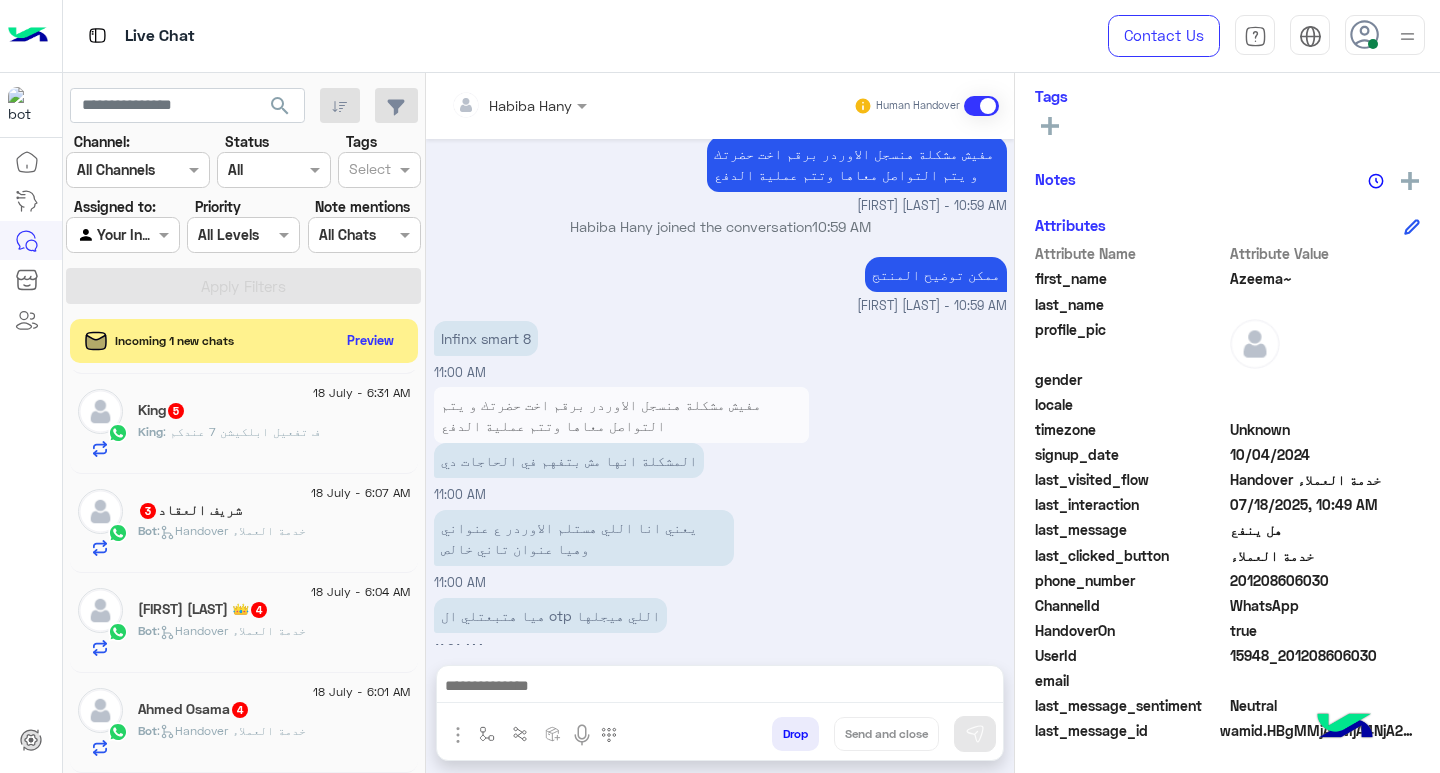 scroll, scrollTop: 2158, scrollLeft: 0, axis: vertical 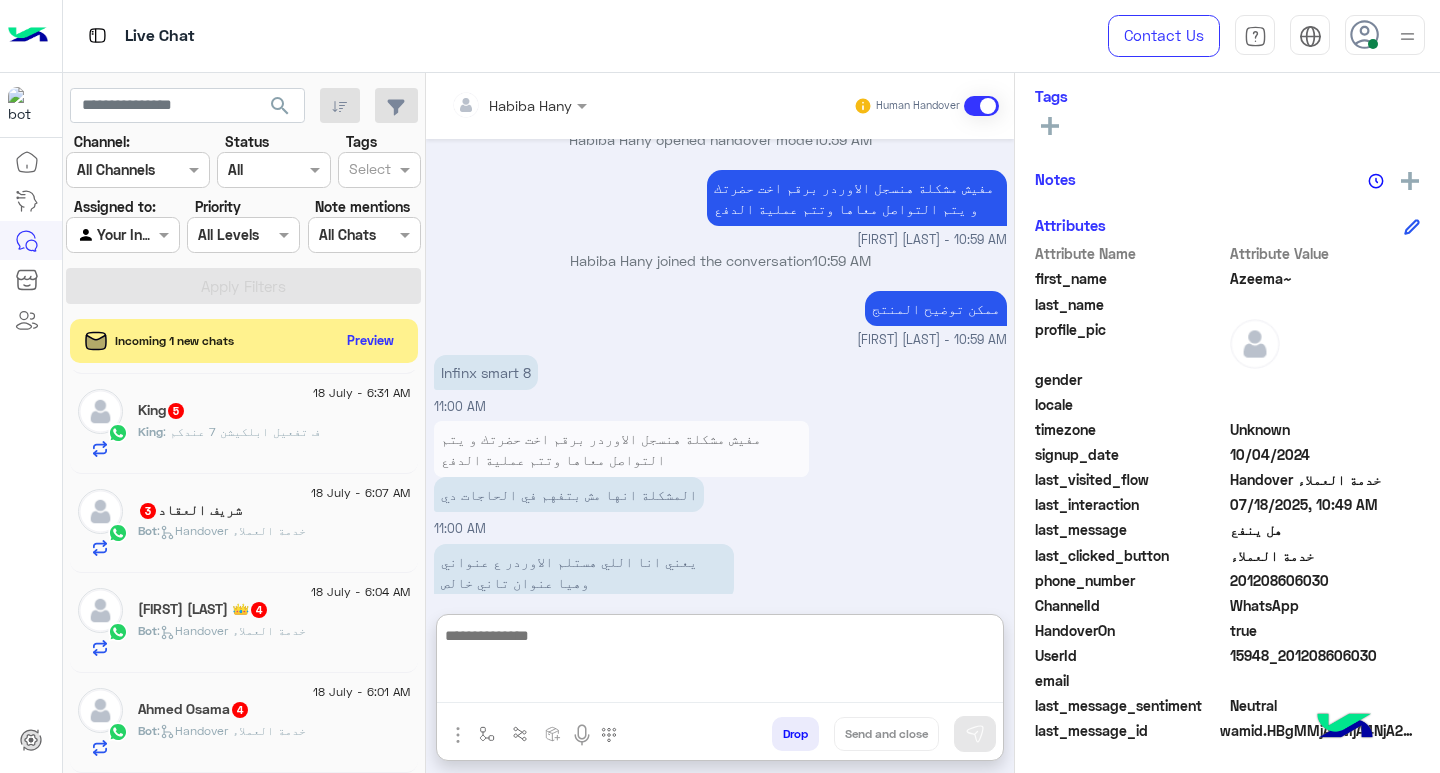 click at bounding box center [720, 663] 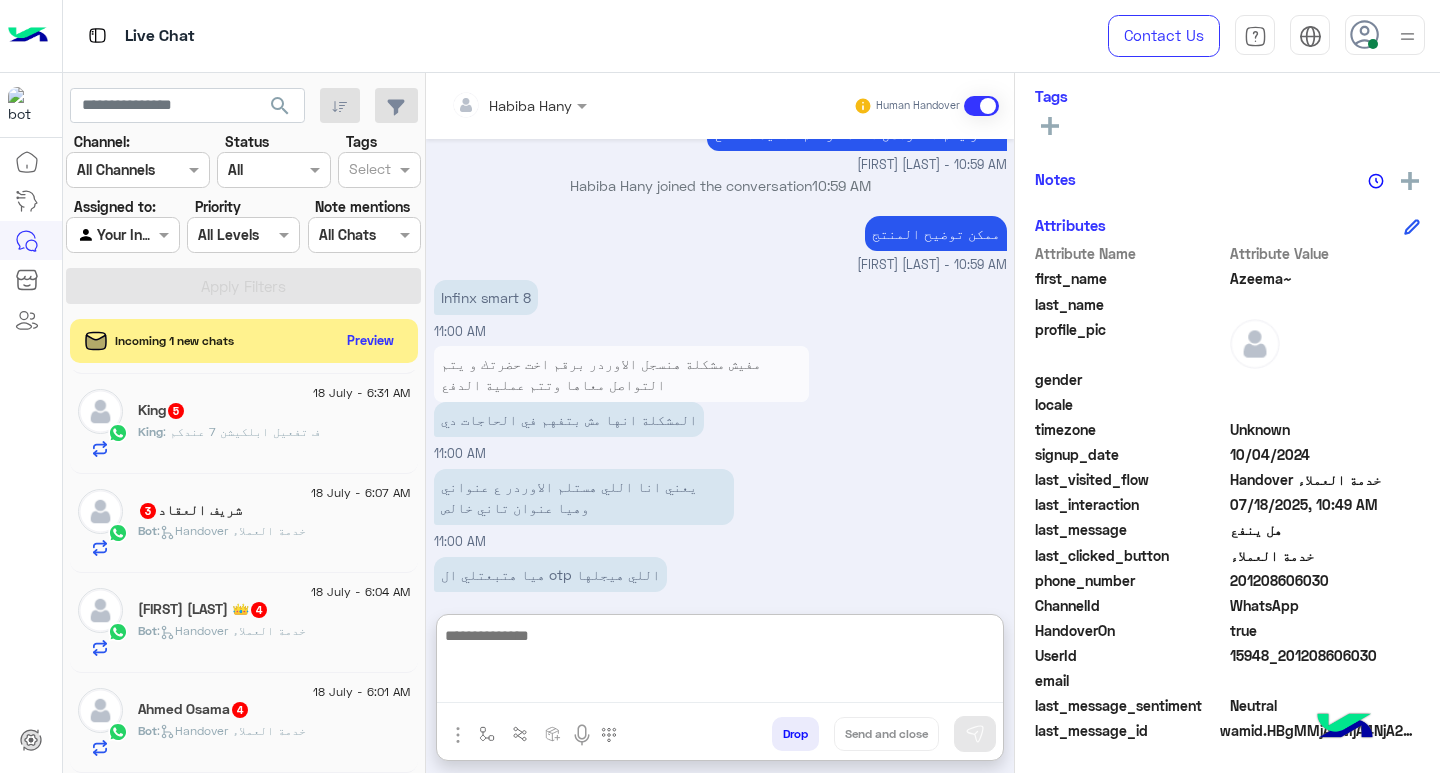 paste on "**********" 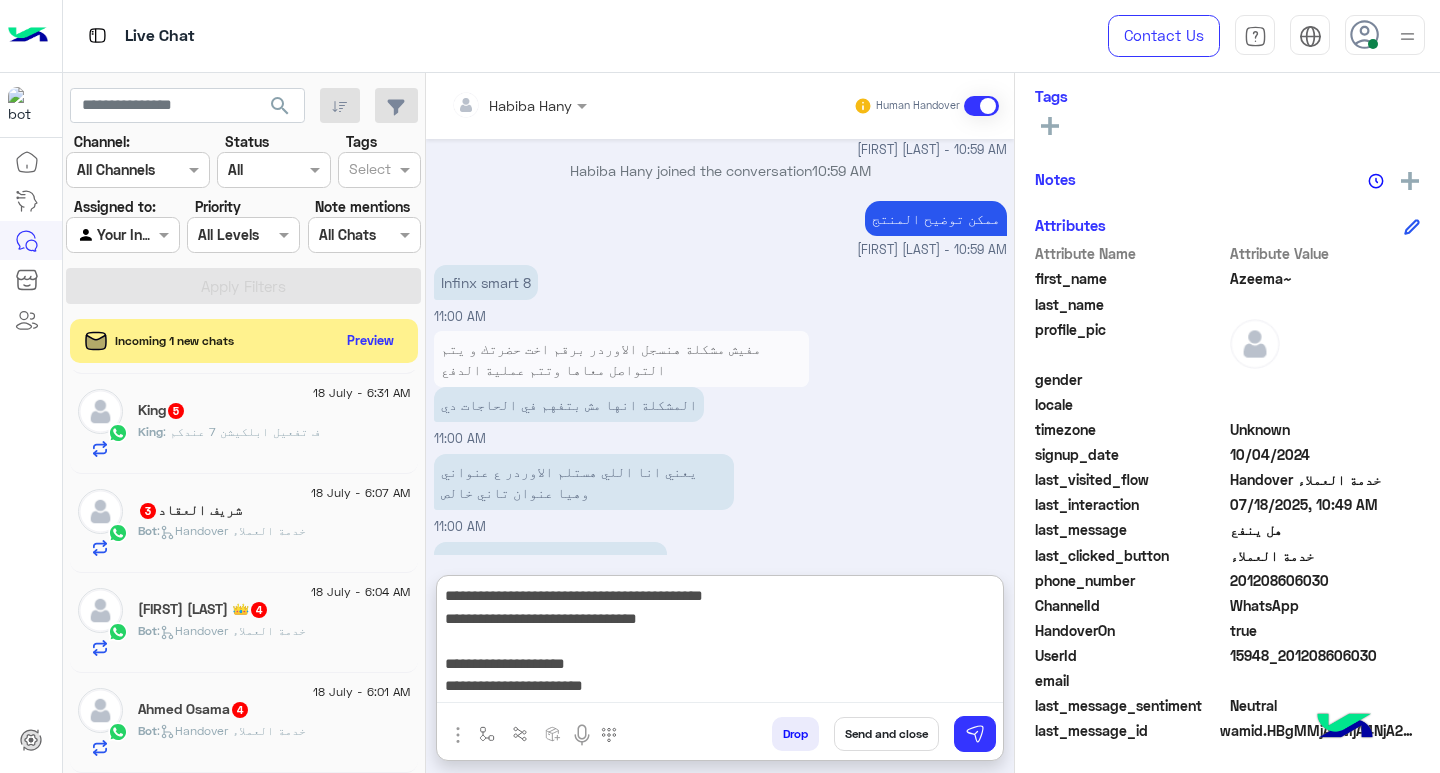 scroll, scrollTop: 20, scrollLeft: 0, axis: vertical 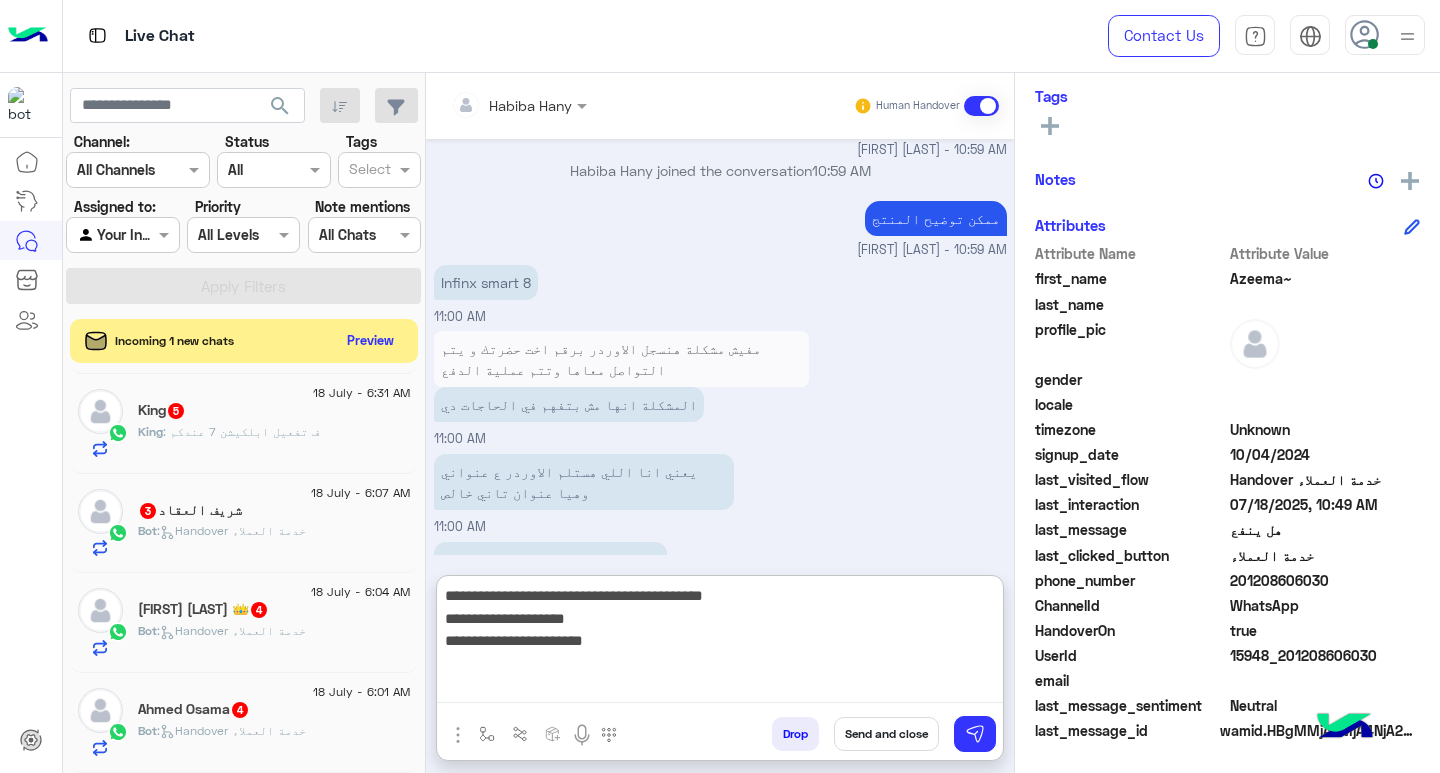 drag, startPoint x: 488, startPoint y: 620, endPoint x: 667, endPoint y: 620, distance: 179 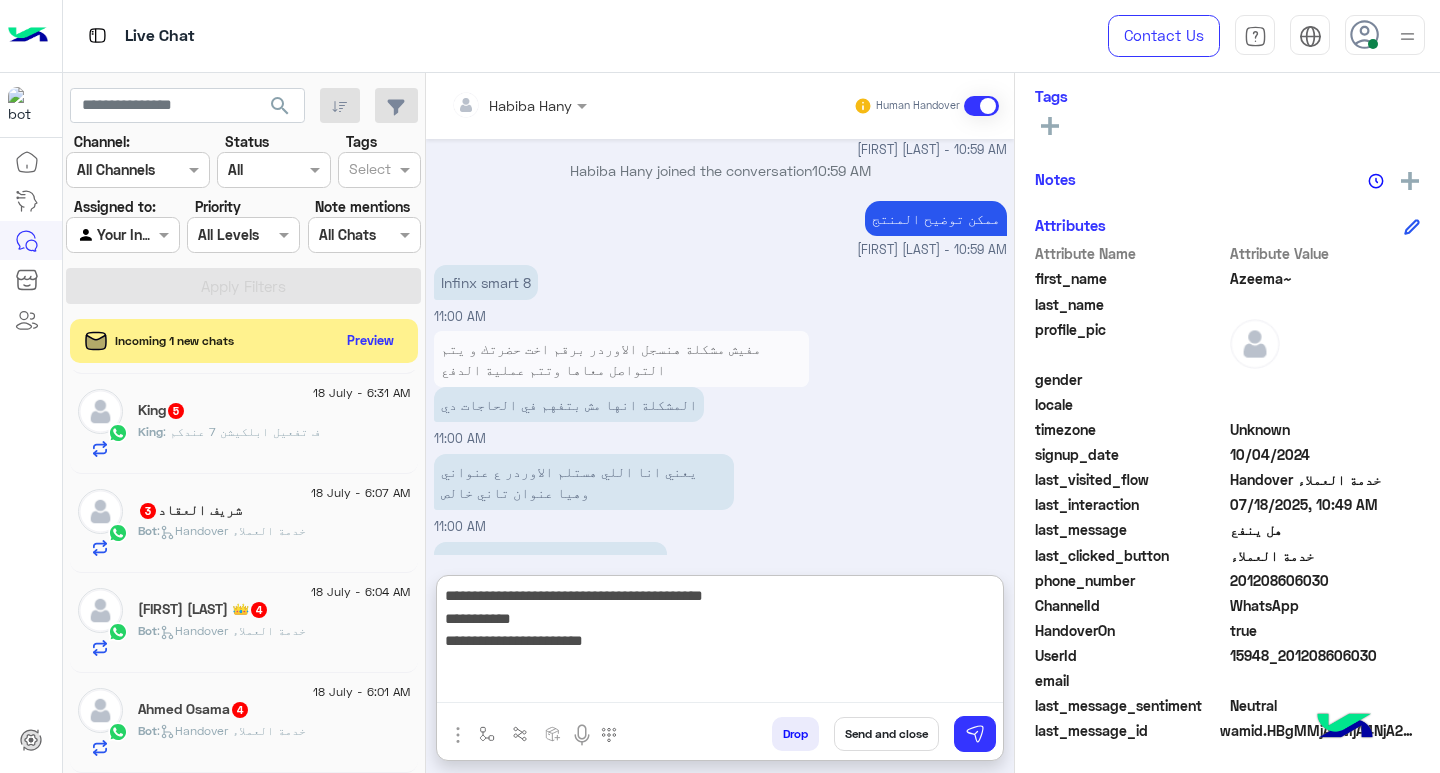 drag, startPoint x: 485, startPoint y: 641, endPoint x: 722, endPoint y: 634, distance: 237.10335 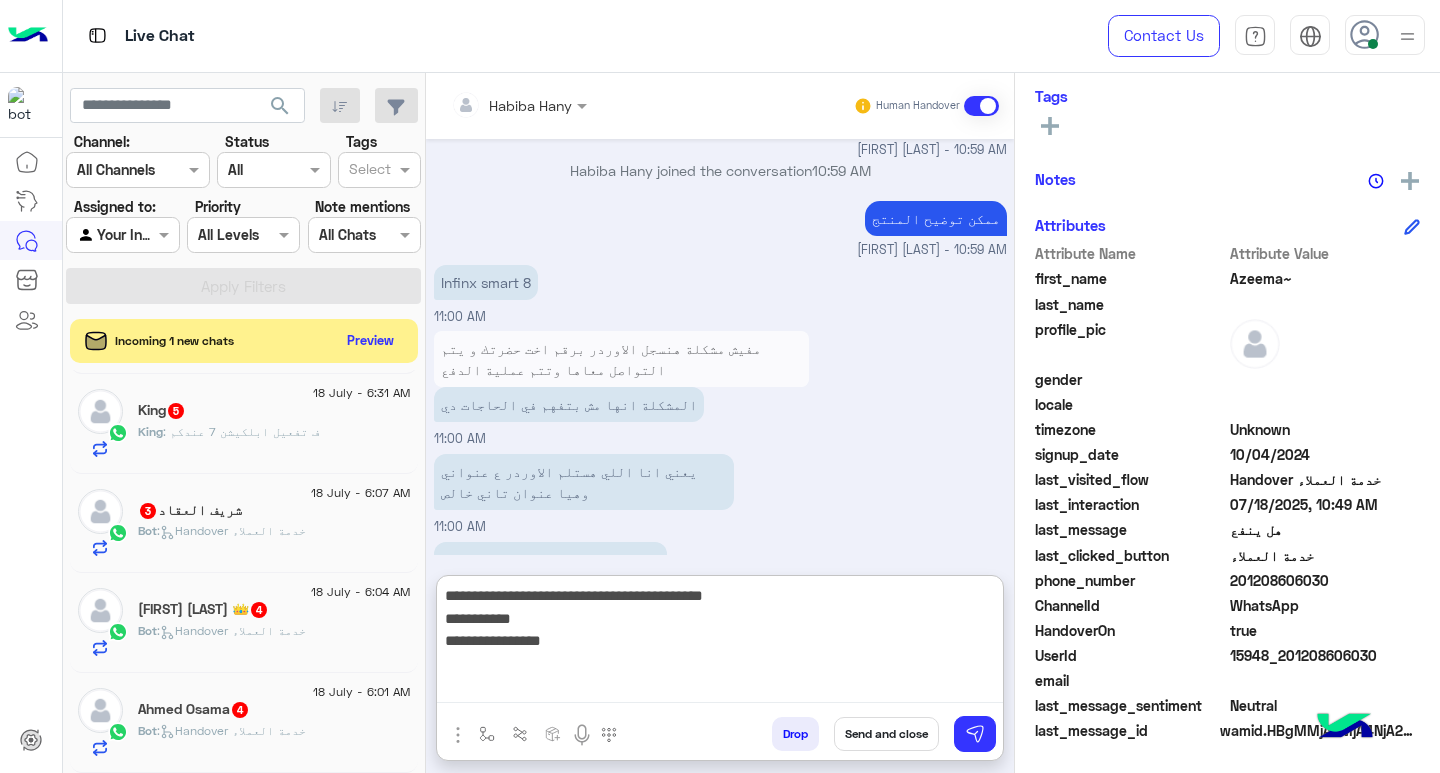 paste on "**********" 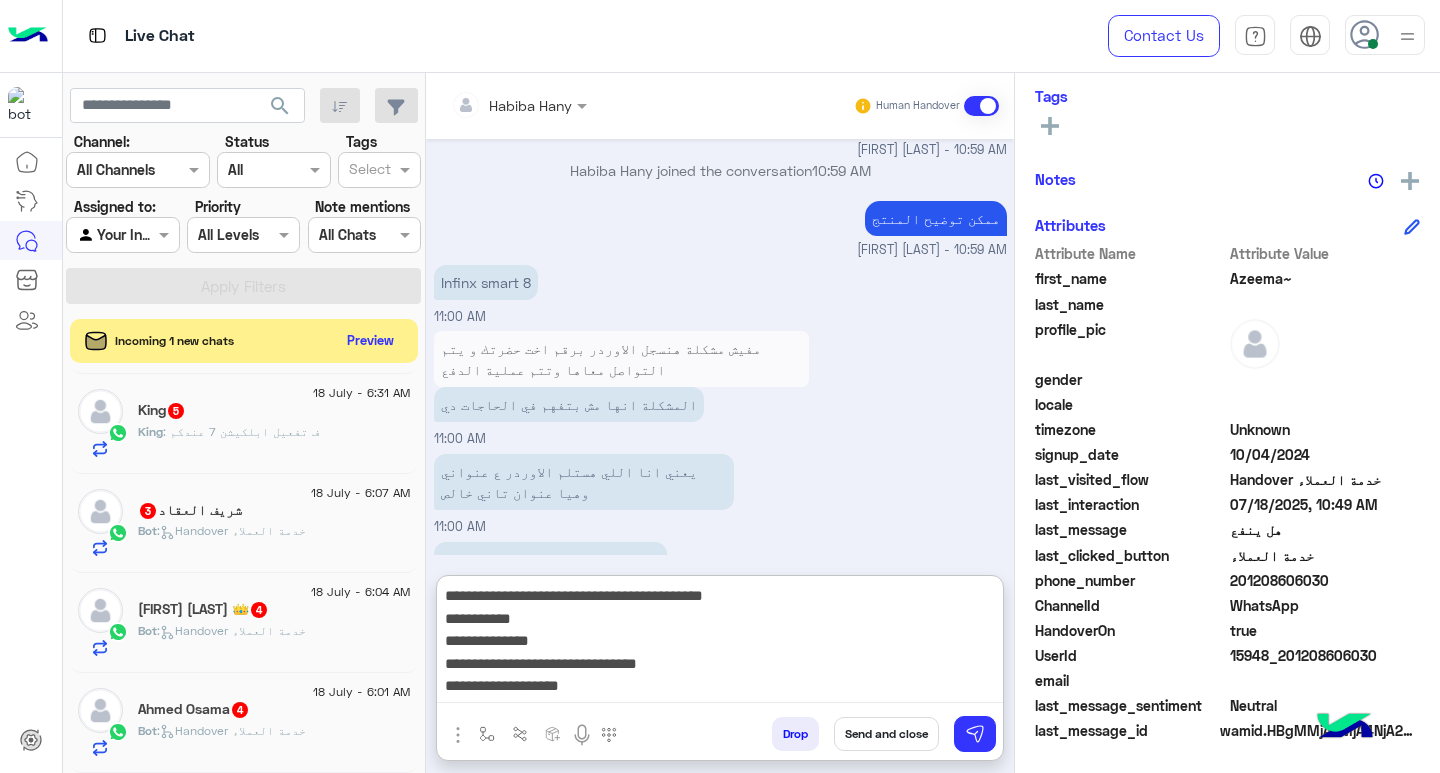 scroll, scrollTop: 39, scrollLeft: 0, axis: vertical 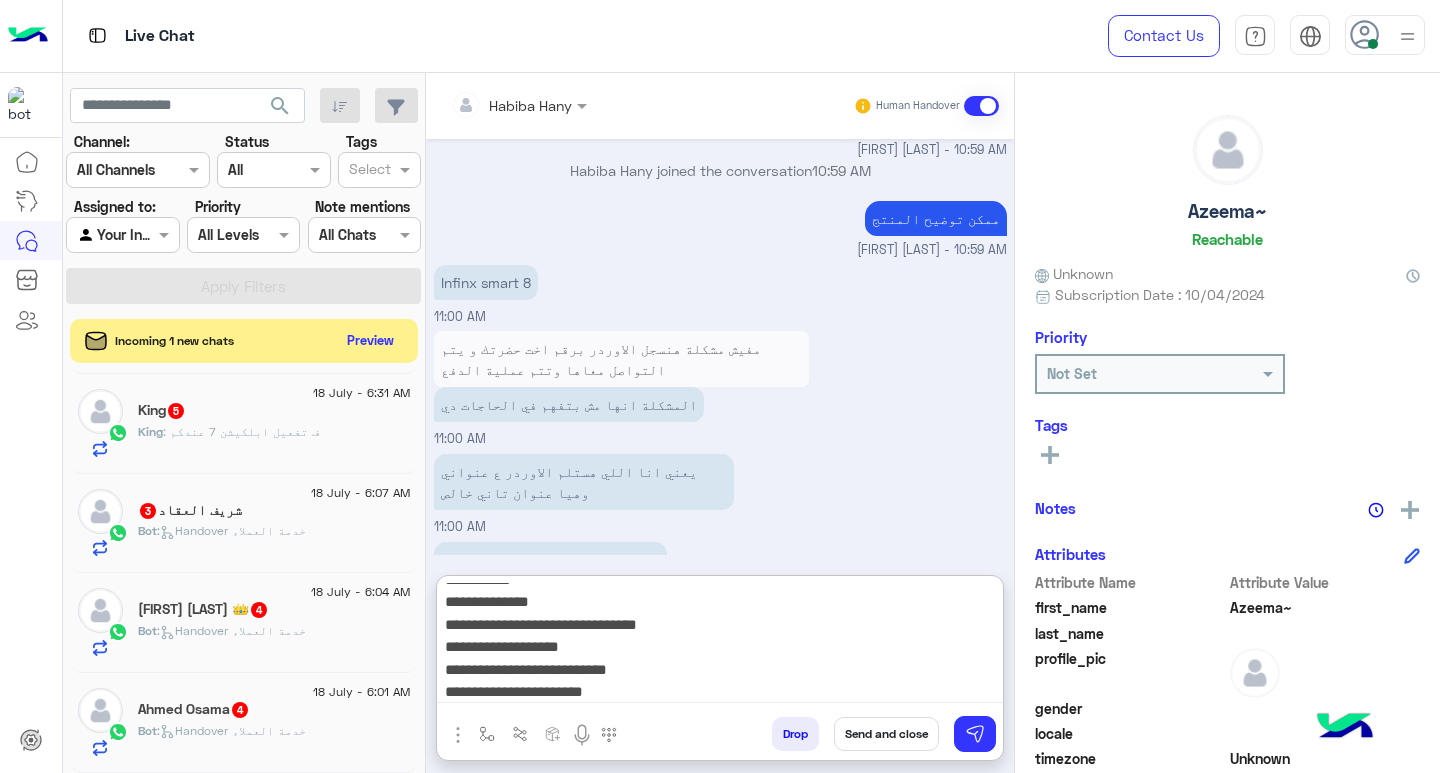 type on "**********" 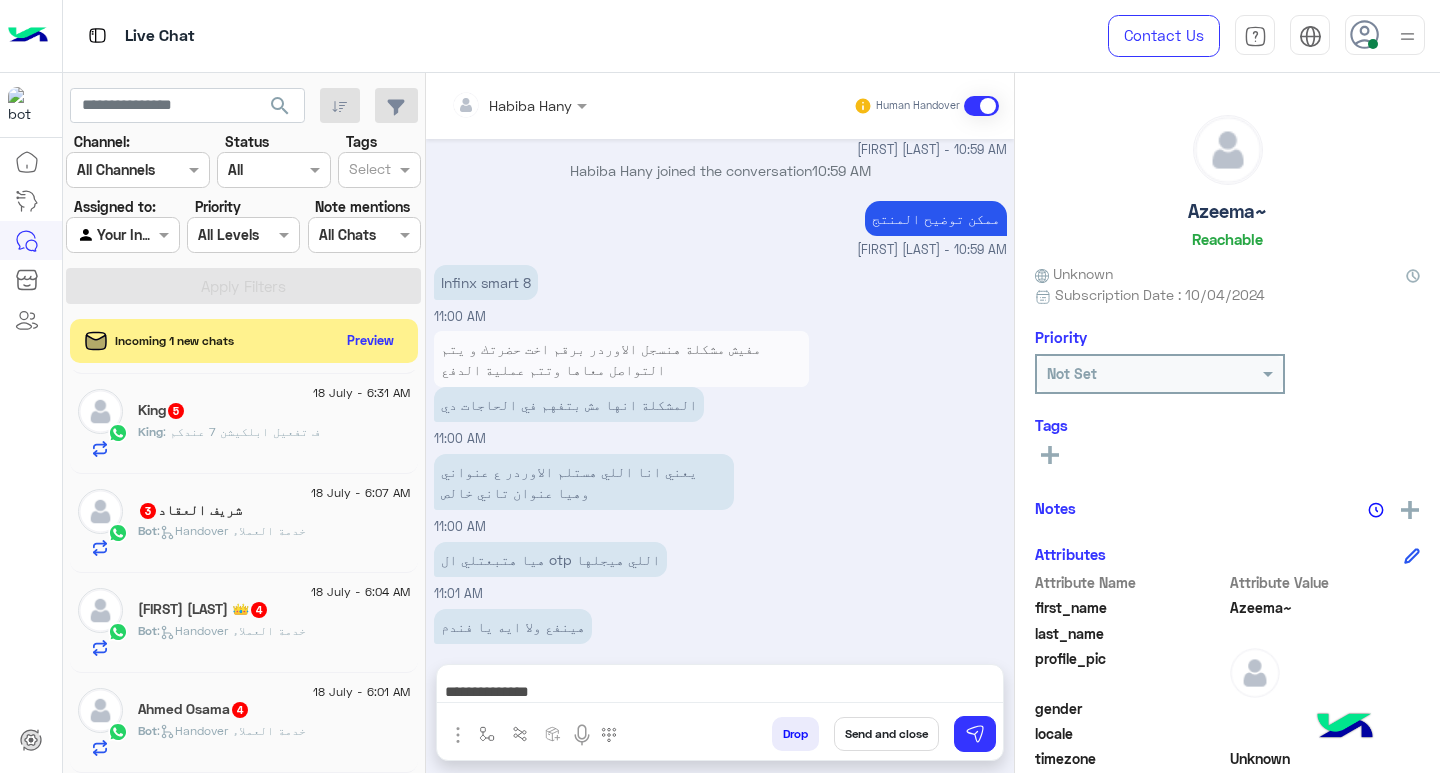 scroll, scrollTop: 2225, scrollLeft: 0, axis: vertical 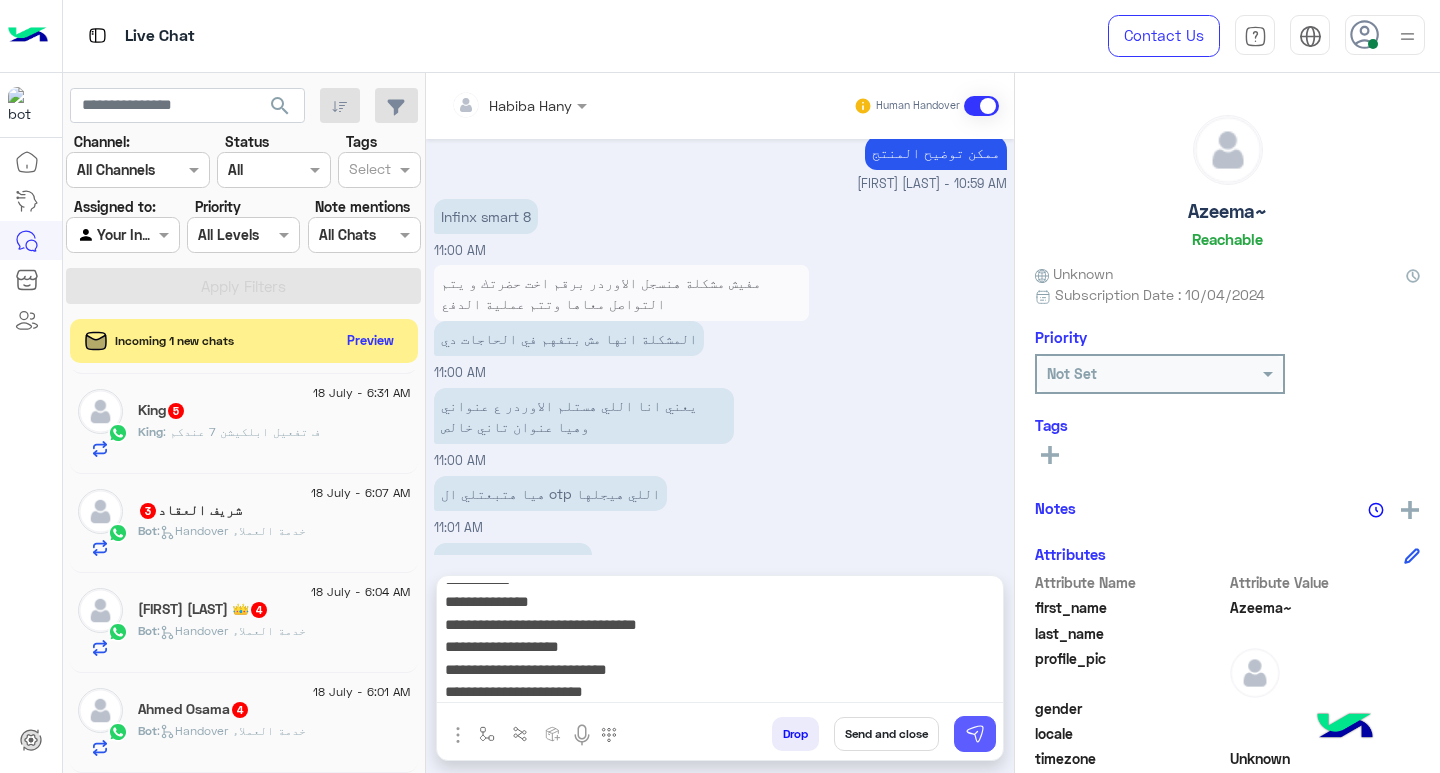 click at bounding box center (975, 734) 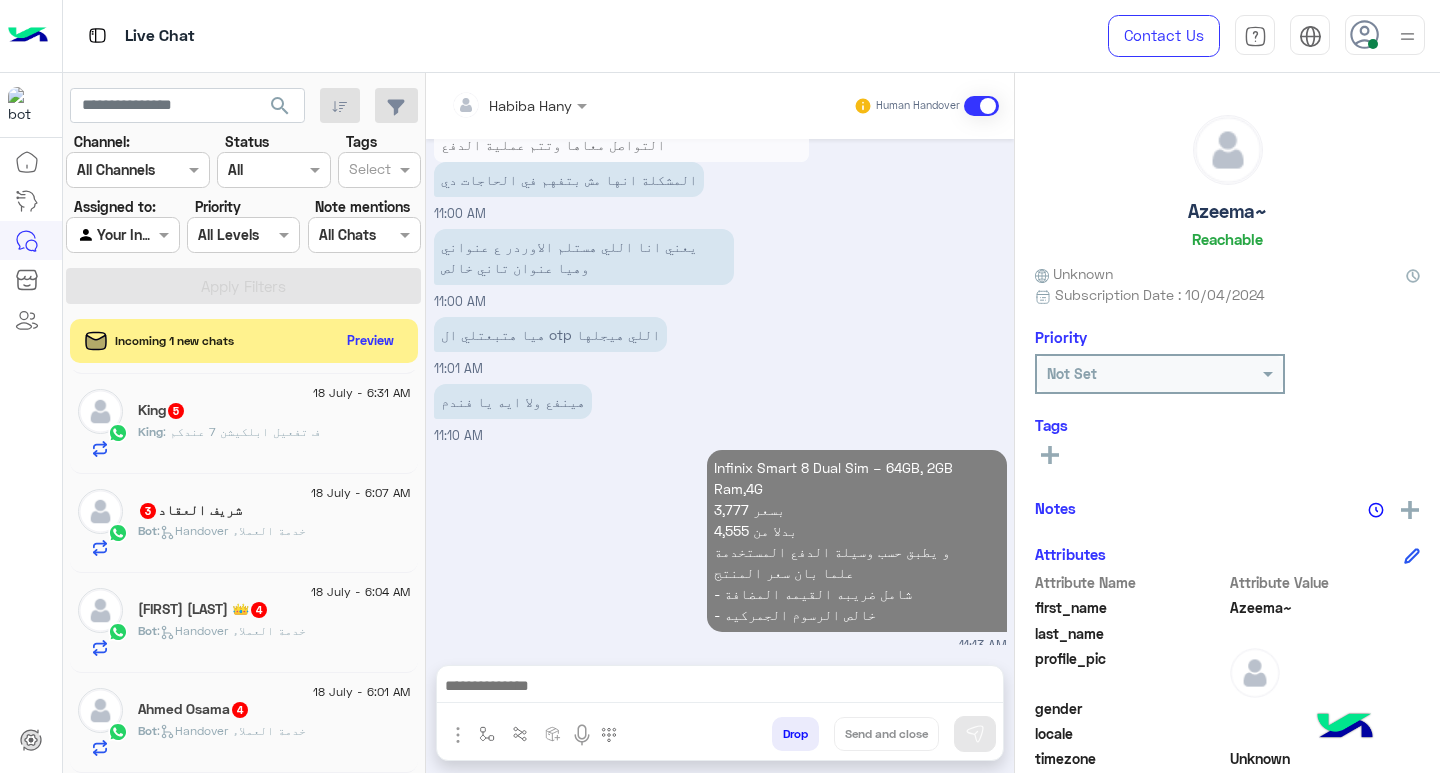 scroll, scrollTop: 0, scrollLeft: 0, axis: both 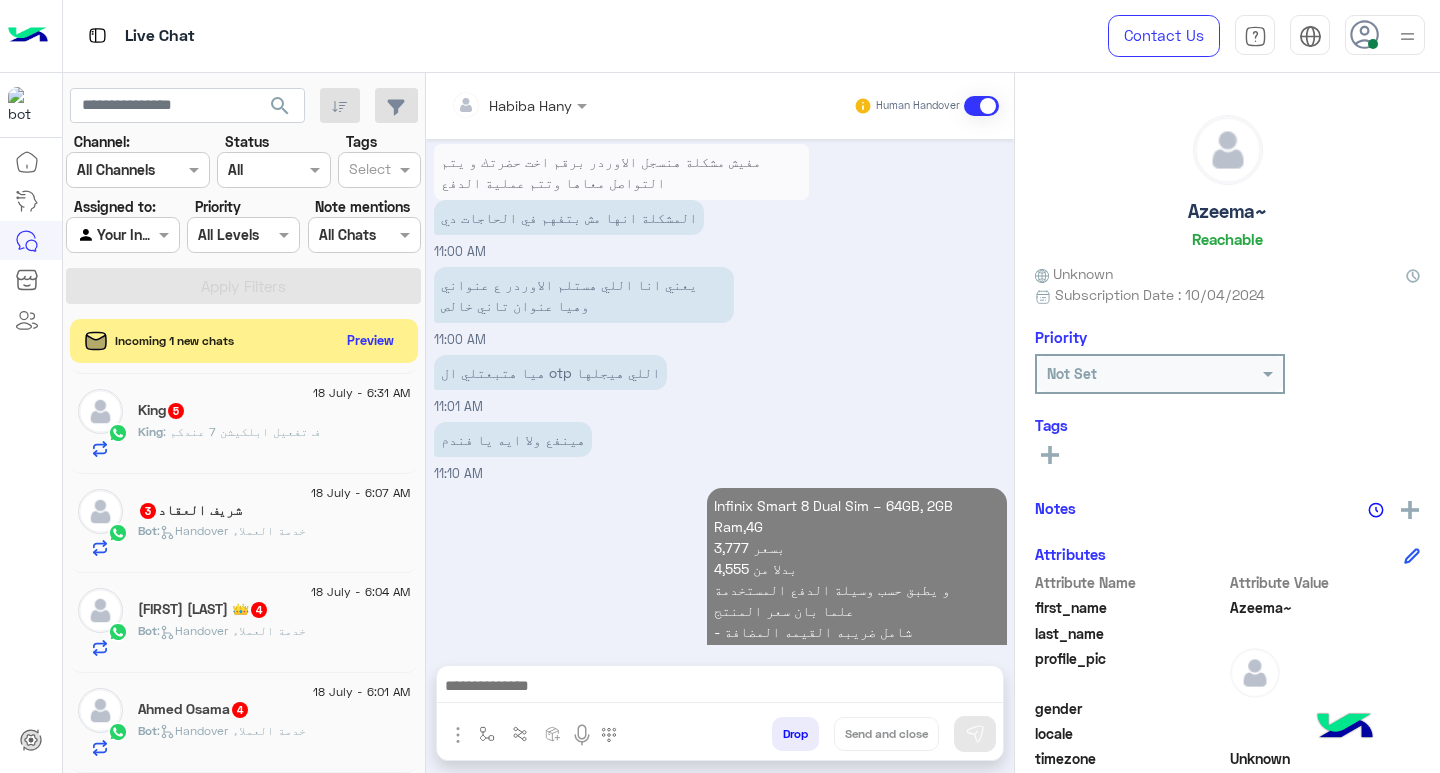 click at bounding box center [720, 688] 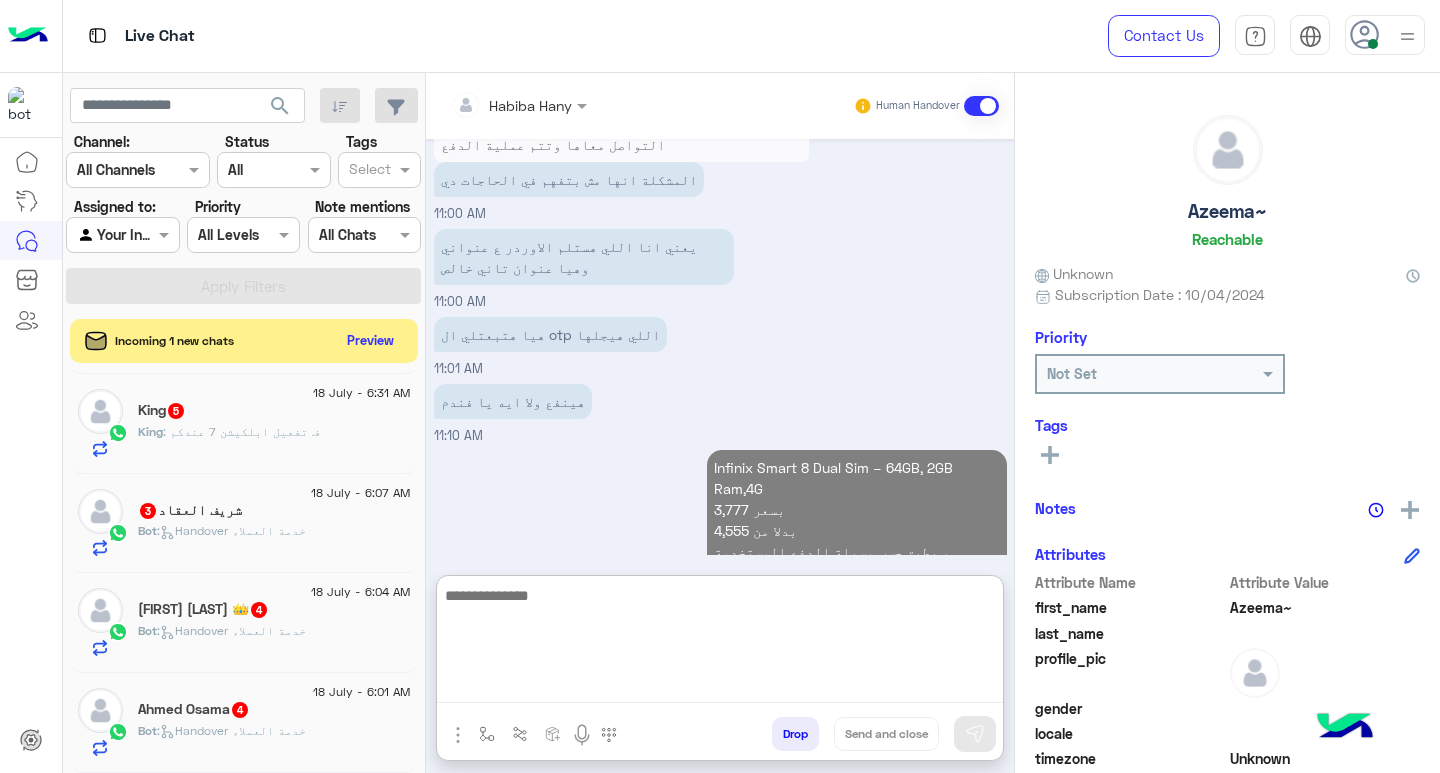 scroll, scrollTop: 2525, scrollLeft: 0, axis: vertical 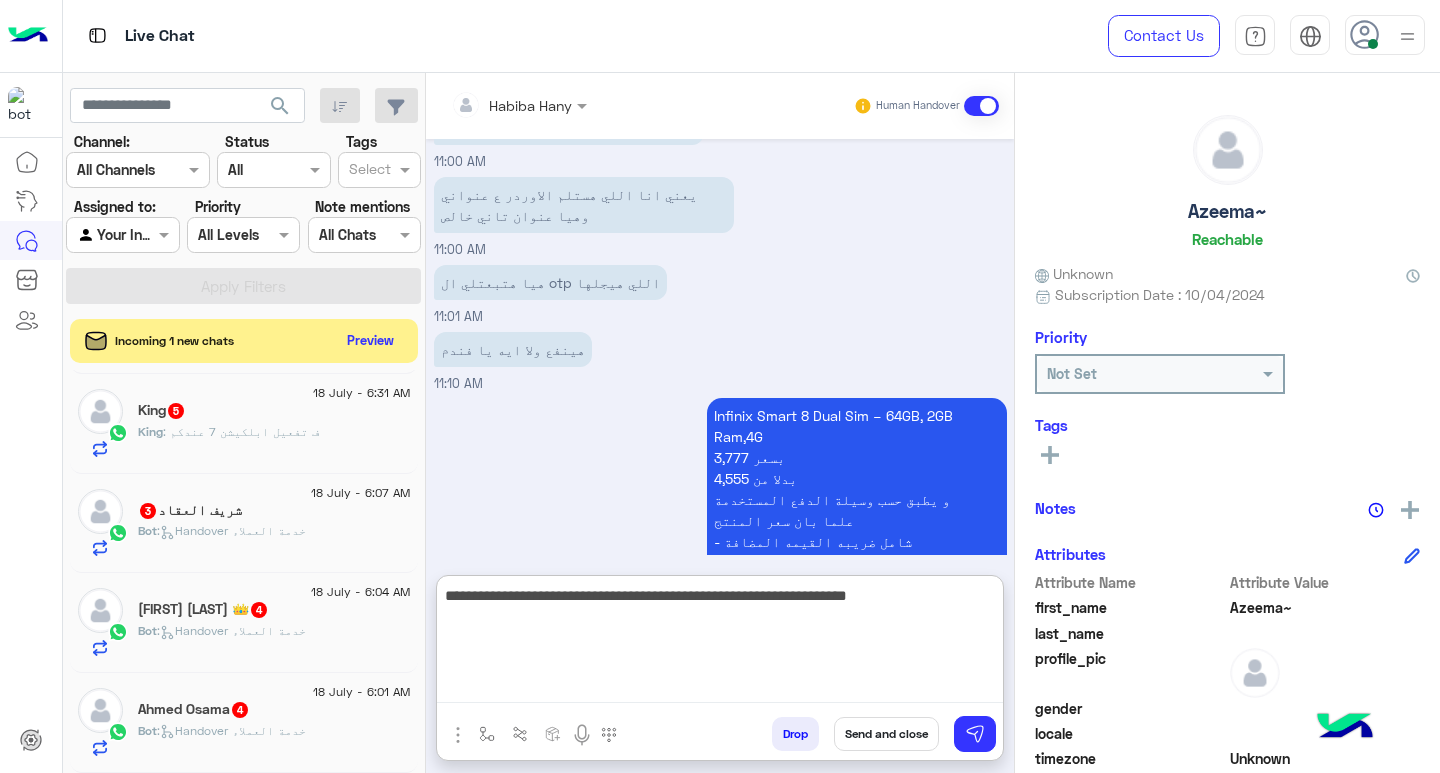 type on "**********" 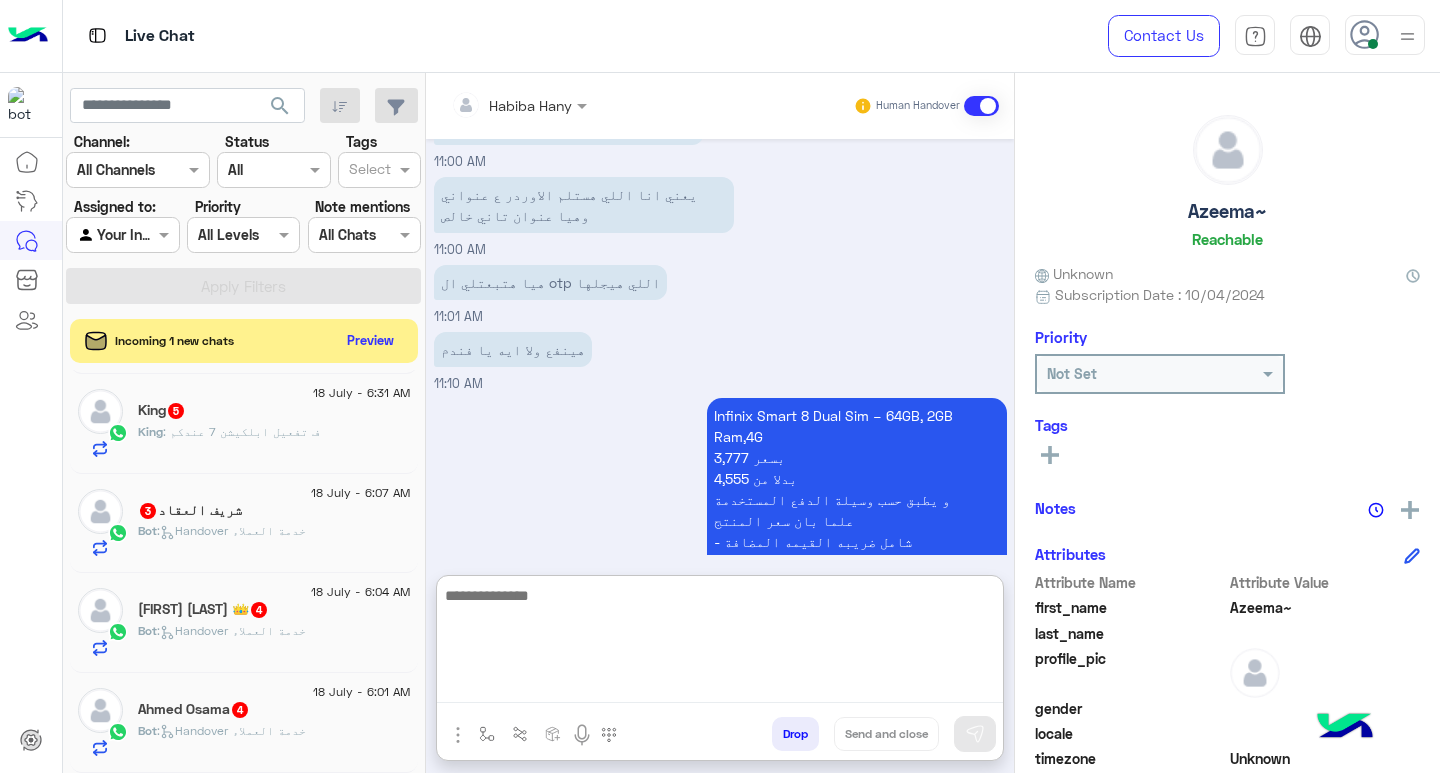 scroll, scrollTop: 2610, scrollLeft: 0, axis: vertical 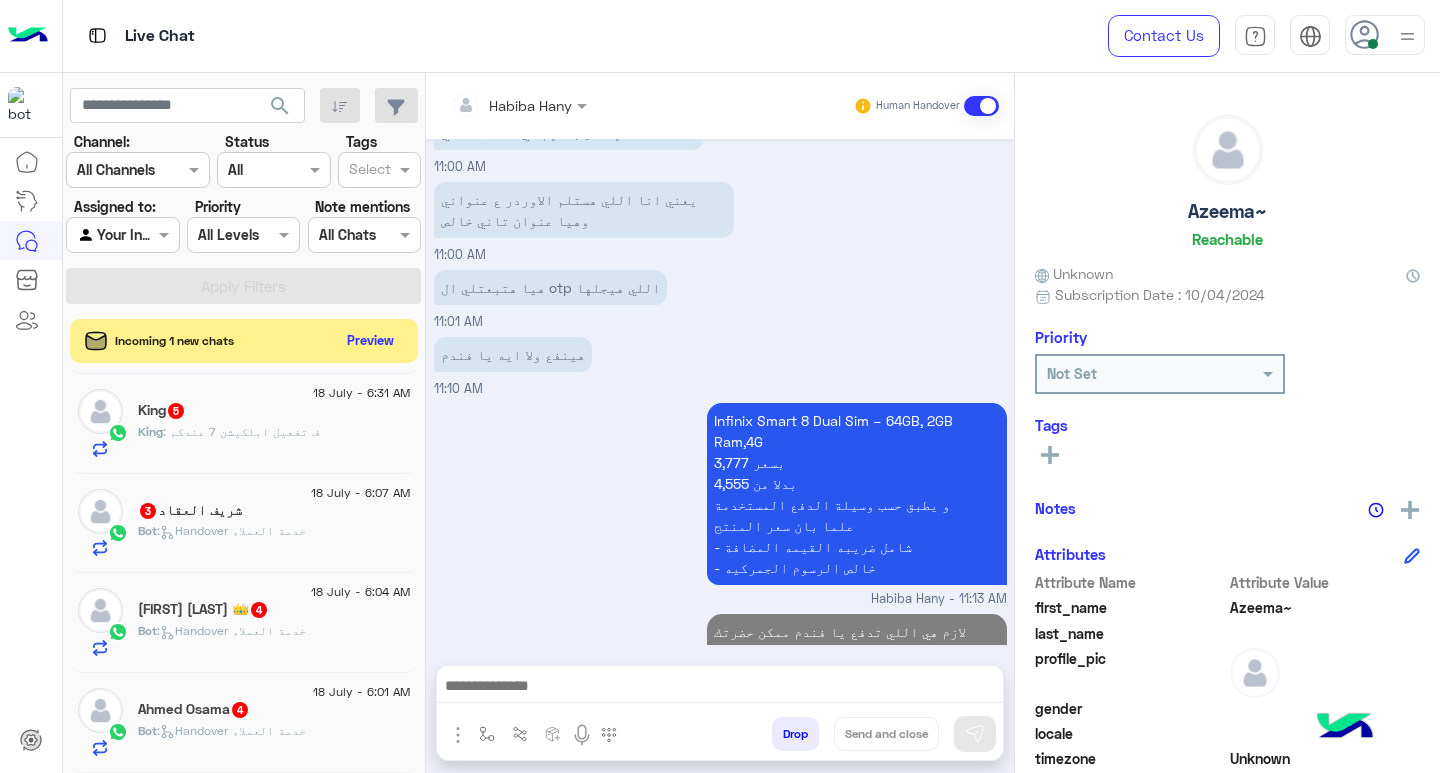 drag, startPoint x: 812, startPoint y: 205, endPoint x: 581, endPoint y: 394, distance: 298.46606 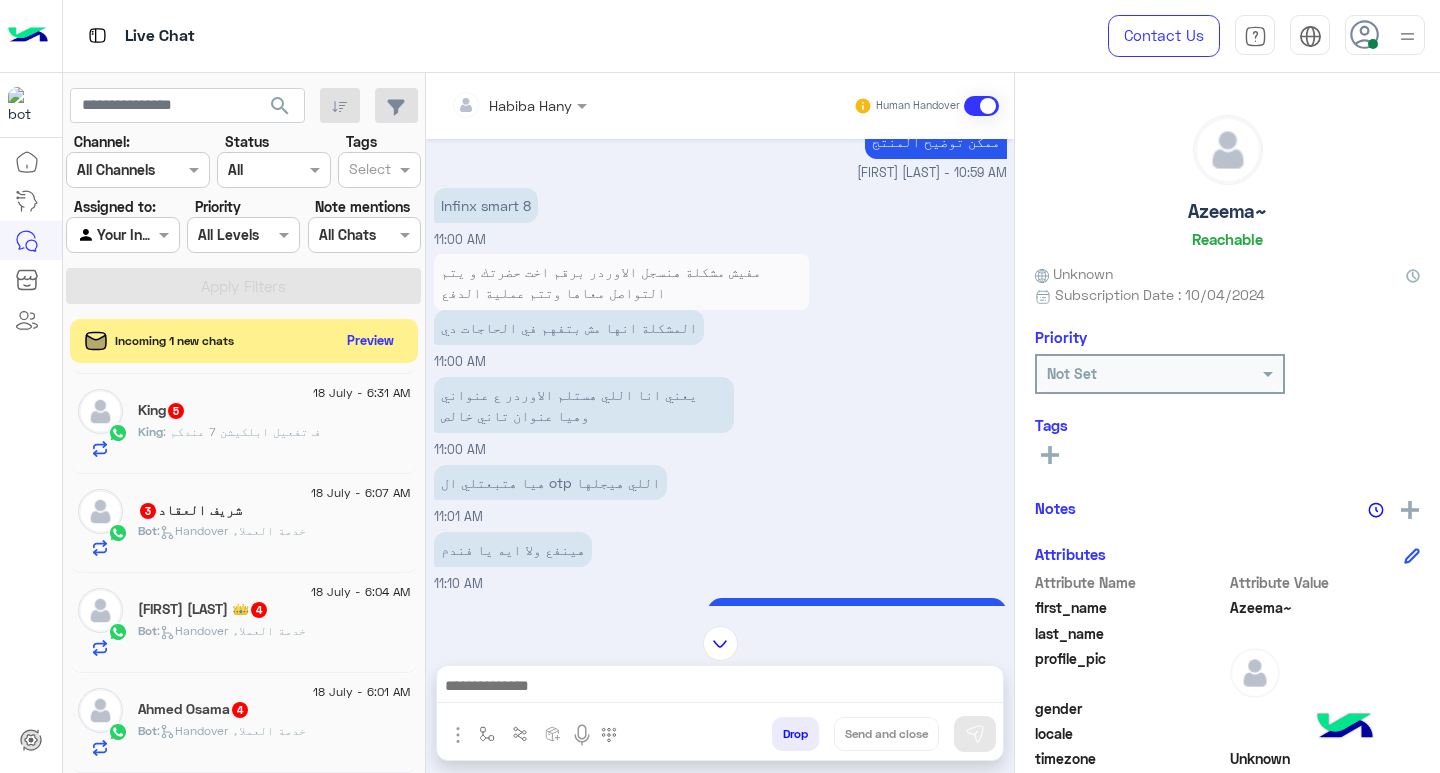 scroll, scrollTop: 2287, scrollLeft: 0, axis: vertical 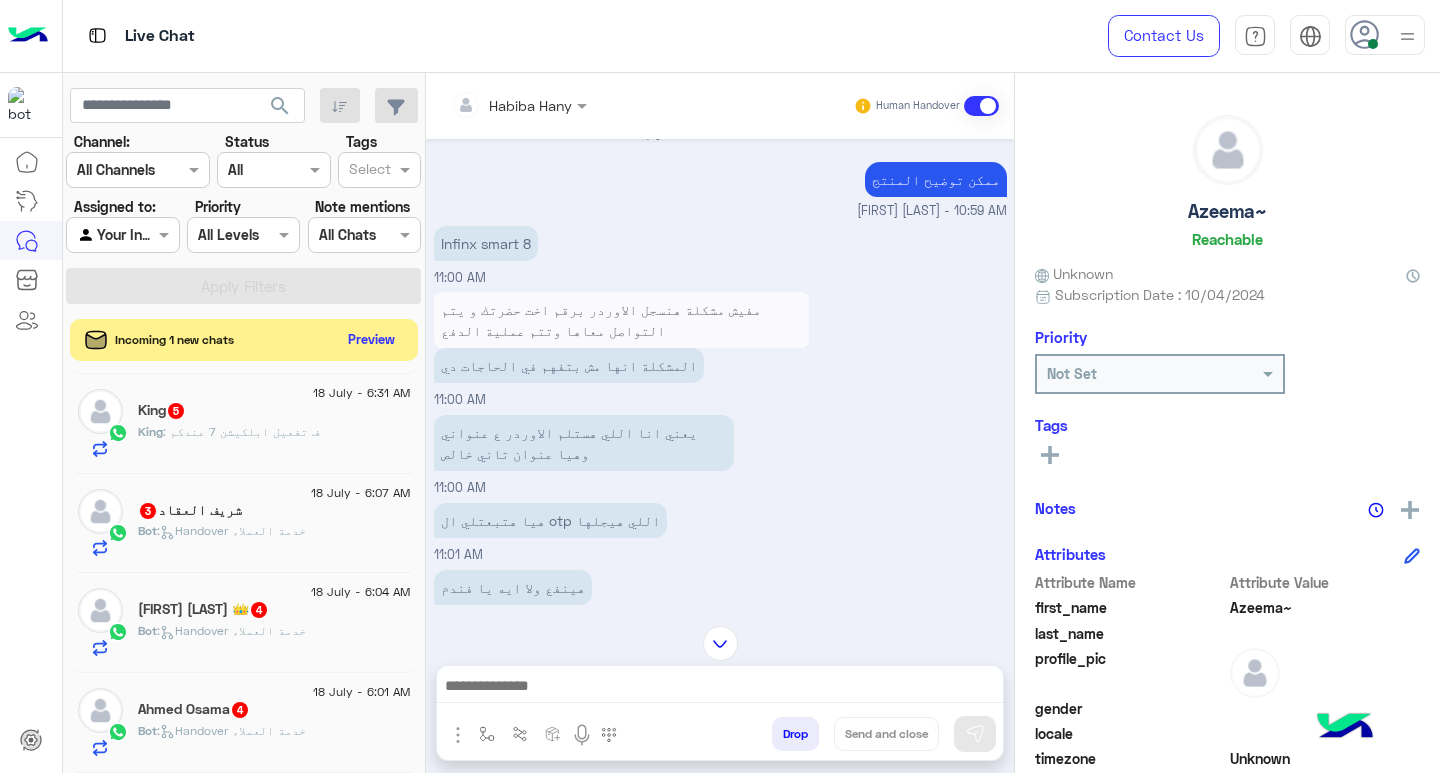 click on "Preview" 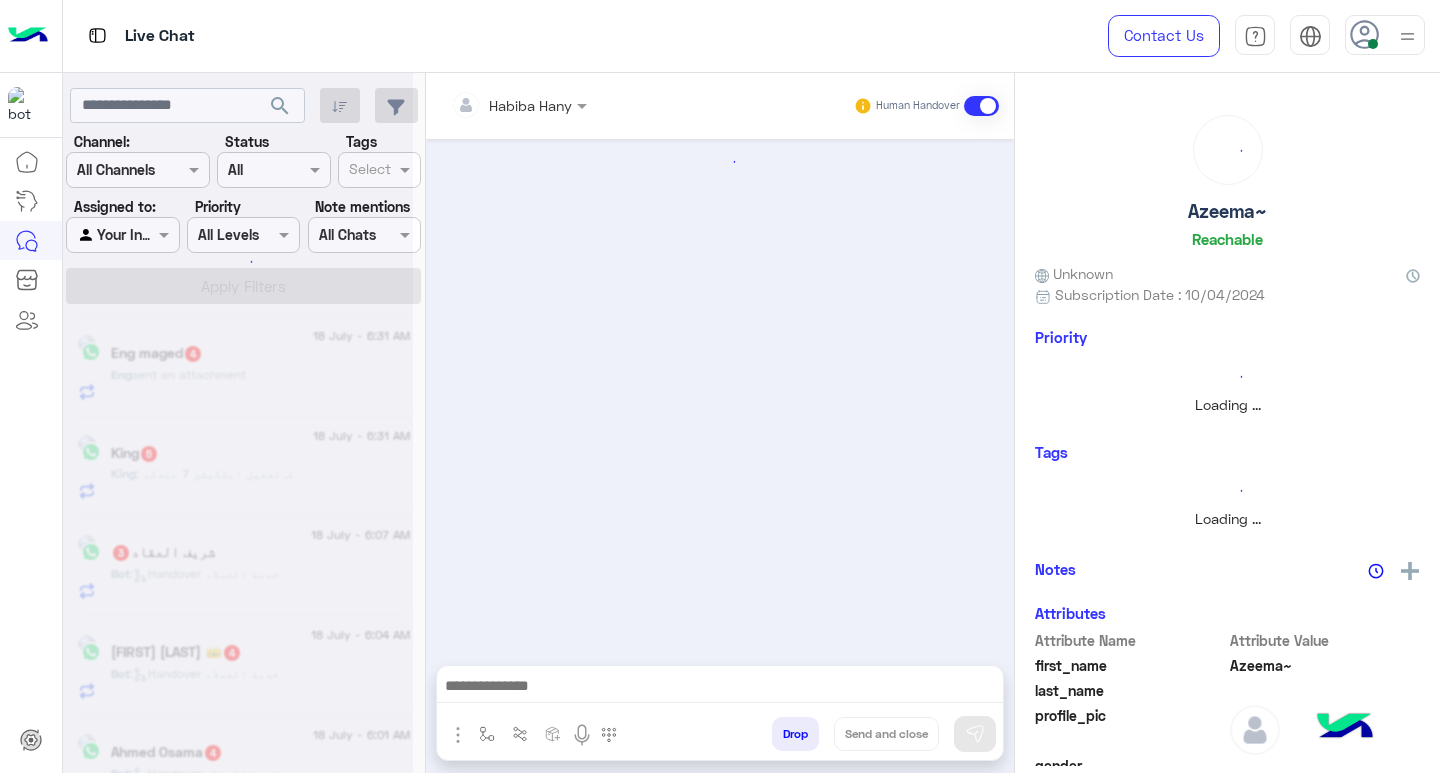scroll, scrollTop: 0, scrollLeft: 0, axis: both 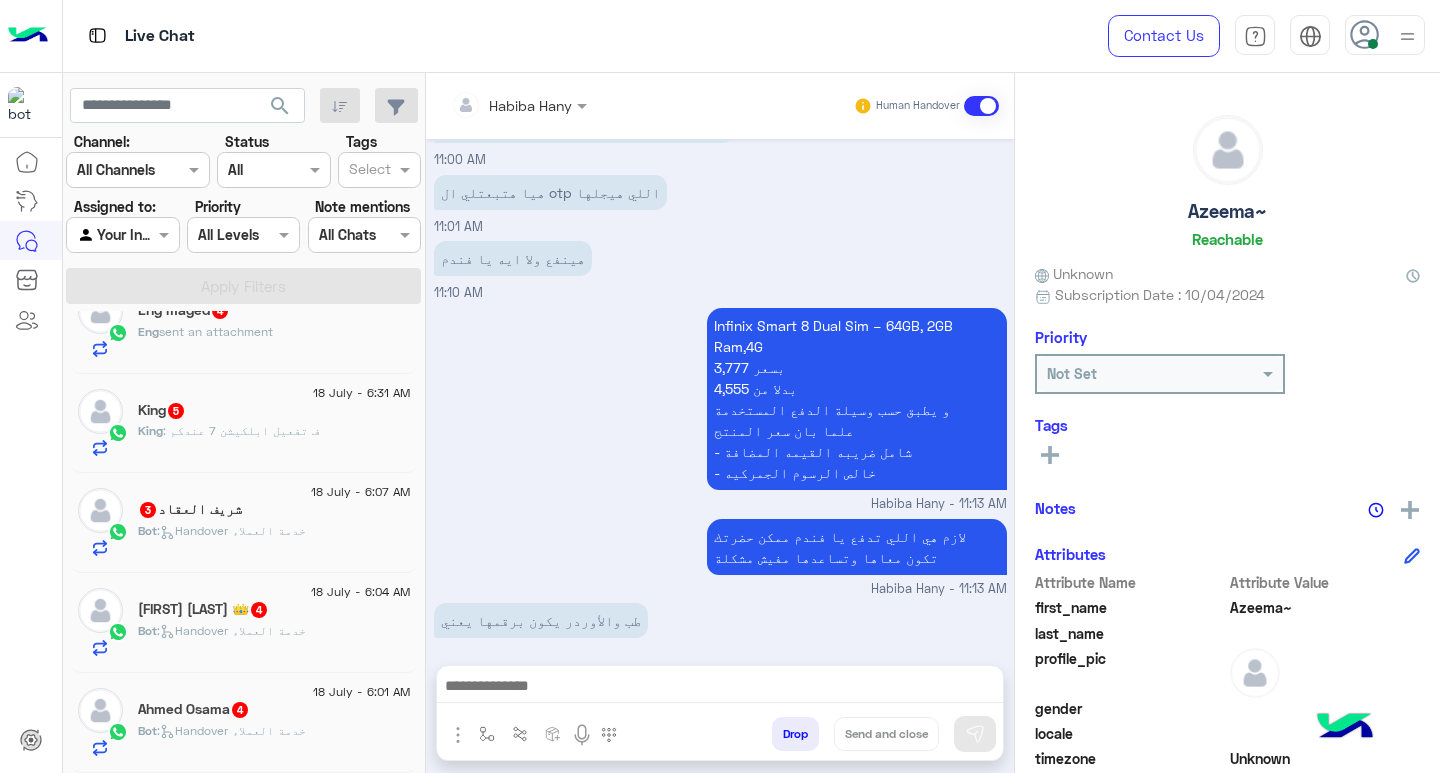 click at bounding box center [720, 688] 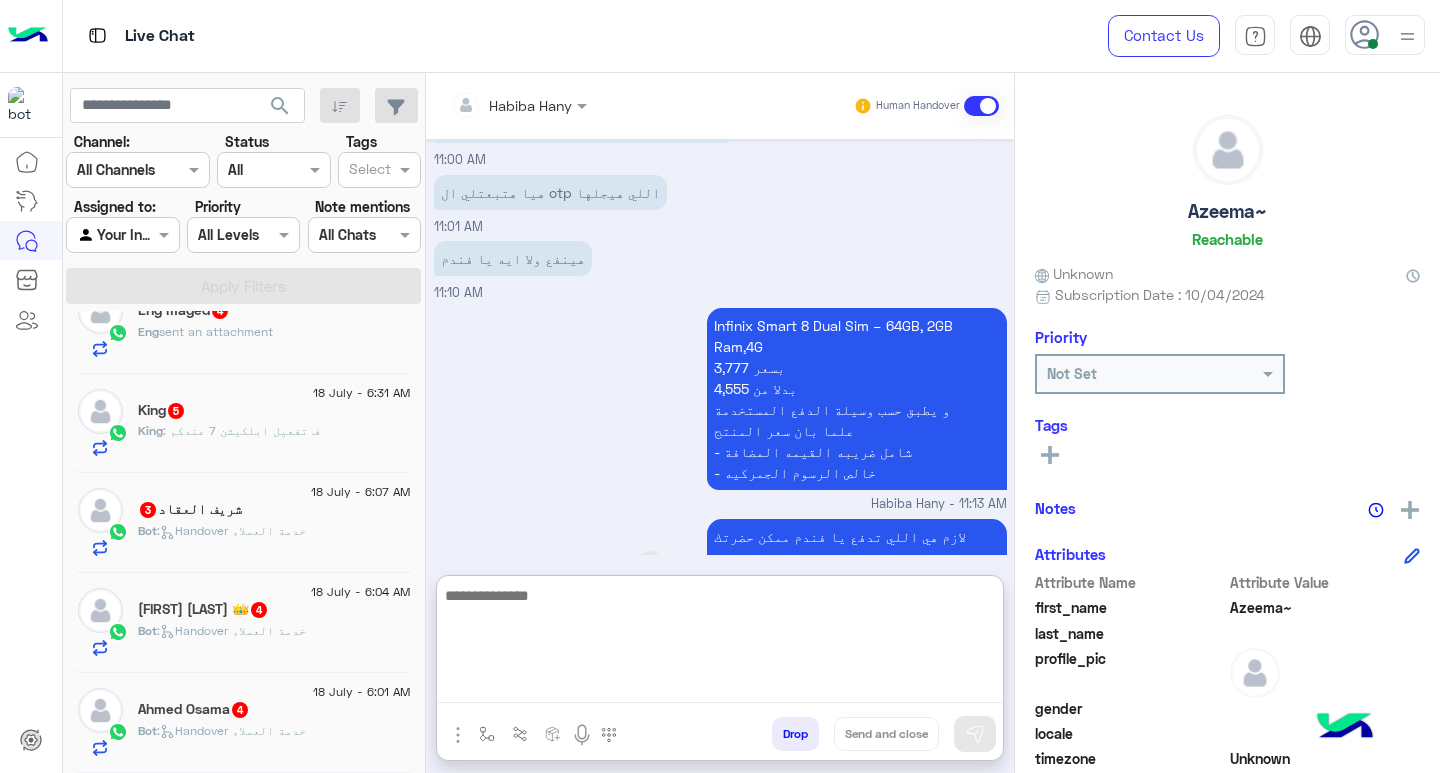 scroll, scrollTop: 1221, scrollLeft: 0, axis: vertical 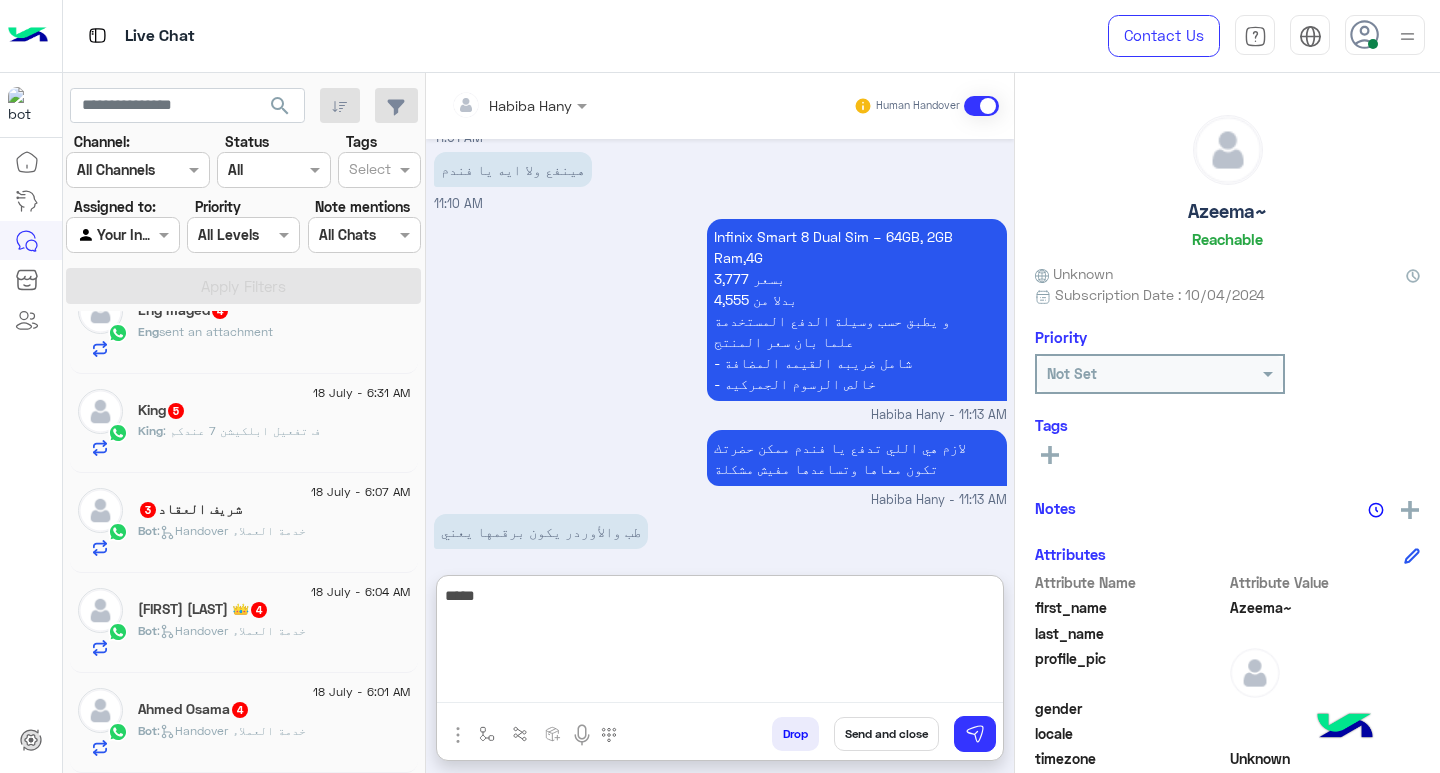 type on "*****" 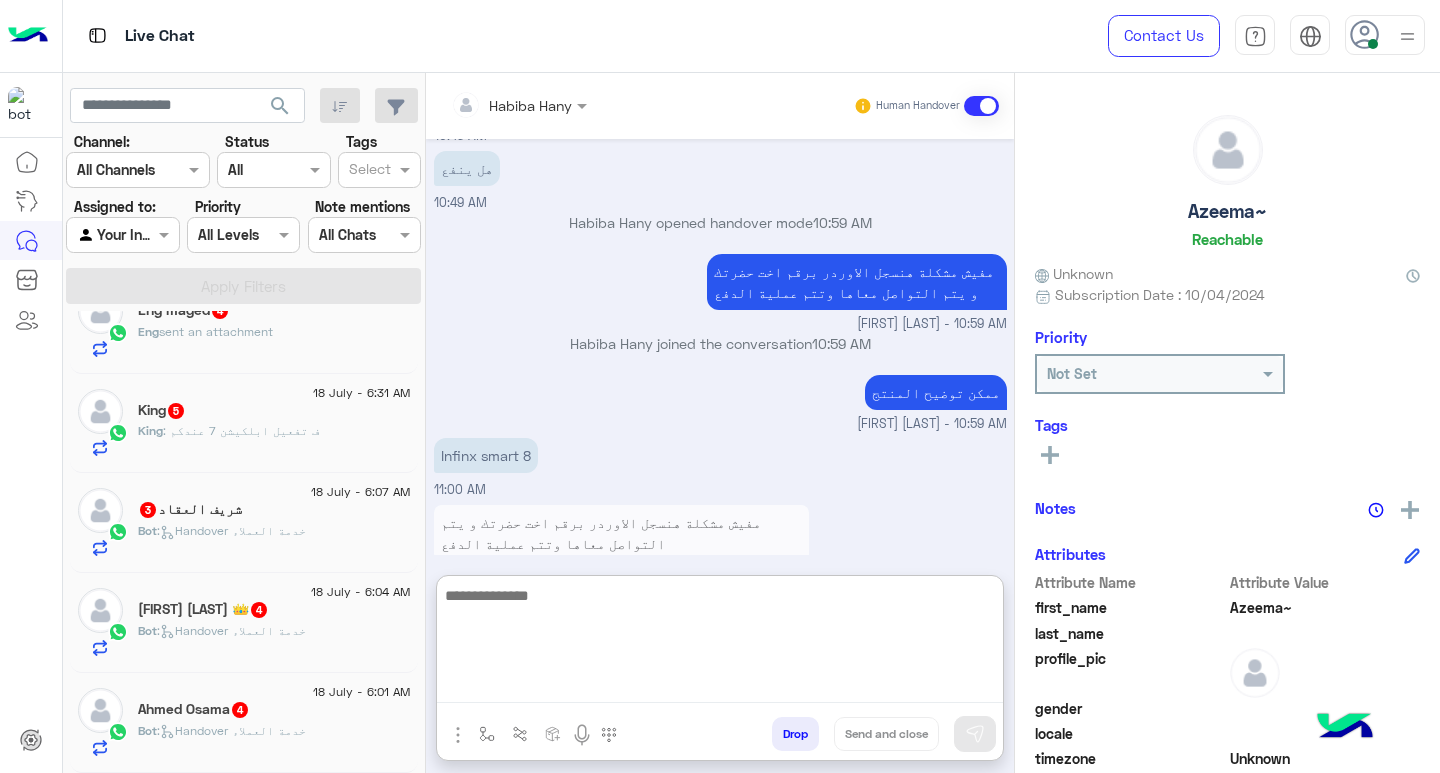scroll, scrollTop: 1352, scrollLeft: 0, axis: vertical 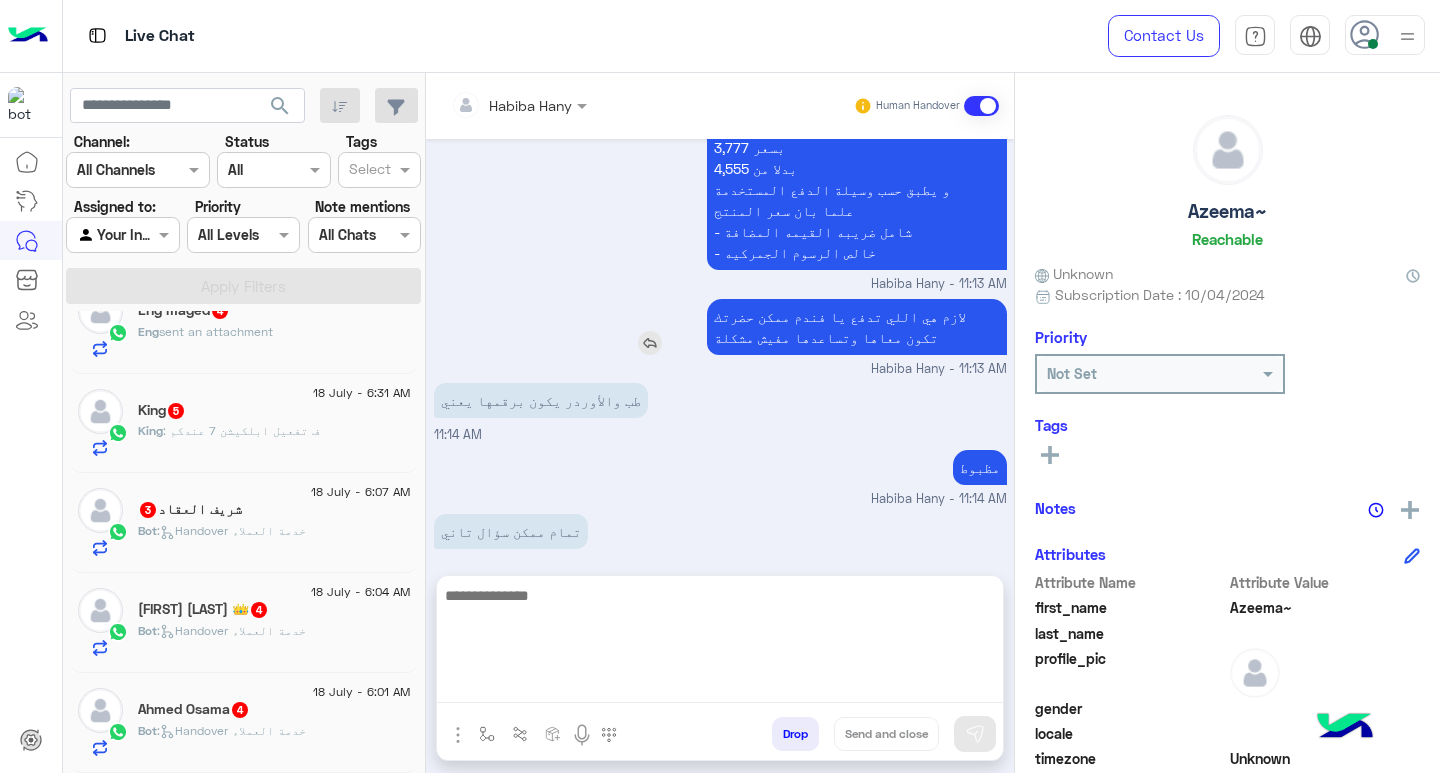 click on "لازم هي اللي تدفع يا فندم ممكن حضرتك تكون معاها وتساعدها مفيش مشكلة" at bounding box center (800, 327) 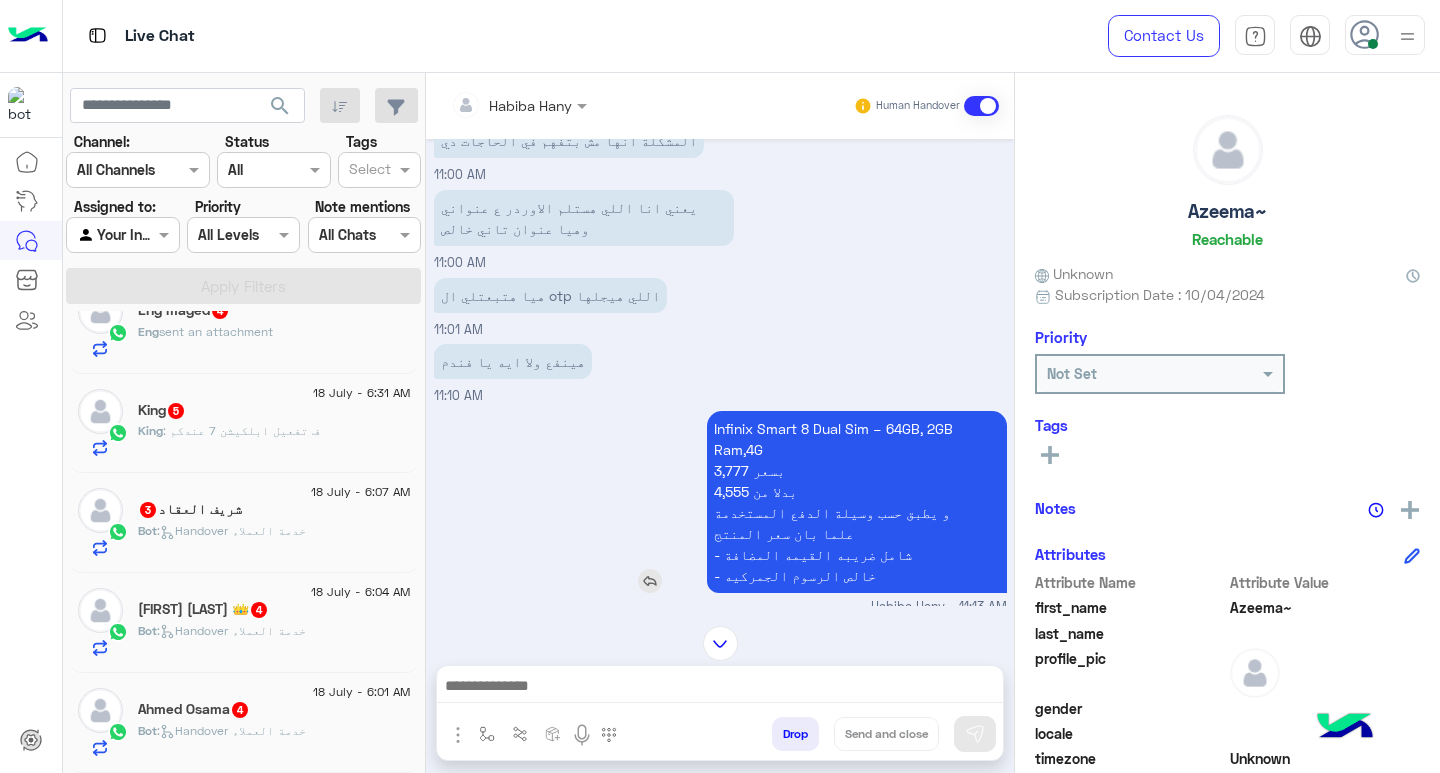 scroll, scrollTop: 1261, scrollLeft: 0, axis: vertical 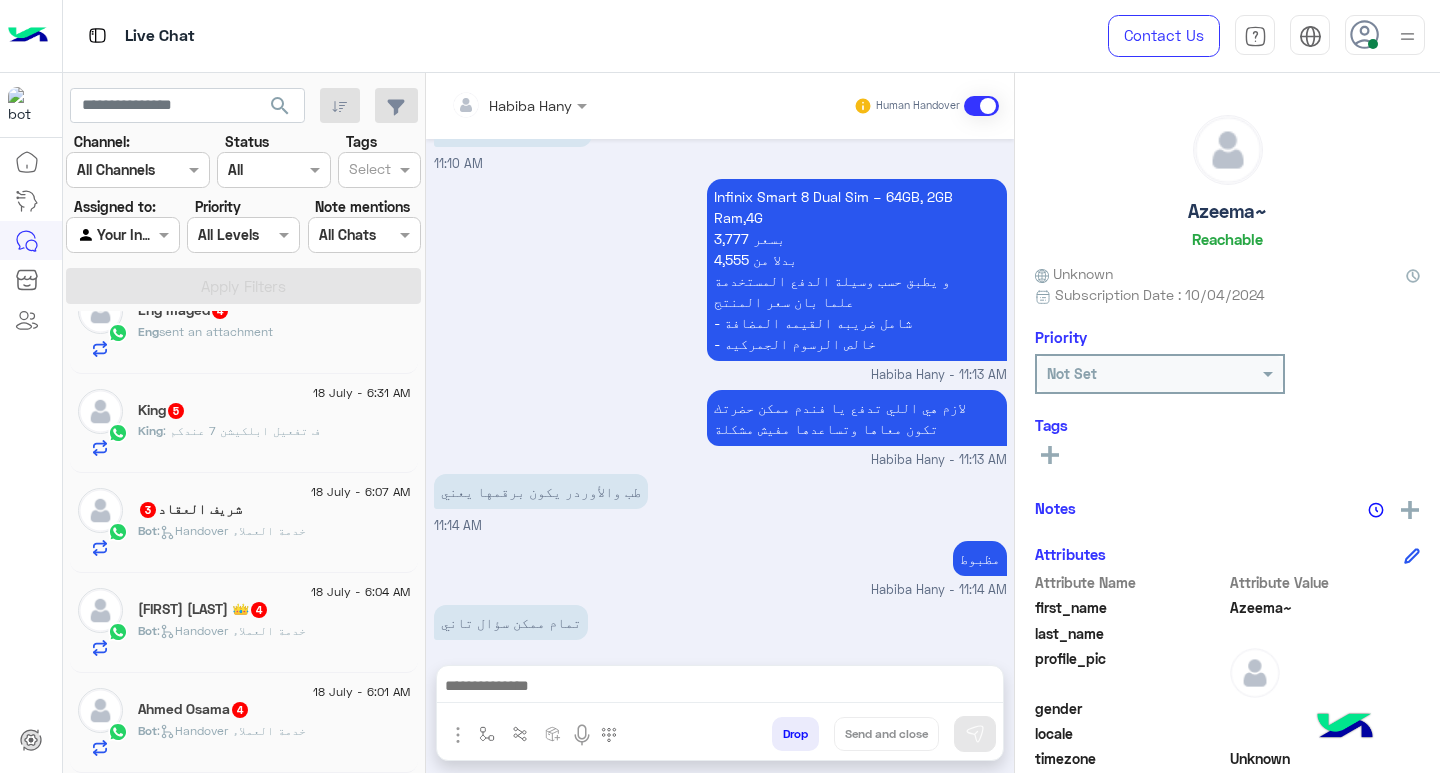 drag, startPoint x: 590, startPoint y: 688, endPoint x: 605, endPoint y: 662, distance: 30.016663 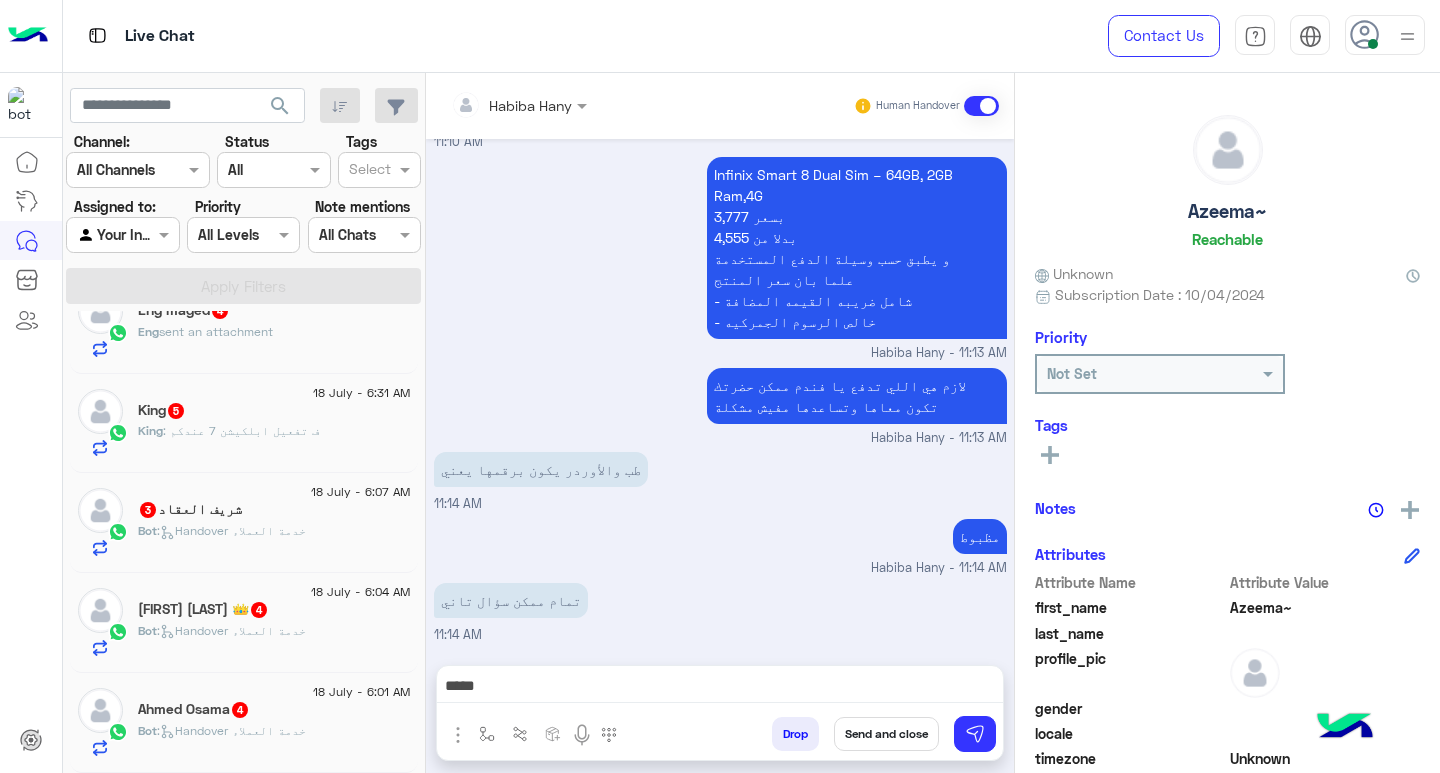 scroll, scrollTop: 1262, scrollLeft: 0, axis: vertical 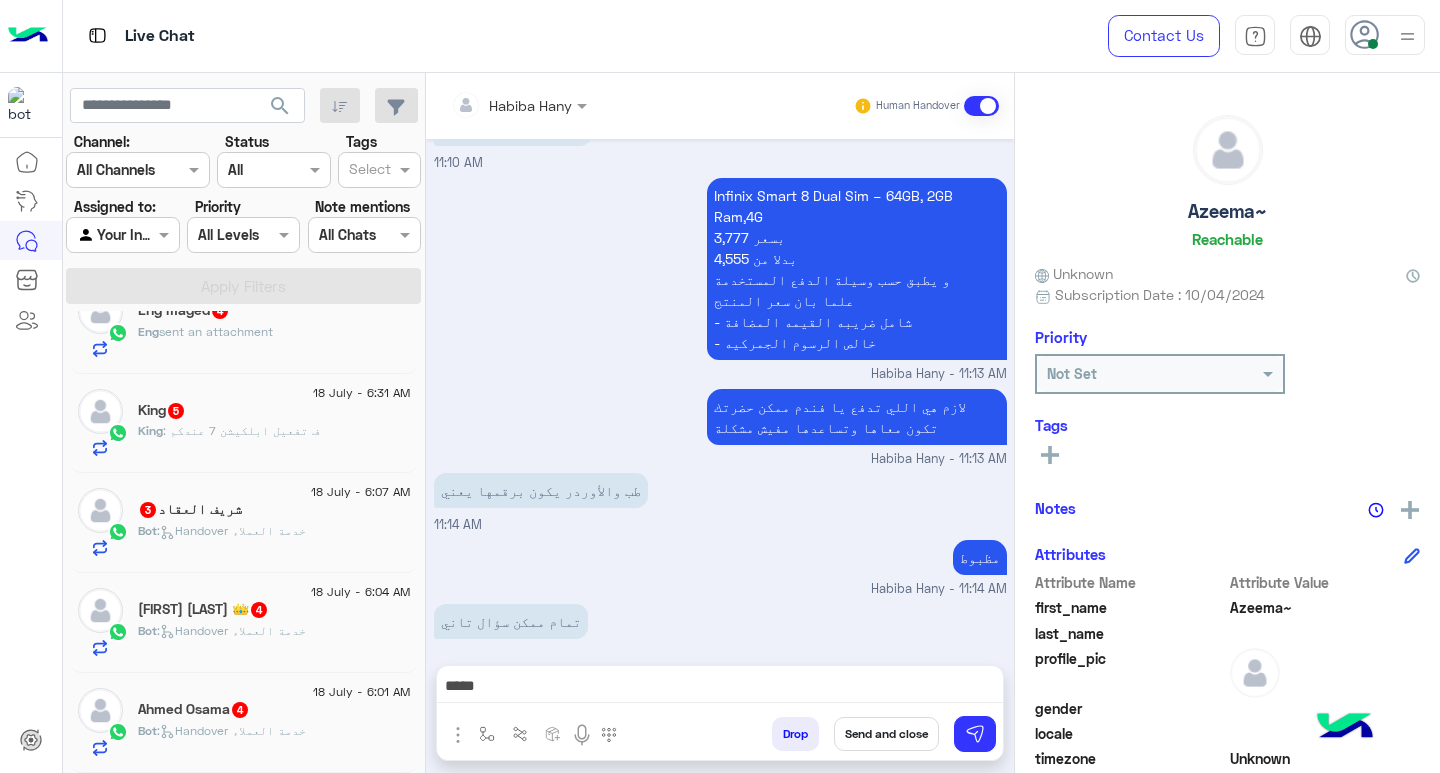 click 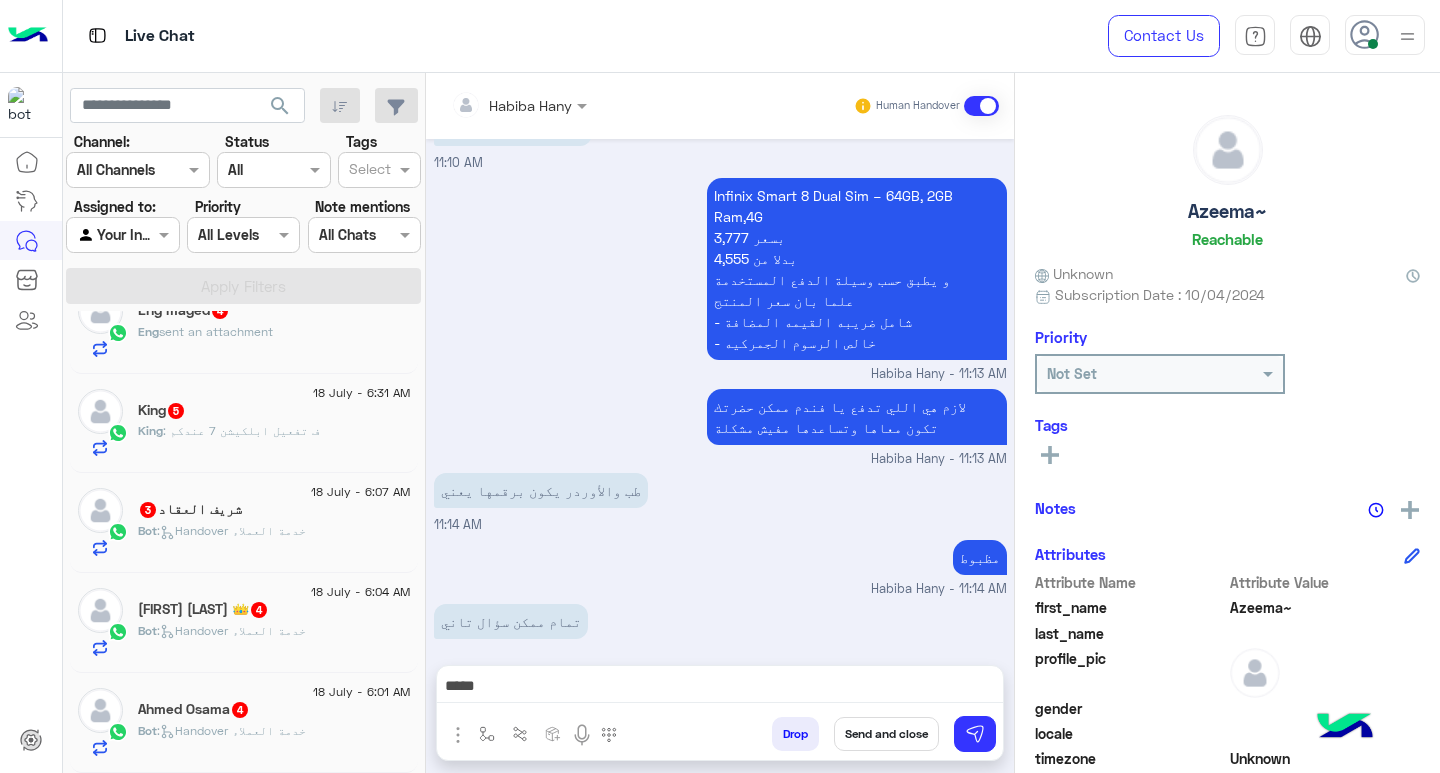 scroll, scrollTop: 1547, scrollLeft: 0, axis: vertical 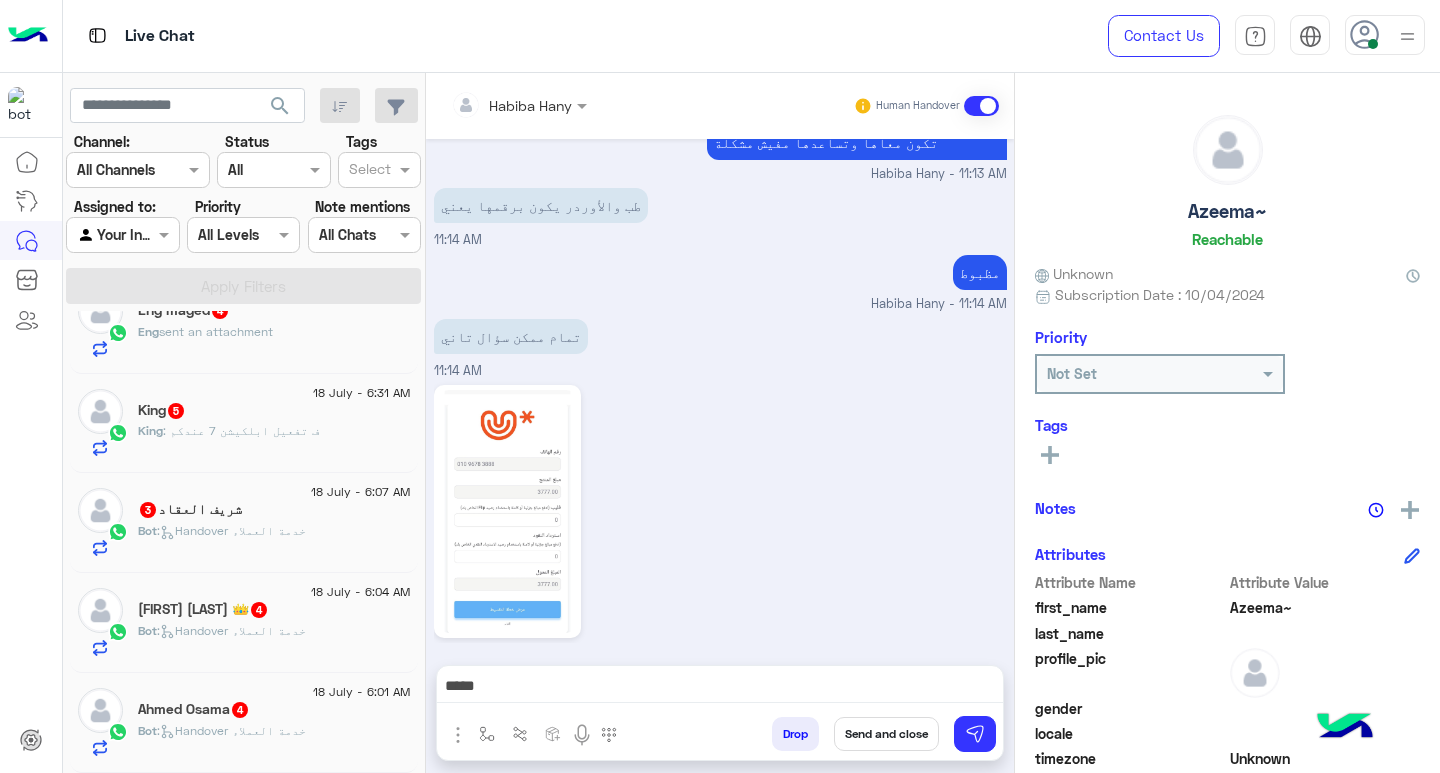 click on "****" at bounding box center (720, 688) 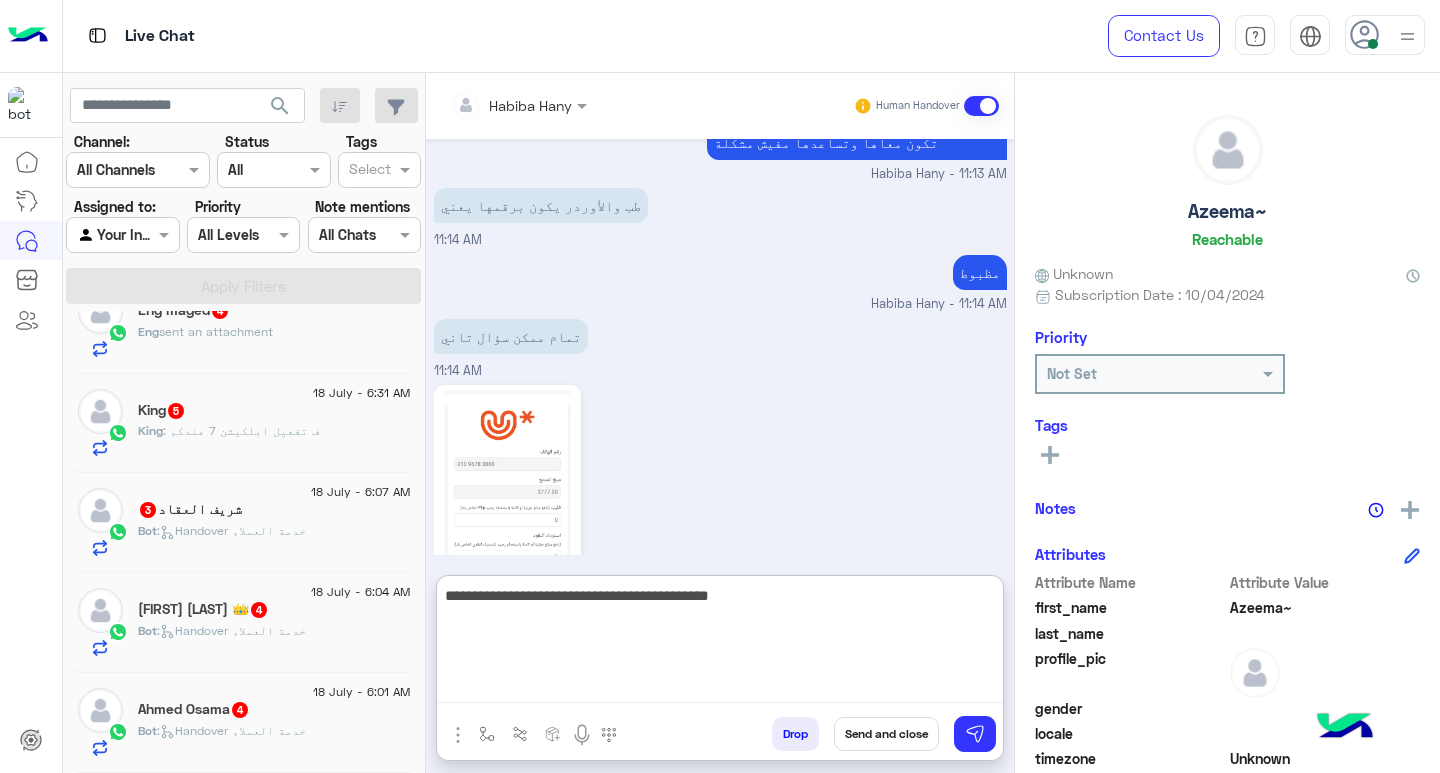 type on "**********" 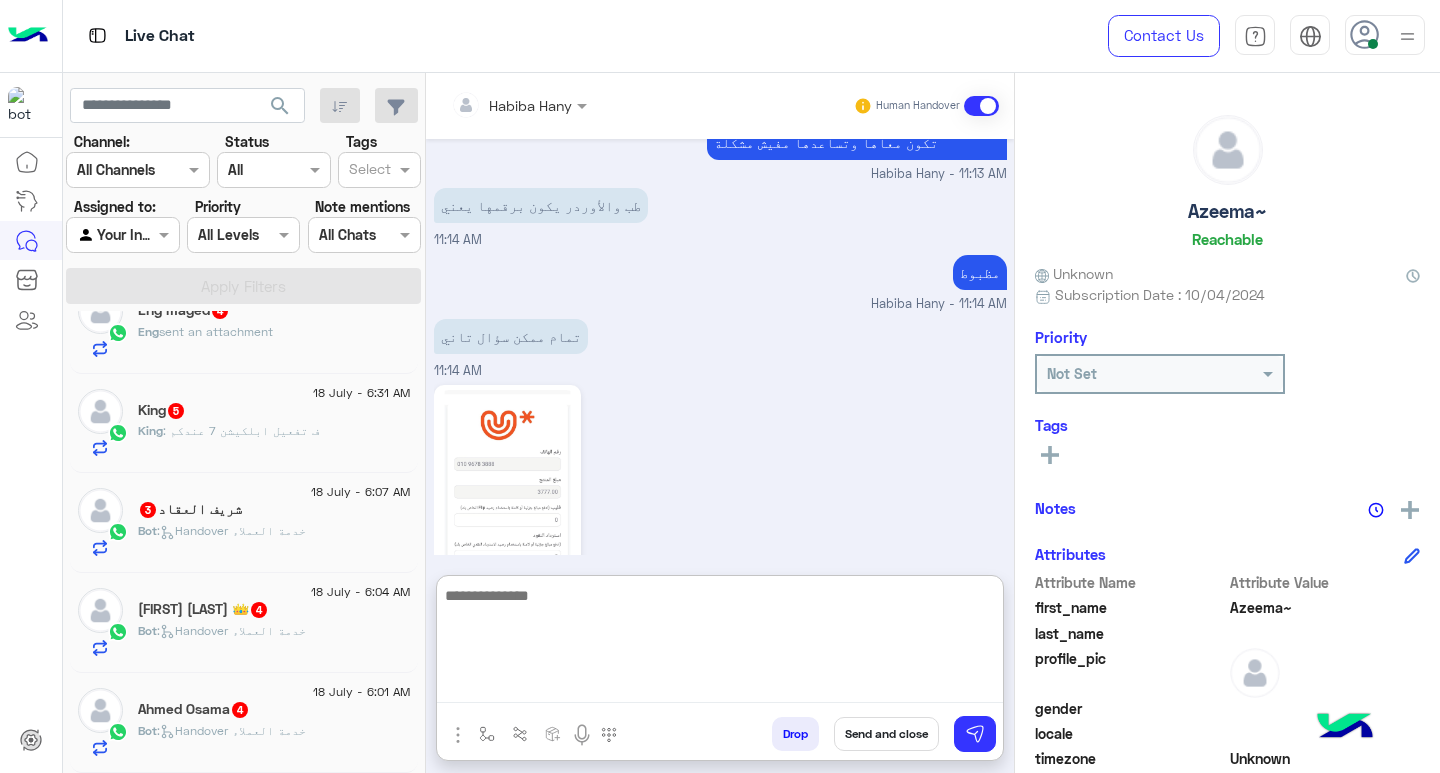 scroll, scrollTop: 1721, scrollLeft: 0, axis: vertical 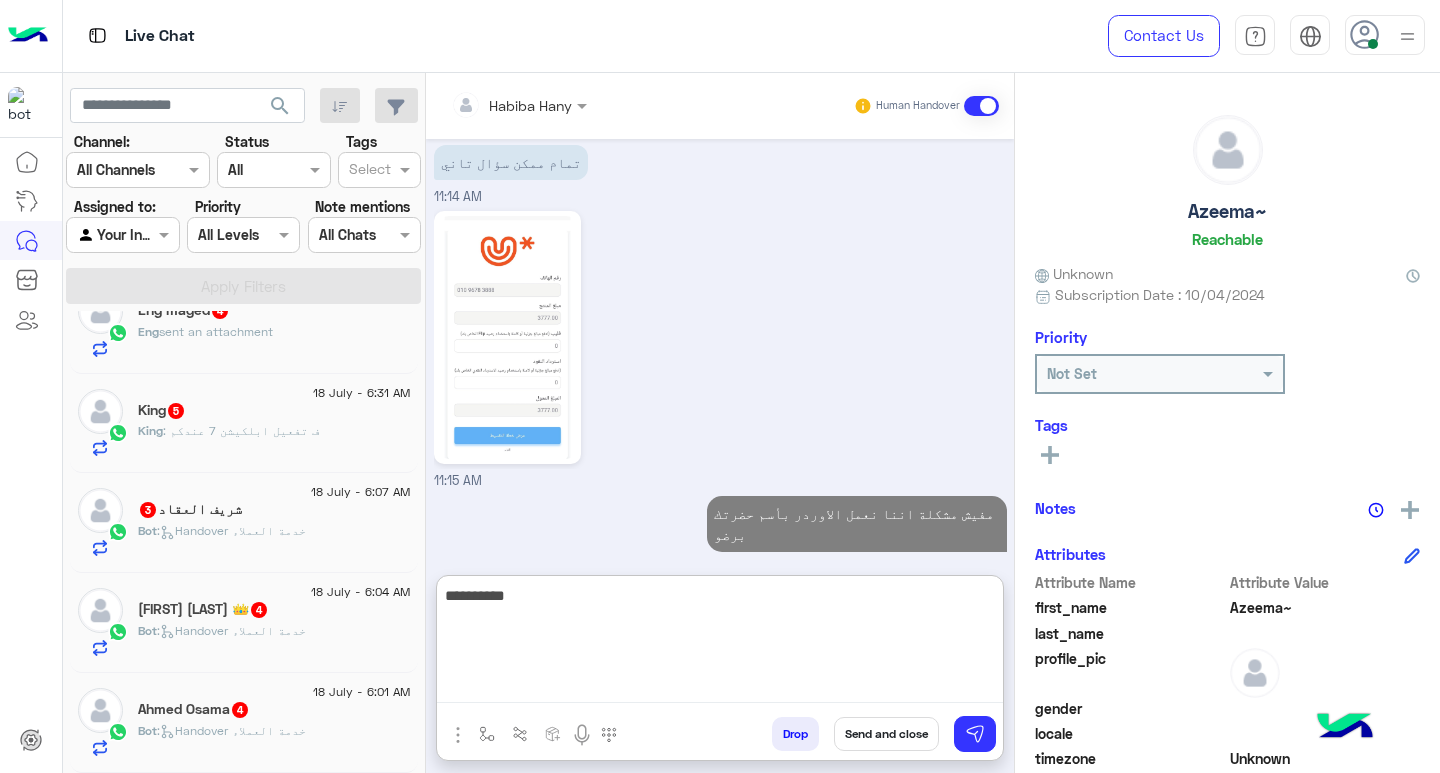 type on "**********" 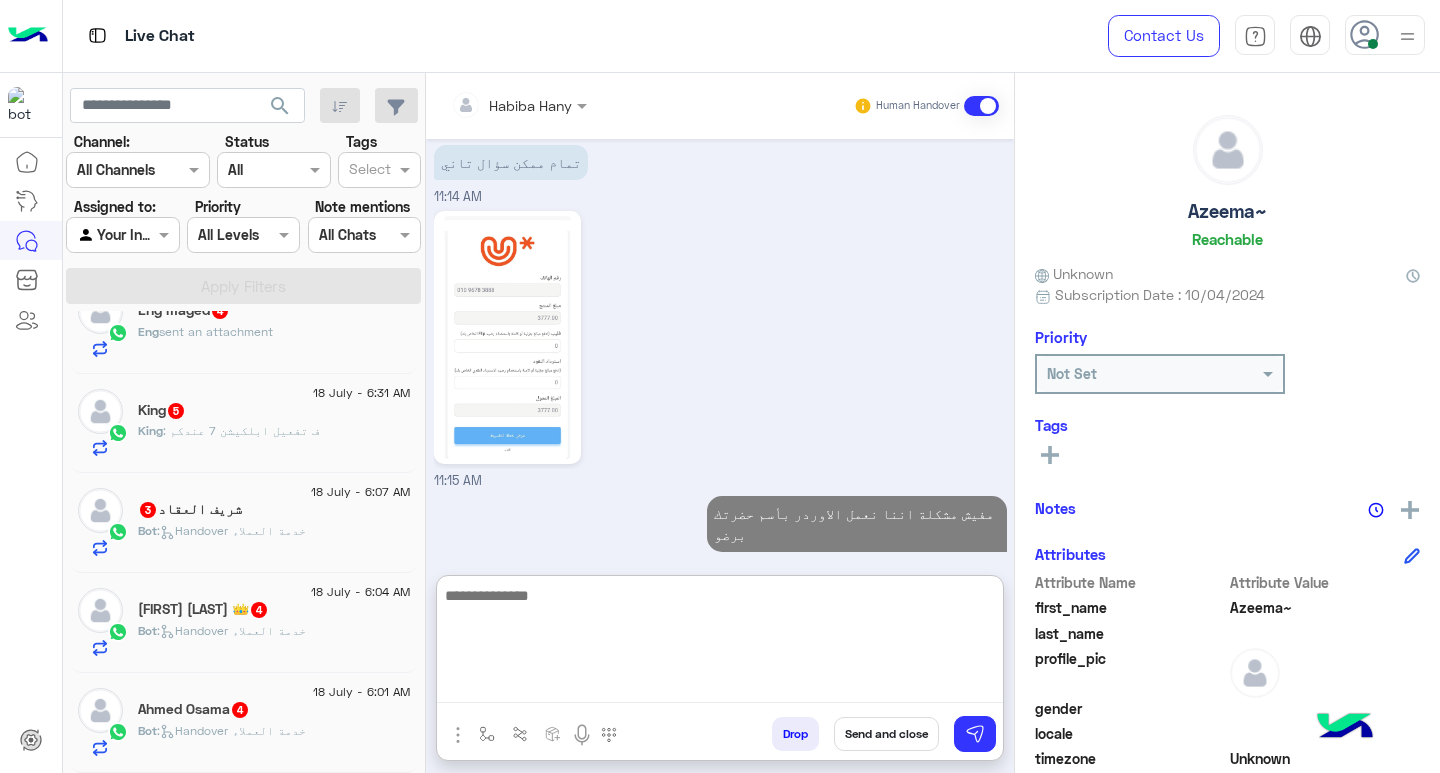scroll, scrollTop: 1785, scrollLeft: 0, axis: vertical 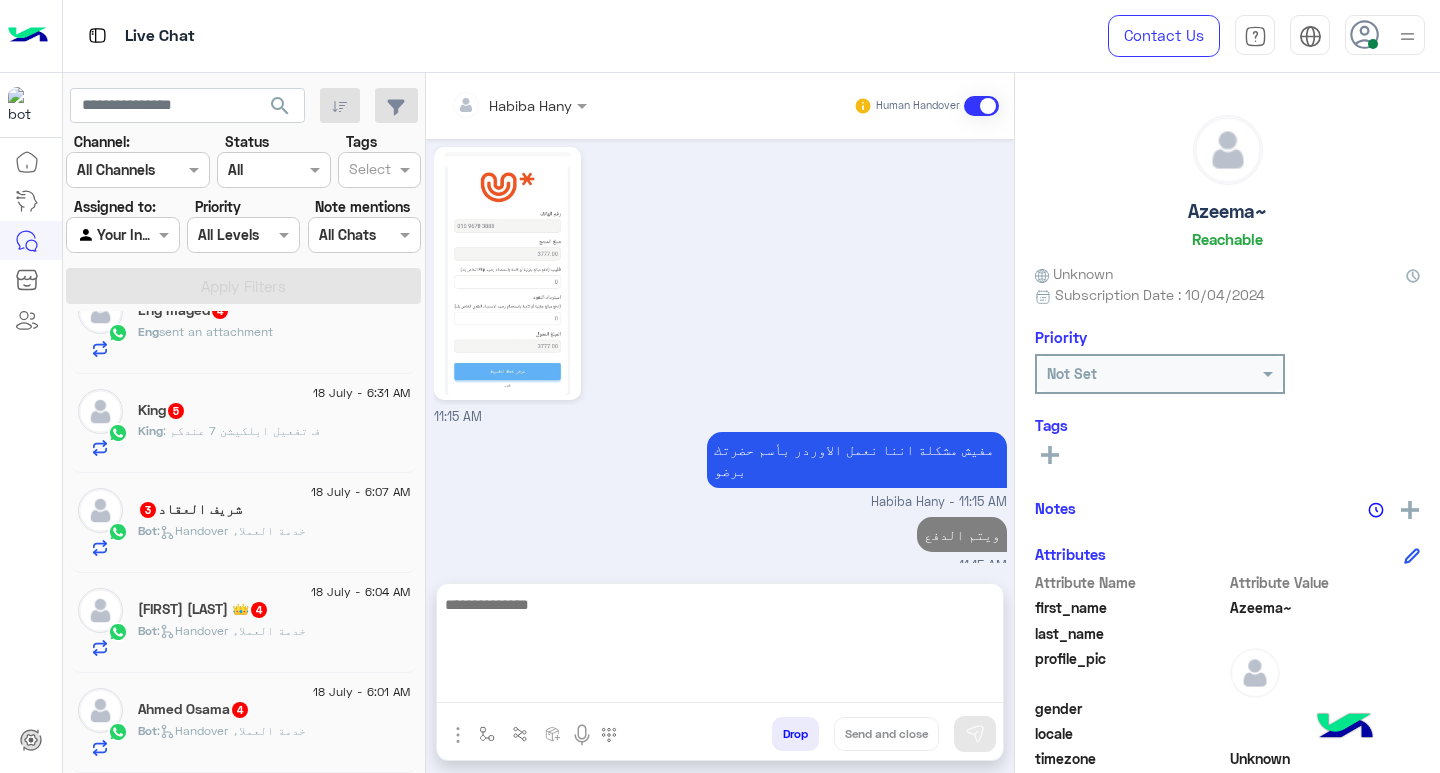 click on "11:15 AM" at bounding box center [720, 284] 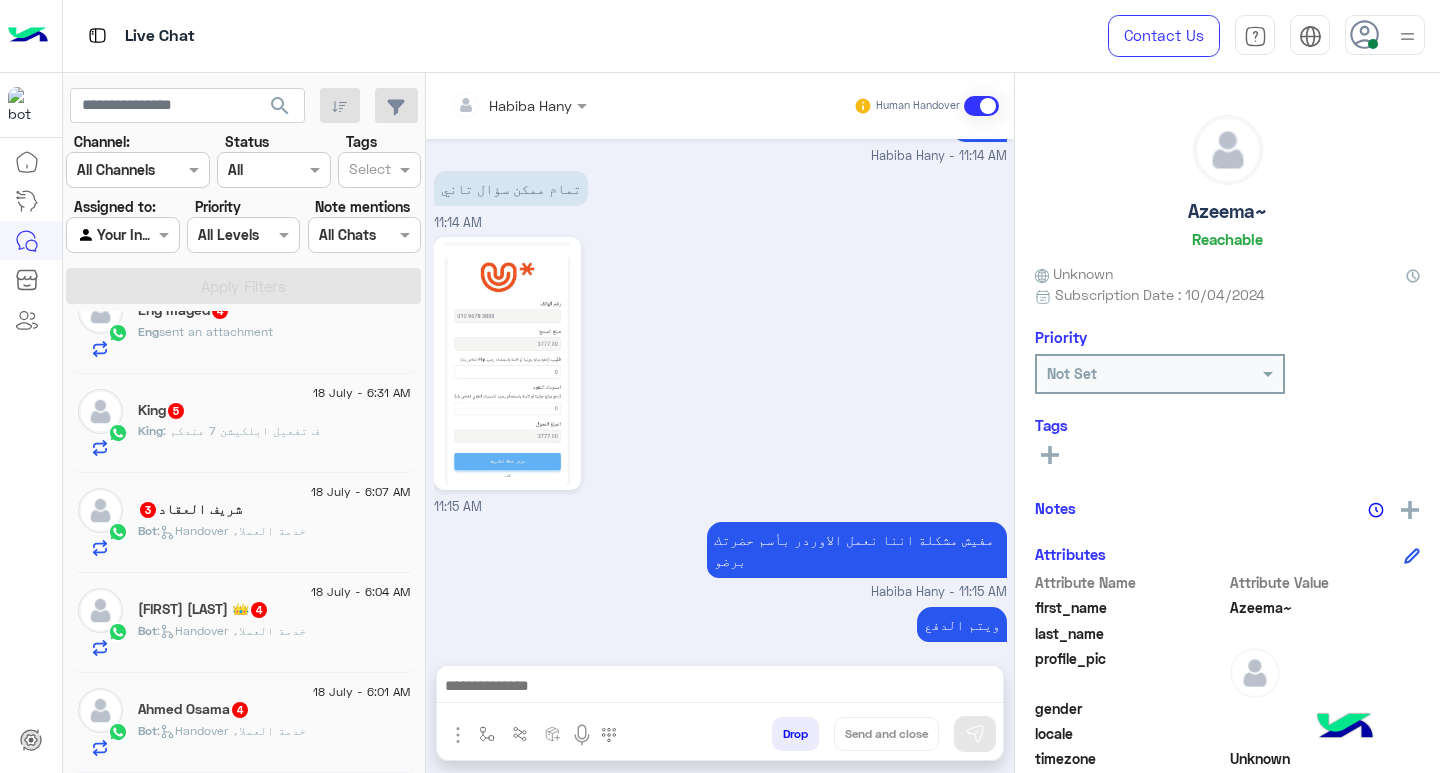 scroll, scrollTop: 1972, scrollLeft: 0, axis: vertical 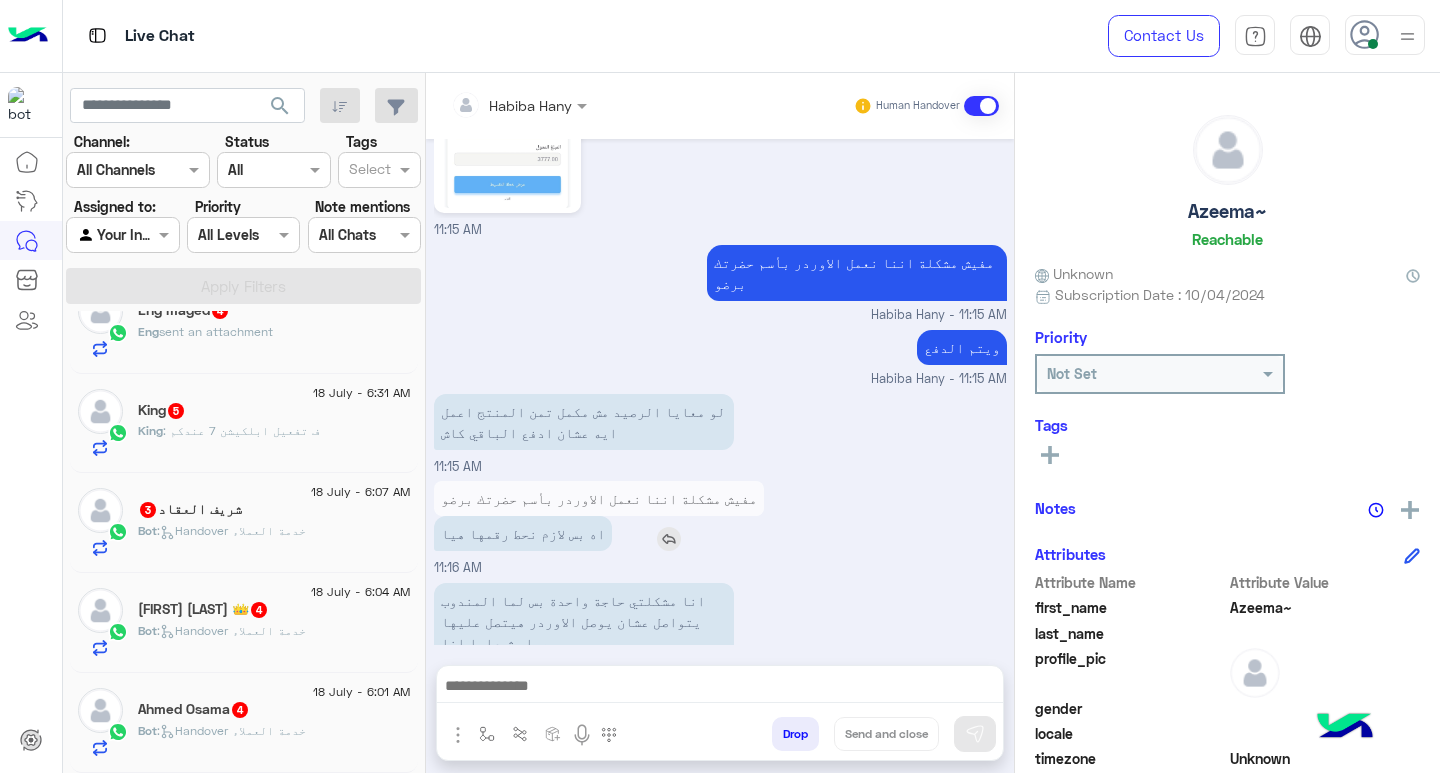 click at bounding box center [669, 539] 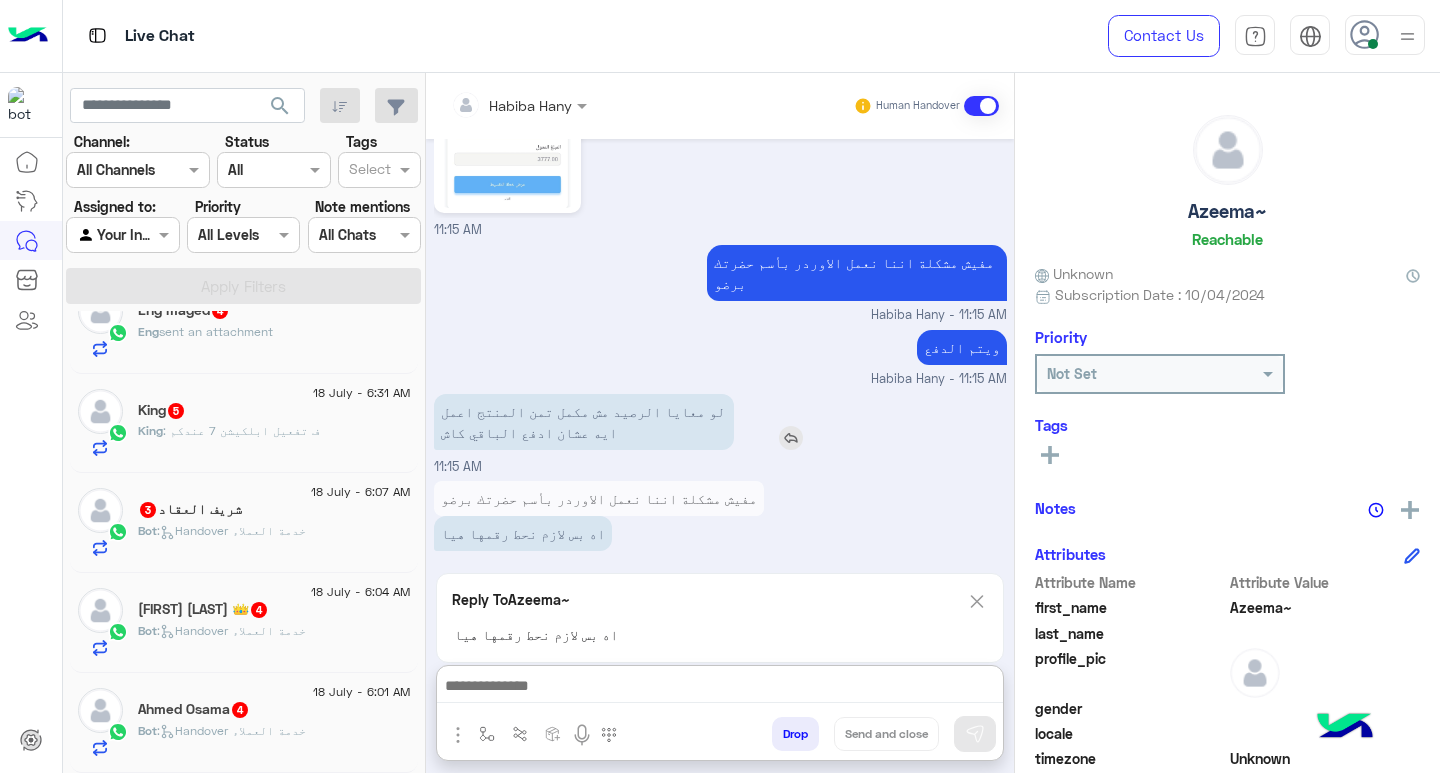 drag, startPoint x: 621, startPoint y: 699, endPoint x: 683, endPoint y: 414, distance: 291.6659 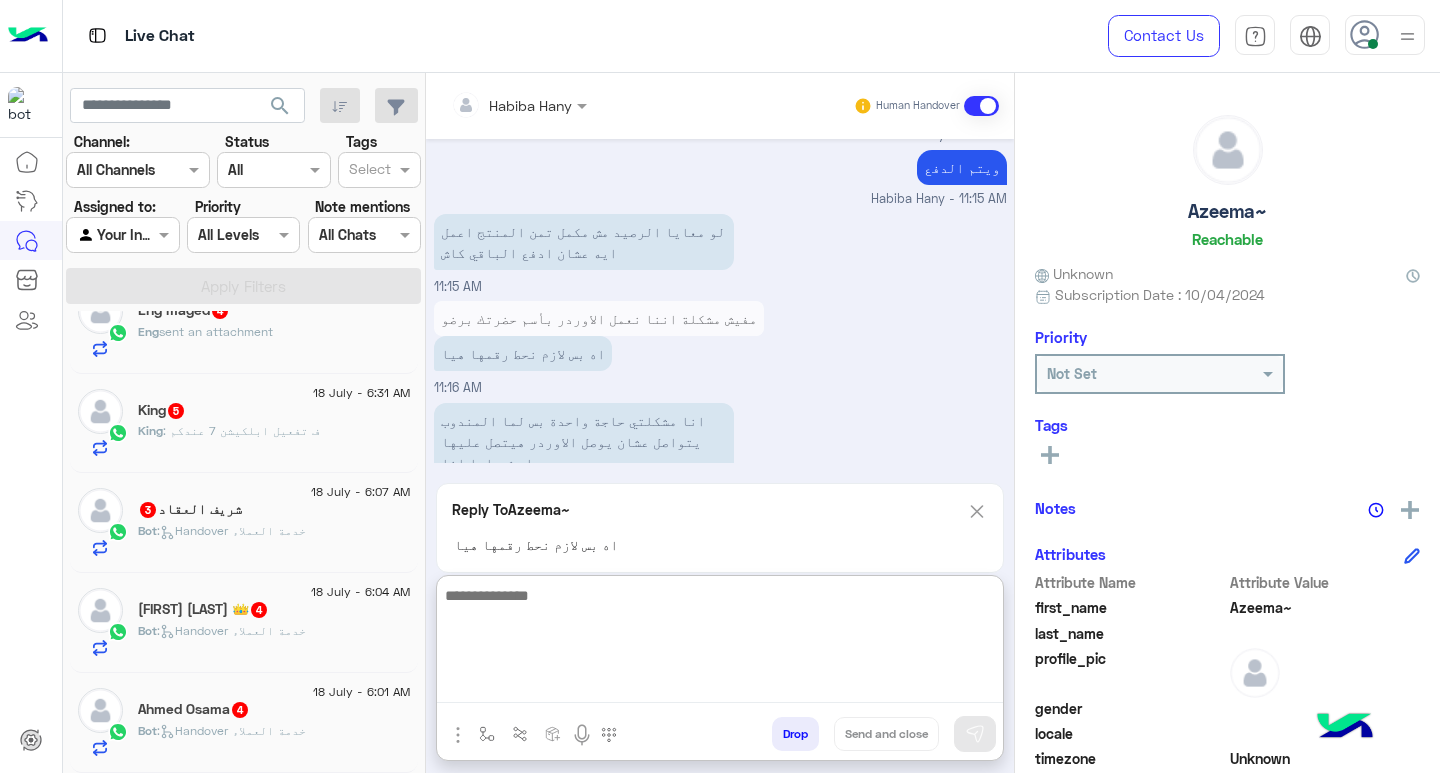 scroll, scrollTop: 2154, scrollLeft: 0, axis: vertical 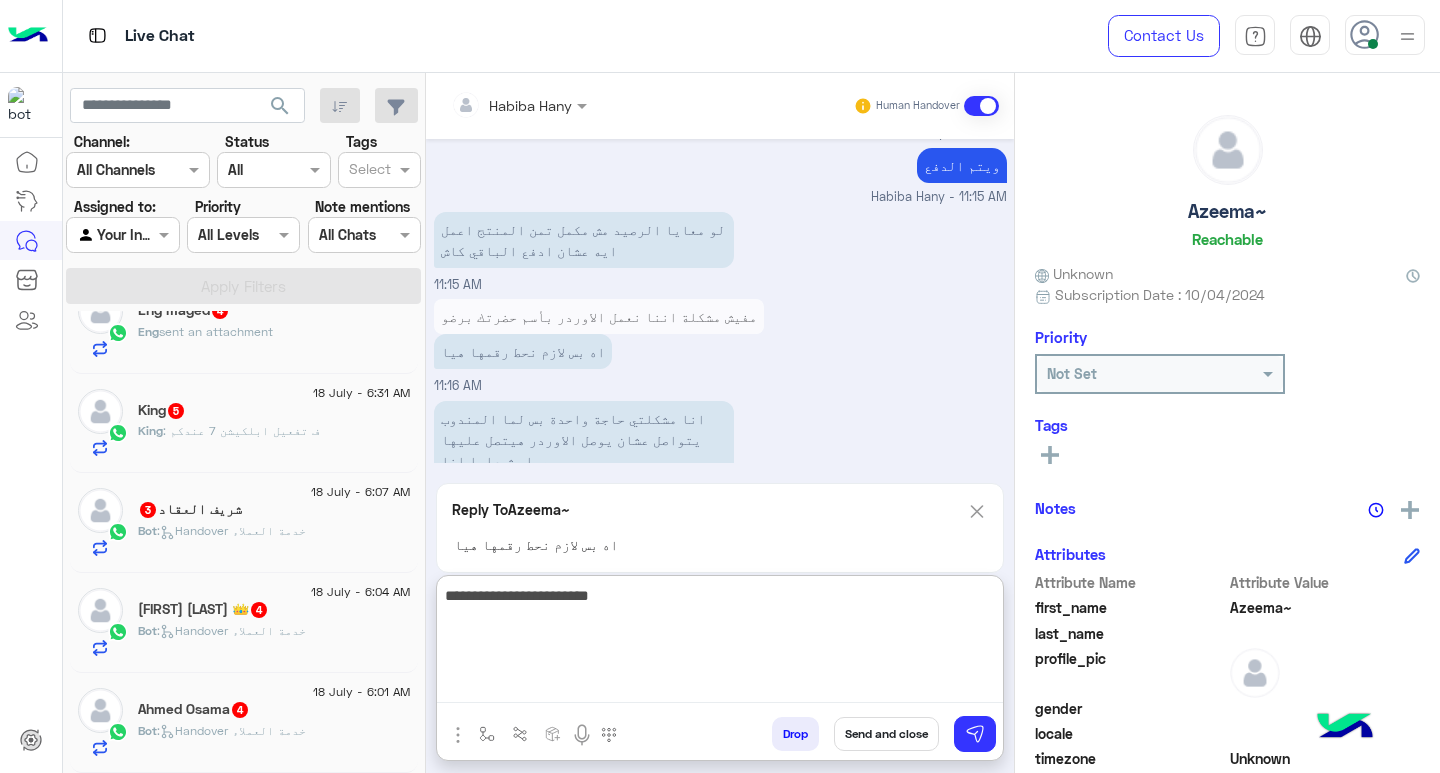 type on "**********" 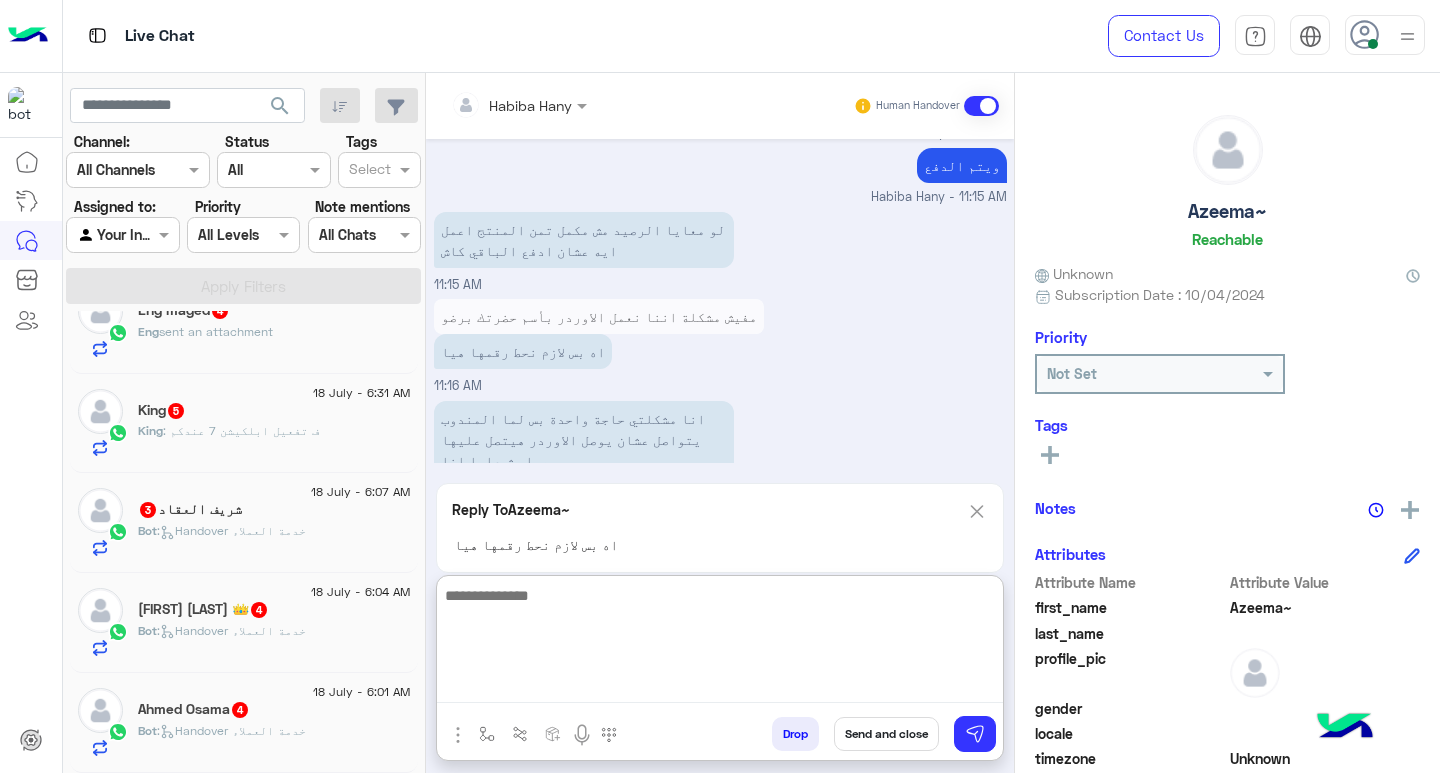 scroll, scrollTop: 2161, scrollLeft: 0, axis: vertical 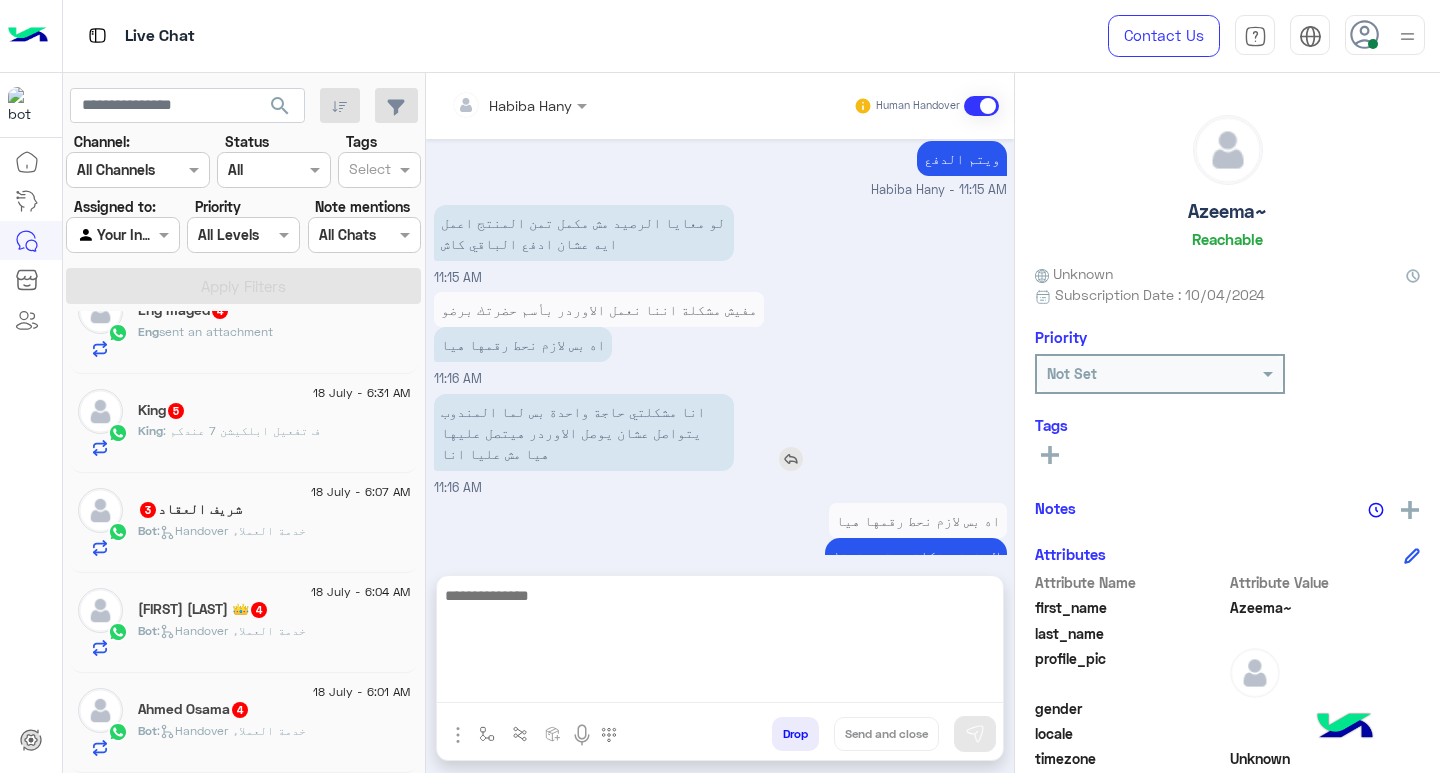 click on "انا مشكلتي حاجة واحدة بس لما المندوب يتواصل عشان يوصل الاوردر هيتصل عليها هيا مش عليا انا" at bounding box center (641, 432) 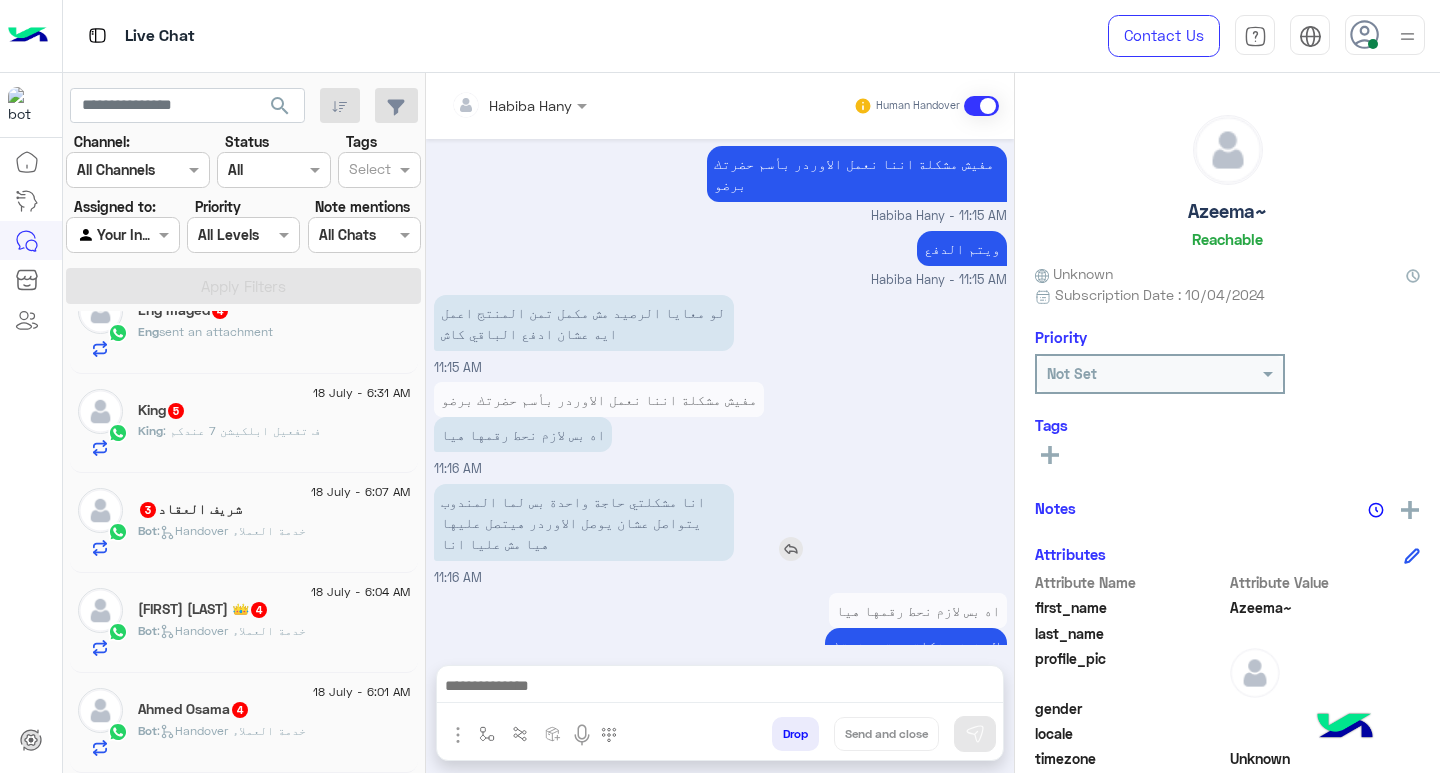 click at bounding box center (791, 549) 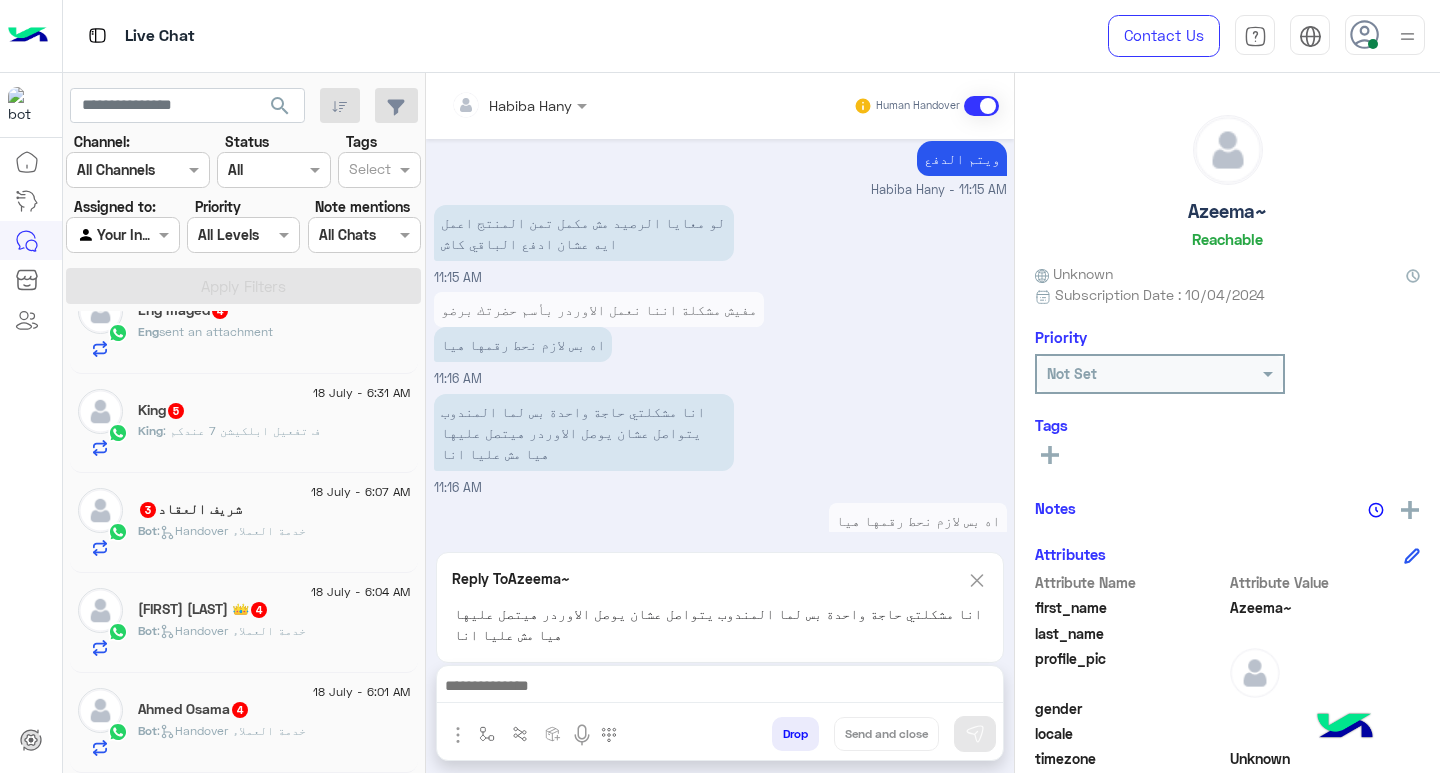 click at bounding box center (720, 688) 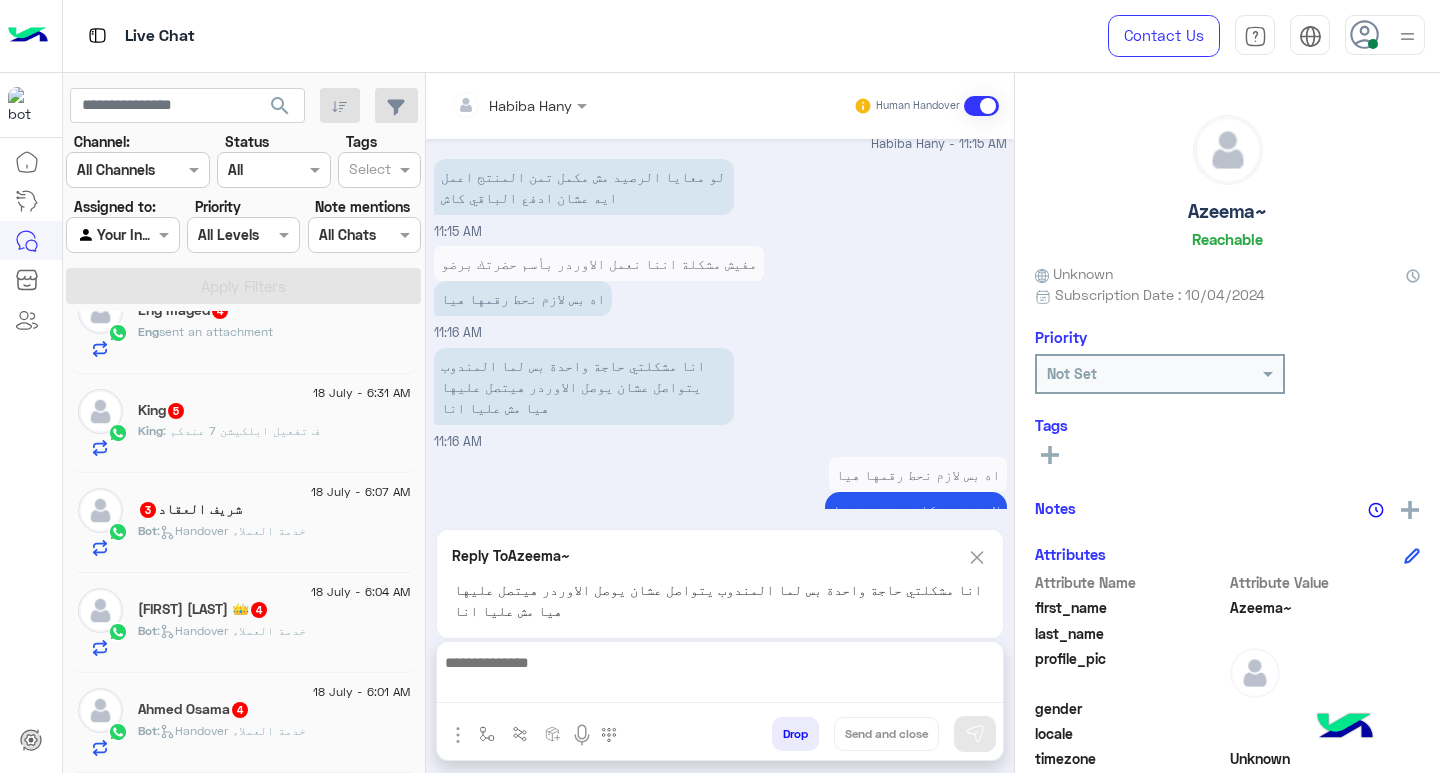 scroll, scrollTop: 2184, scrollLeft: 0, axis: vertical 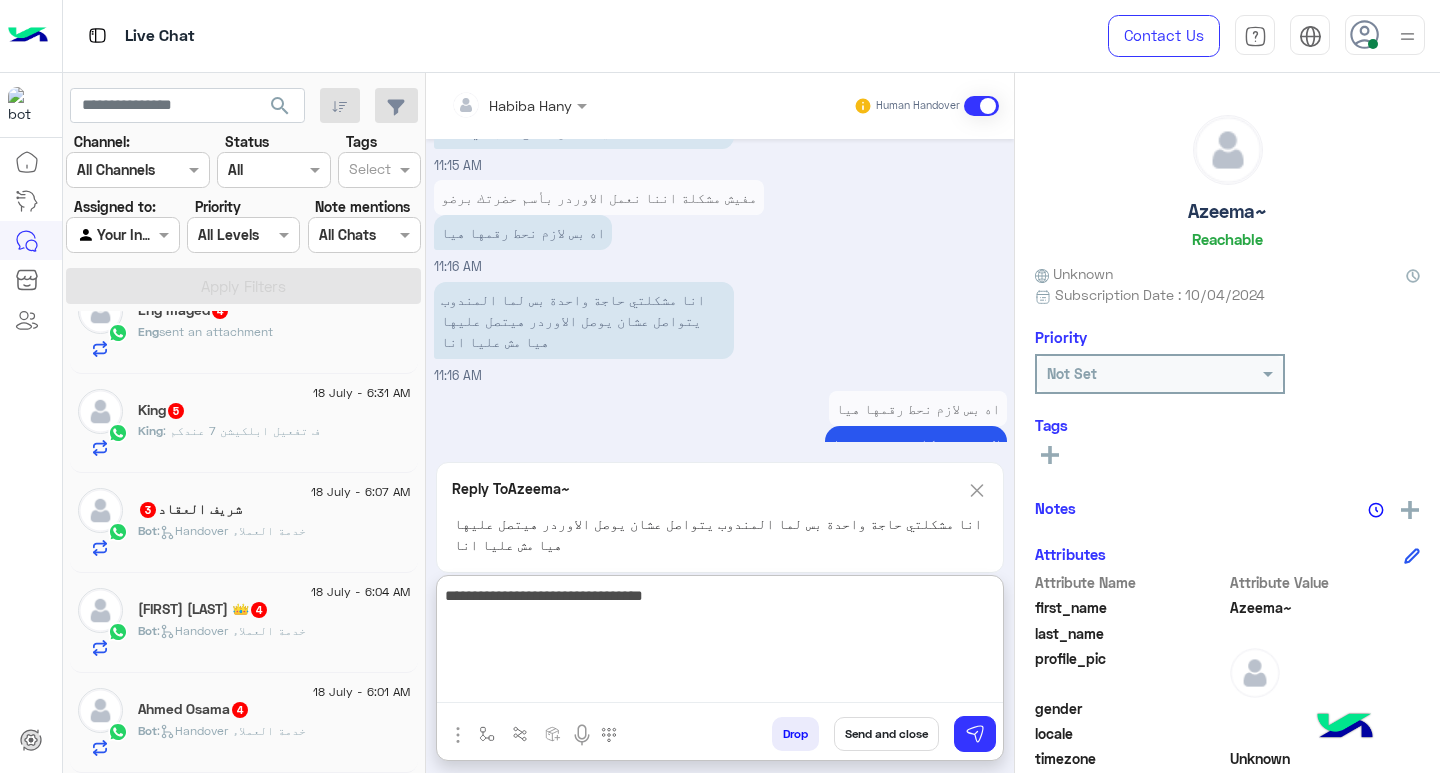 type on "**********" 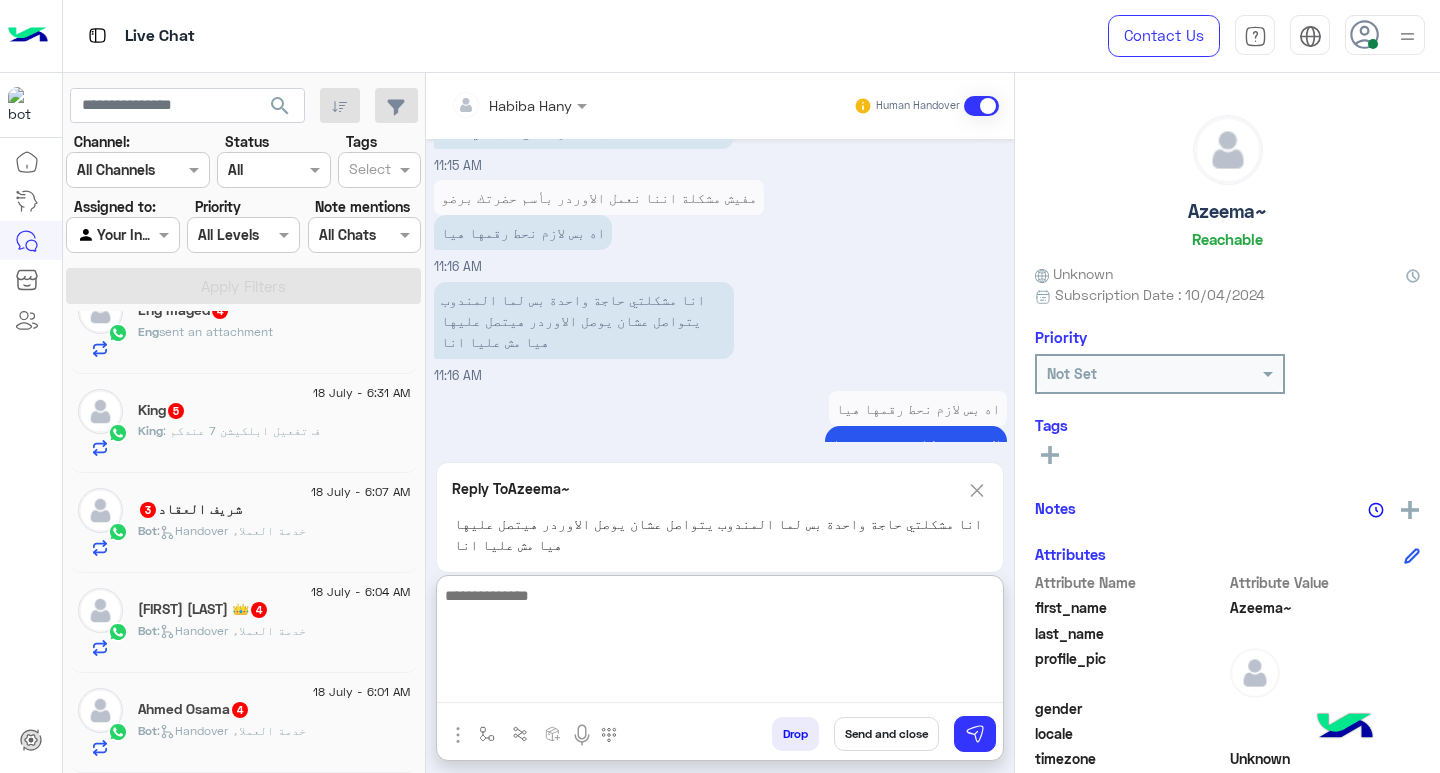 scroll, scrollTop: 2281, scrollLeft: 0, axis: vertical 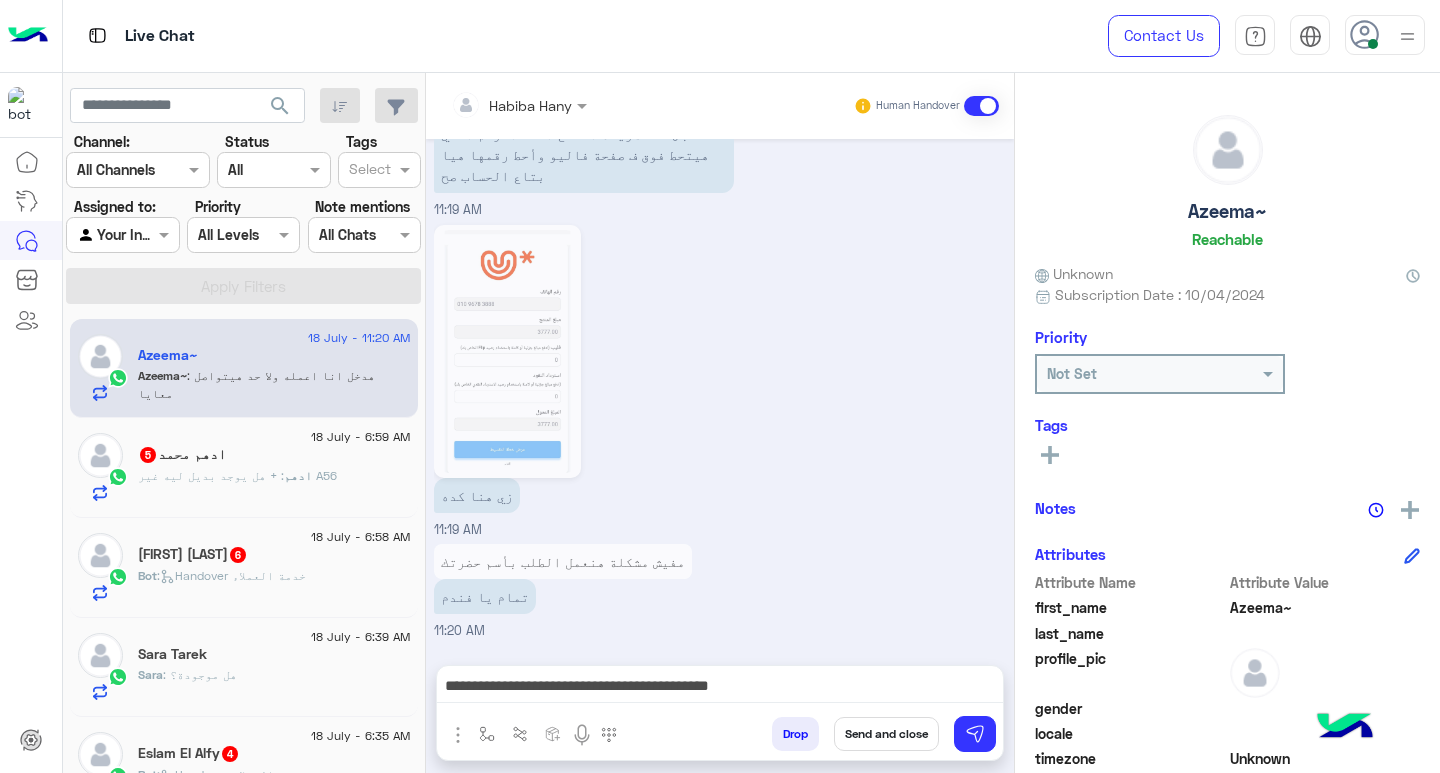 click on "Priority" 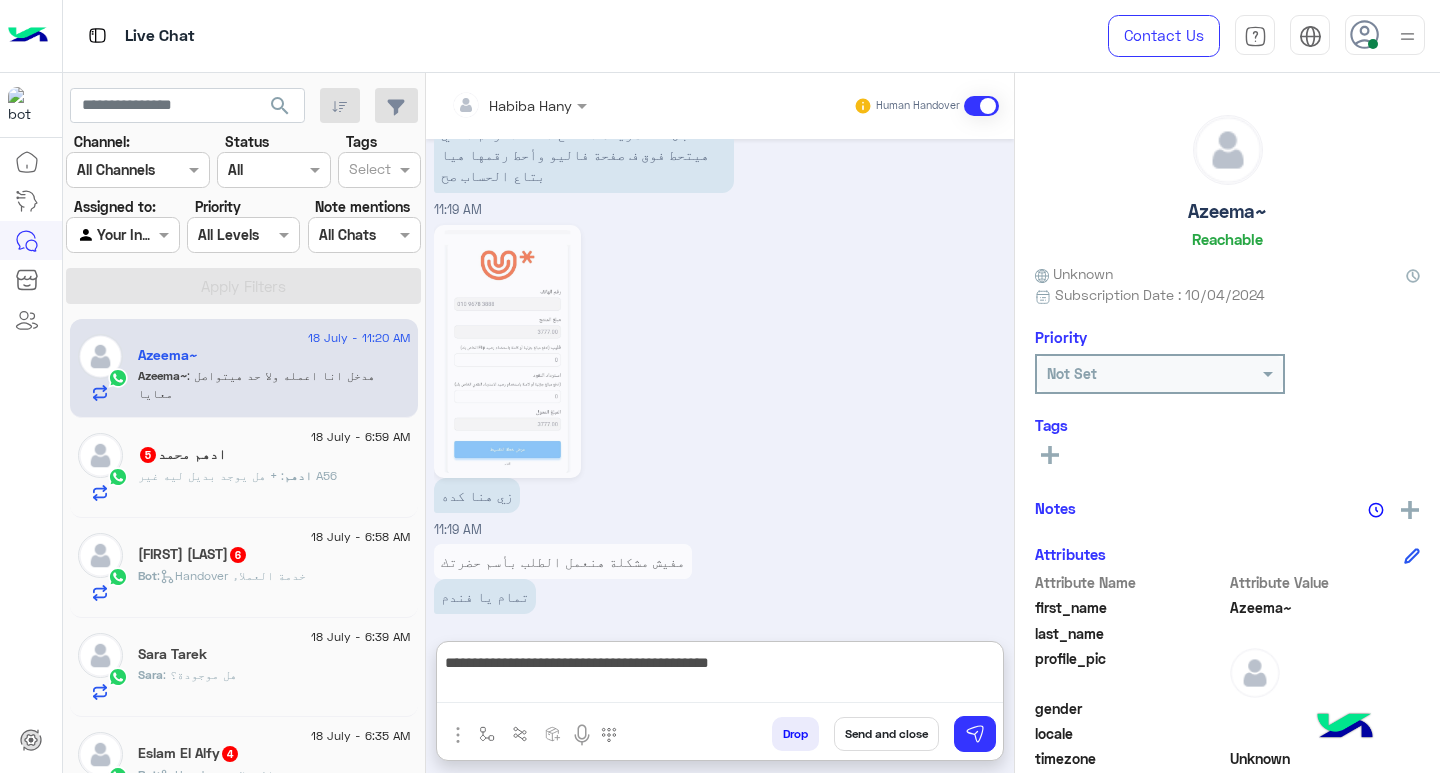 click on "**********" at bounding box center [720, 676] 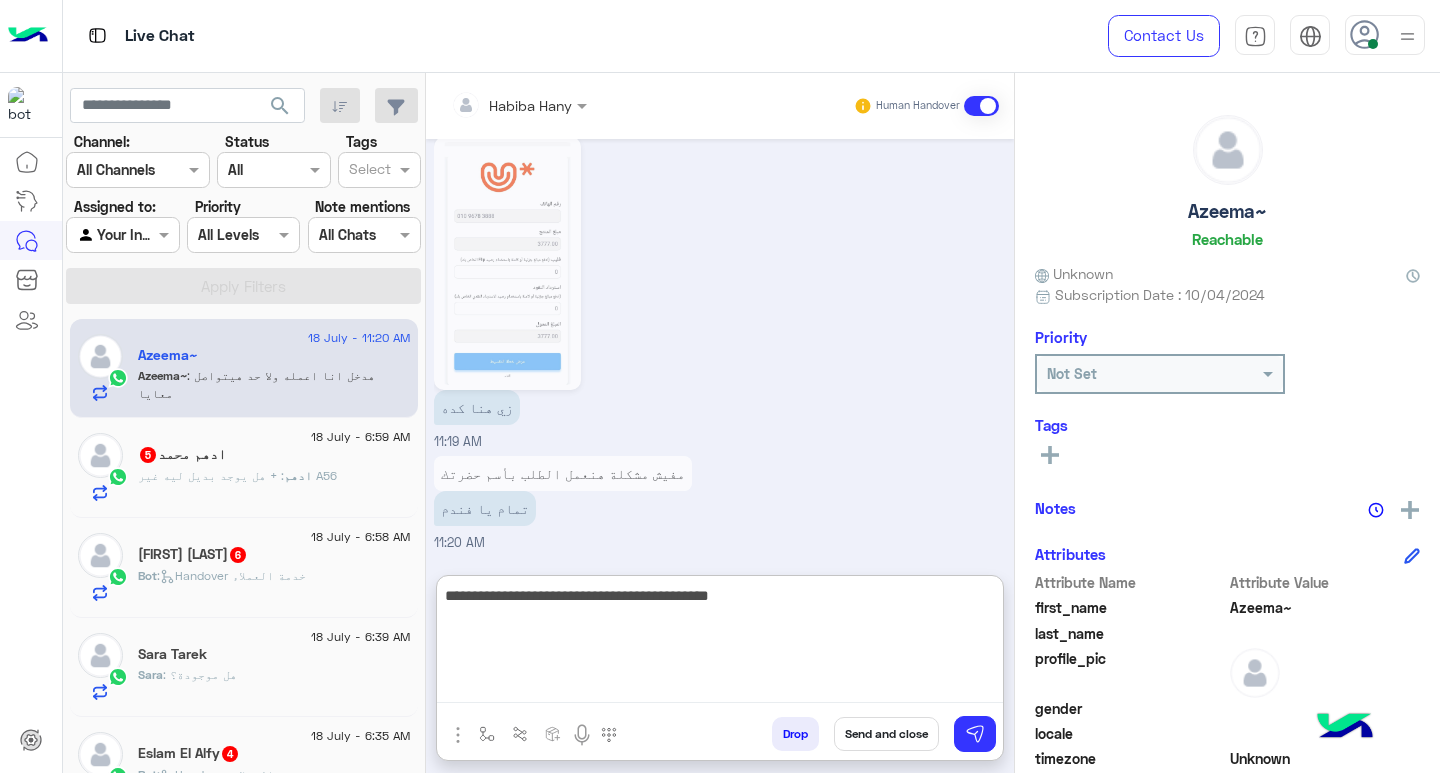 scroll, scrollTop: 2877, scrollLeft: 0, axis: vertical 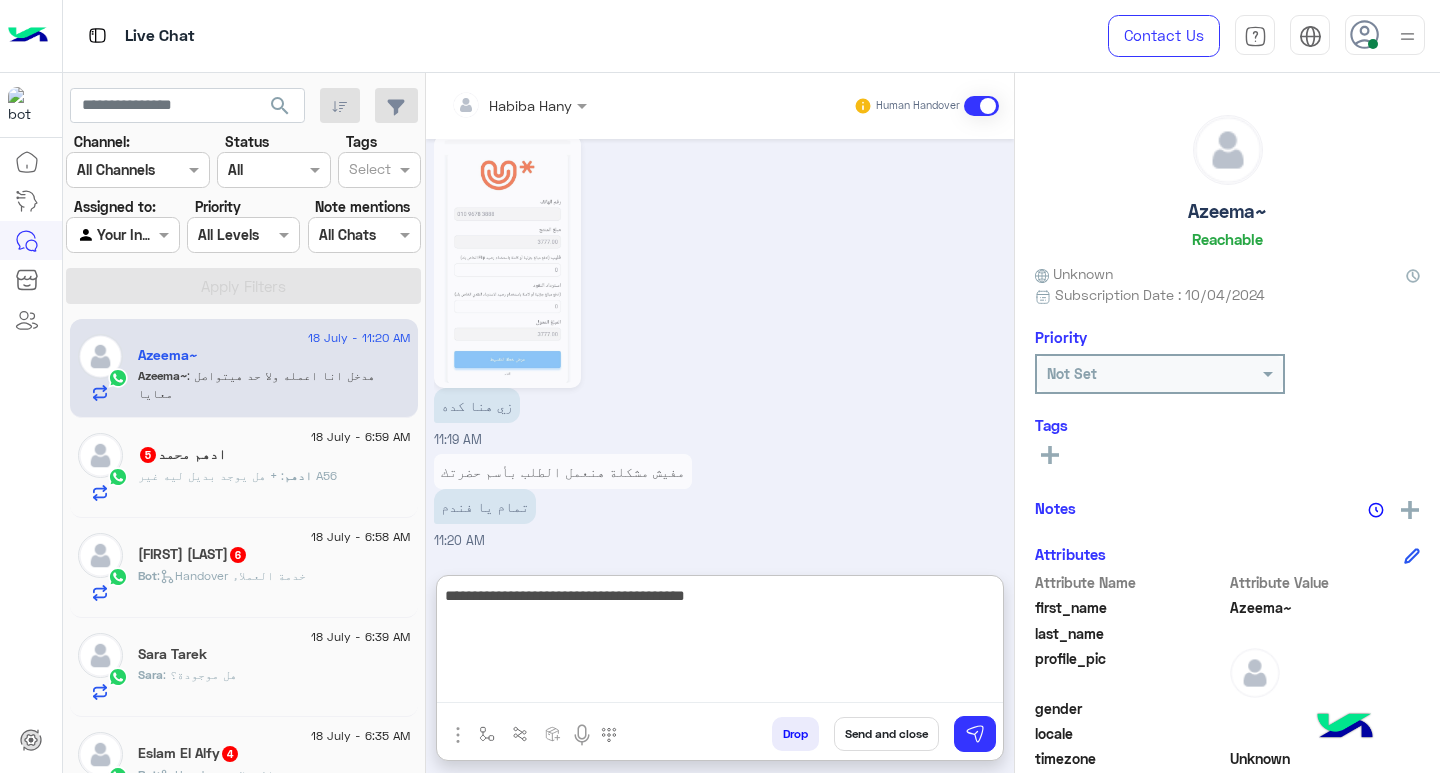 type on "**********" 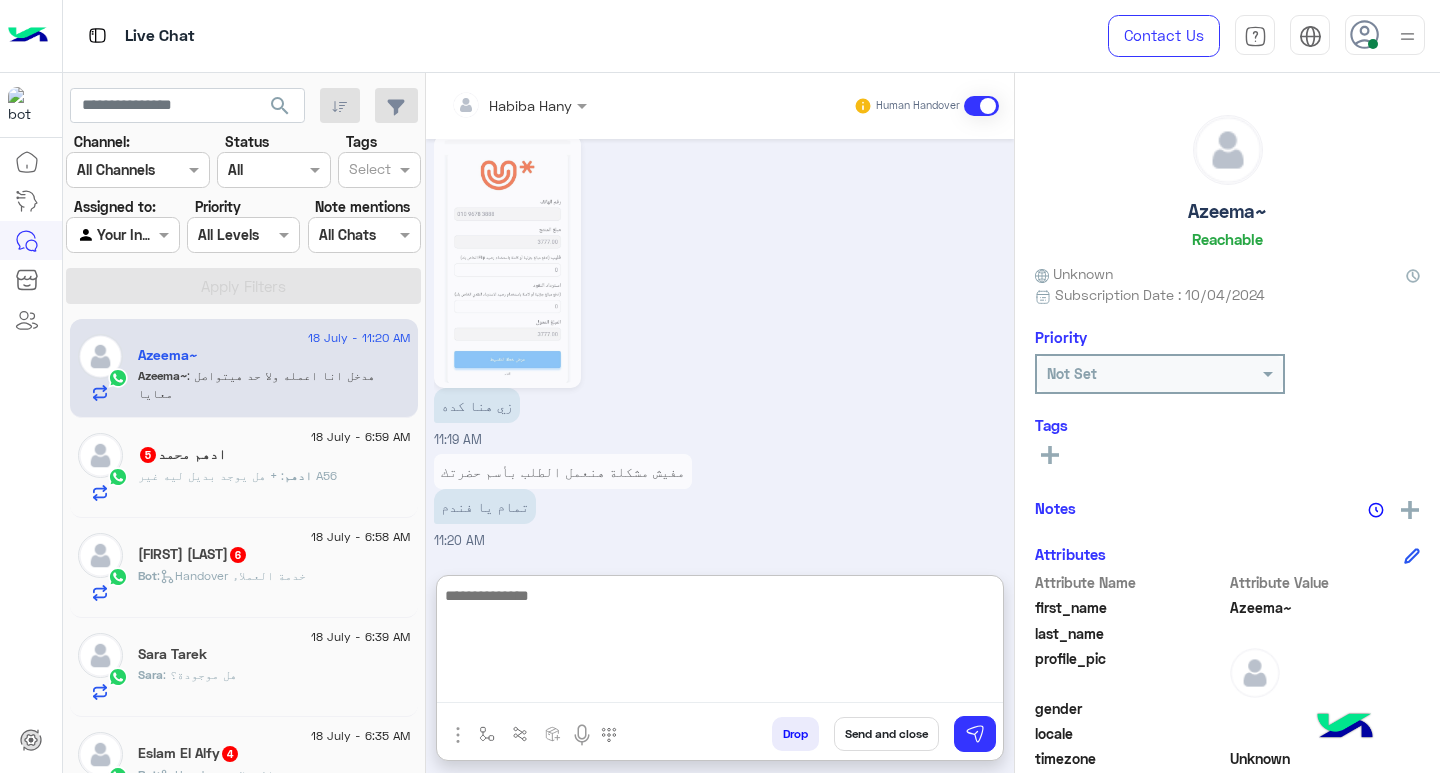scroll, scrollTop: 2941, scrollLeft: 0, axis: vertical 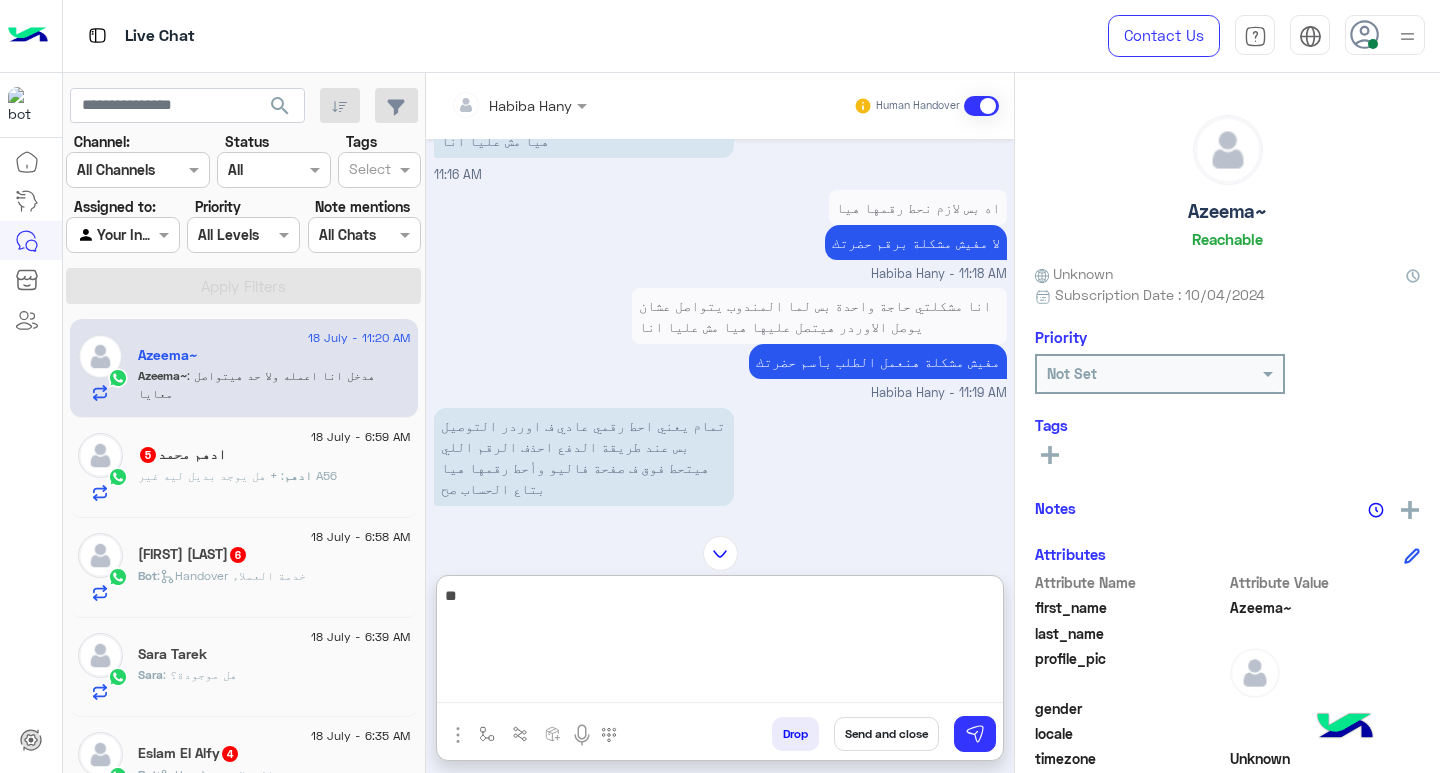 type on "*" 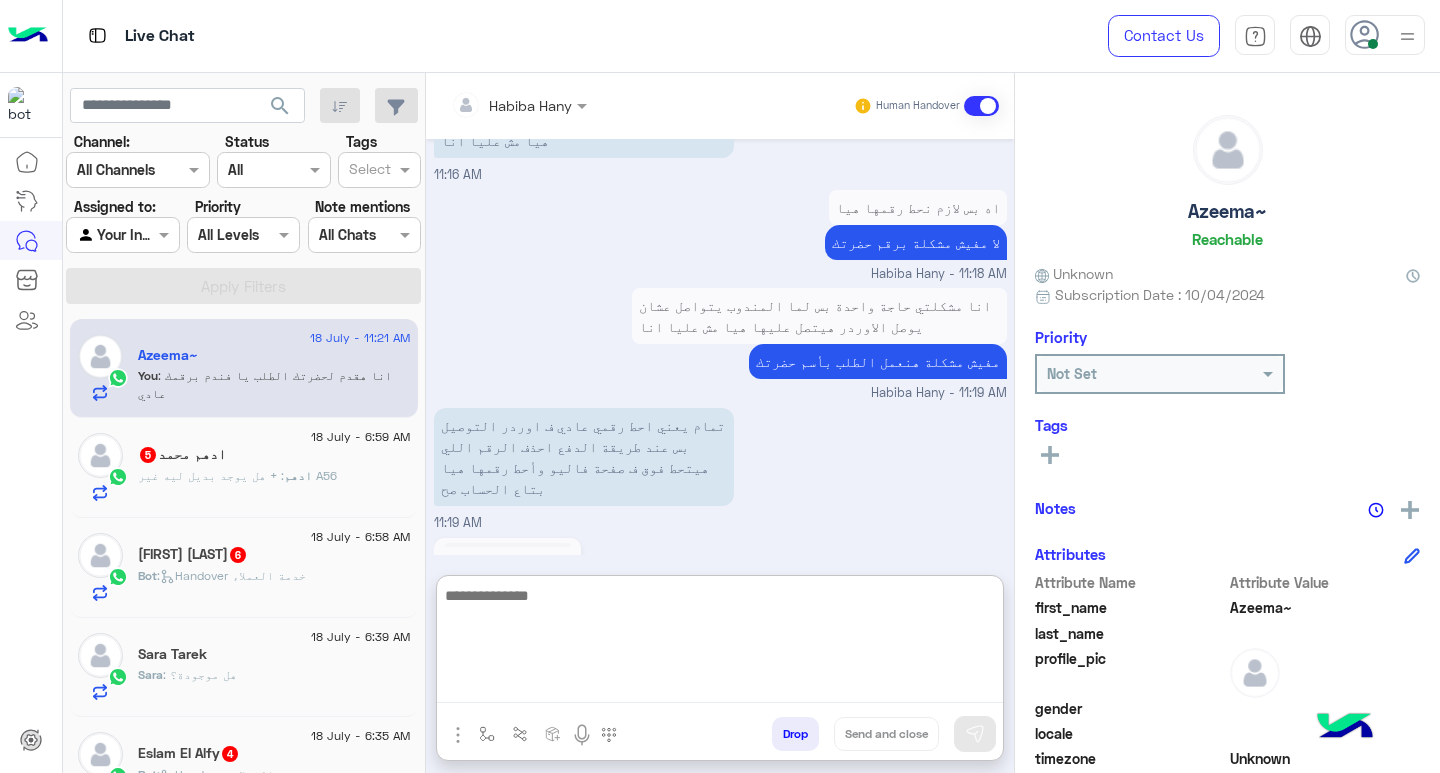 scroll, scrollTop: 2851, scrollLeft: 0, axis: vertical 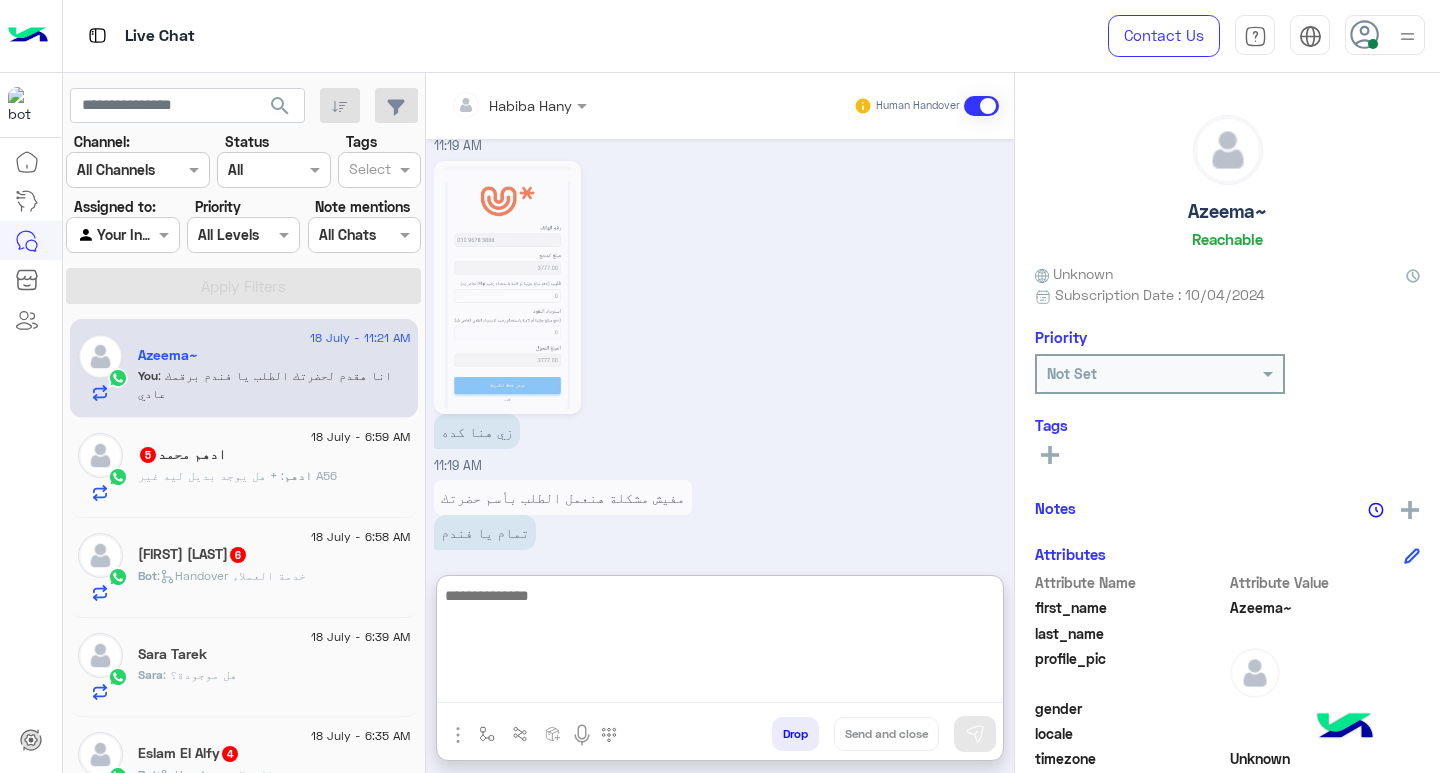 paste on "**********" 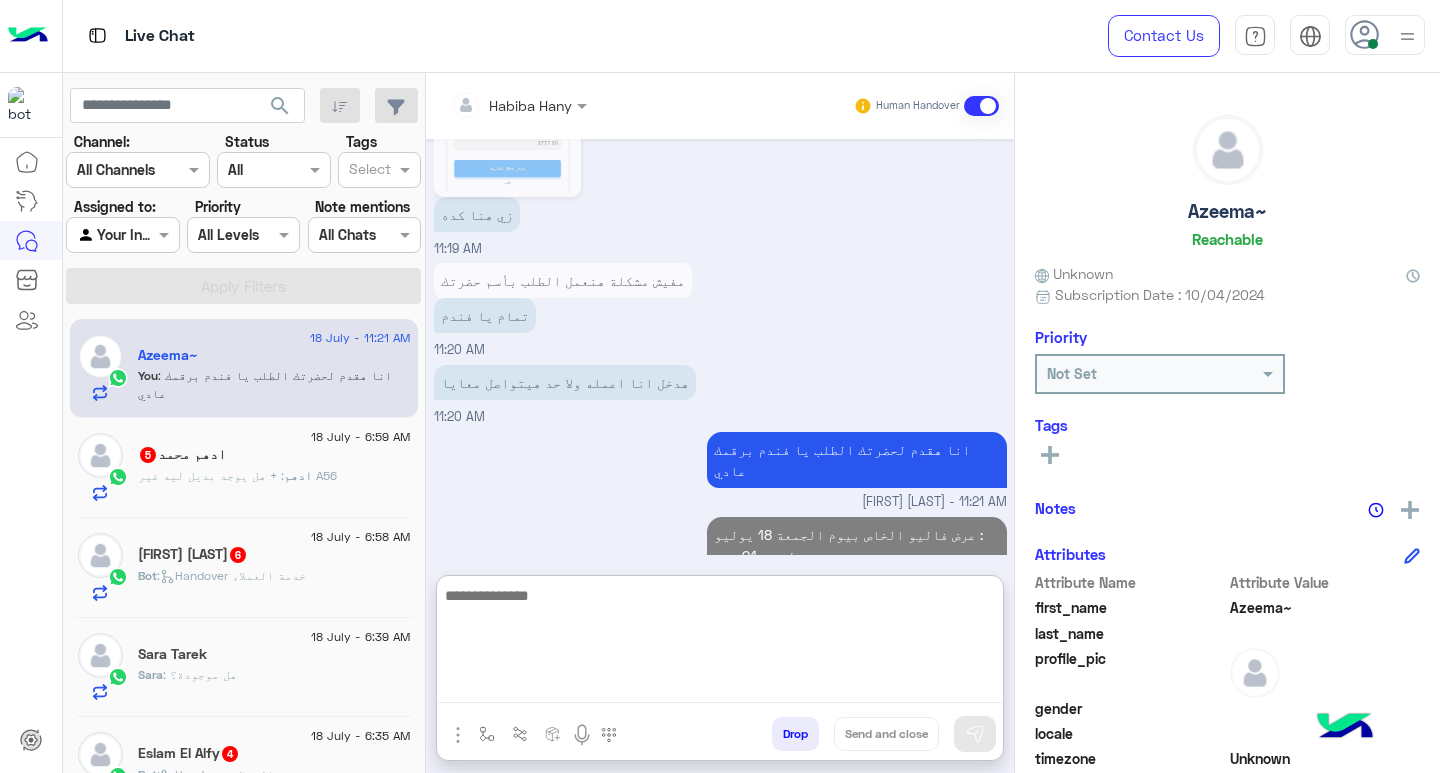 click on "هدخل انا اعمله ولا حد هيتواصل معايا   11:20 AM" at bounding box center [720, 393] 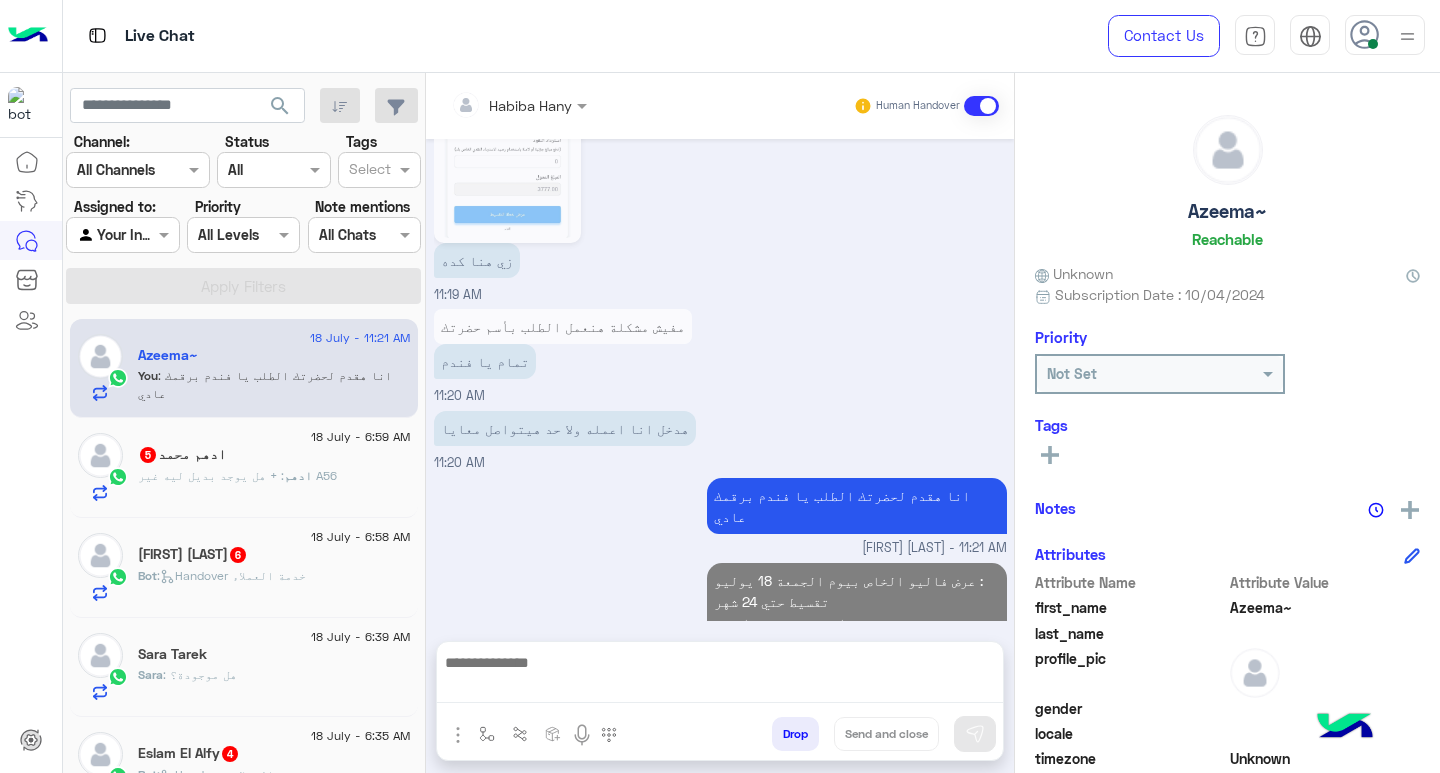 scroll, scrollTop: 2978, scrollLeft: 0, axis: vertical 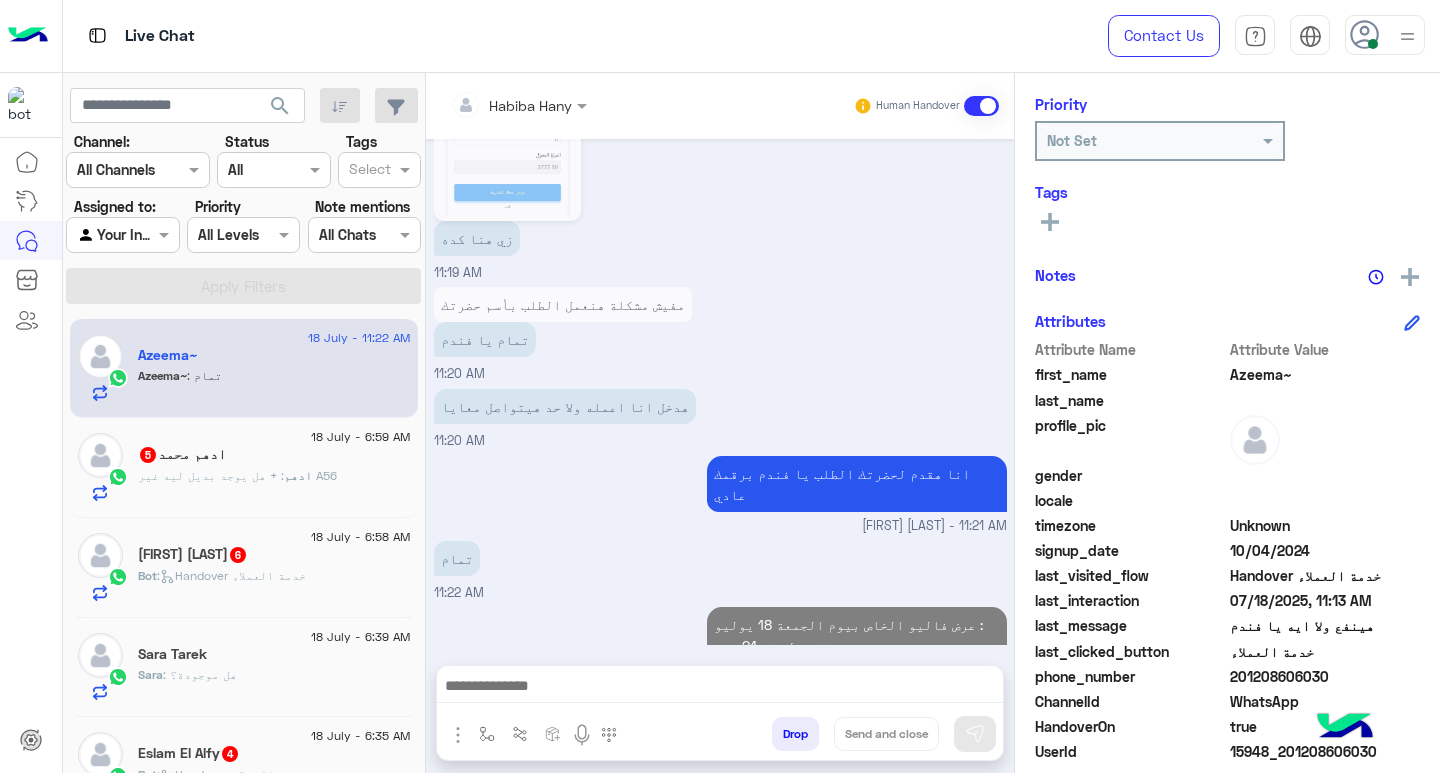click at bounding box center [720, 688] 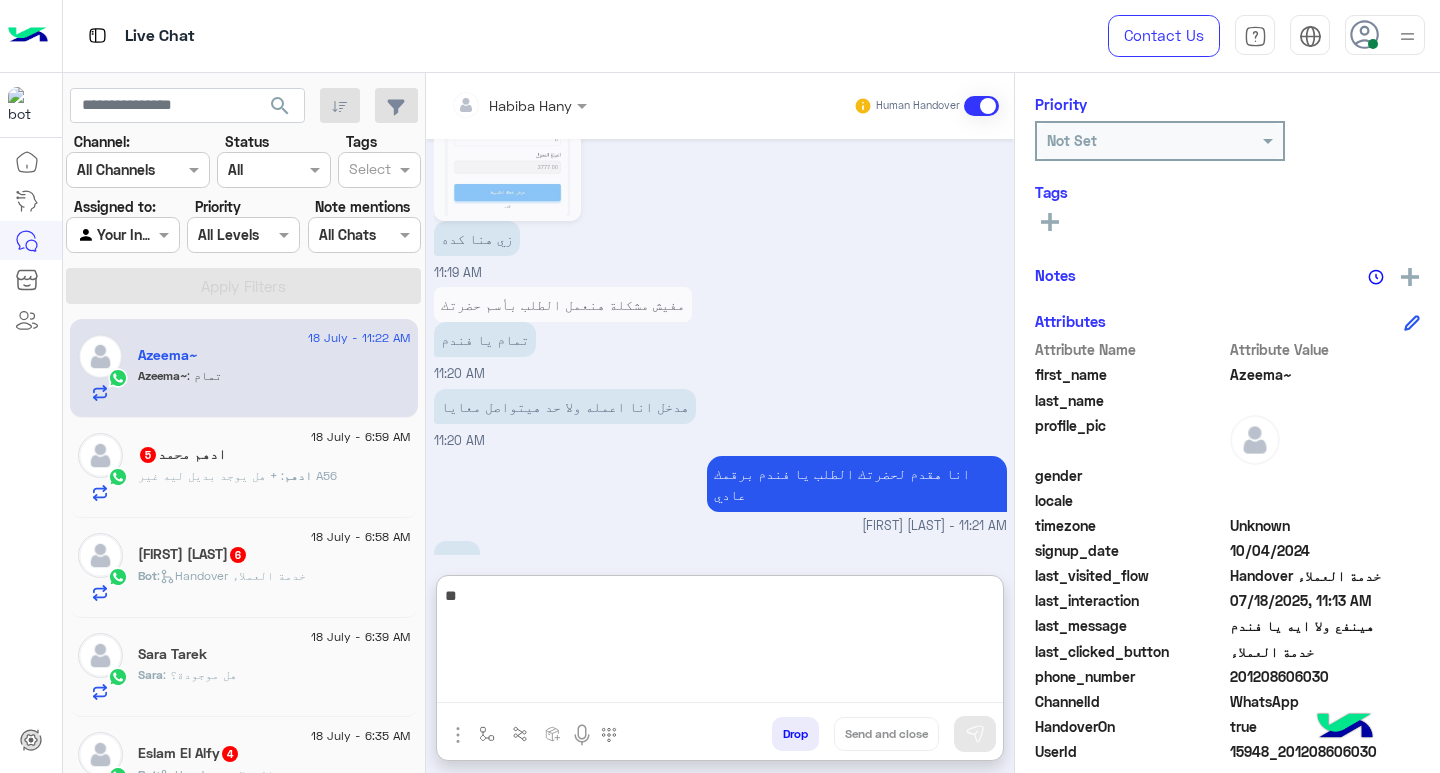 scroll, scrollTop: 3134, scrollLeft: 0, axis: vertical 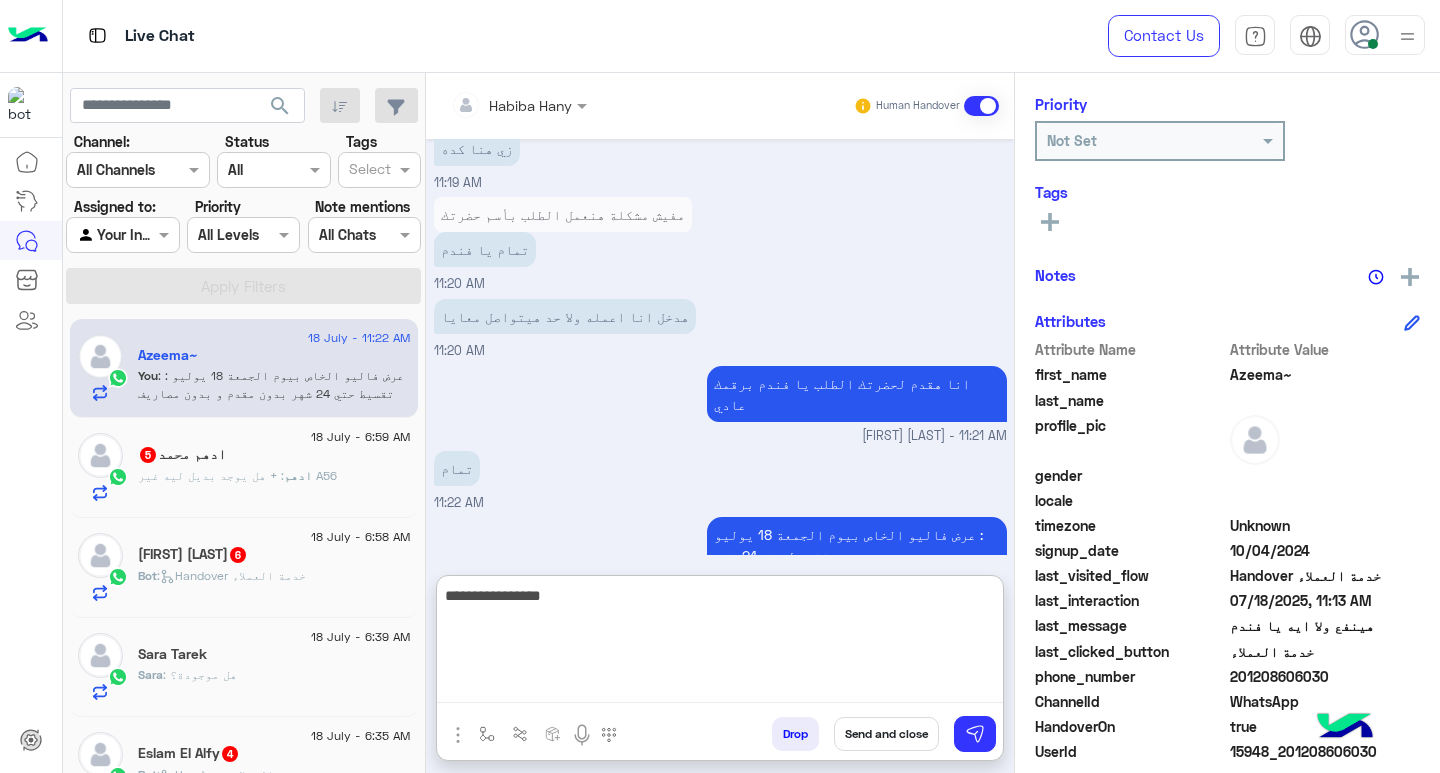 type on "**********" 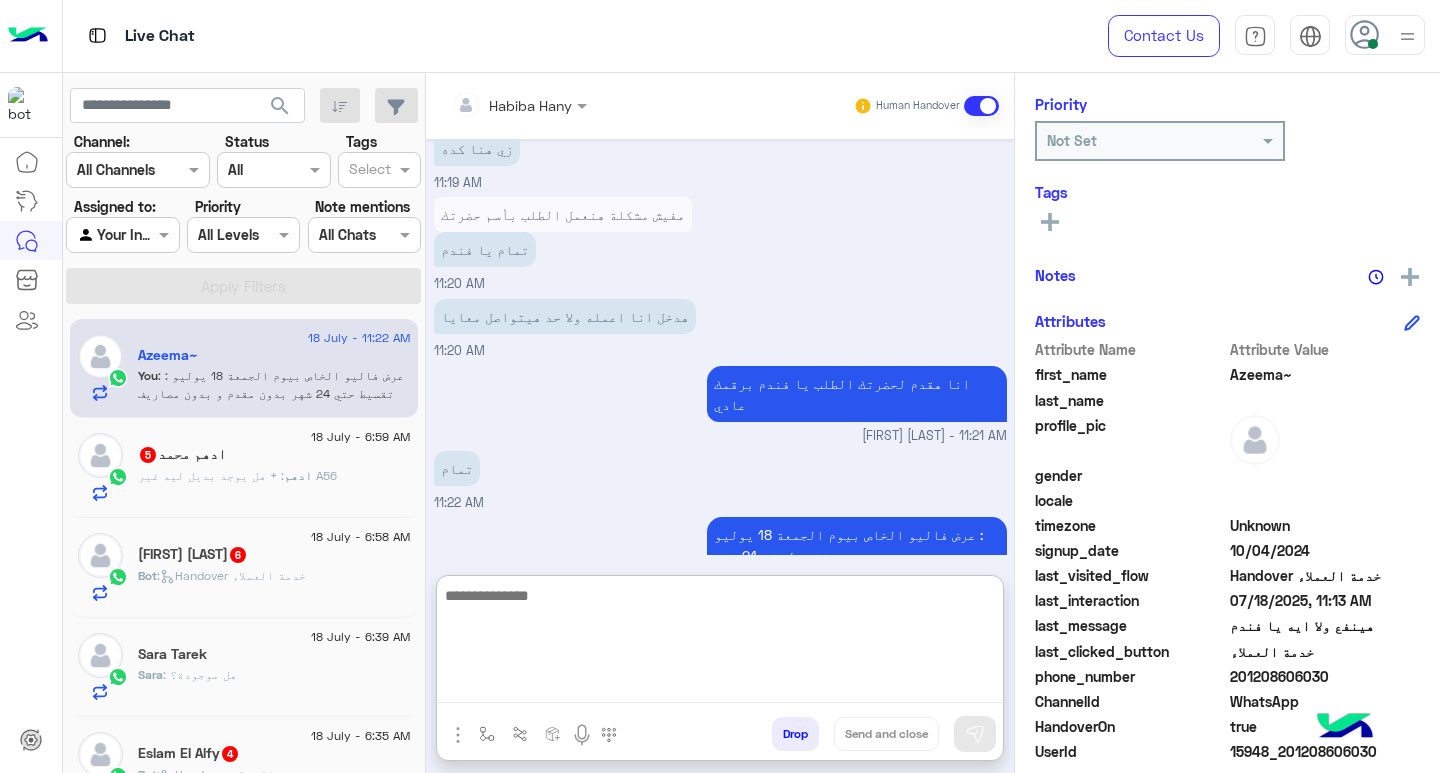 scroll, scrollTop: 3198, scrollLeft: 0, axis: vertical 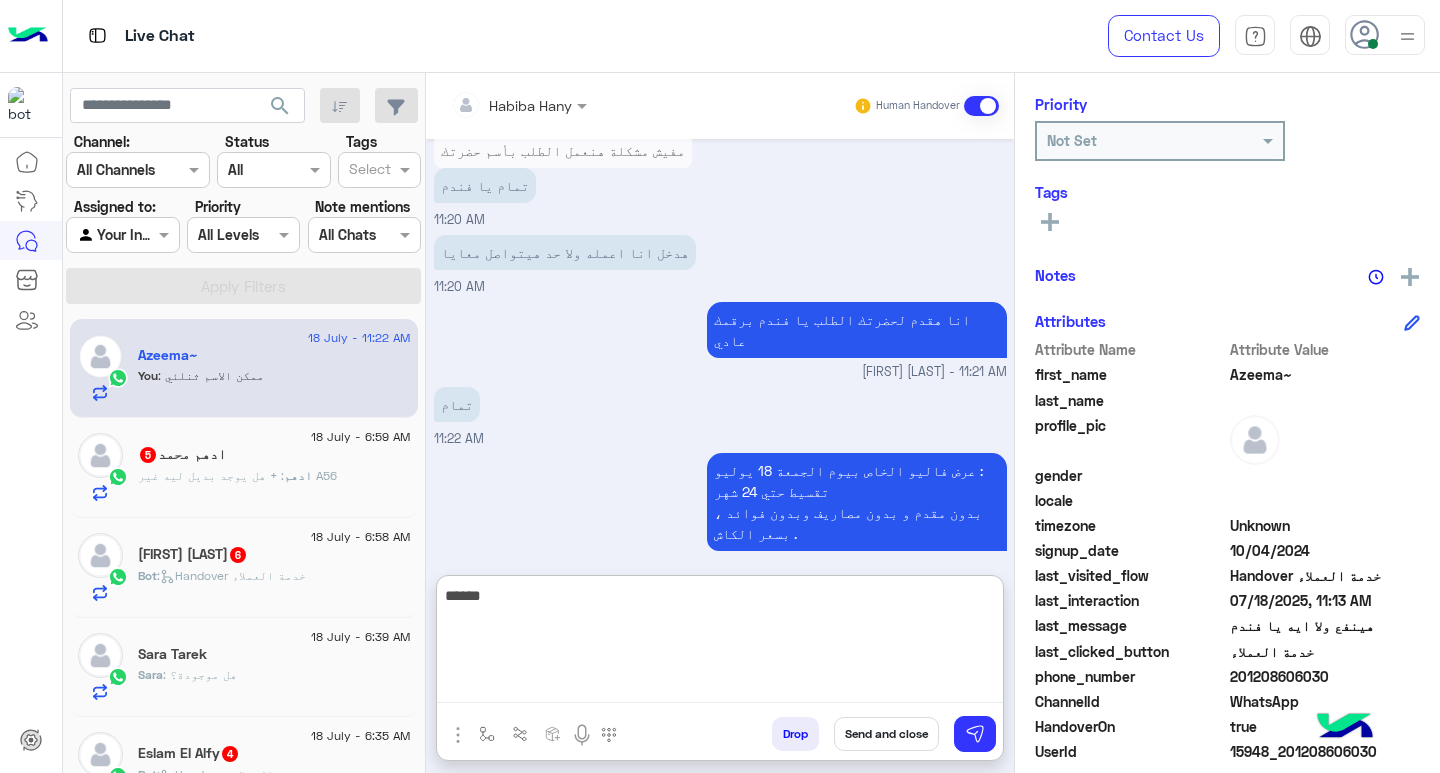 type on "******" 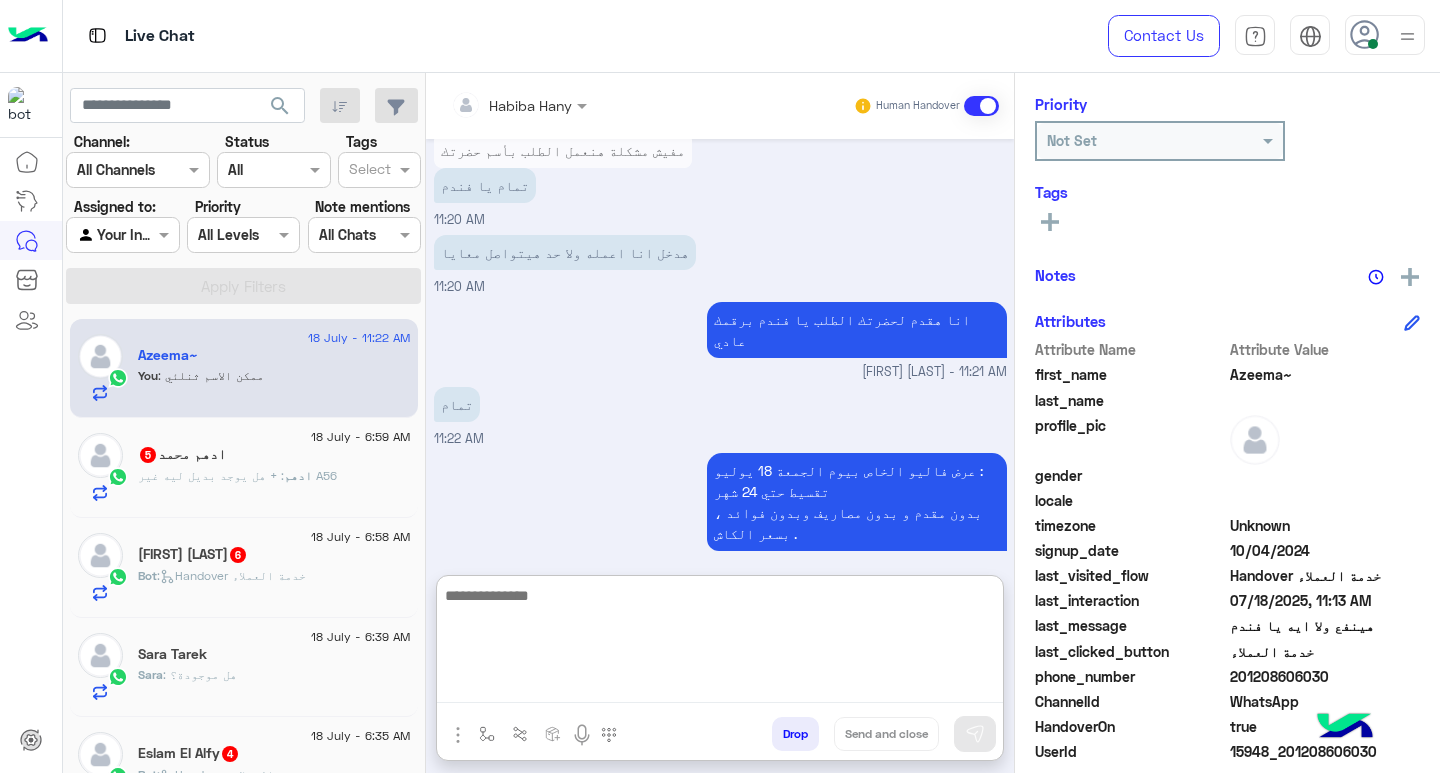scroll, scrollTop: 3262, scrollLeft: 0, axis: vertical 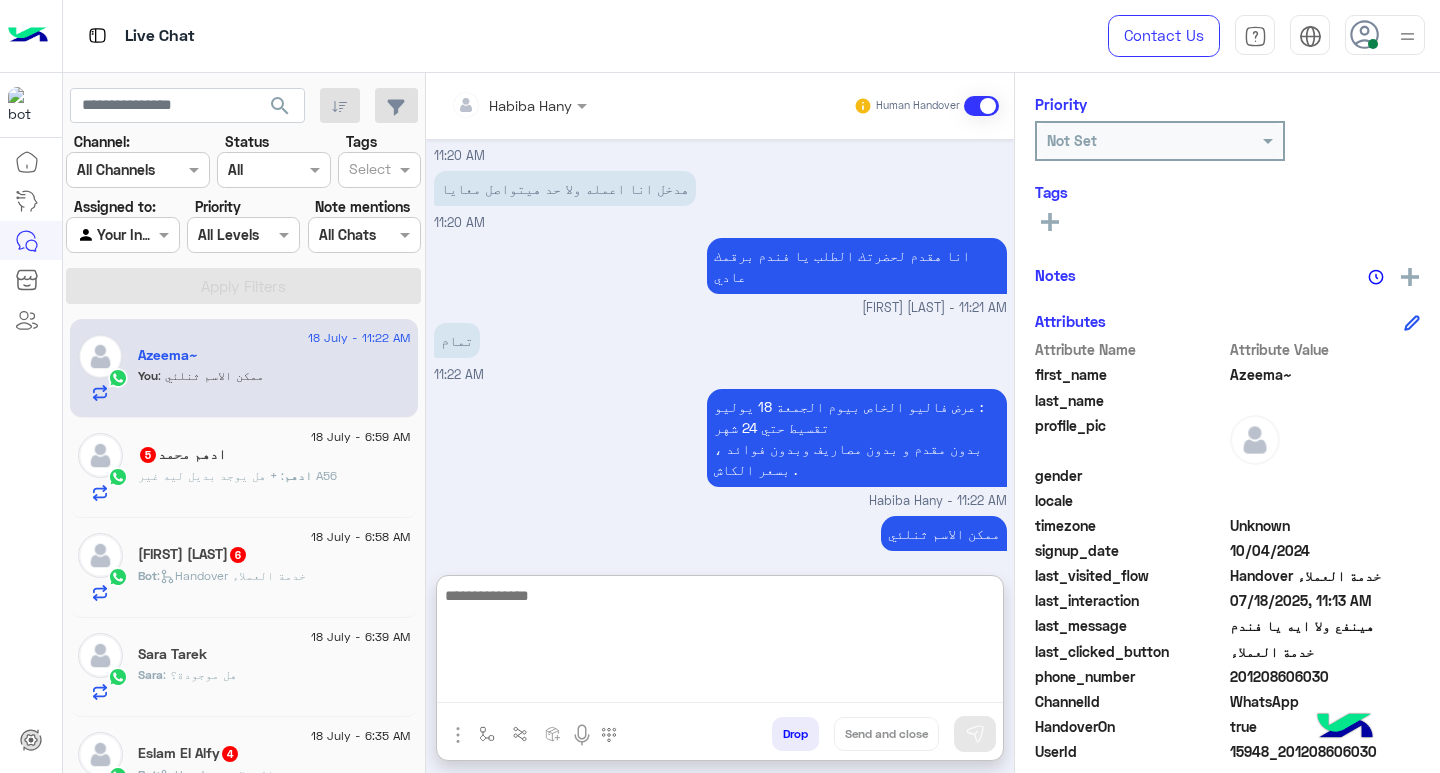 click on "201208606030" 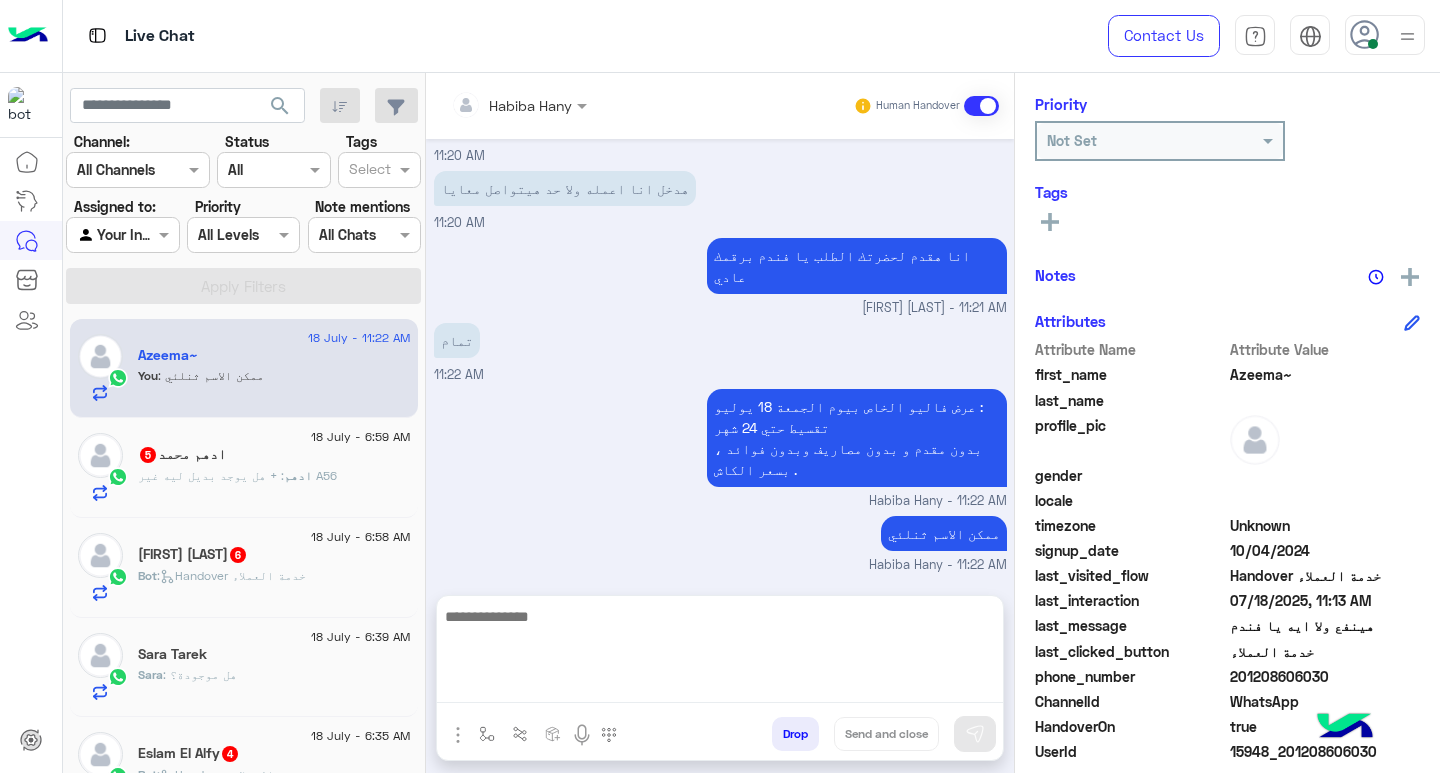 scroll, scrollTop: 3172, scrollLeft: 0, axis: vertical 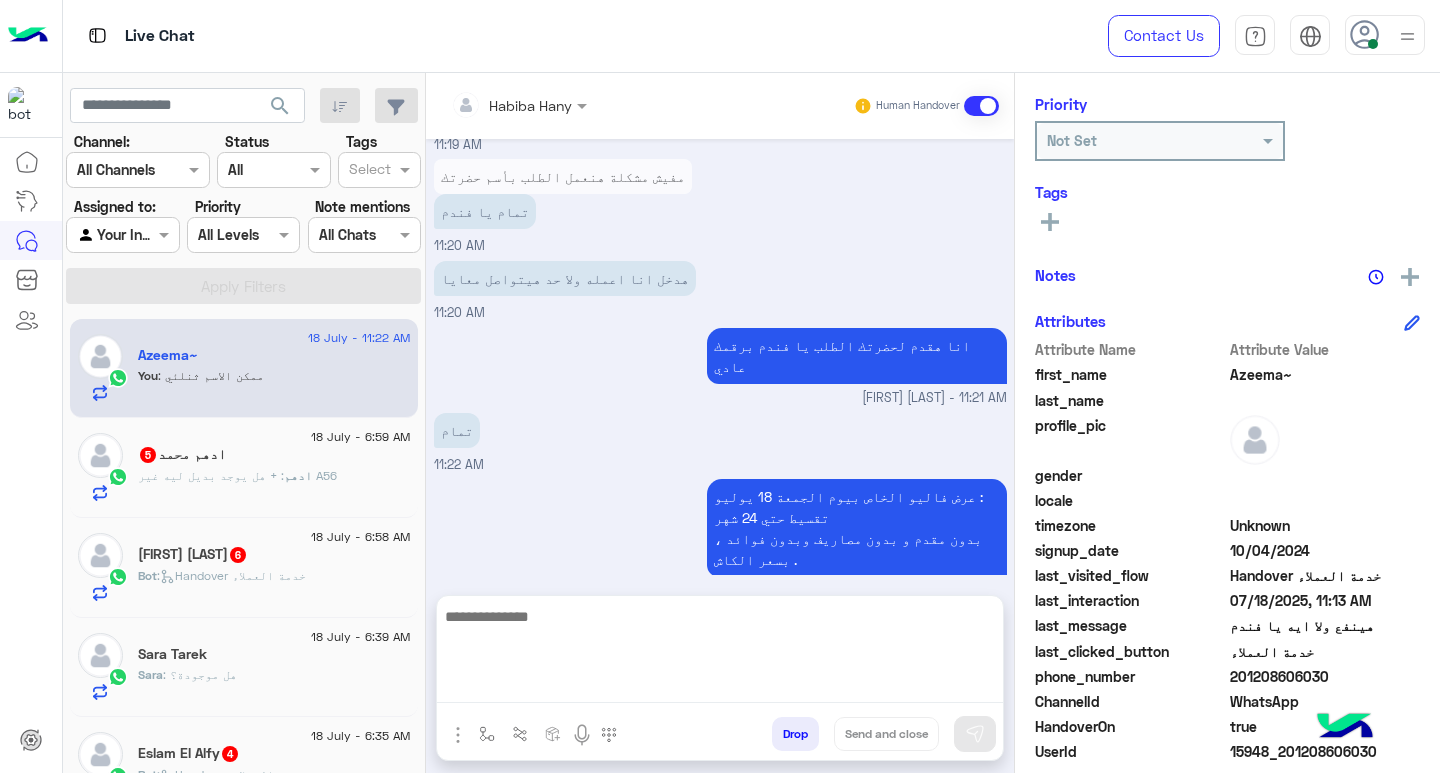 click on "201208606030" 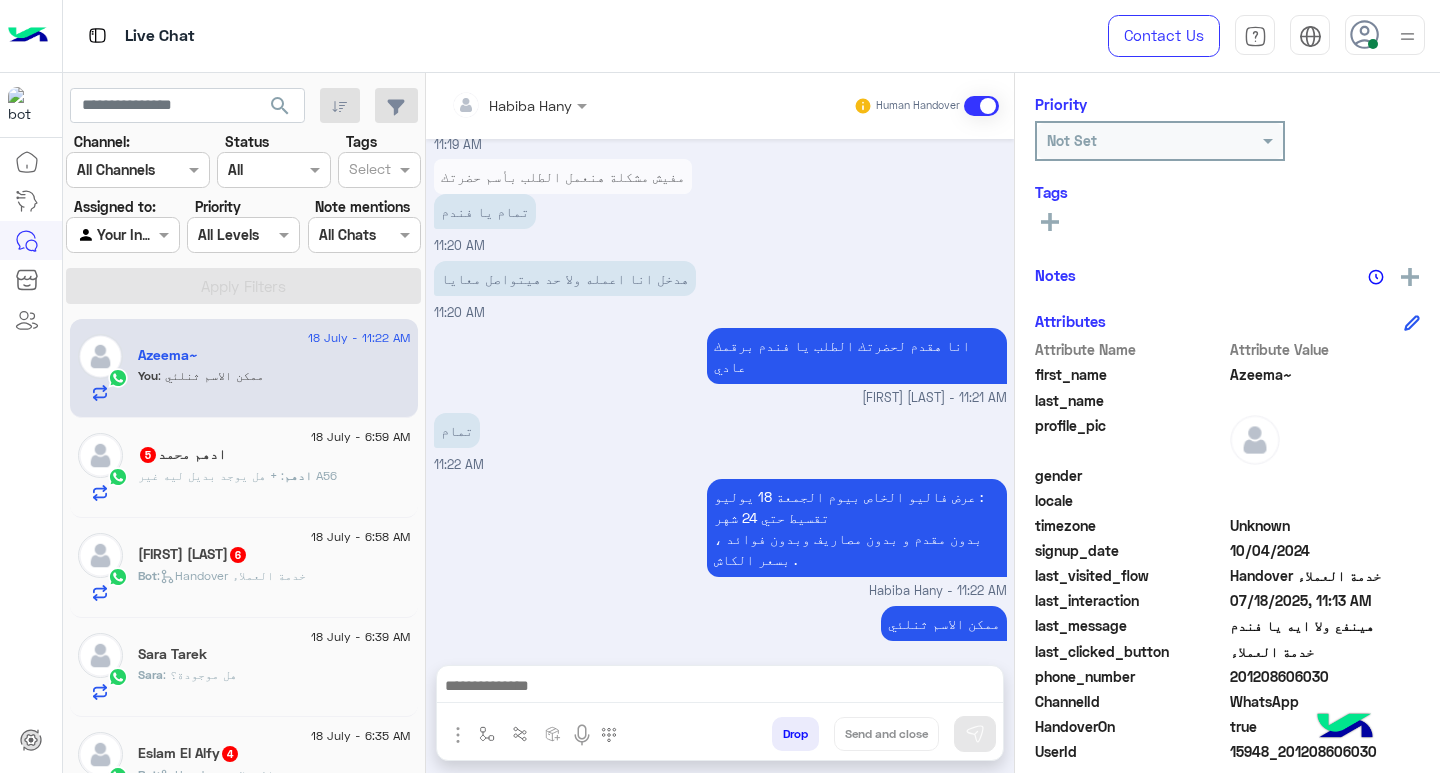 copy on "201208606030" 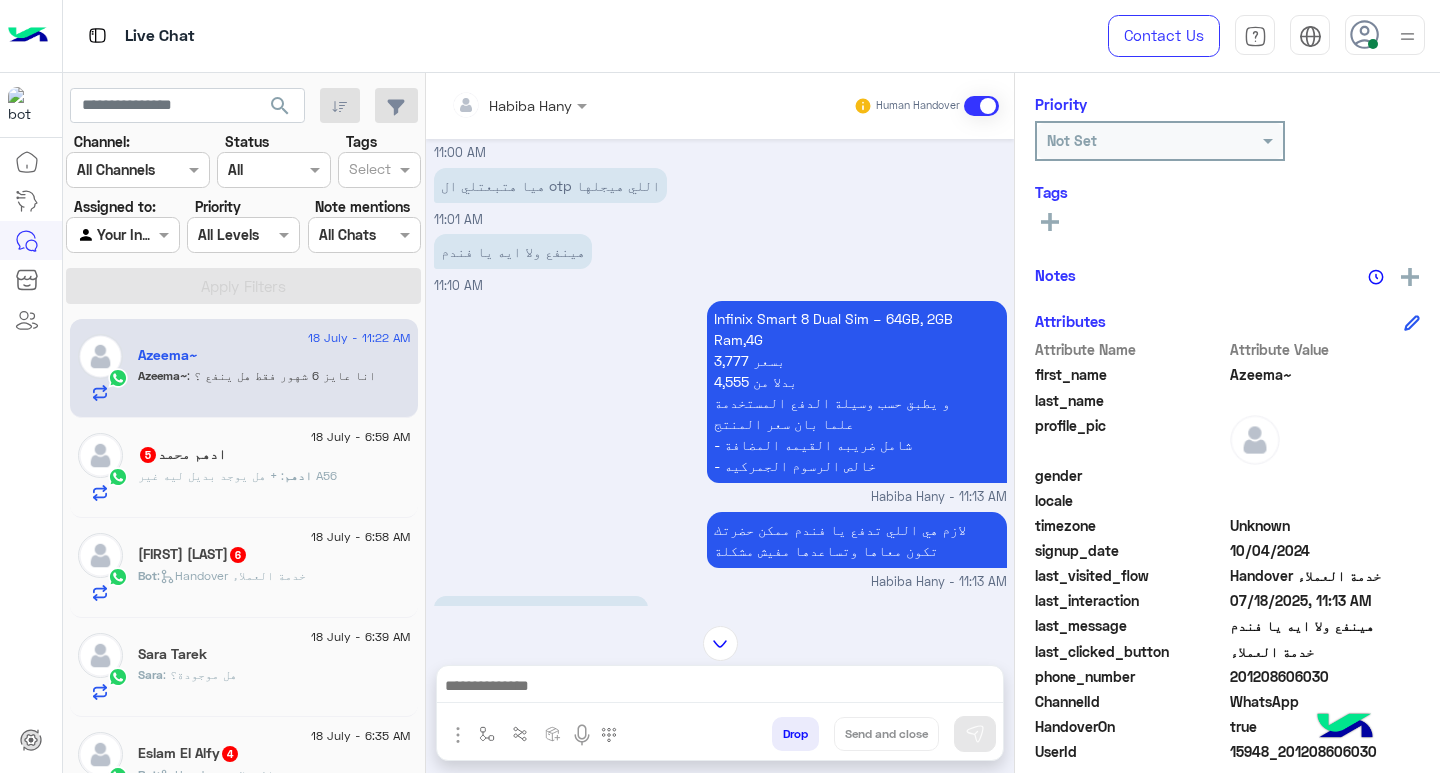 scroll, scrollTop: 1214, scrollLeft: 0, axis: vertical 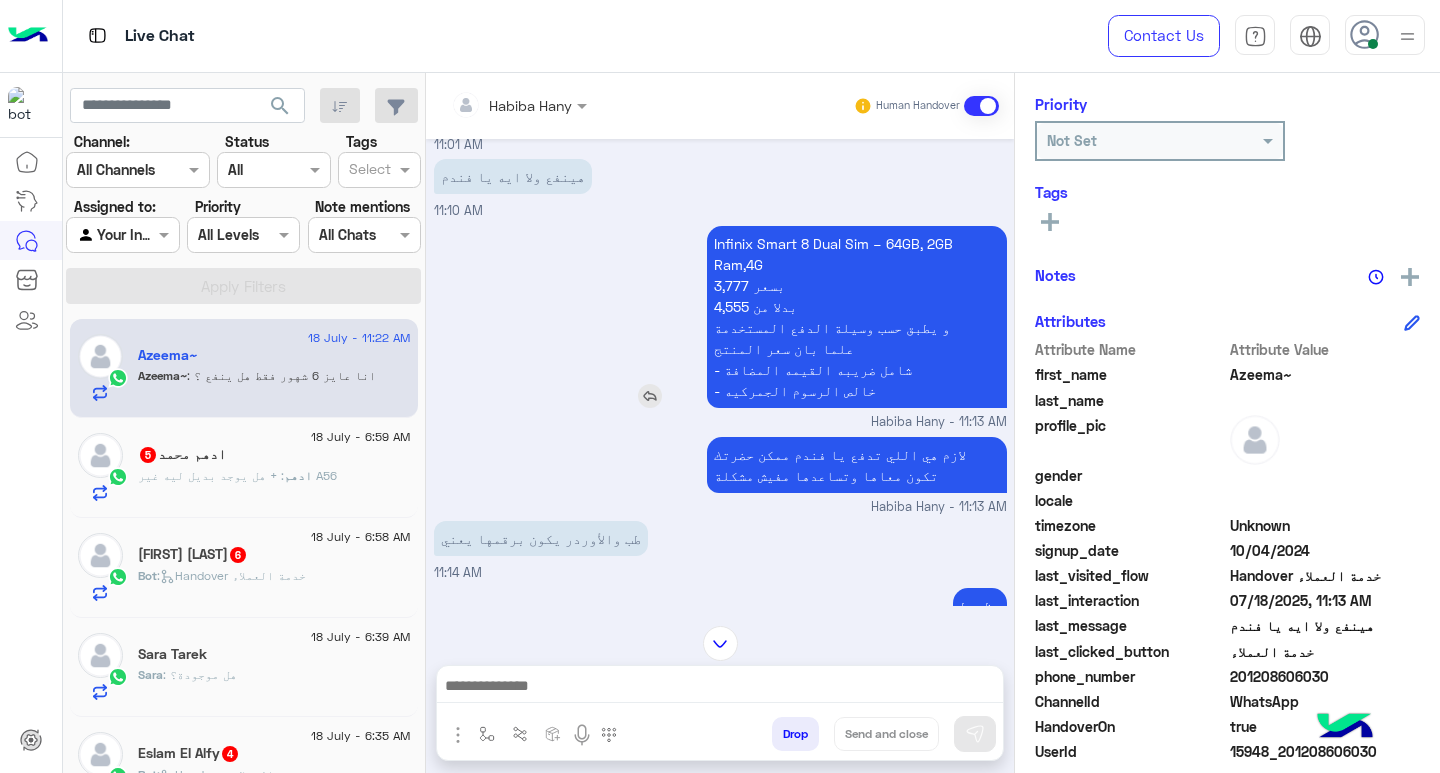 click on "Infinix Smart 8 Dual Sim – 64GB, 2GB Ram,4G 3,777 بسعر  4,555 بدلا من  و يطبق حسب وسيلة الدفع المستخدمة علما بان سعر المنتج - شامل ضريبه القيمه المضافة - خالص الرسوم الجمركيه" at bounding box center (857, 317) 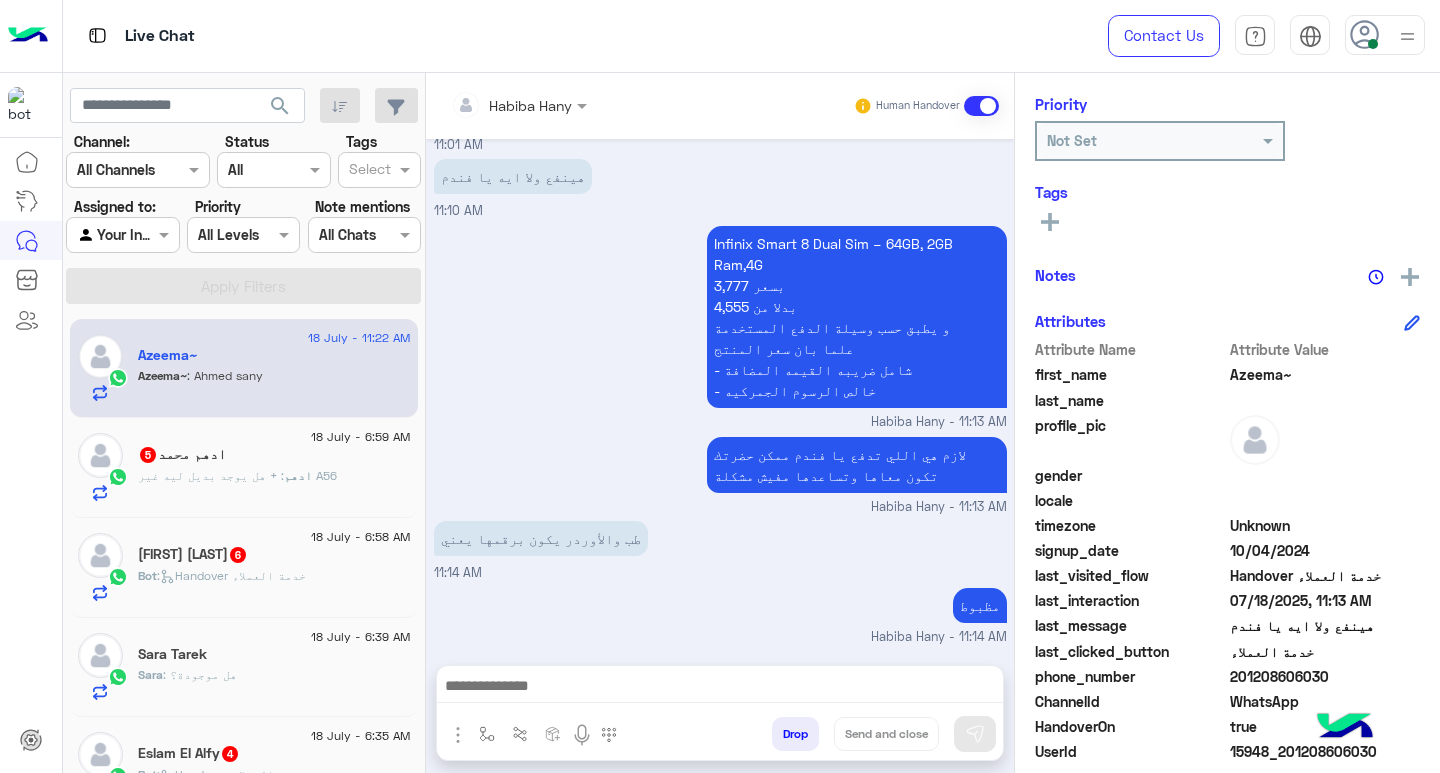 scroll, scrollTop: 3416, scrollLeft: 0, axis: vertical 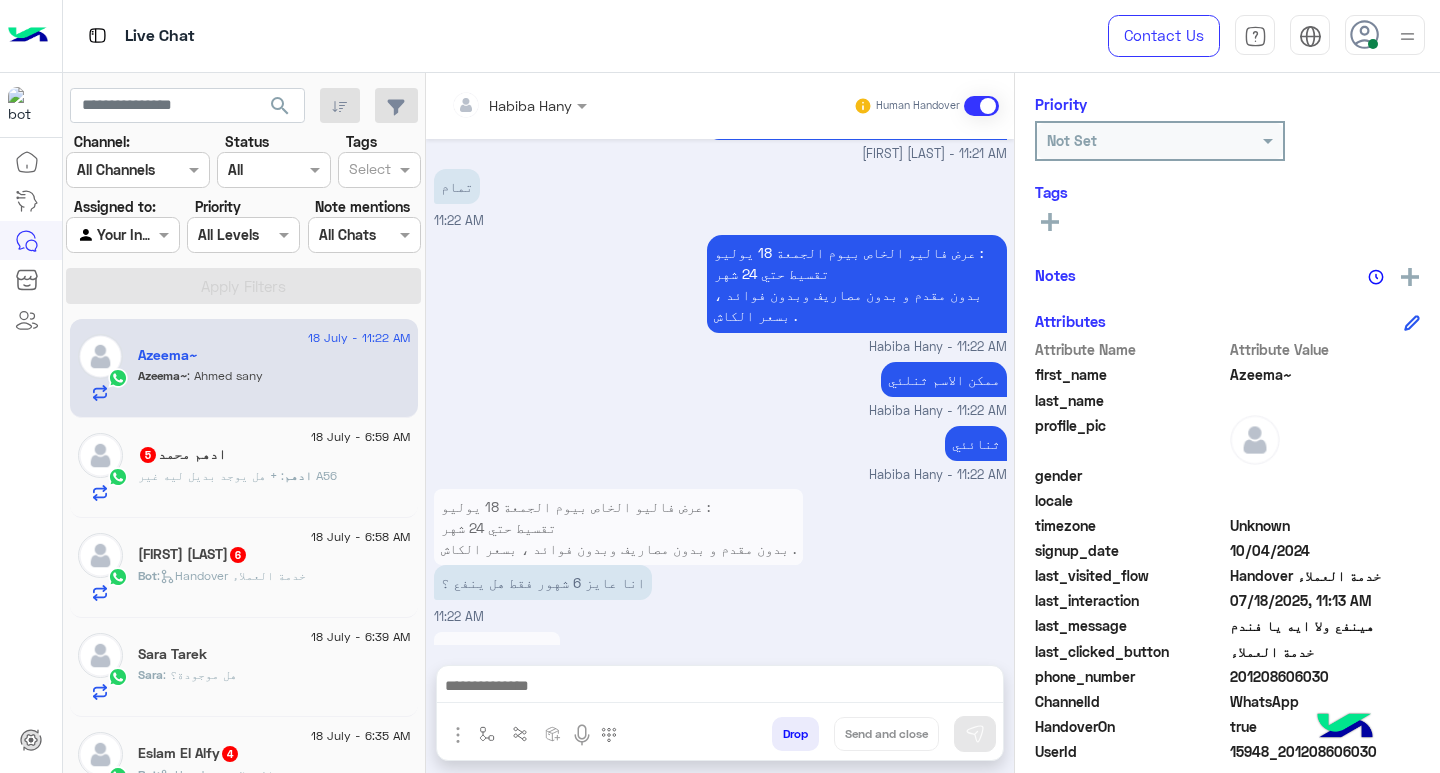 click on "[FIRST] [LAST]" at bounding box center [488, 684] 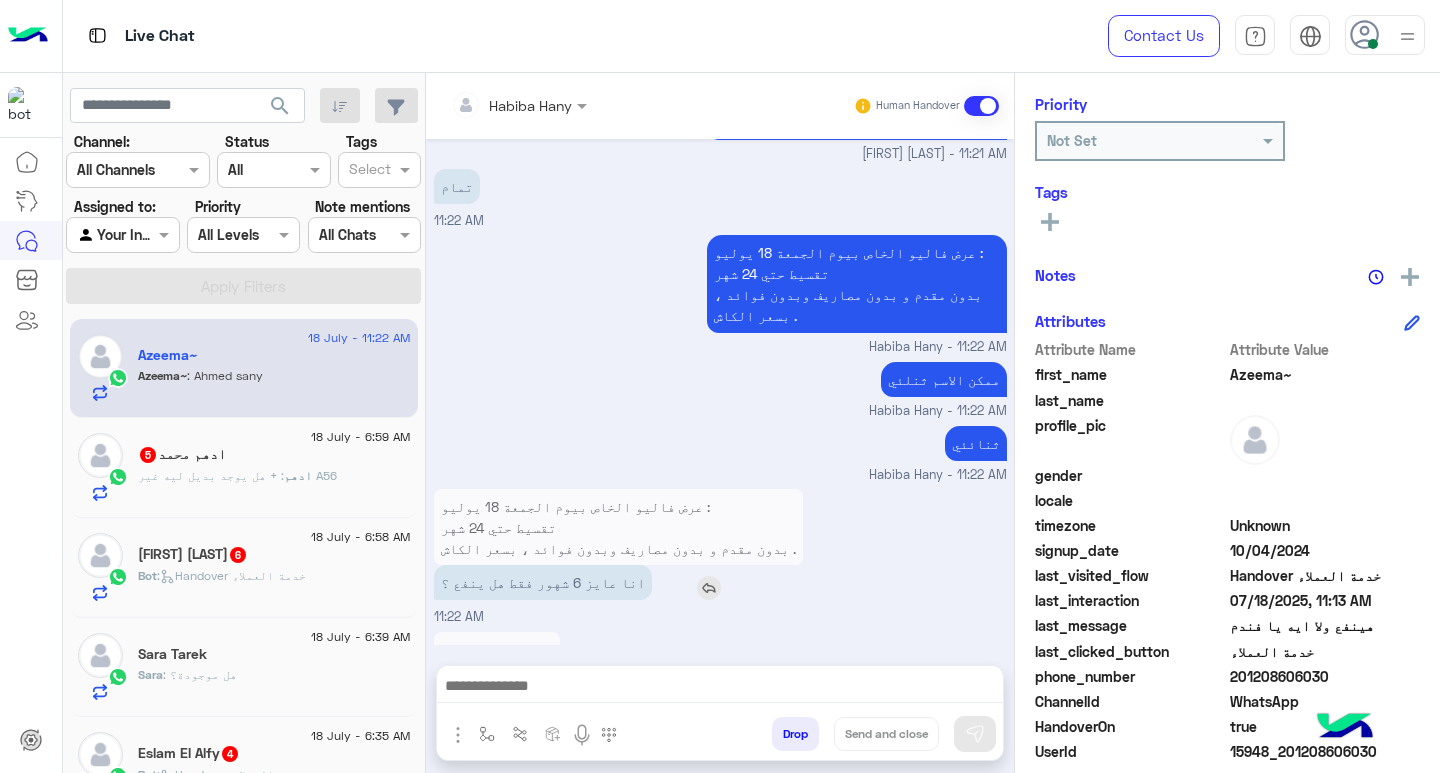 click at bounding box center [709, 588] 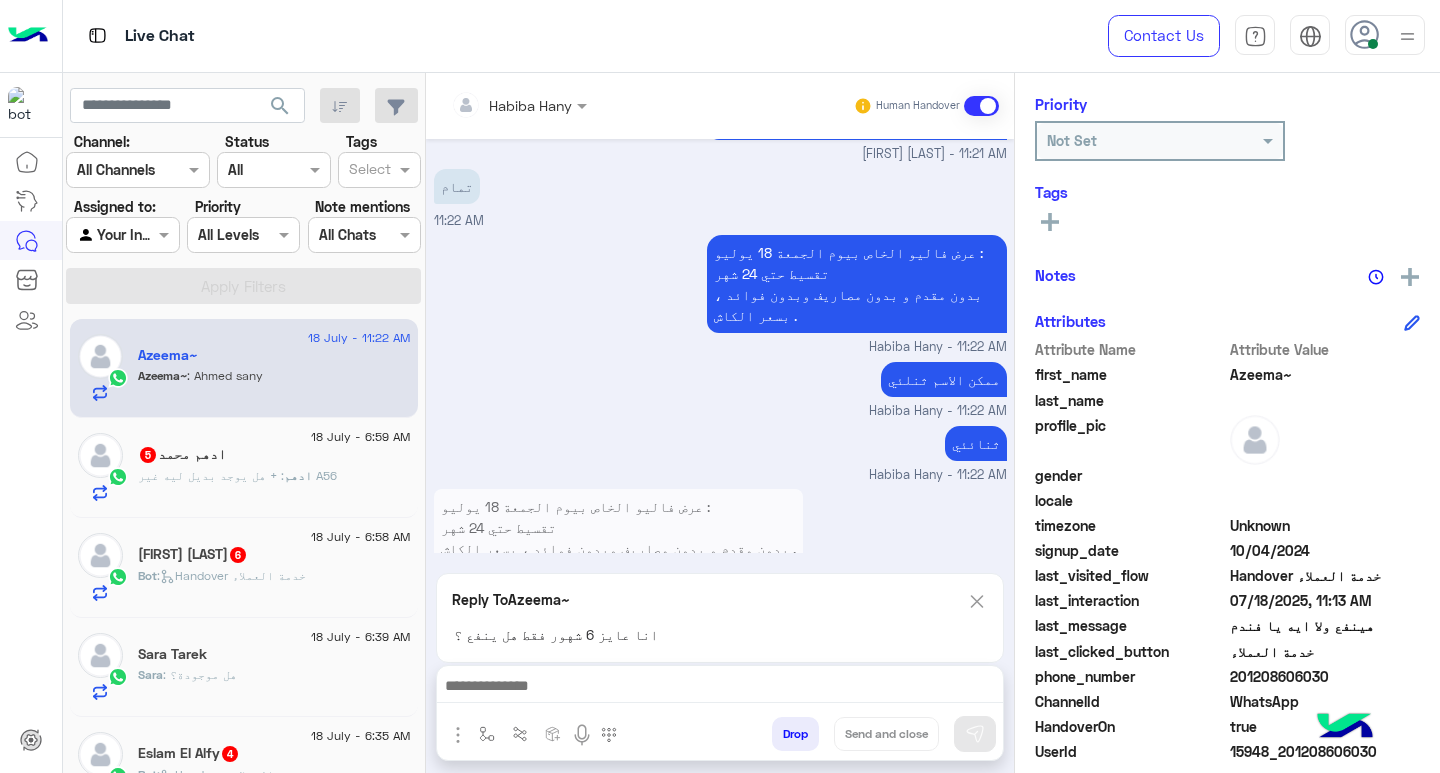 click at bounding box center [720, 688] 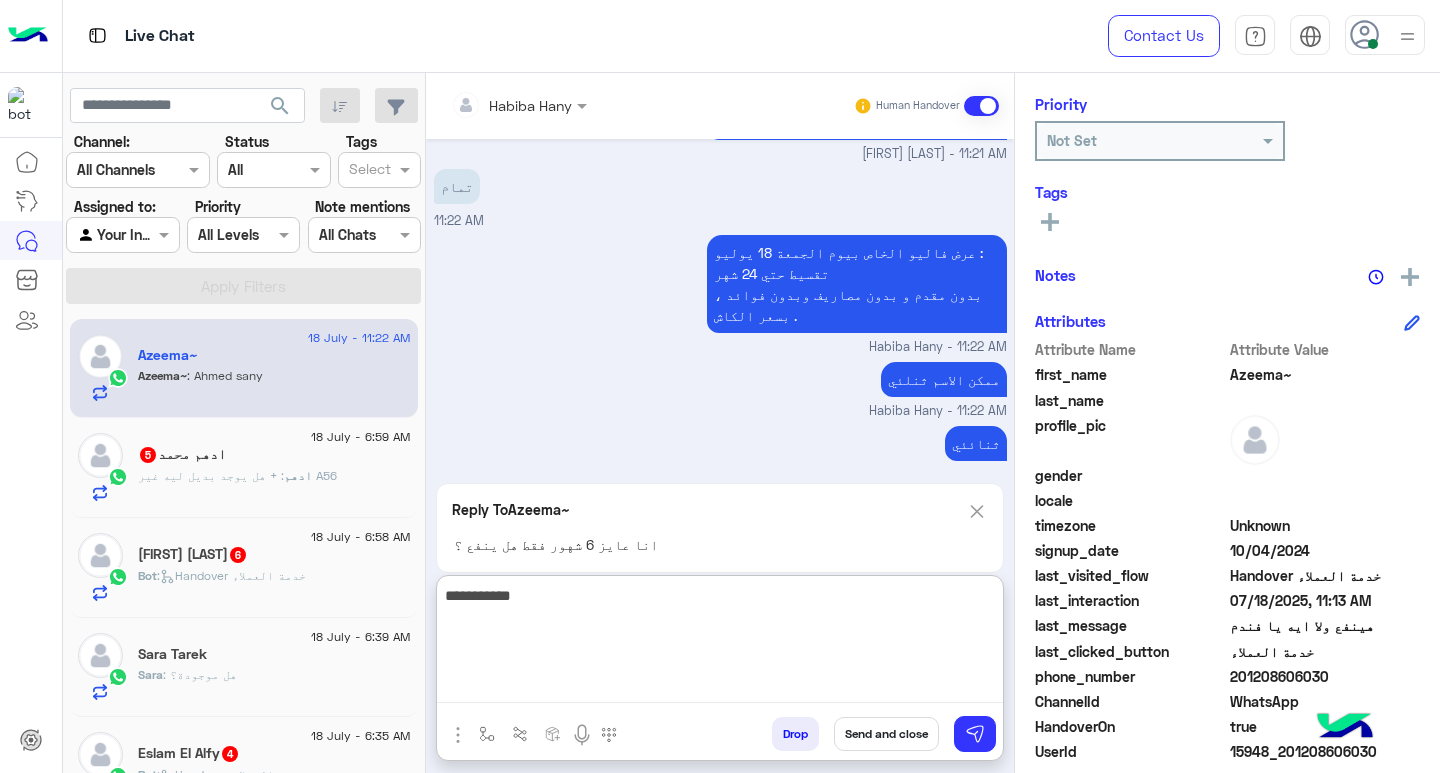 type on "**********" 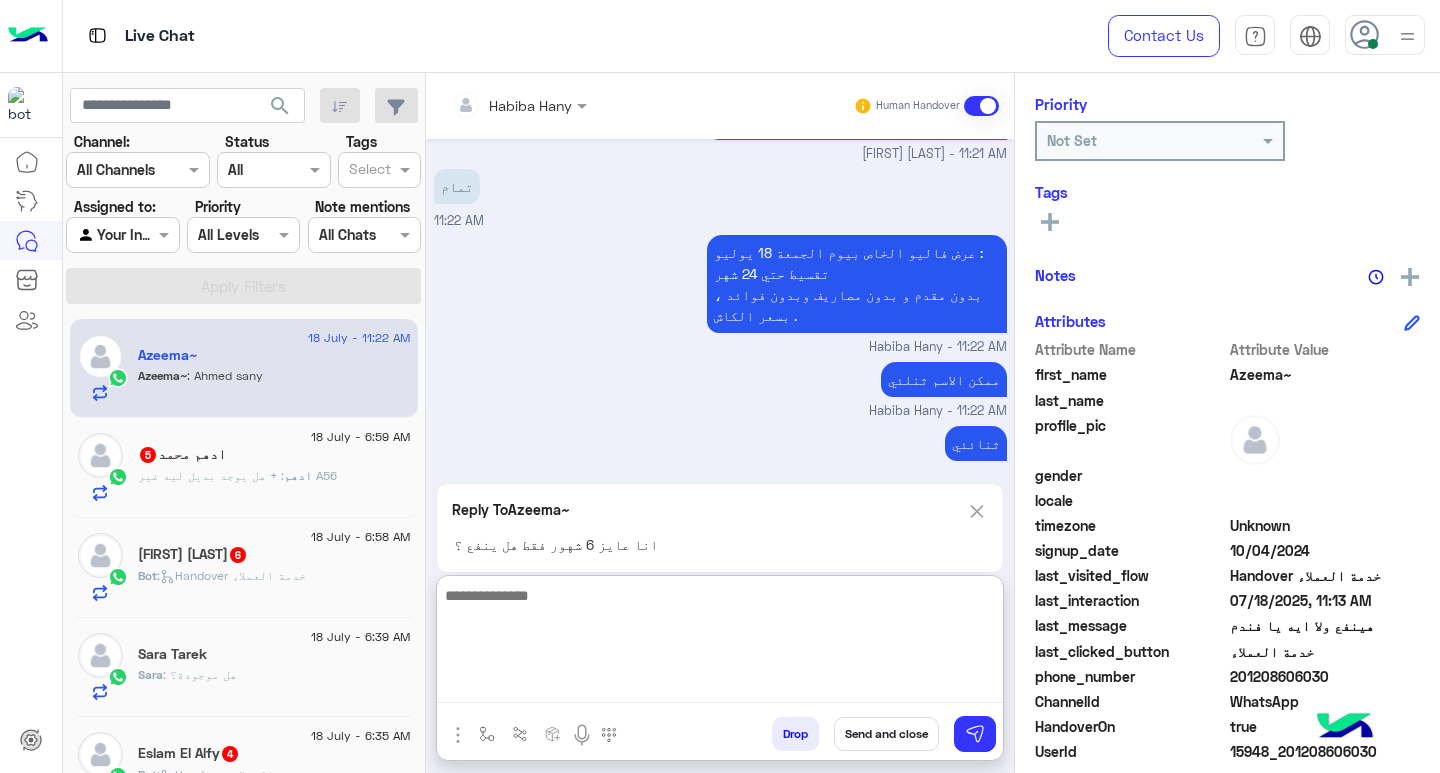 scroll, scrollTop: 3605, scrollLeft: 0, axis: vertical 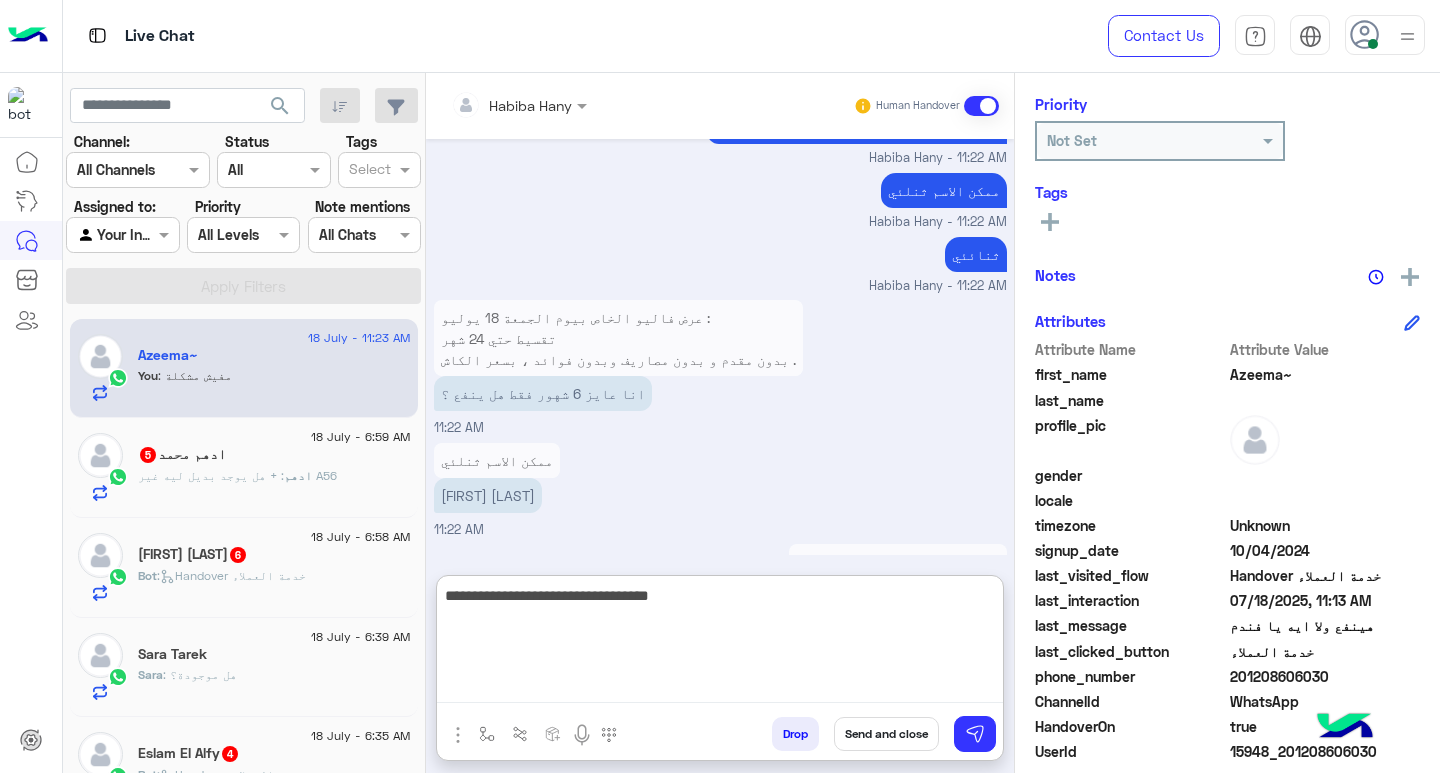 type on "**********" 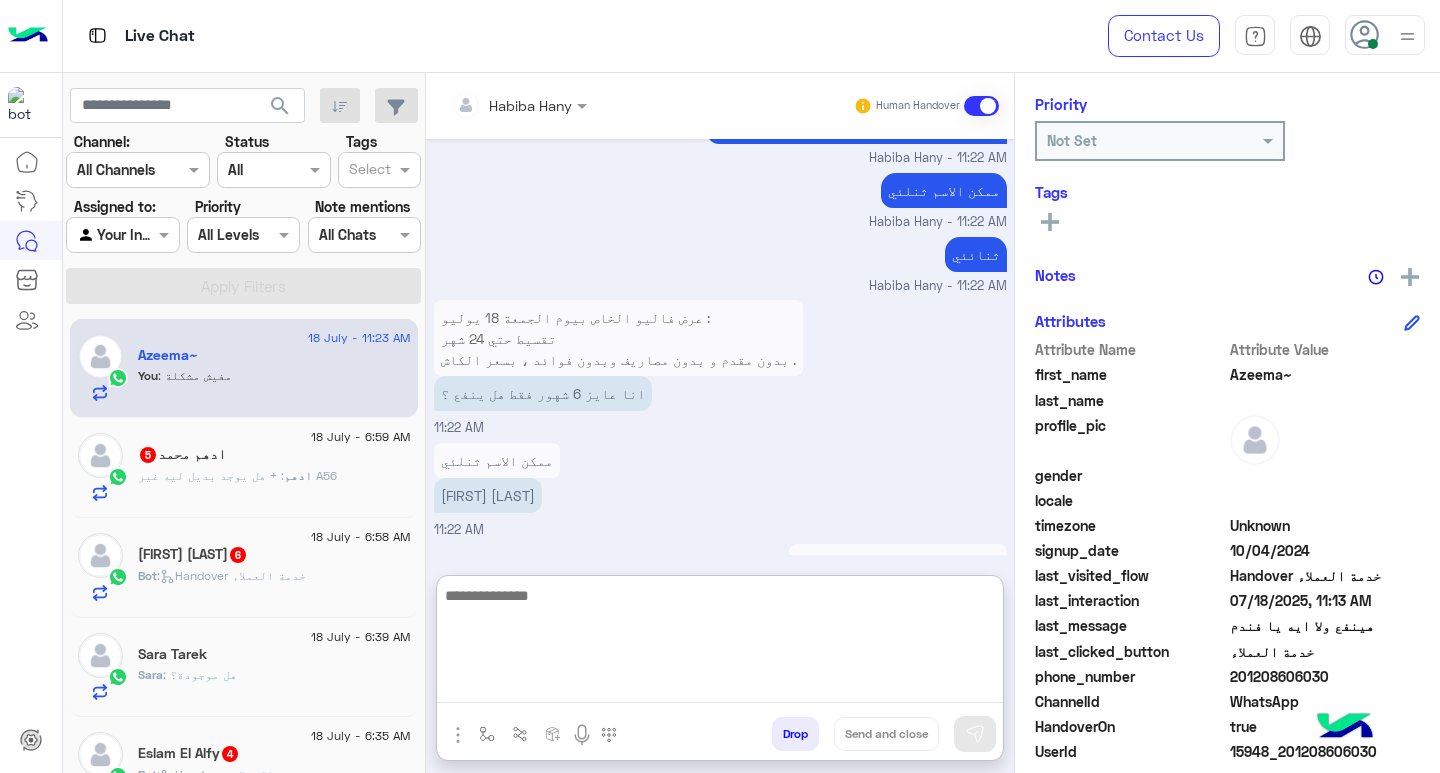 scroll, scrollTop: 3668, scrollLeft: 0, axis: vertical 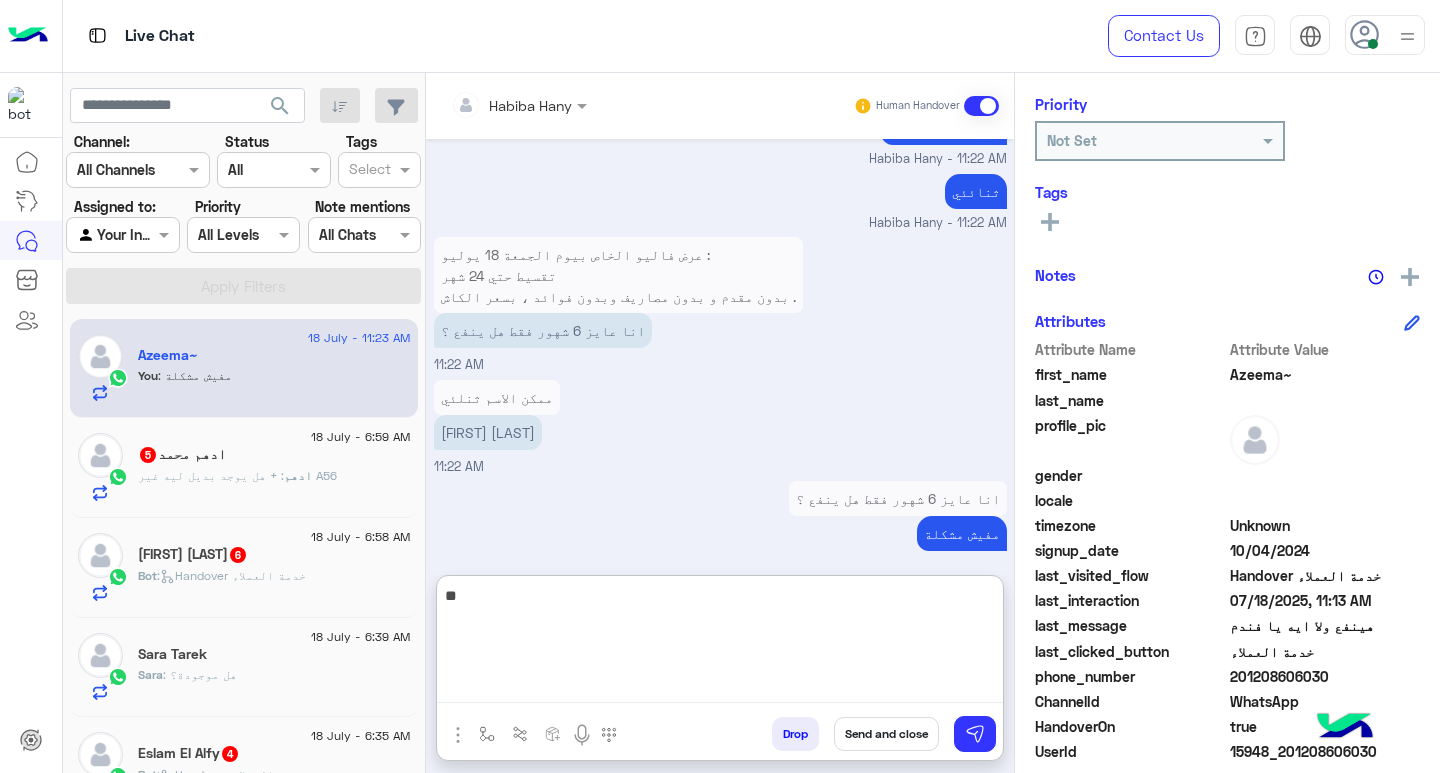 type on "*" 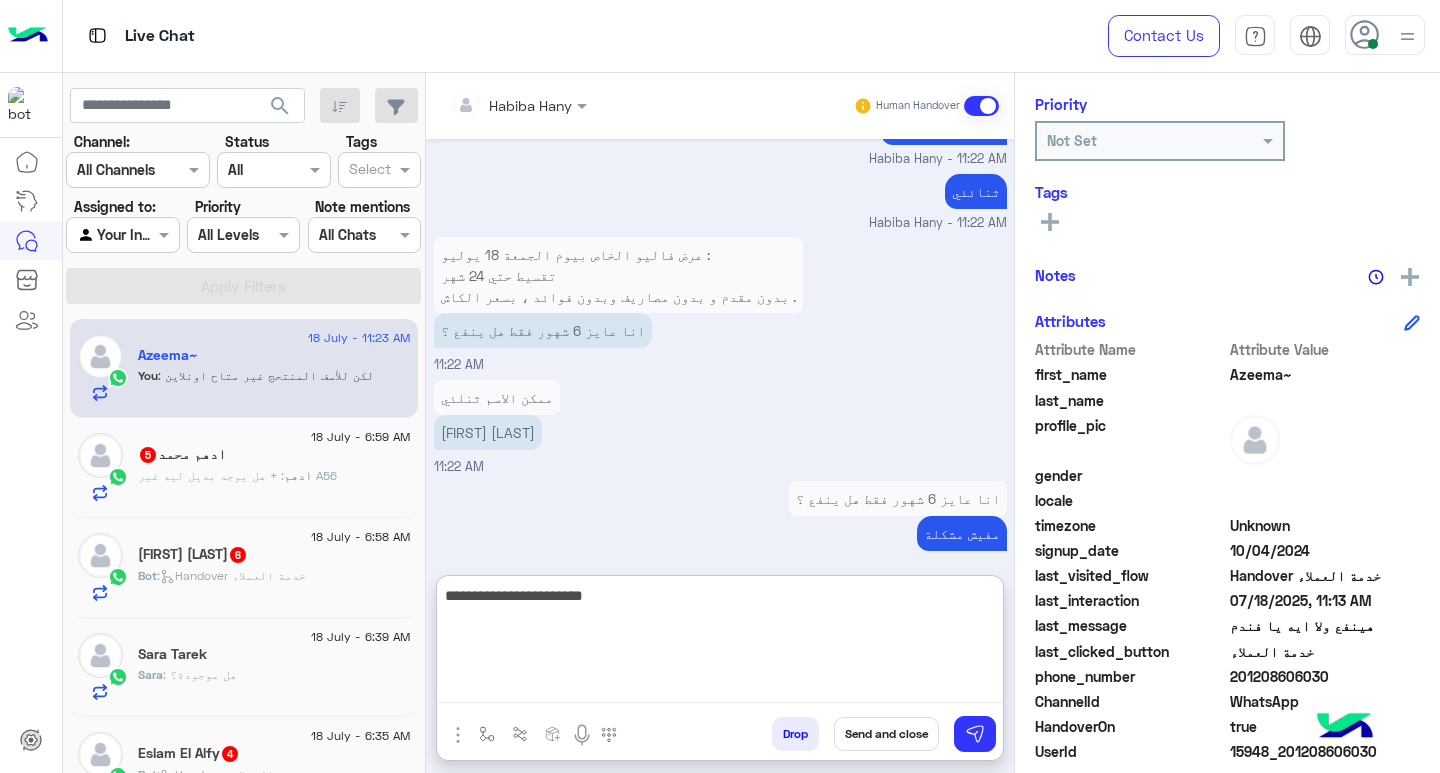 type on "**********" 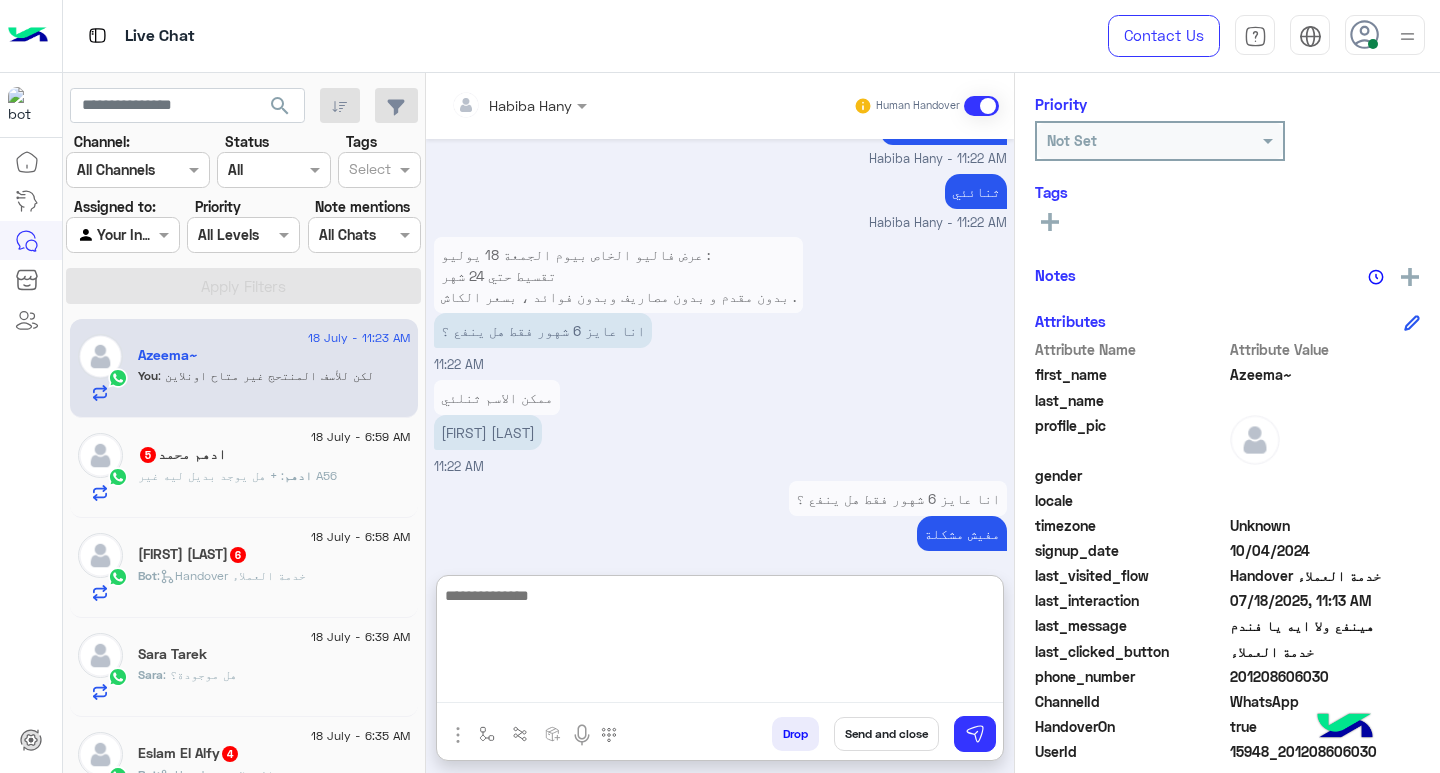 scroll, scrollTop: 3732, scrollLeft: 0, axis: vertical 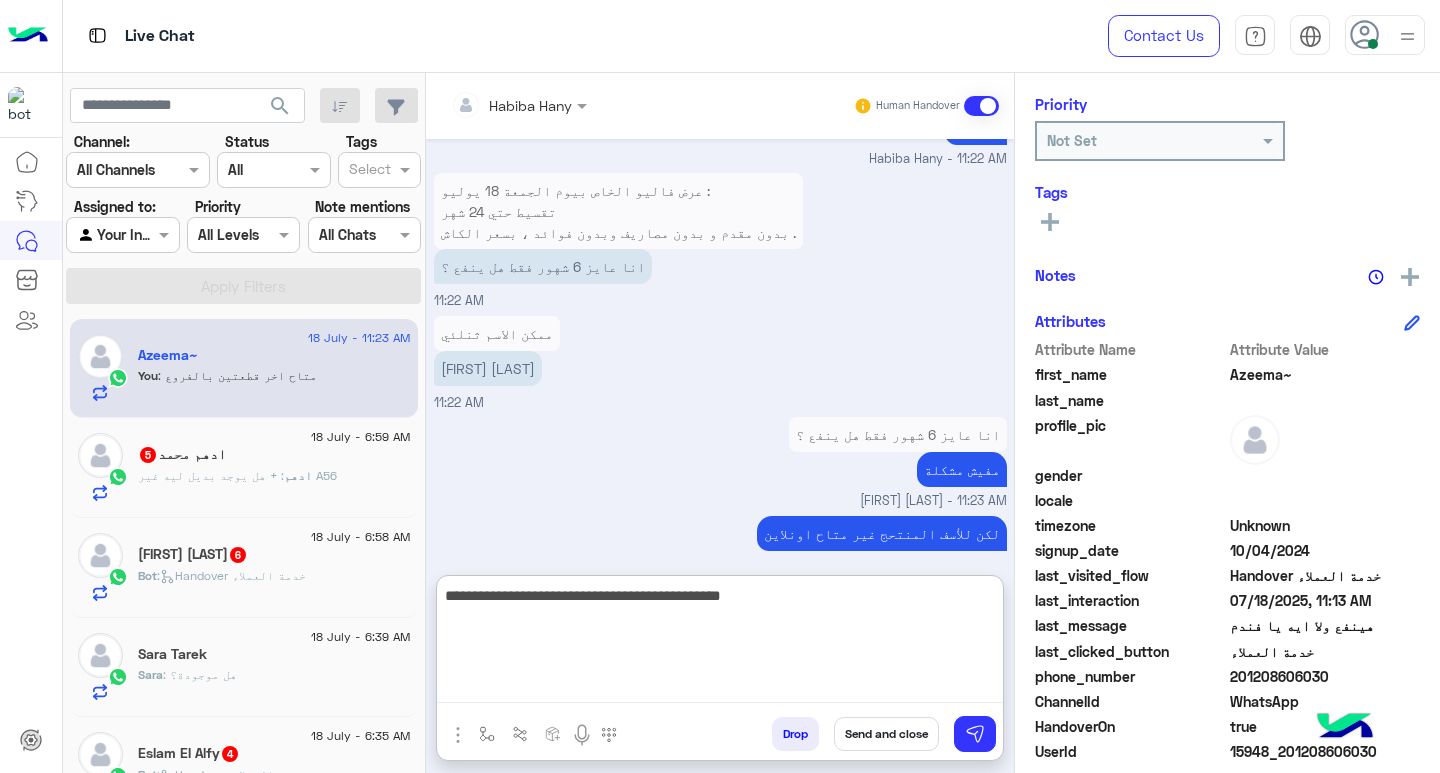 type on "**********" 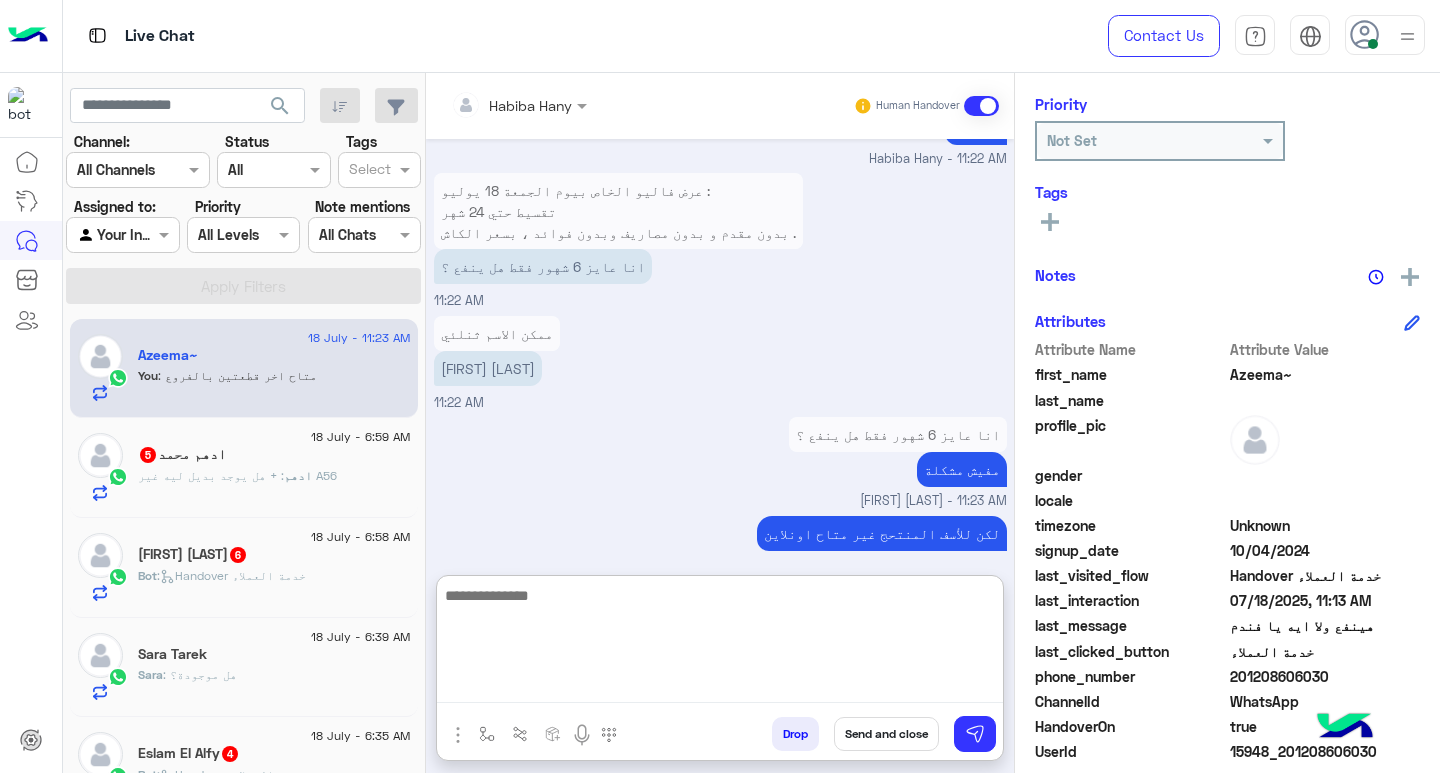 scroll, scrollTop: 3817, scrollLeft: 0, axis: vertical 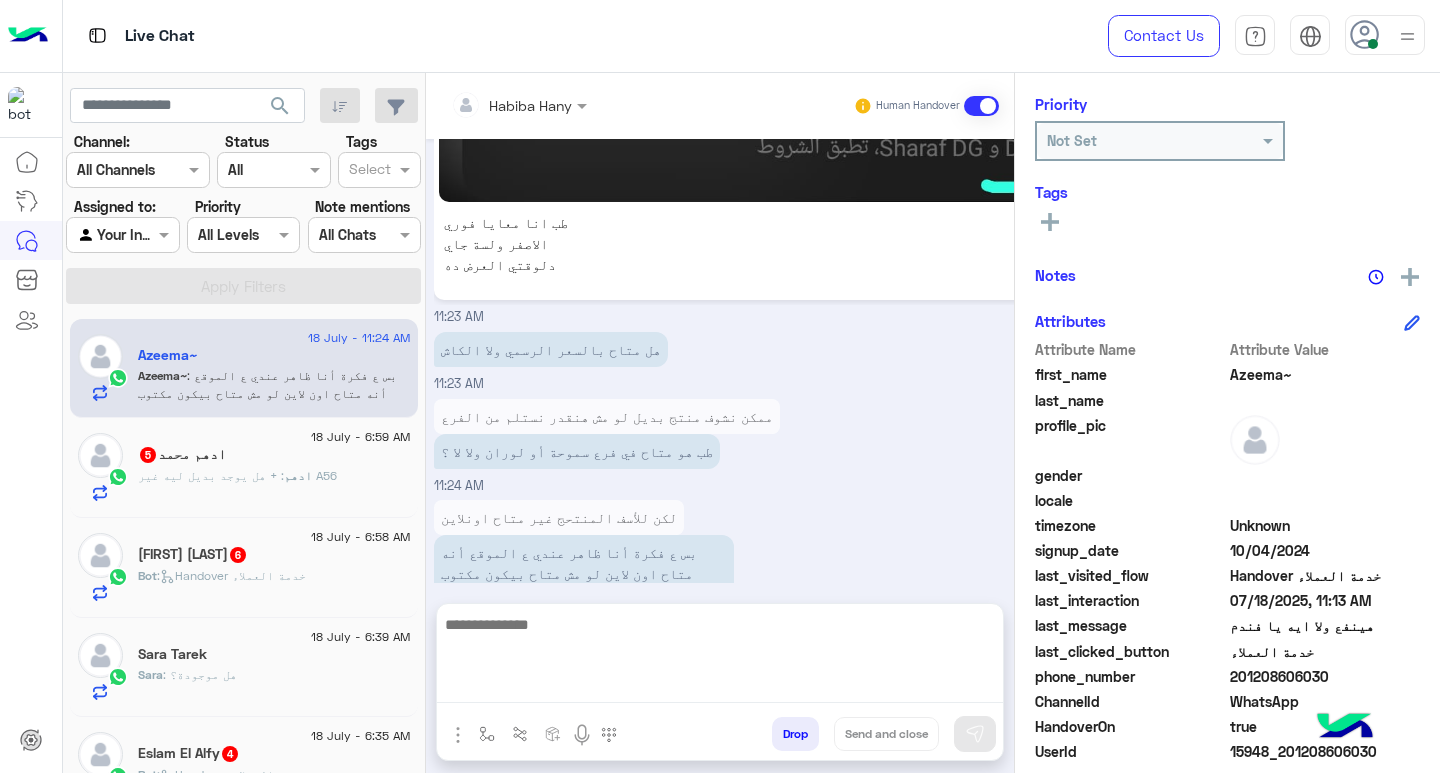 click on "Jul 18, 2025   [FIRST]~  asked to talk to human   02:04 AM       Conversation has been assigned to cx   02:04 AM      دبي فون [FIRST] [LAST] صباح الخير❤️ اتمنى حضرتك تكون بخير اتشرف ب اسم حضرتك ؟  [FIRST] [LAST] -  10:47 AM   [FIRST] [LAST] joined the conversation   10:47 AM      اتفضل اساعد حضرتك ازاي ؟  [FIRST] [LAST] -  10:47 AM  [FIRST] [LAST]   10:48 AM  من فضلك ينفع اعمل اوردر النهاردة وادفع بفاليو   10:49 AM  انا عندي اكونت بس هدفع برقم تاني لان حساب فاليو متفعل باسم اختي وليس اسمي   10:49 AM  هل ينفع   10:49 AM   [FIRST] [LAST] opened handover mode   10:59 AM      مفيش مشكلة هنسجل الاوردر برقم اخت حضرتك و يتم التواصل معاها وتتم عملية الدفع  [FIRST] [LAST] -  10:59 AM   [FIRST] [LAST] joined the conversation   10:59 AM      ممكن توضيح المنتج Infinx smart 8" at bounding box center [720, 361] 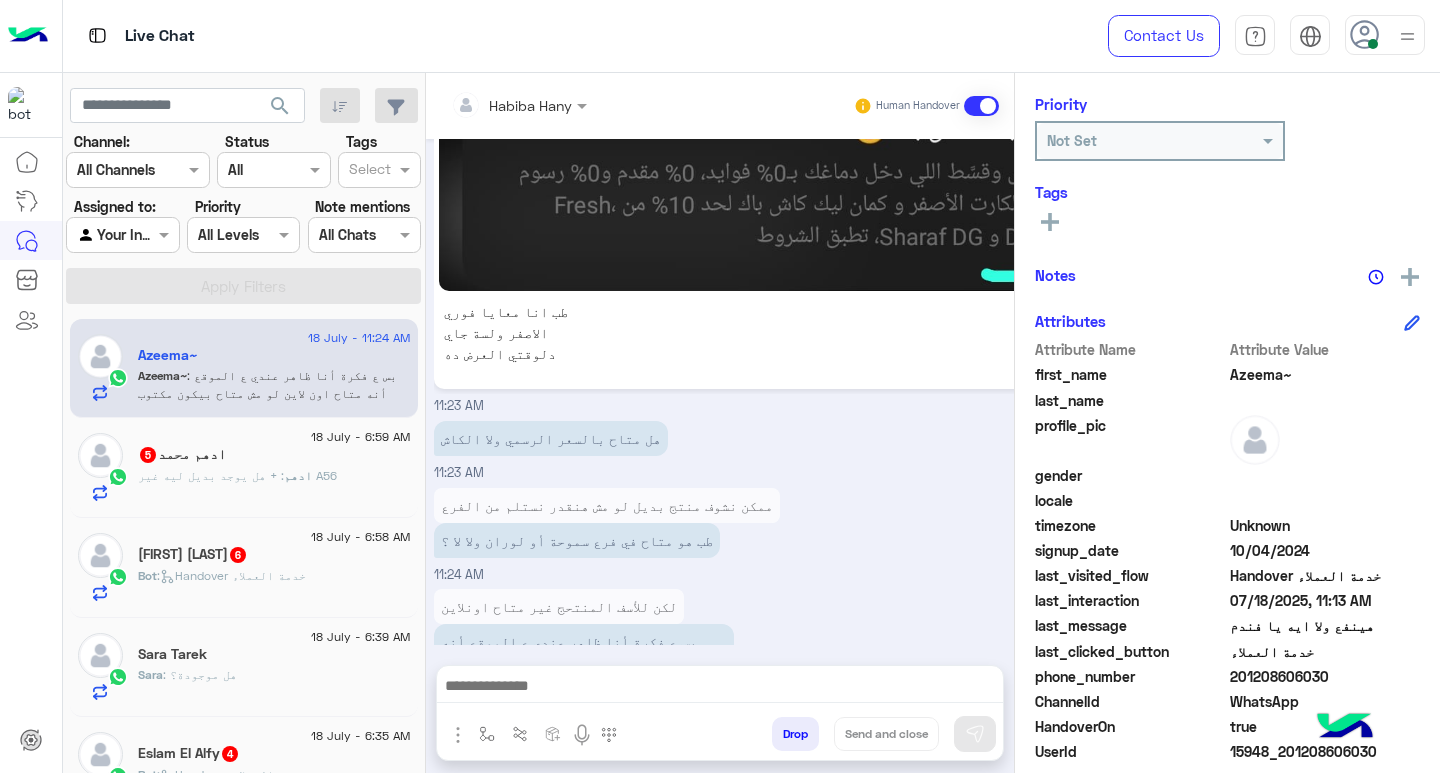 scroll, scrollTop: 4184, scrollLeft: 0, axis: vertical 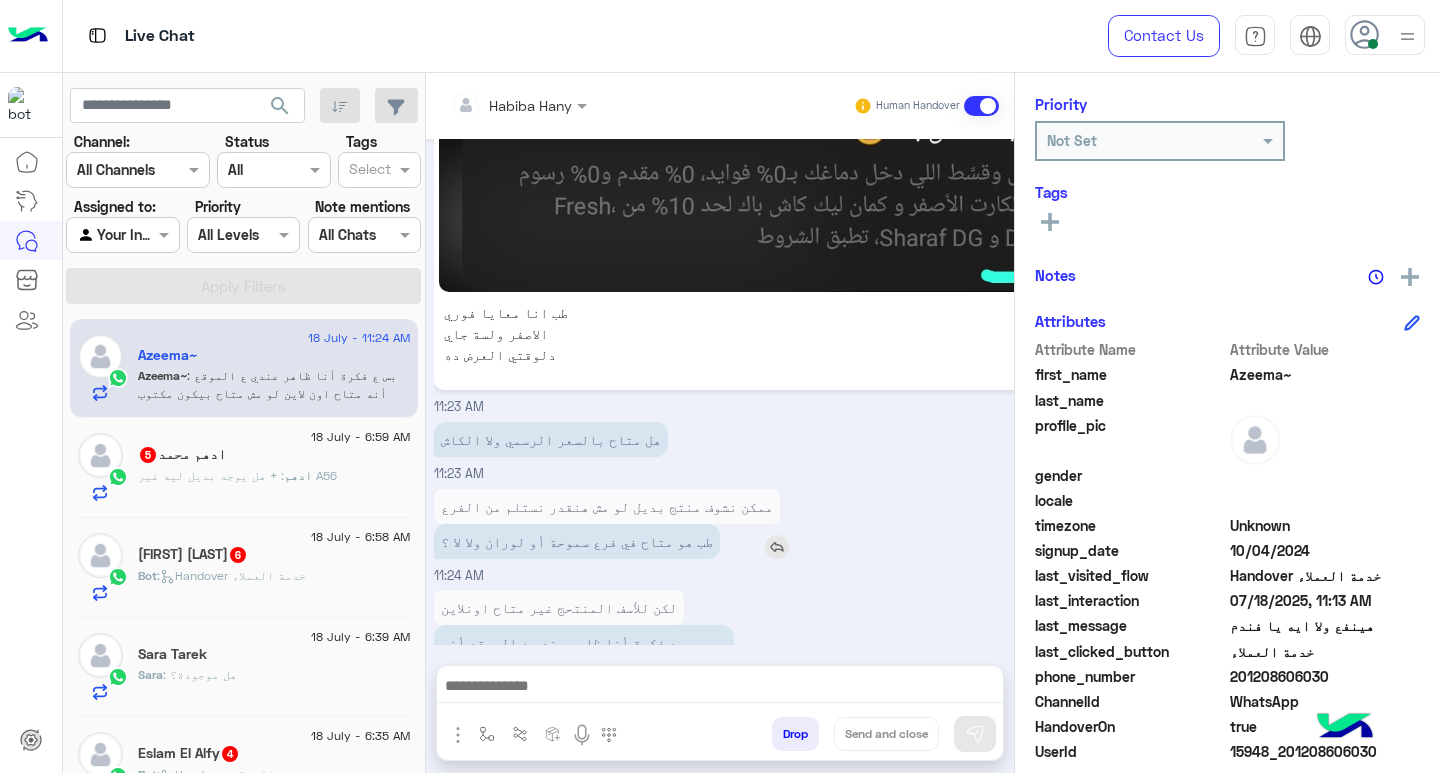 click at bounding box center (777, 547) 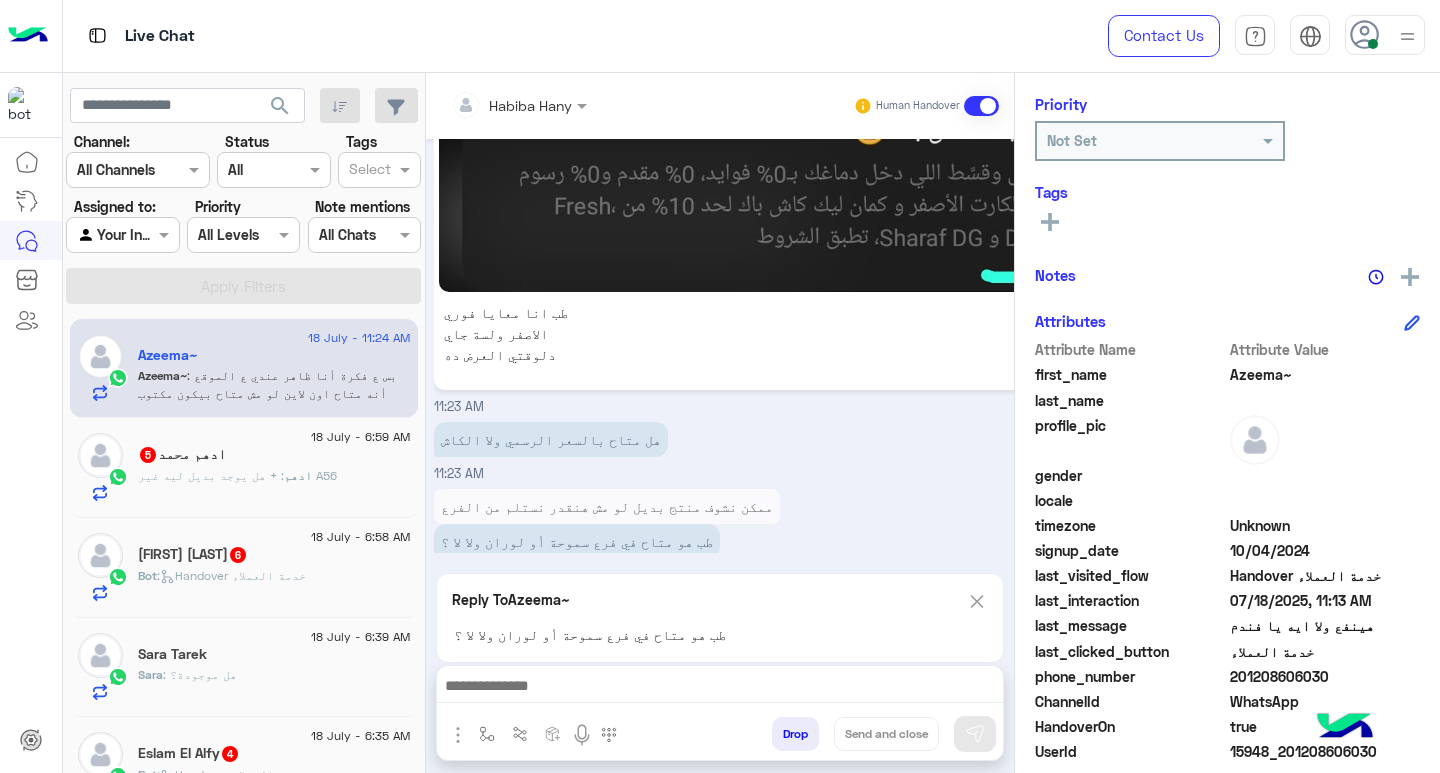 click at bounding box center (720, 688) 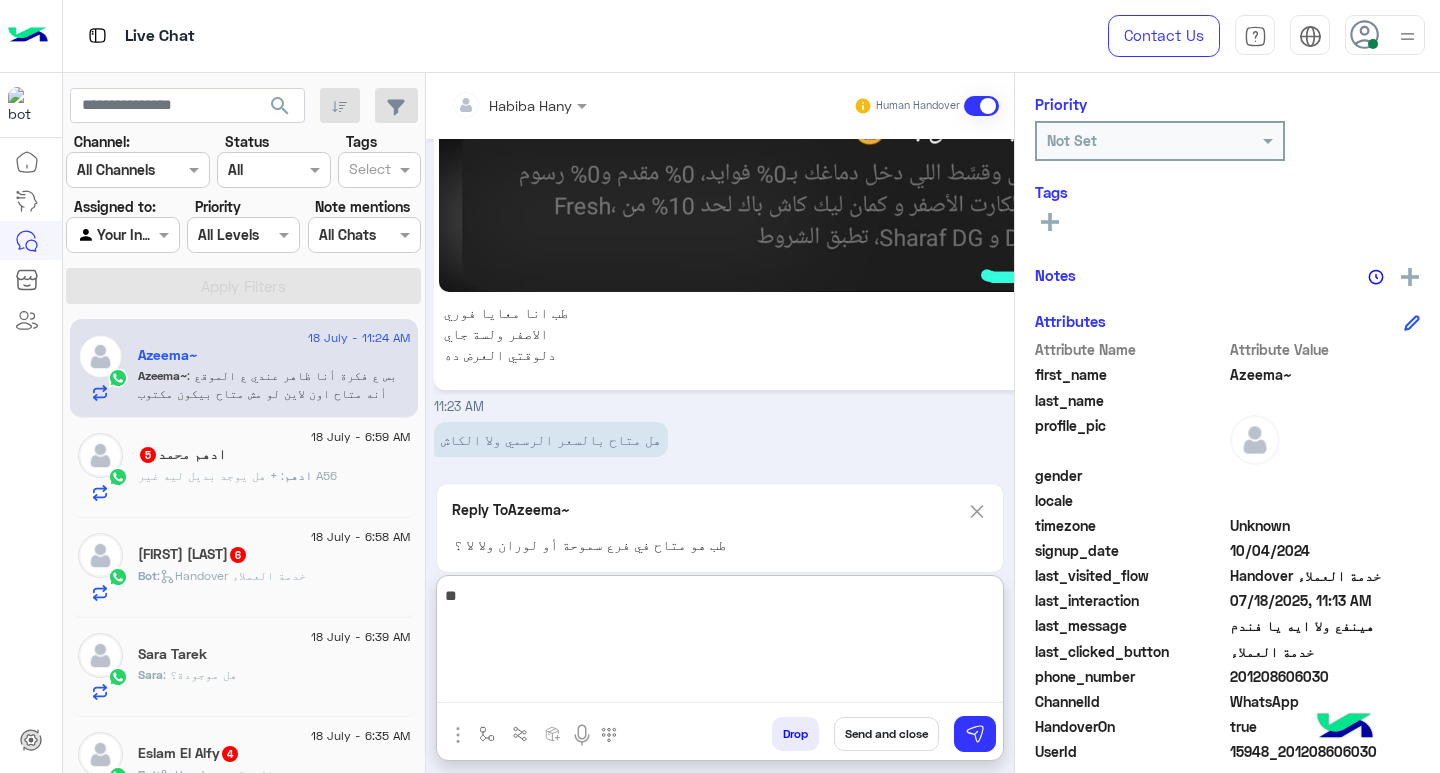type on "*" 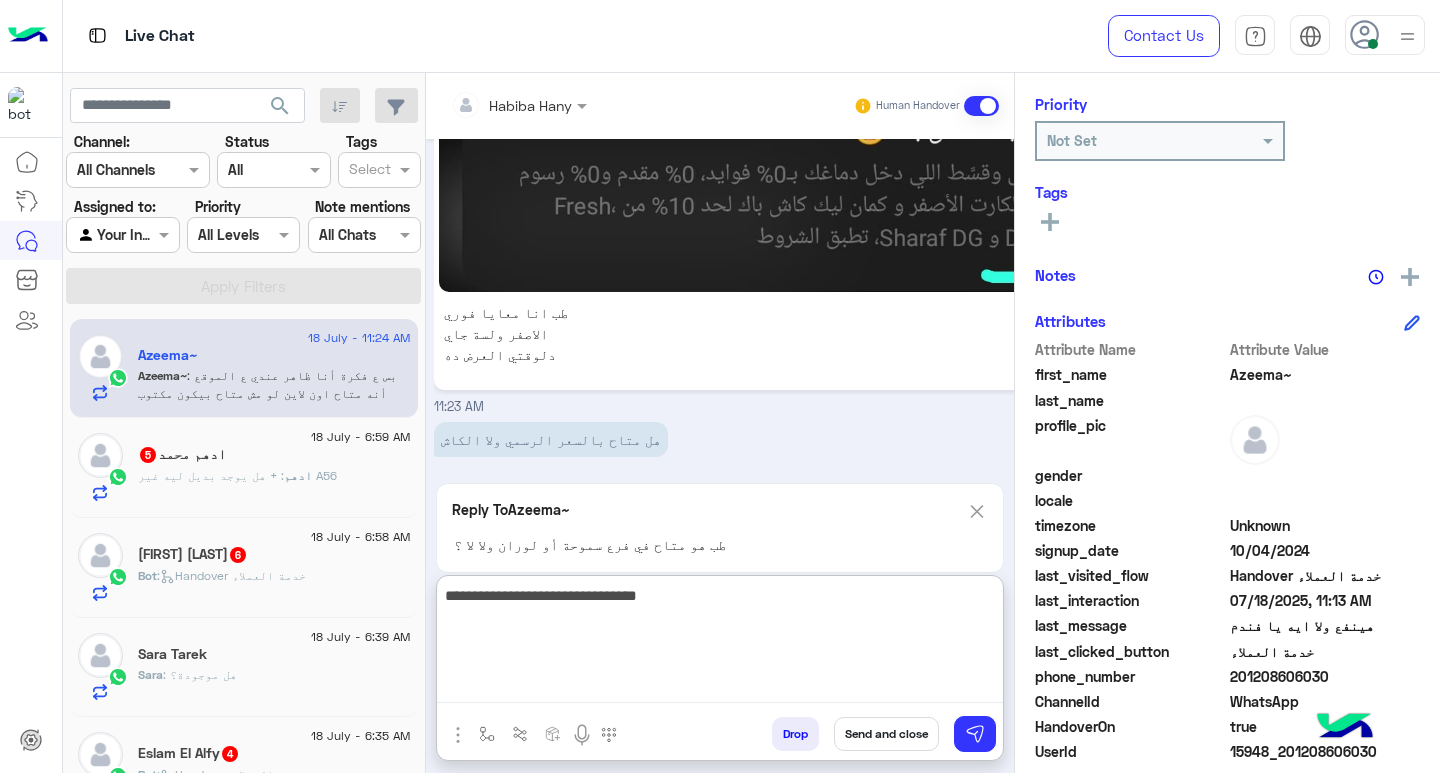 type on "**********" 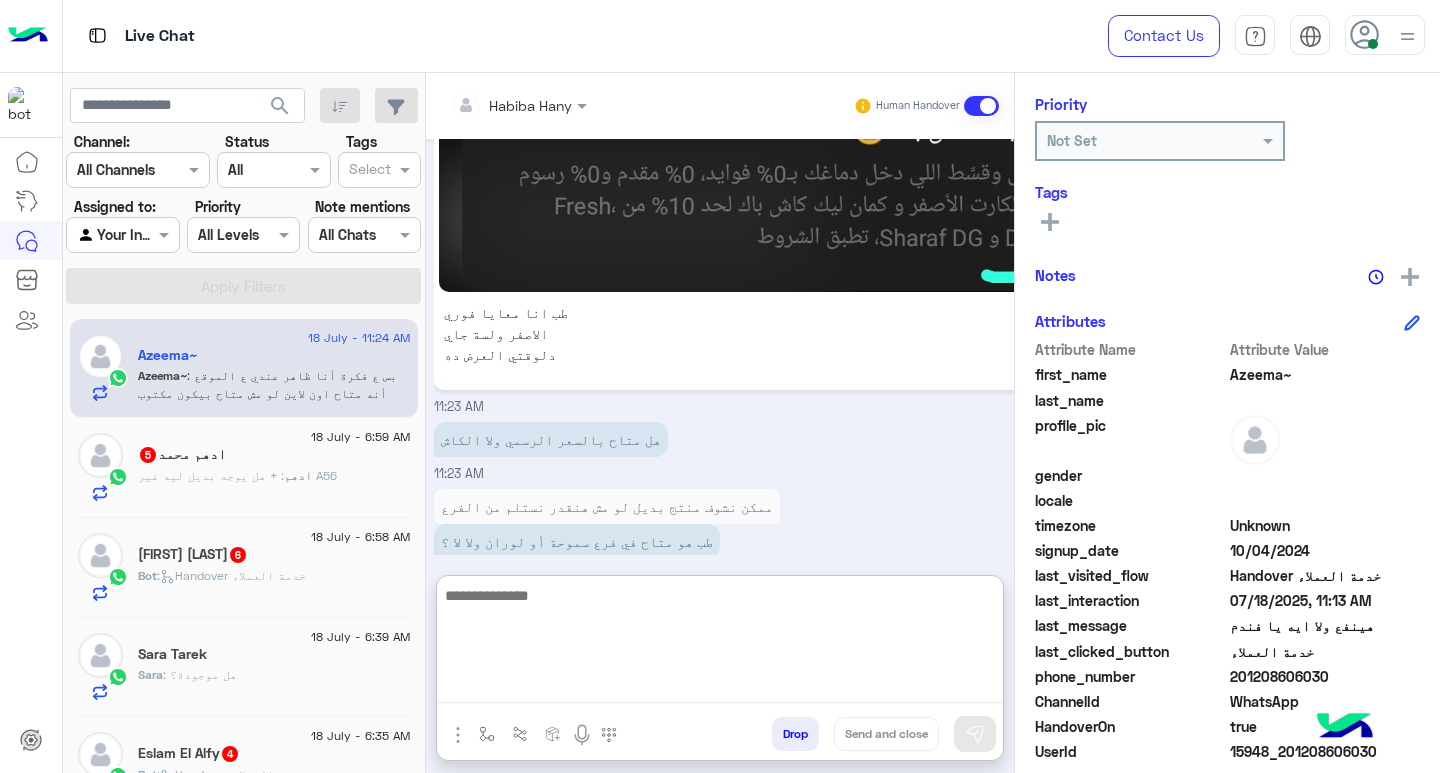 scroll, scrollTop: 4605, scrollLeft: 0, axis: vertical 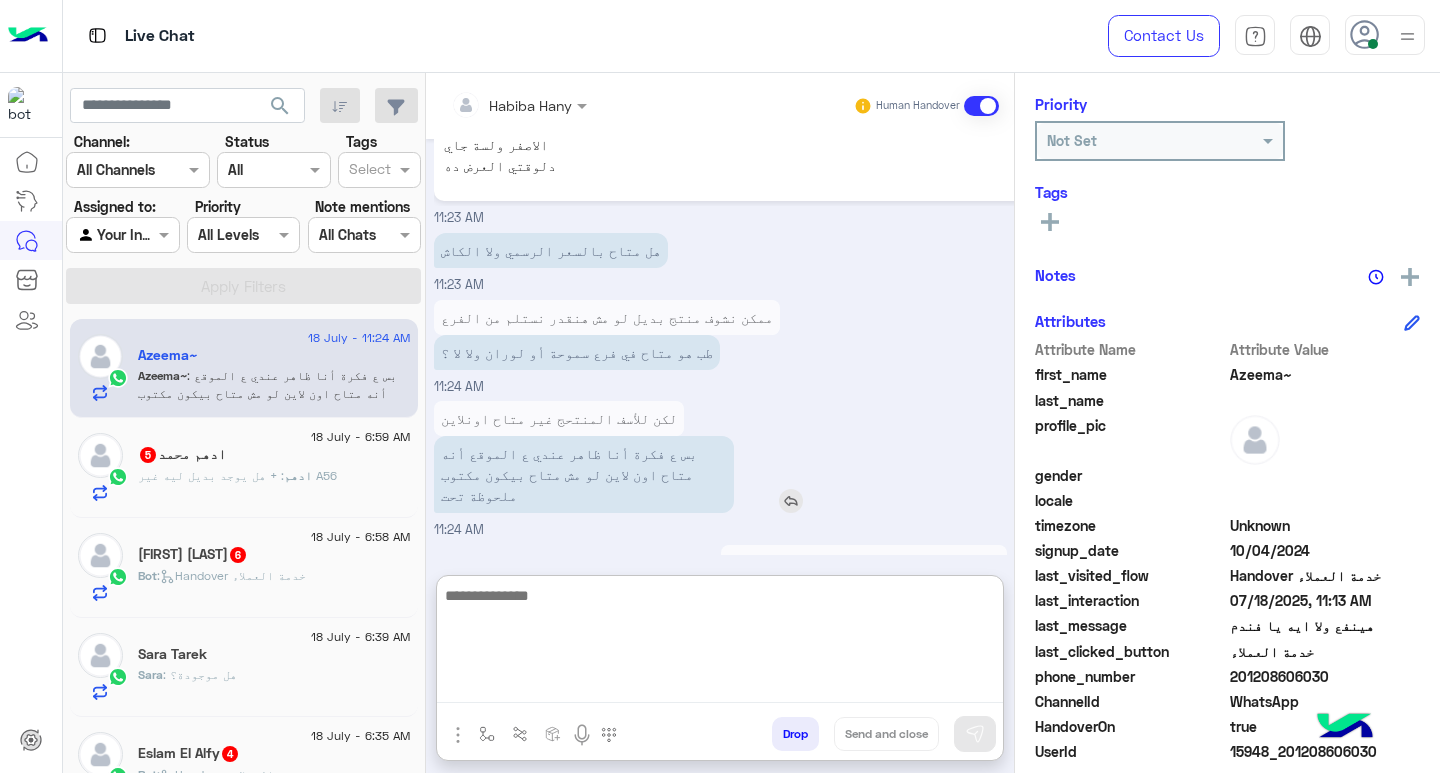 click on "بس ع فكرة أنا ظاهر عندي ع الموقع أنه متاح اون لاين لو مش متاح بيكون مكتوب ملحوظة تحت" at bounding box center [641, 474] 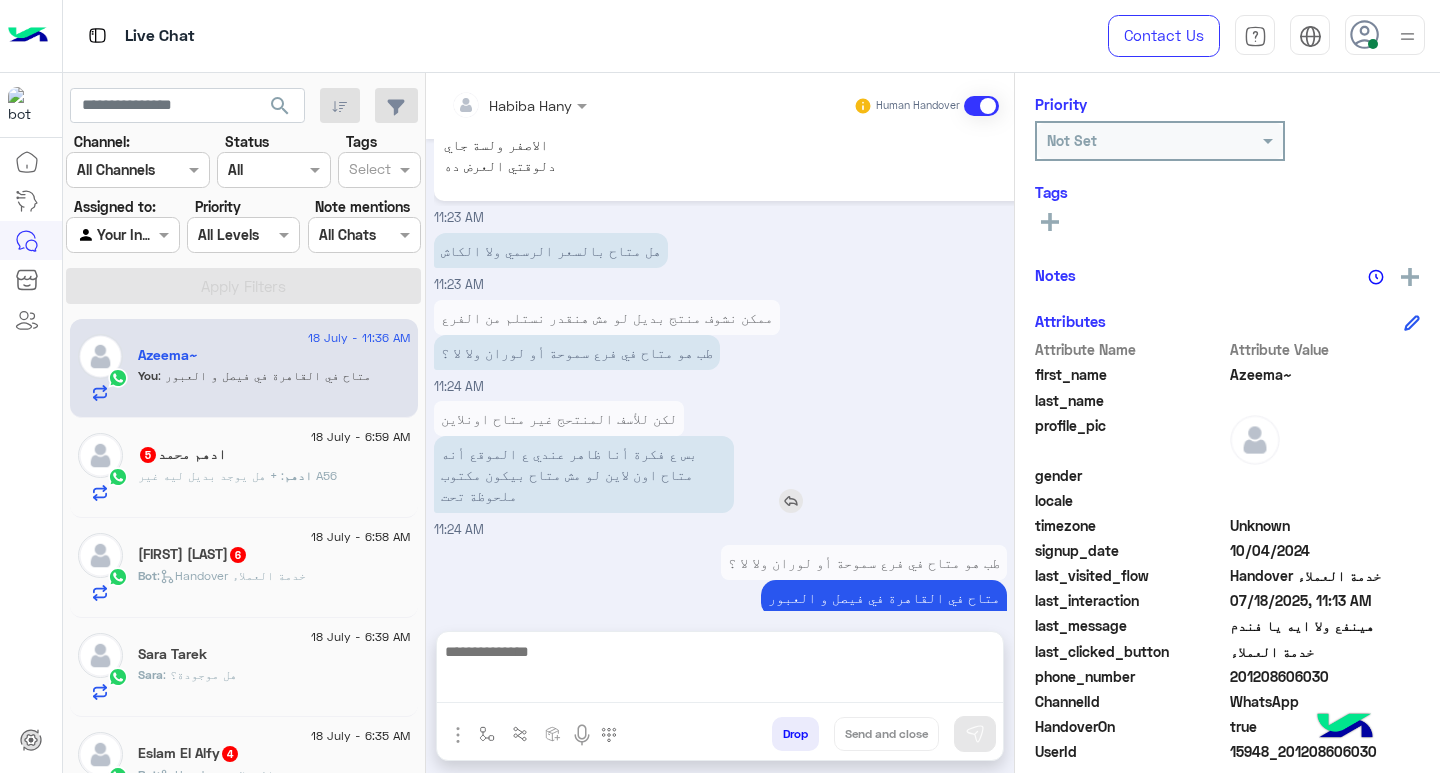 scroll, scrollTop: 4515, scrollLeft: 0, axis: vertical 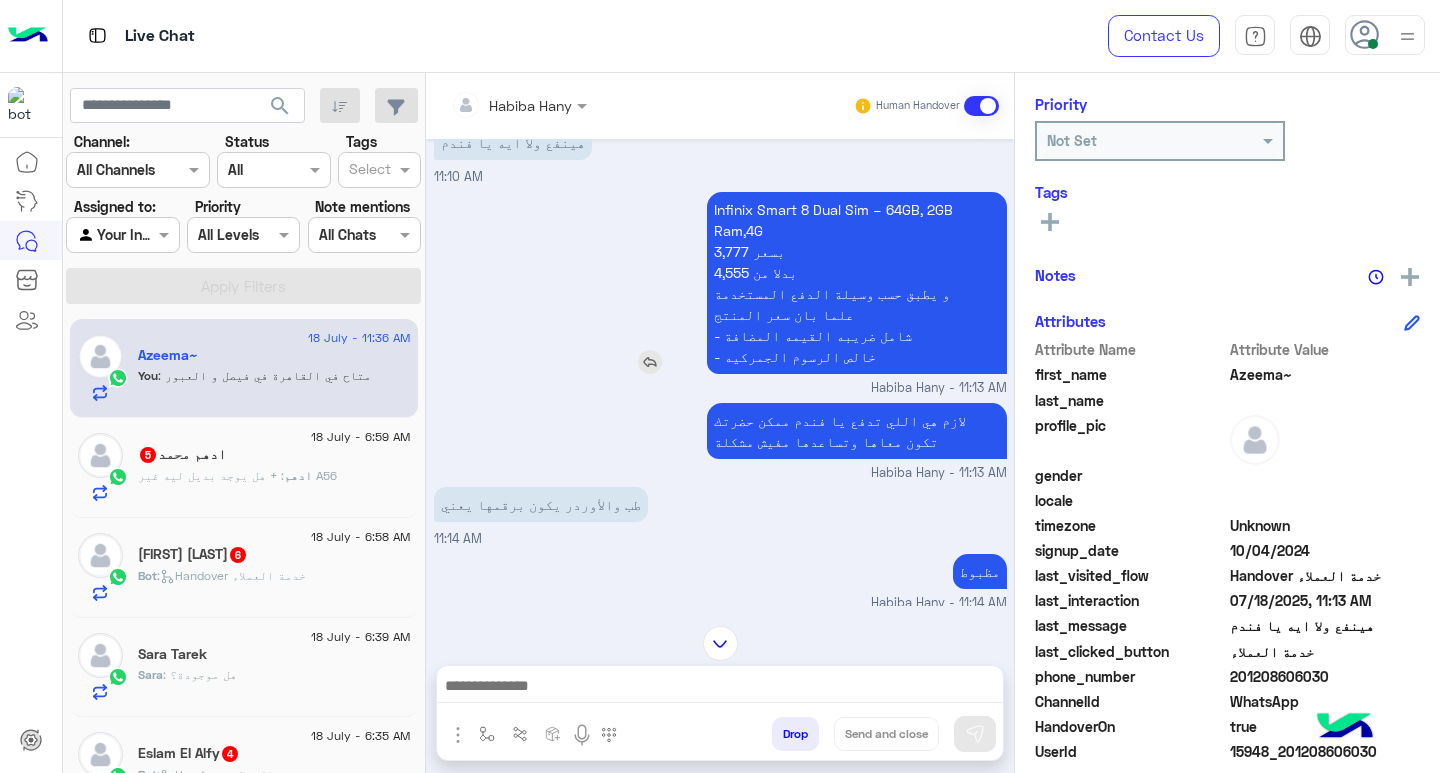 click on "Infinix Smart 8 Dual Sim – 64GB, 2GB Ram,4G 3,777 بسعر  4,555 بدلا من  و يطبق حسب وسيلة الدفع المستخدمة علما بان سعر المنتج - شامل ضريبه القيمه المضافة - خالص الرسوم الجمركيه" at bounding box center (857, 283) 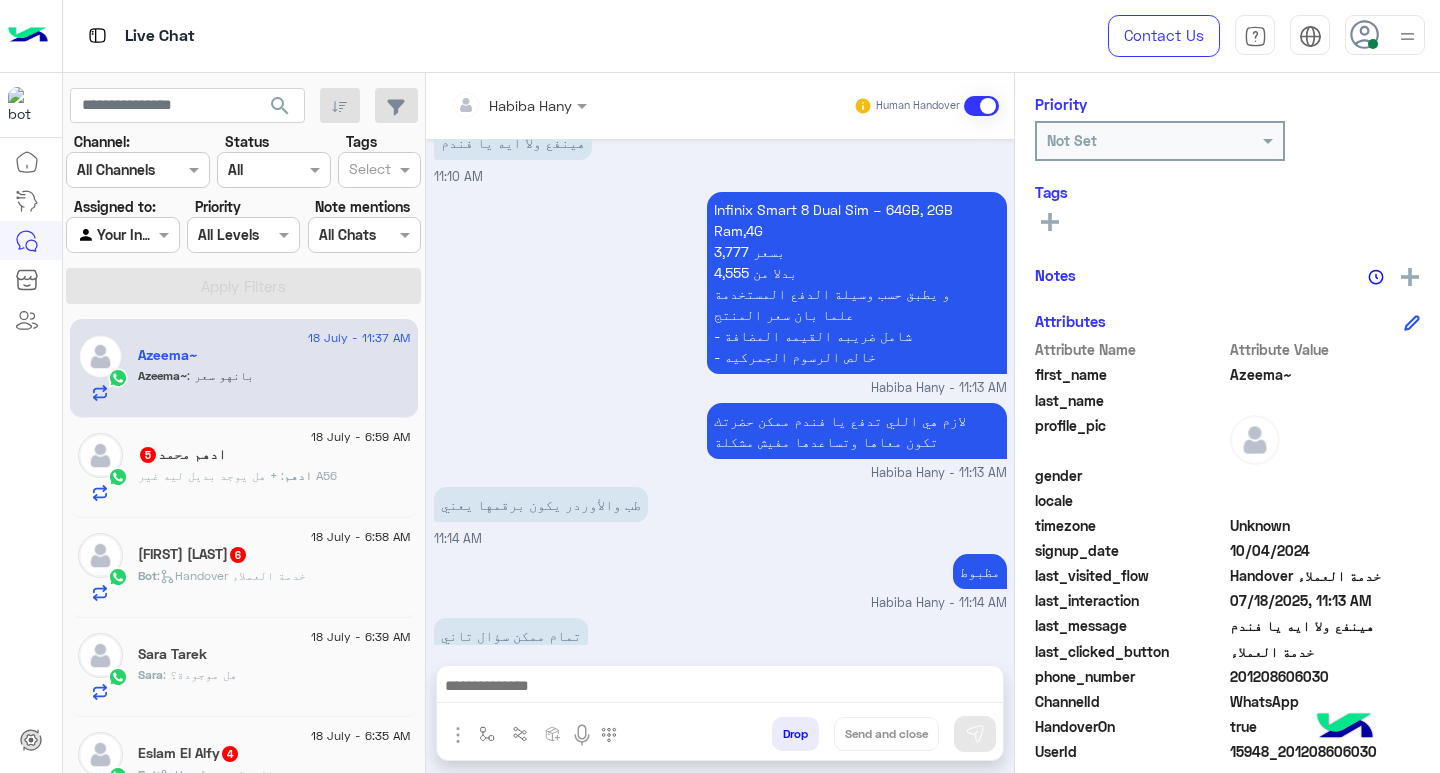 scroll, scrollTop: 4883, scrollLeft: 0, axis: vertical 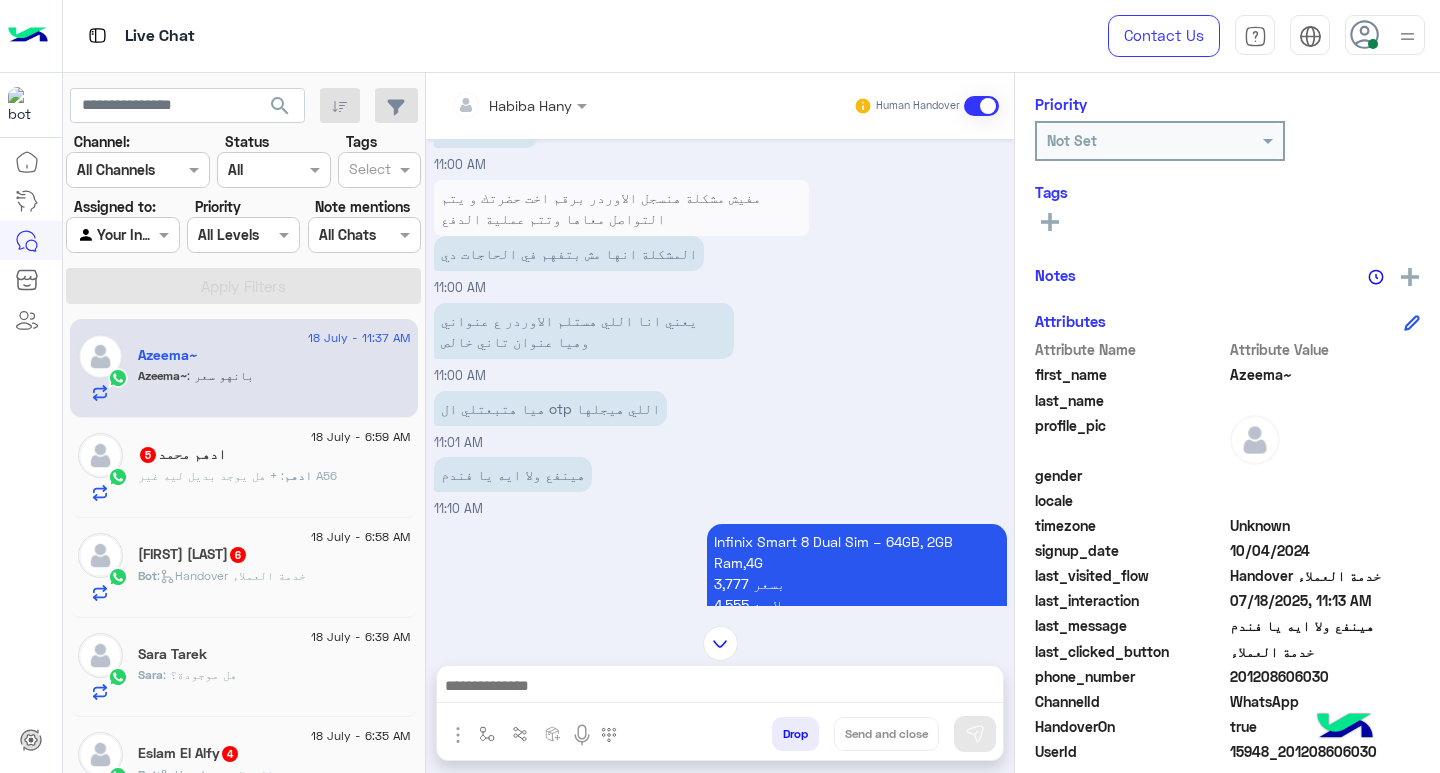 click on "Infinix Smart 8 Dual Sim – 64GB, 2GB Ram,4G 3,777 بسعر  4,555 بدلا من  و يطبق حسب وسيلة الدفع المستخدمة علما بان سعر المنتج - شامل ضريبه القيمه المضافة - خالص الرسوم الجمركيه" at bounding box center (857, 615) 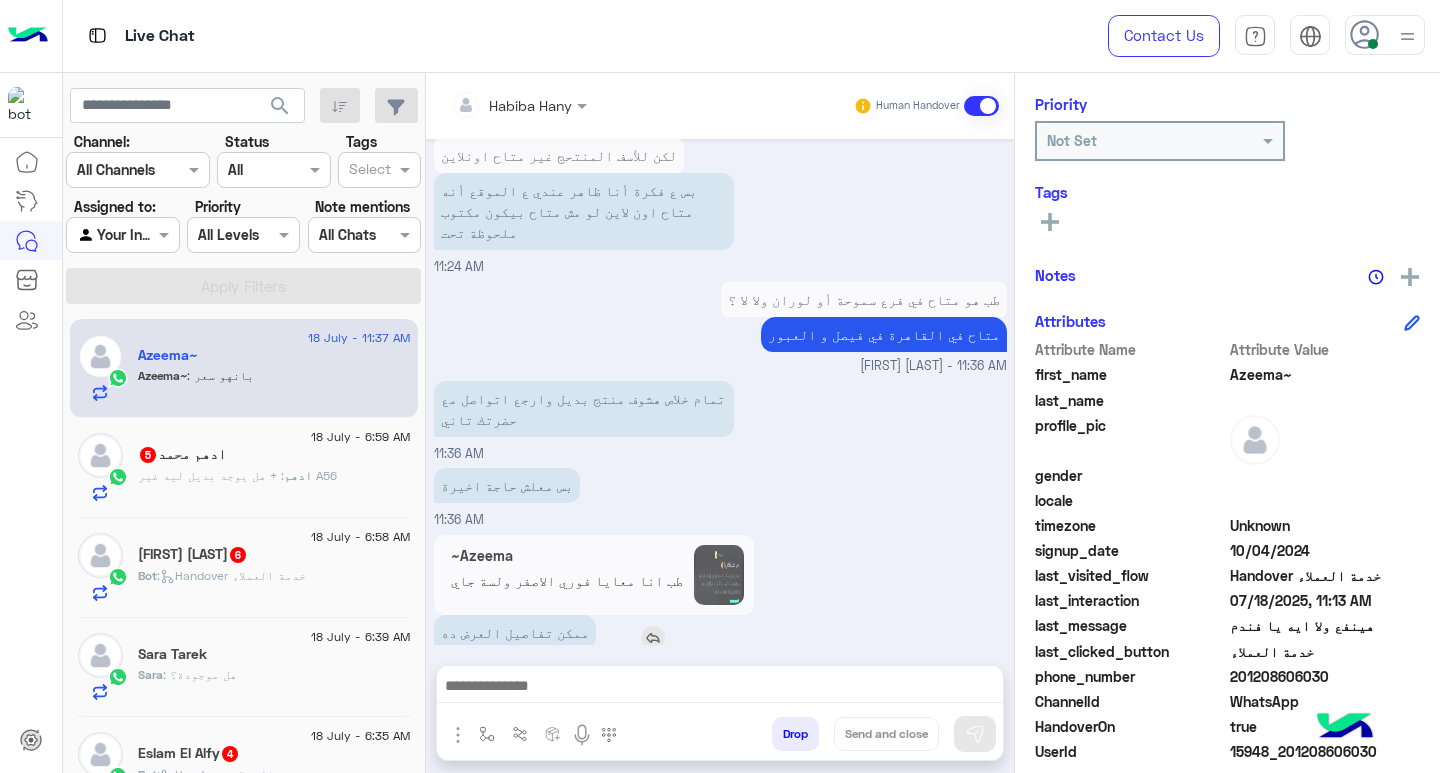 scroll, scrollTop: 4883, scrollLeft: 0, axis: vertical 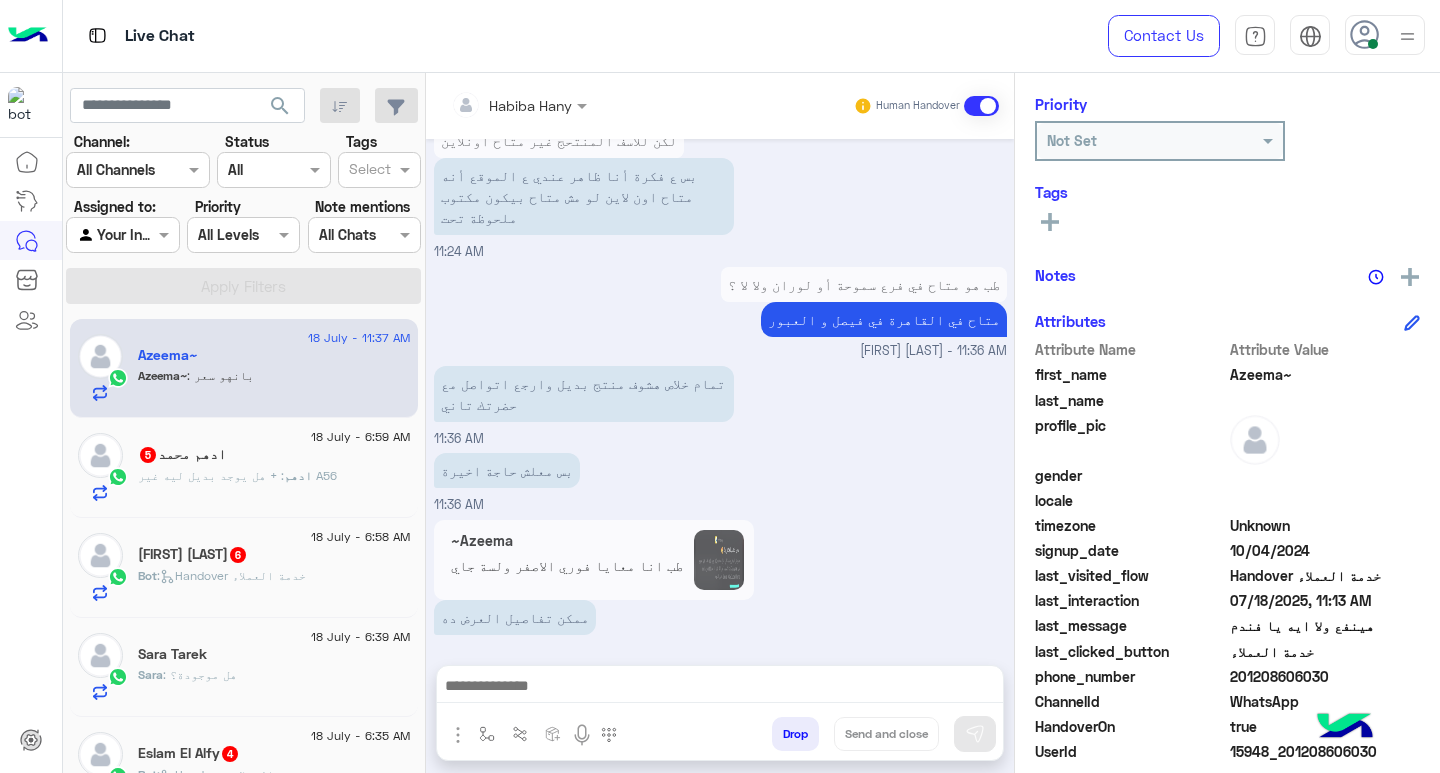 click on "[FIRST]~   طب انا معايا فوري الاصفر ولسة جاي دلوقتي العرض ده  ممكن تفاصيل العرض ده   11:37 AM" at bounding box center [720, 588] 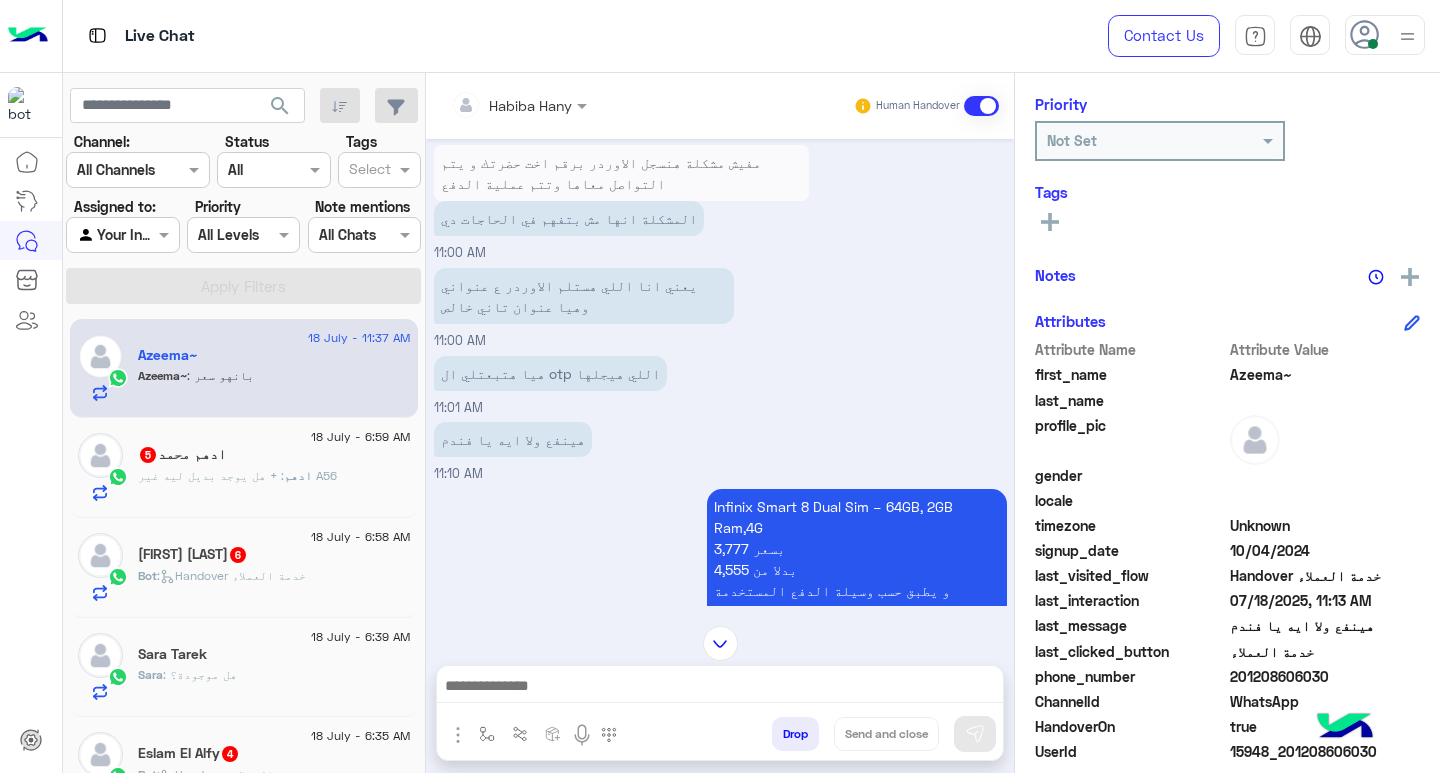 scroll, scrollTop: 916, scrollLeft: 0, axis: vertical 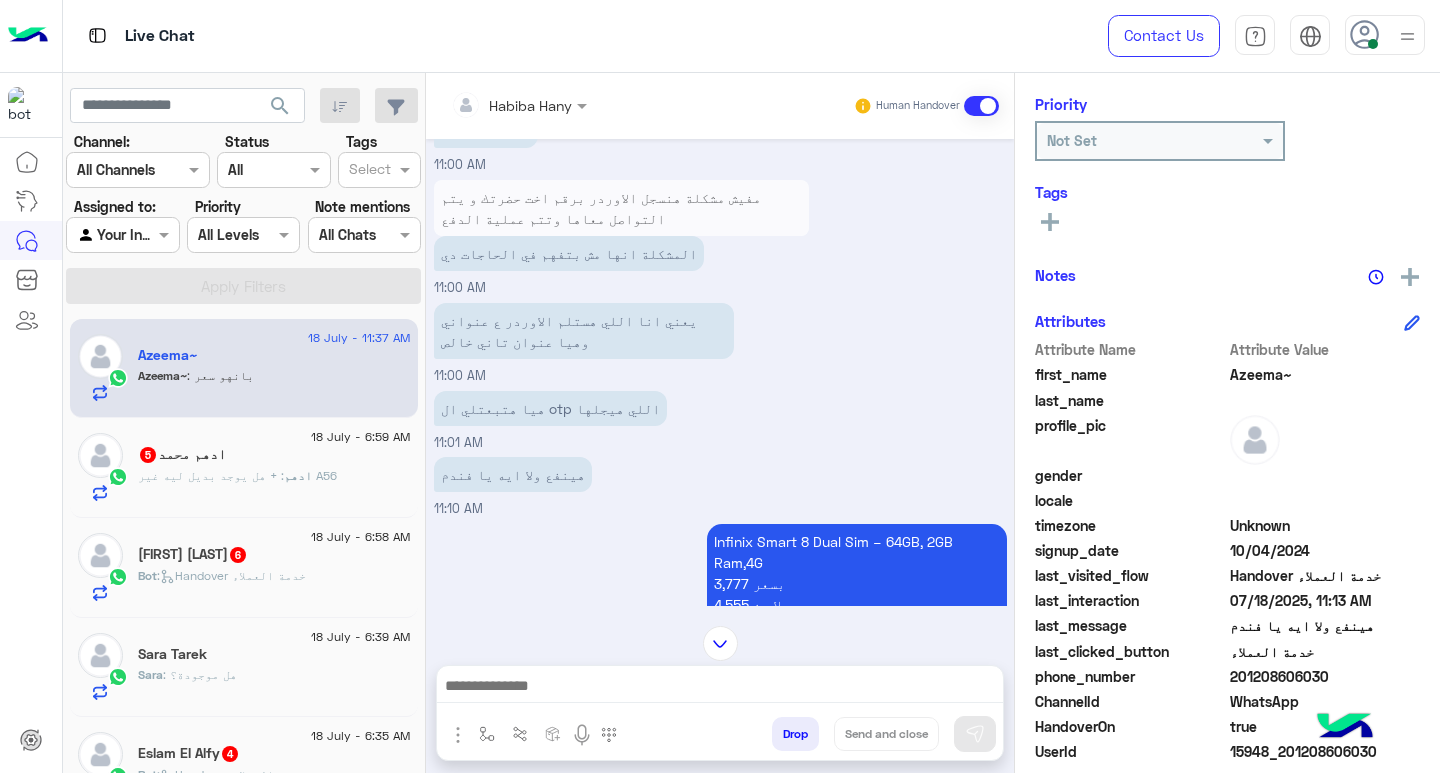 click on "Infinix Smart 8 Dual Sim – 64GB, 2GB Ram,4G 3,777 بسعر  4,555 بدلا من  و يطبق حسب وسيلة الدفع المستخدمة علما بان سعر المنتج - شامل ضريبه القيمه المضافة - خالص الرسوم الجمركيه" at bounding box center (857, 615) 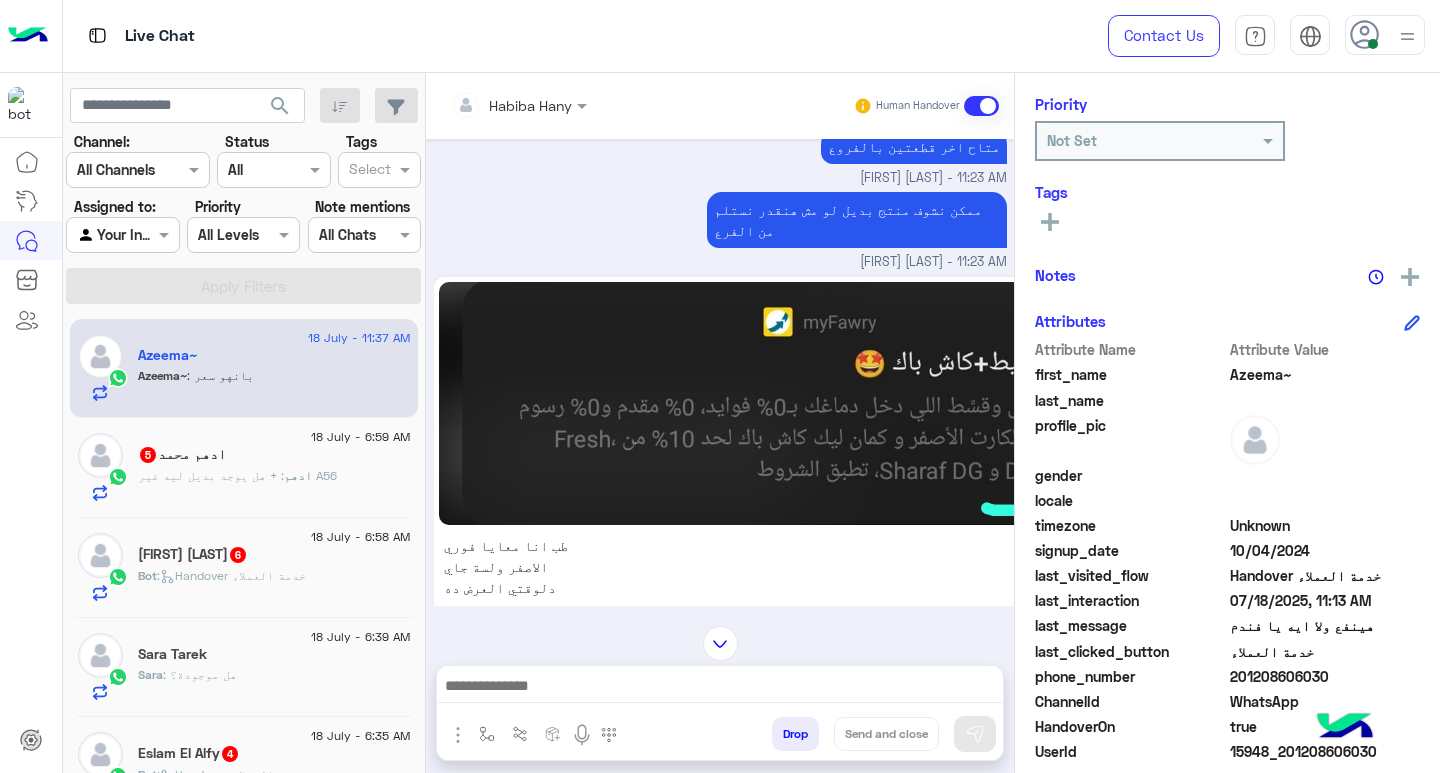 scroll, scrollTop: 4883, scrollLeft: 0, axis: vertical 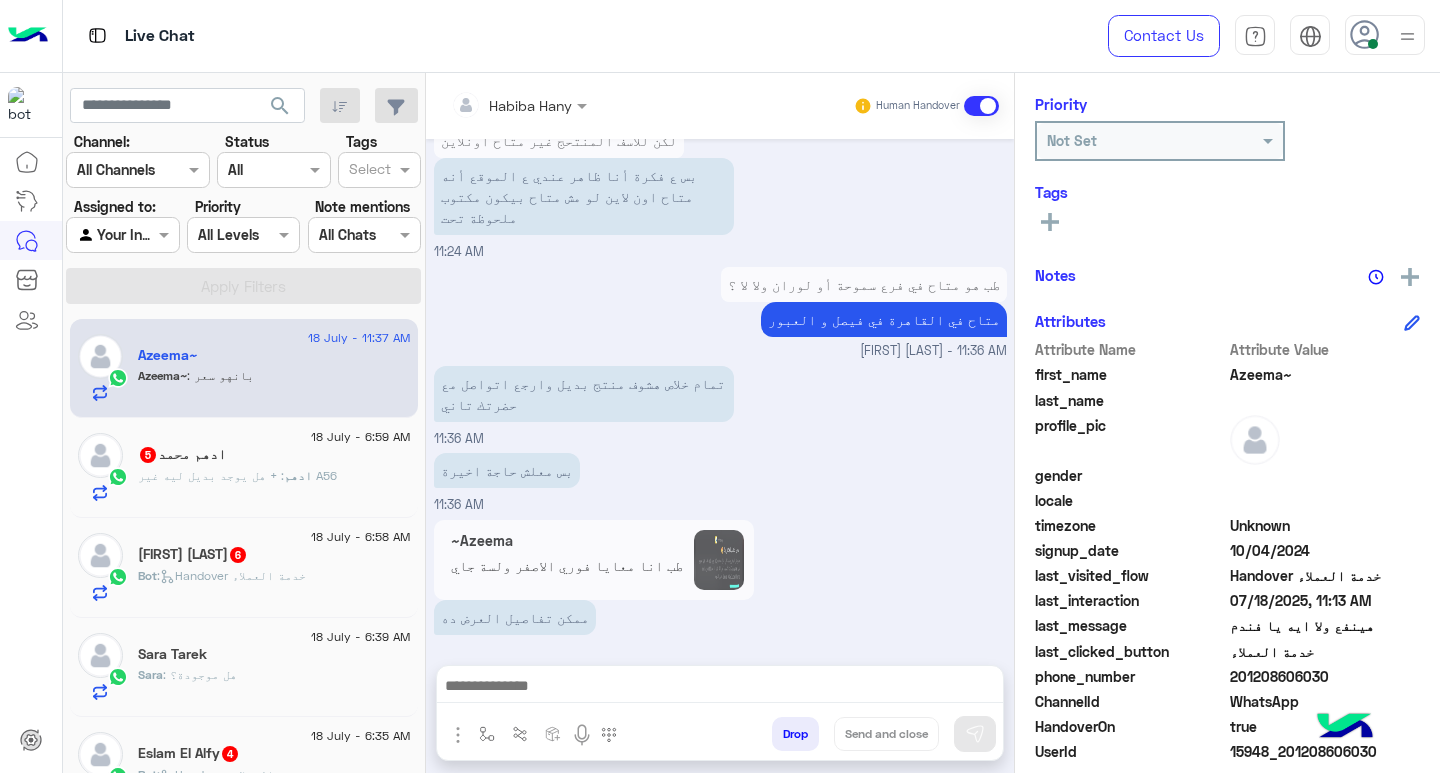 click on "Azeema~   طب انا معايا فوري الاصفر ولسة جاي دلوقتي العرض ده" 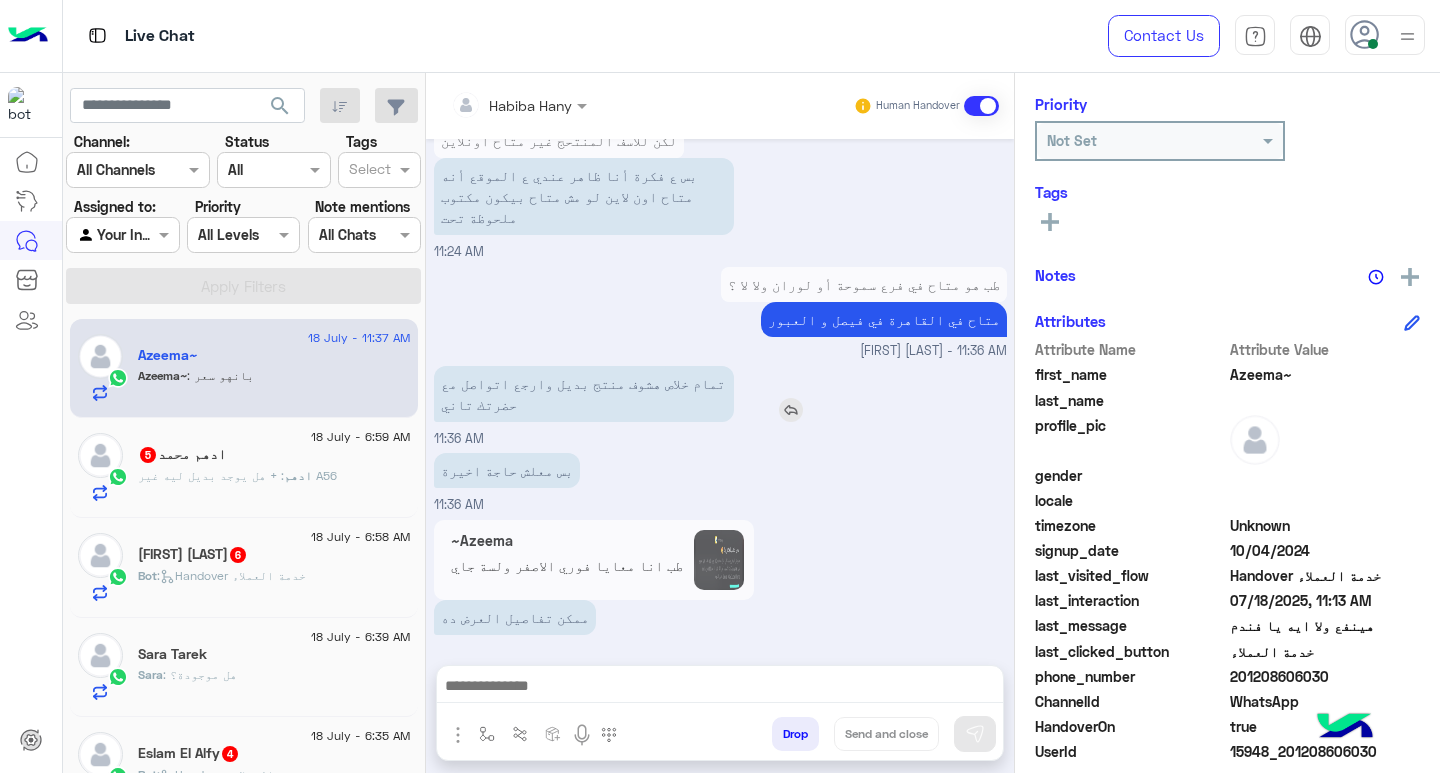click at bounding box center (791, 410) 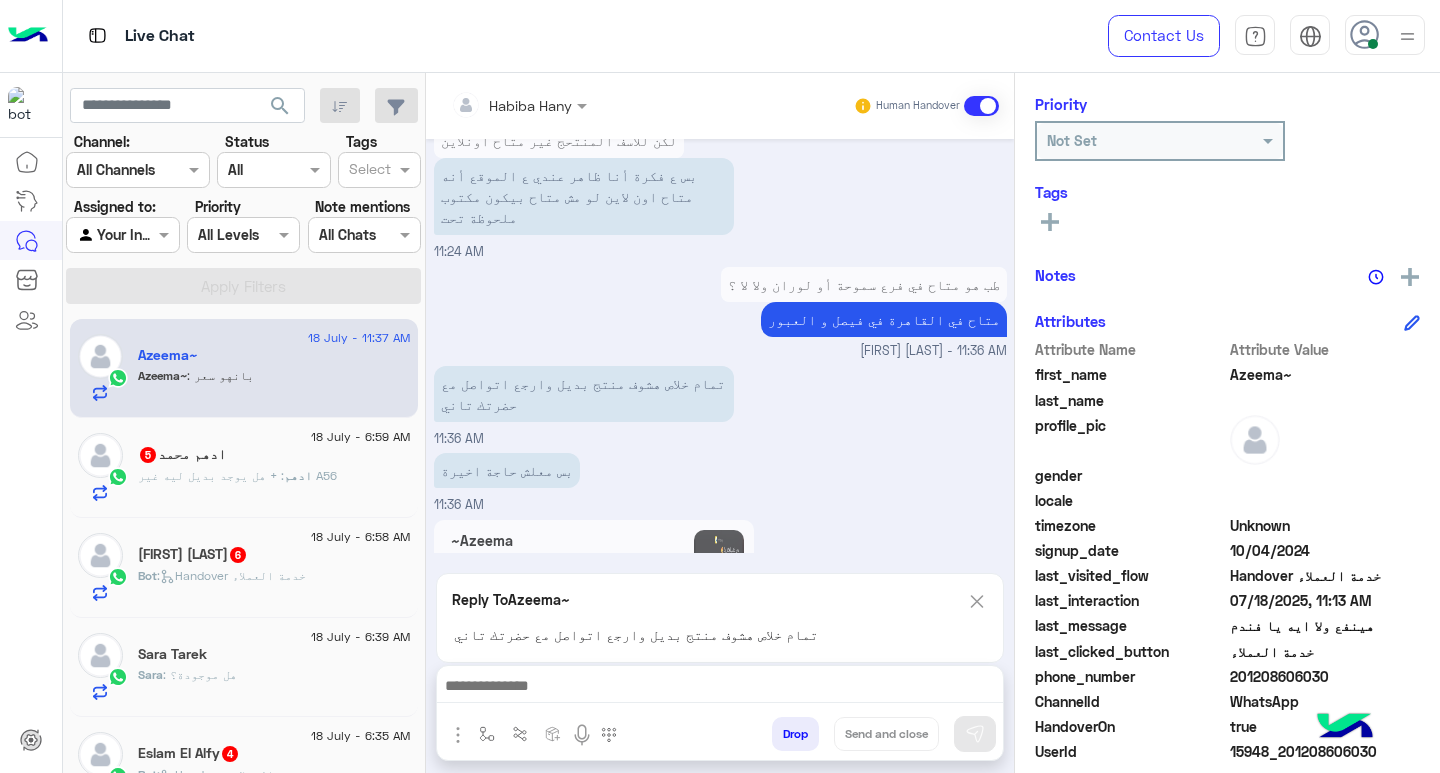 click at bounding box center (720, 688) 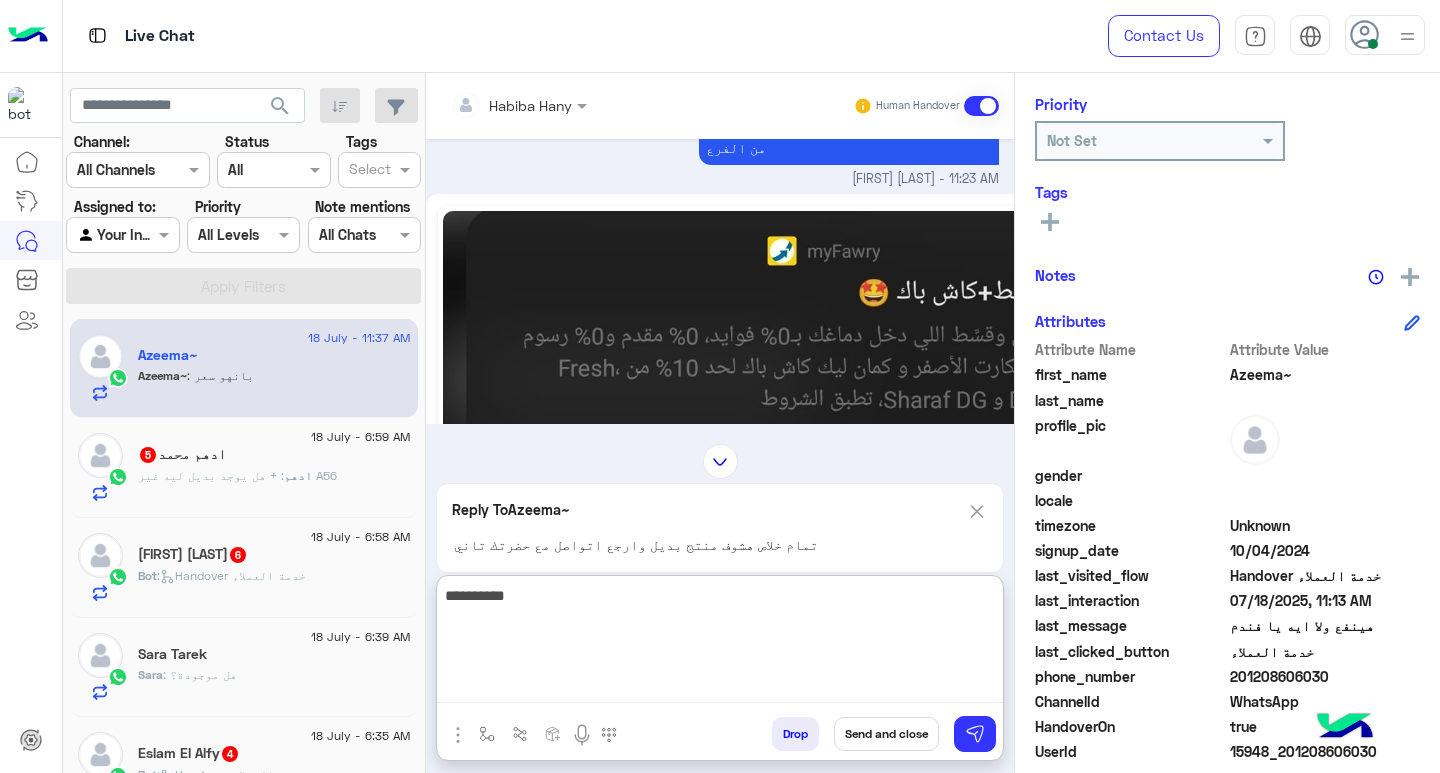 scroll, scrollTop: 4248, scrollLeft: 8, axis: both 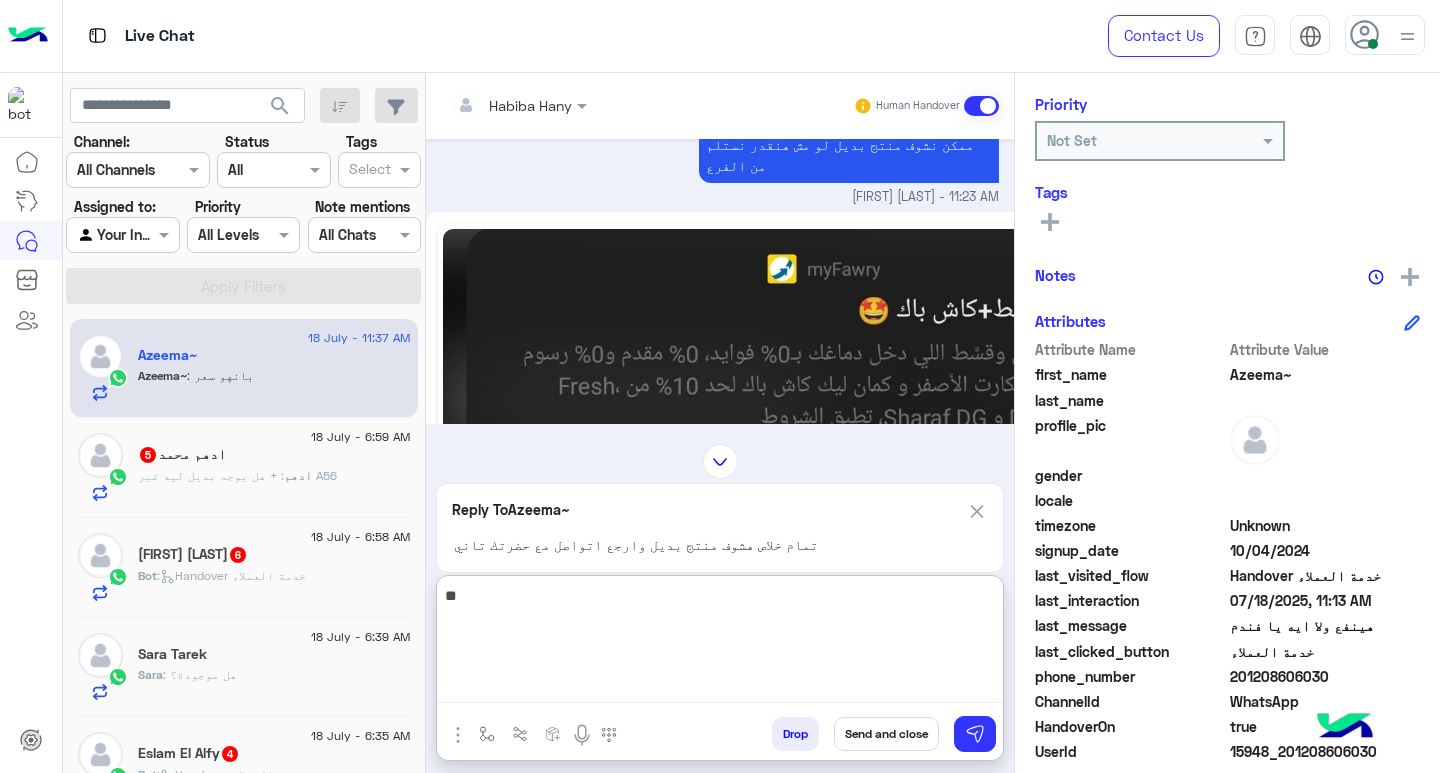type on "*" 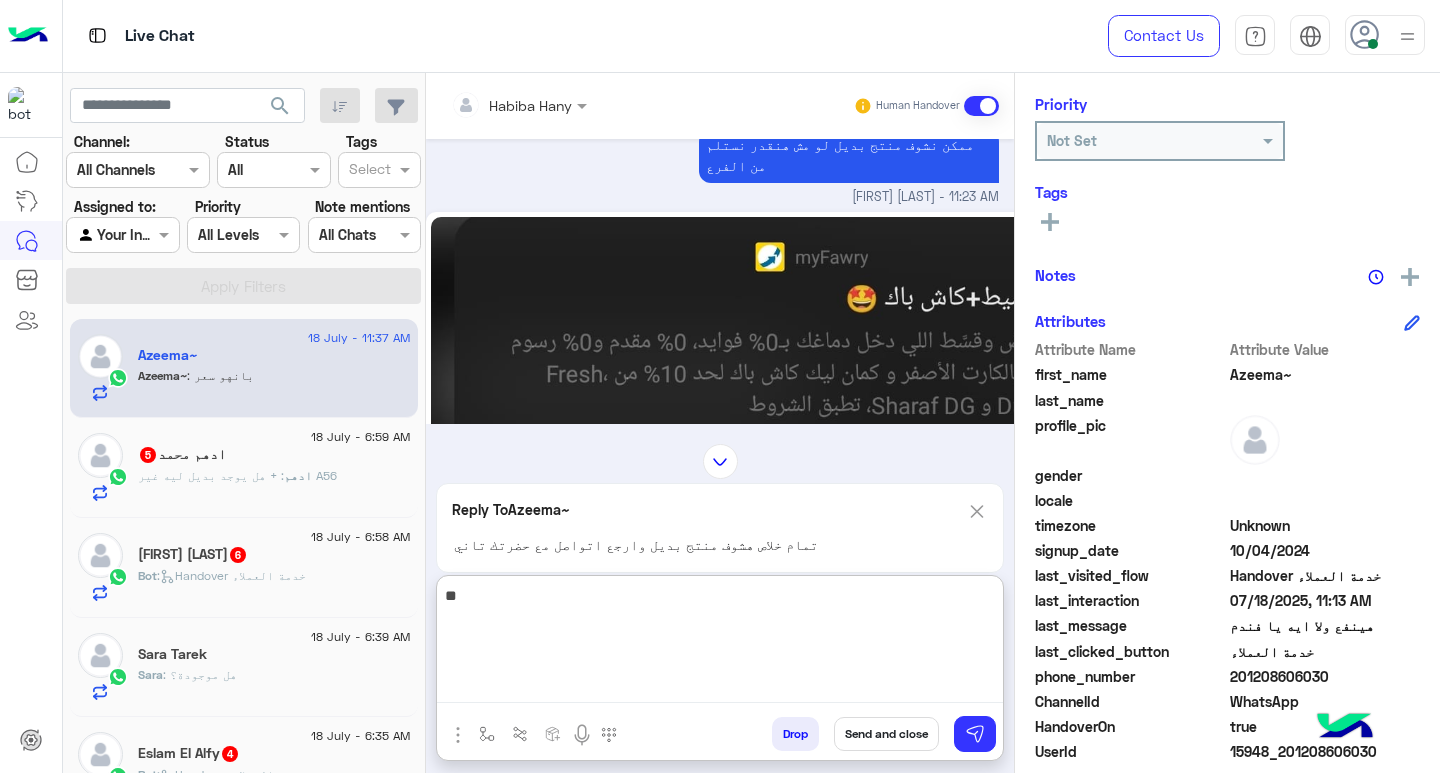 type on "*" 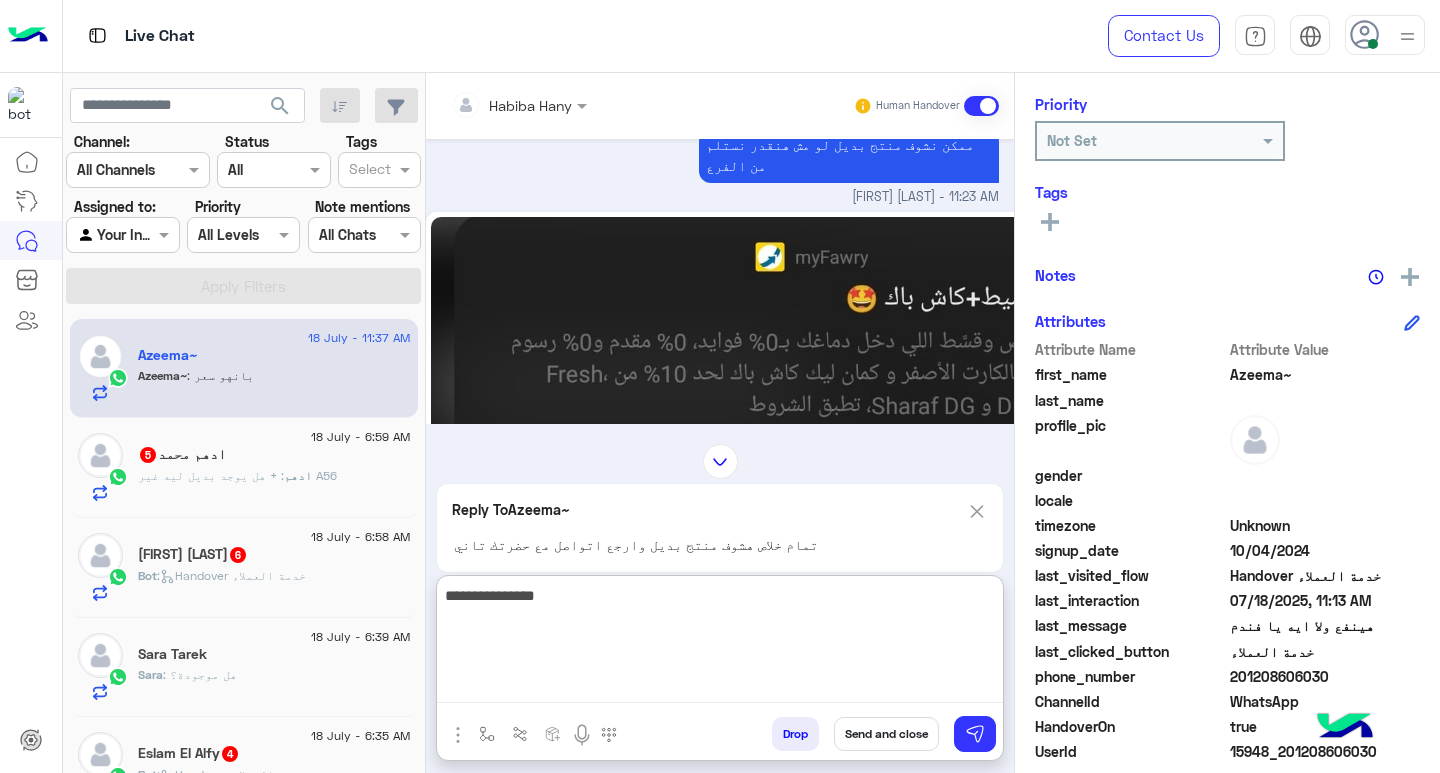 type on "**********" 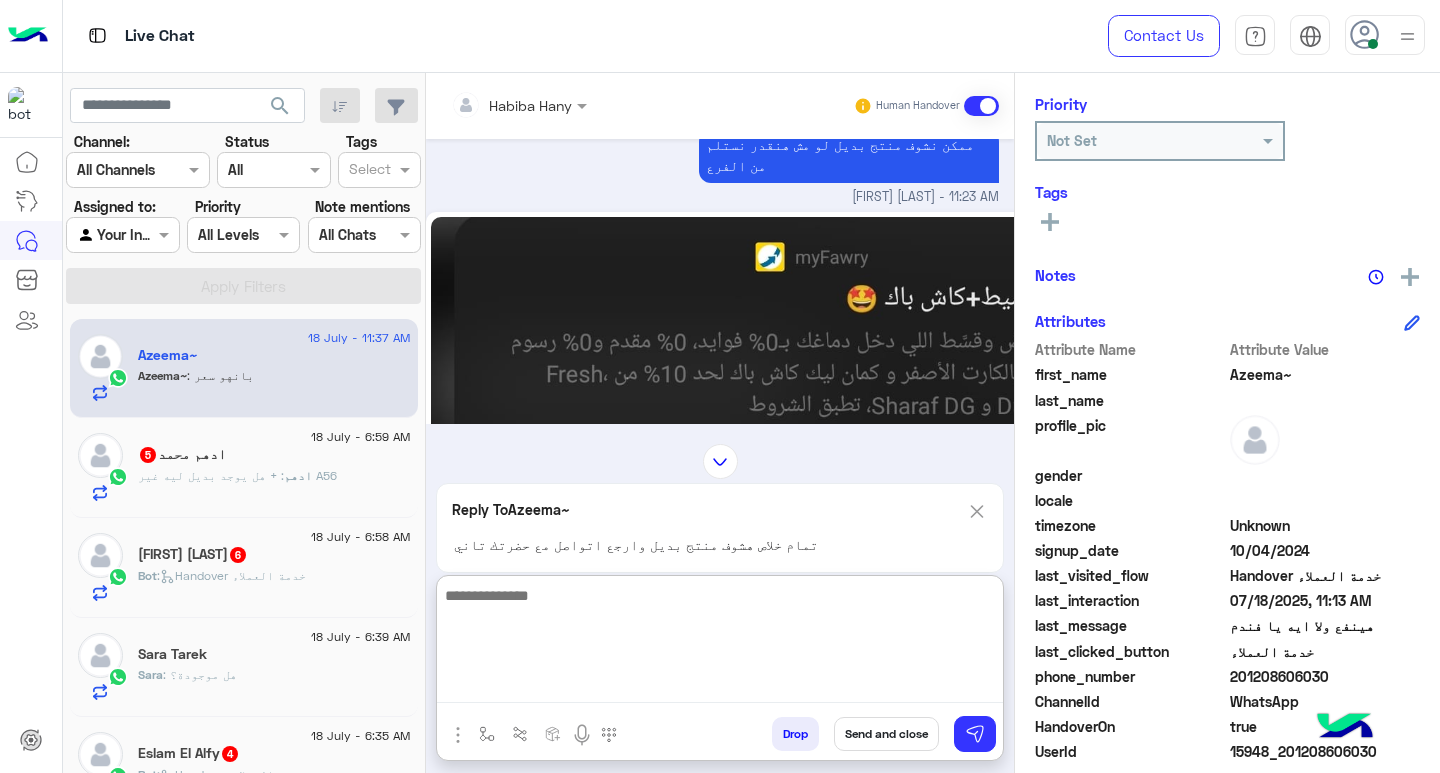 scroll, scrollTop: 5072, scrollLeft: 8, axis: both 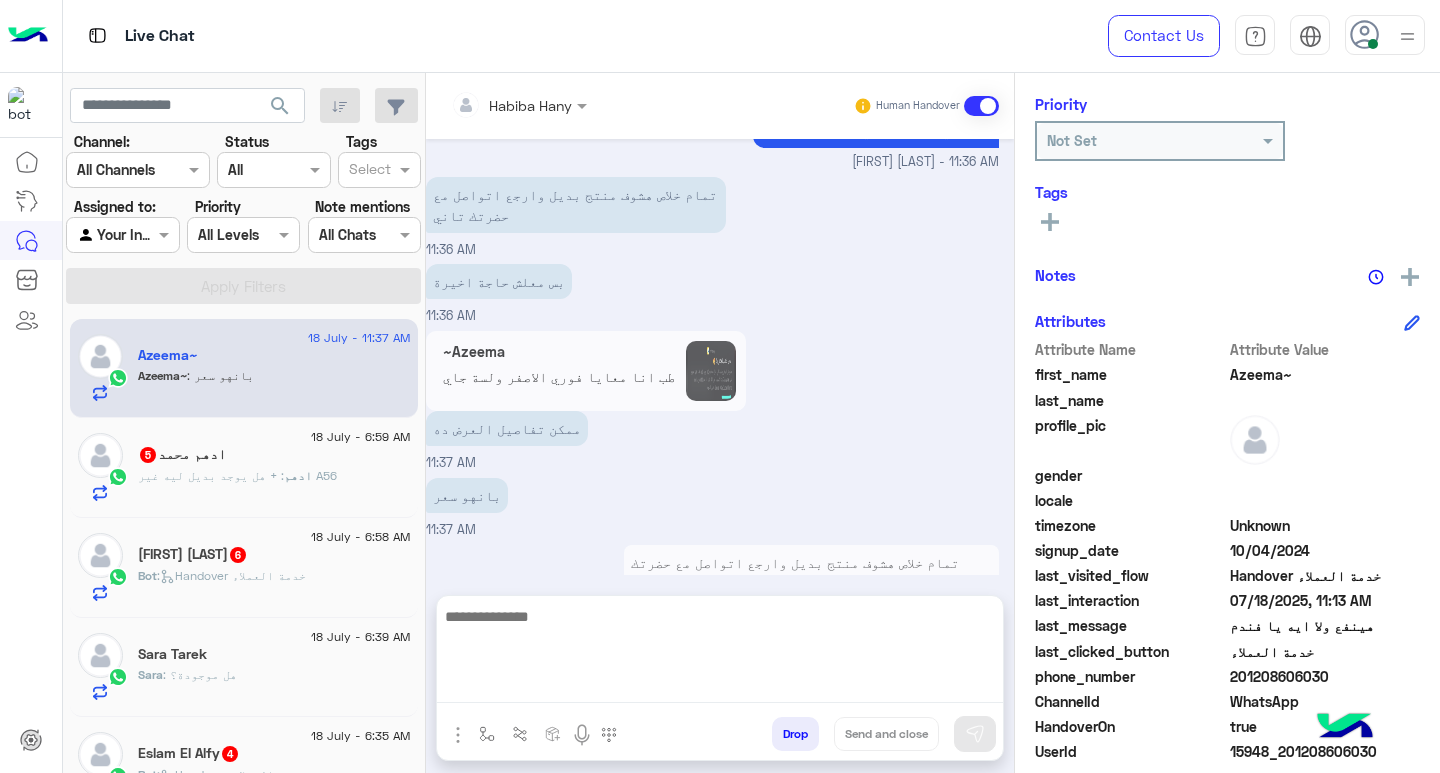 click on "Jul 18, 2025   Conversation has been assigned to cx   02:04 AM       [FIRST]~  asked to talk to human   02:04 AM      دبي فون [FIRST] [LAST] صباح الخير❤️ اتمنى حضرتك تكون بخير اتشرف ب اسم حضرتك ؟  [FIRST] [LAST] -  10:47 AM   [FIRST] [LAST] joined the conversation   10:47 AM      اتفضل اساعد حضرتك ازاي ؟  [FIRST] [LAST] -  10:47 AM  [FIRST] [LAST]   10:48 AM  من فضلك ينفع اعمل اوردر النهاردة وادفع بفاليو   10:49 AM  انا عندي اكونت بس هدفع برقم تاني لان حساب فاليو متفعل باسم اختي وليس اسمي   10:49 AM  هل ينفع   10:49 AM   [FIRST] [LAST] opened handover mode   10:59 AM      مفيش مشكلة هنسجل الاوردر برقم اخت حضرتك و يتم التواصل معاها وتتم عملية الدفع  [FIRST] [LAST] -  10:59 AM   [FIRST] [LAST] joined the conversation   10:59 AM      ممكن توضيح المنتج Infinx smart 8" at bounding box center (720, 357) 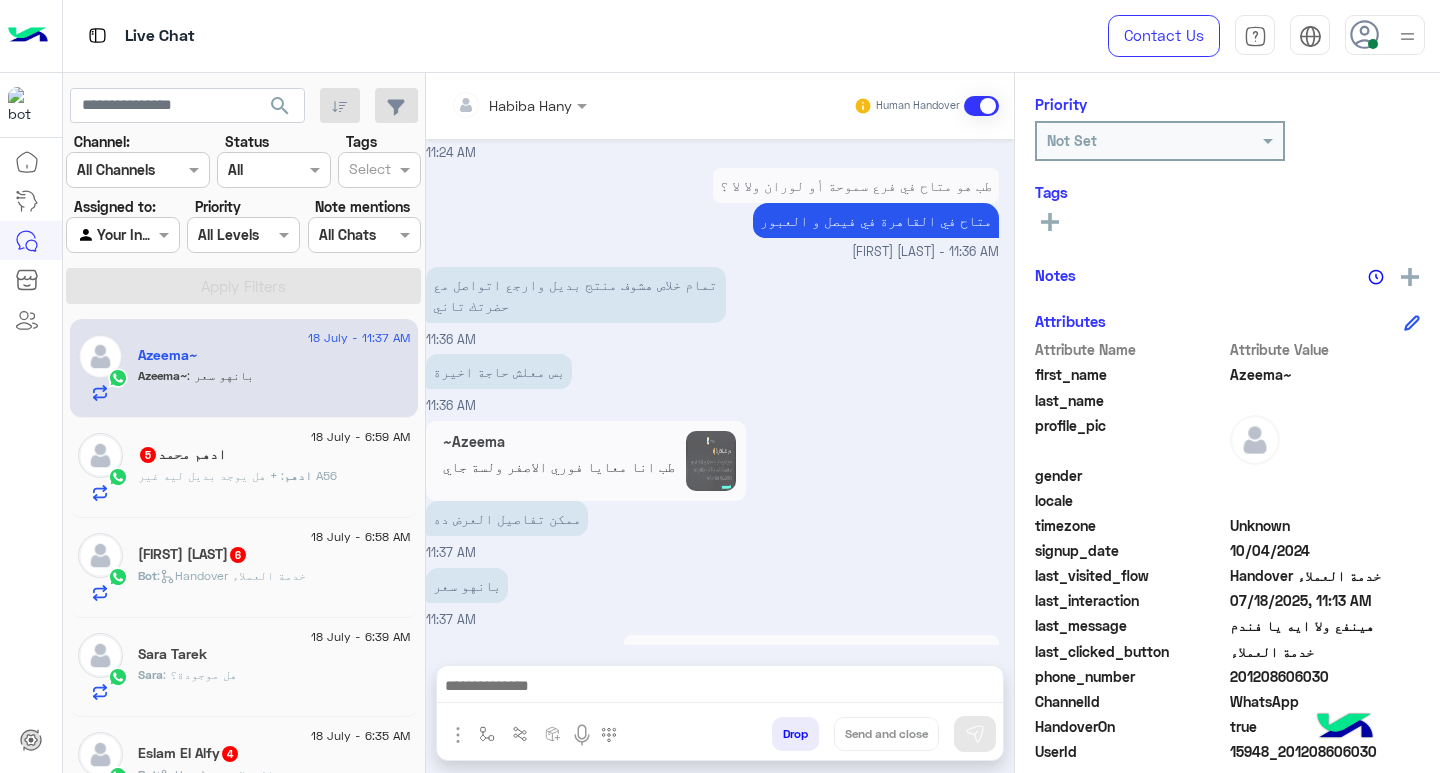 click on "Azeema~   طب انا معايا فوري الاصفر ولسة جاي دلوقتي العرض ده" 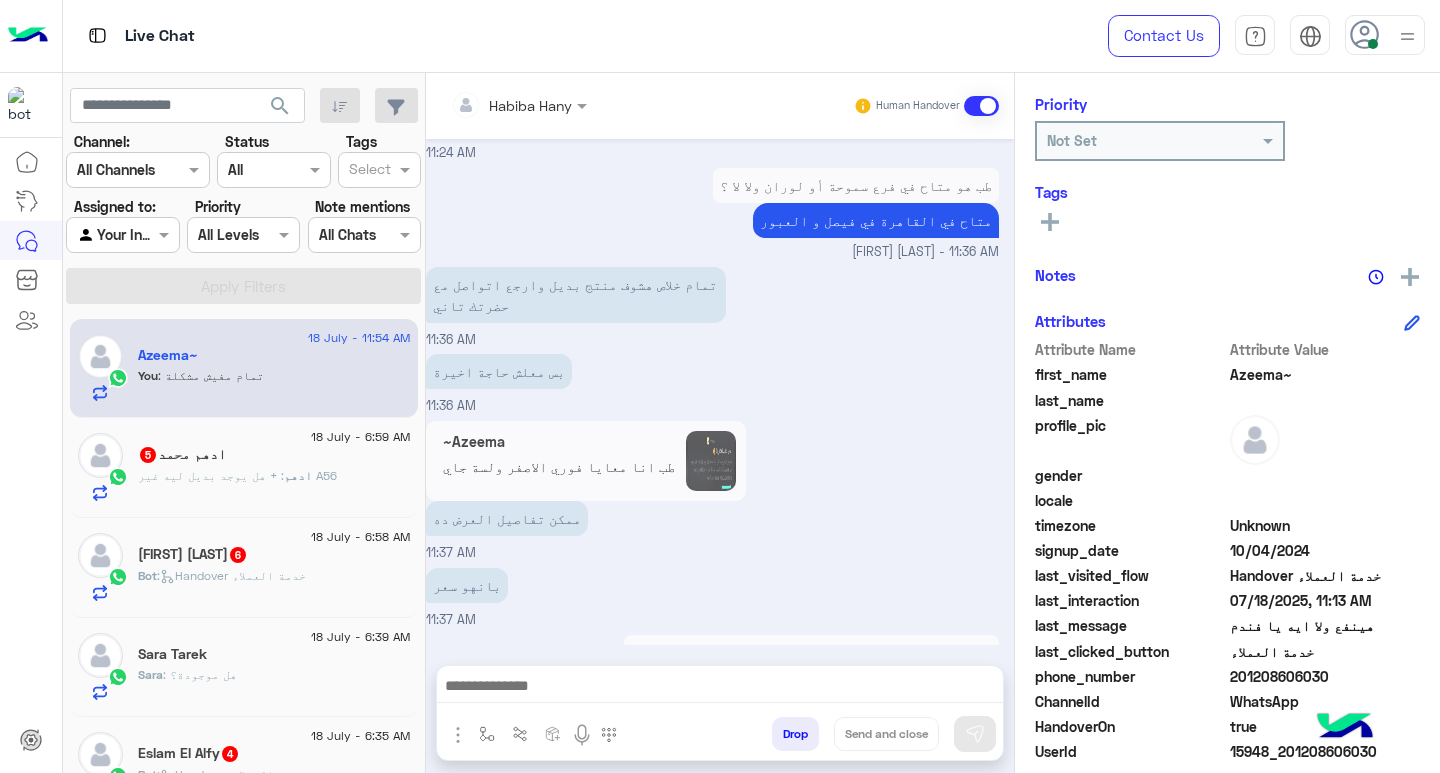 scroll, scrollTop: 2, scrollLeft: 0, axis: vertical 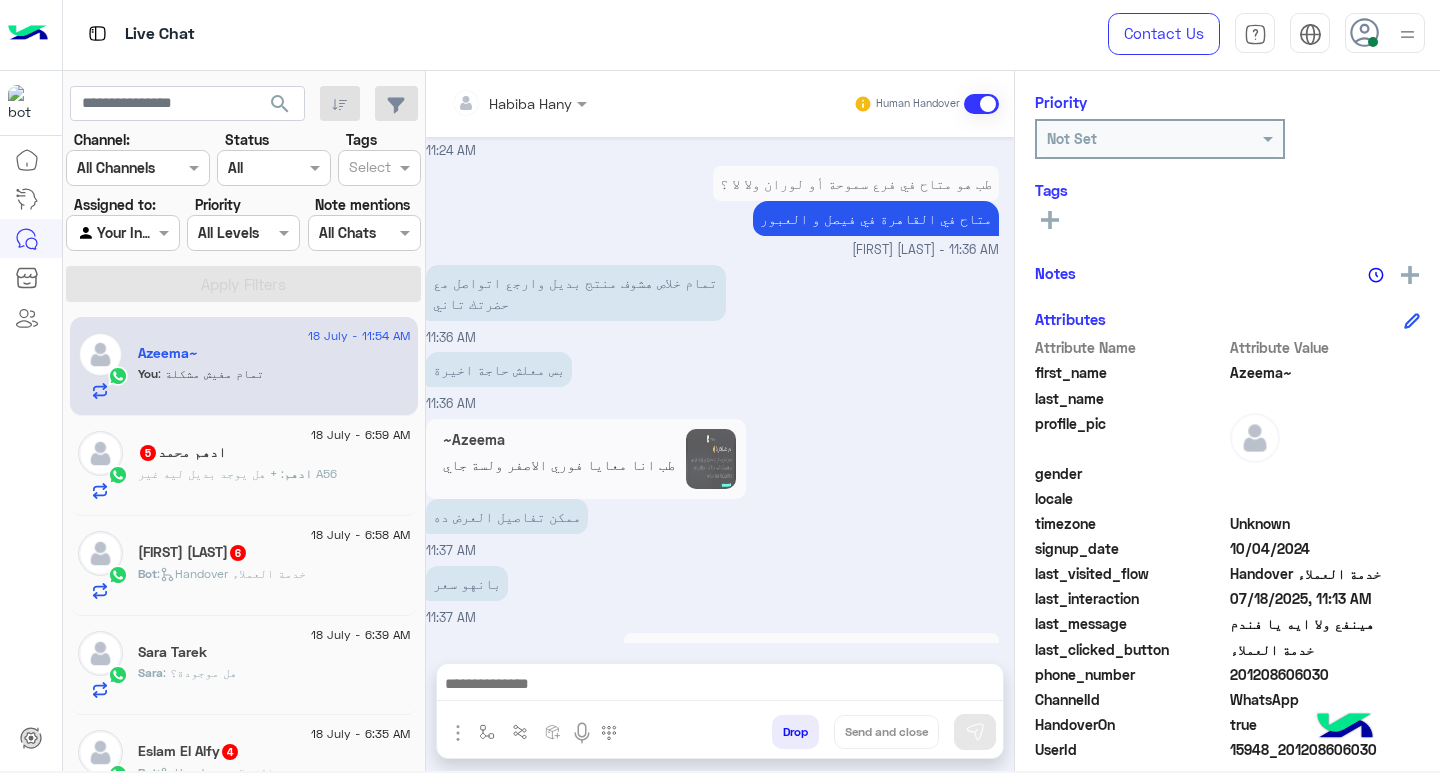 drag, startPoint x: 677, startPoint y: 381, endPoint x: 644, endPoint y: 364, distance: 37.12142 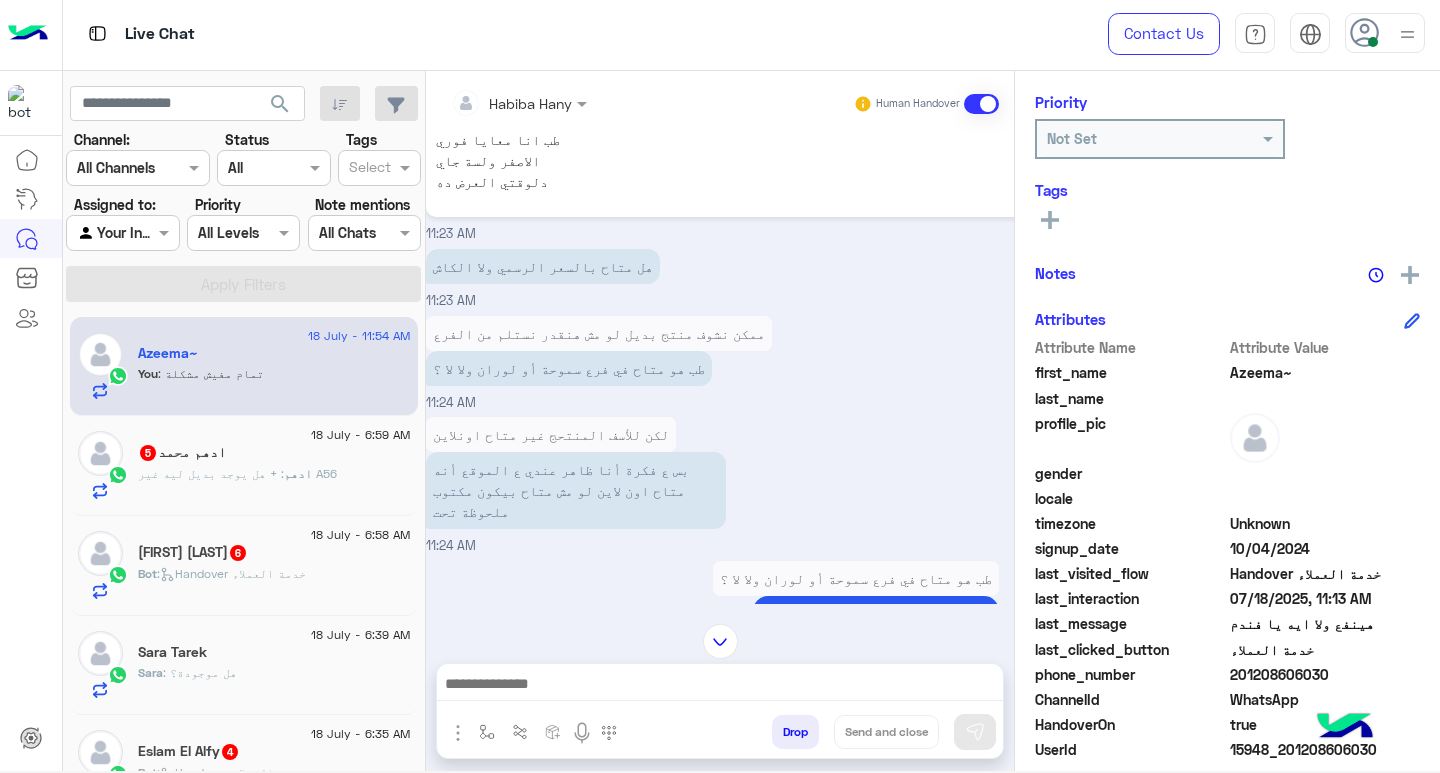 scroll, scrollTop: 4158, scrollLeft: 8, axis: both 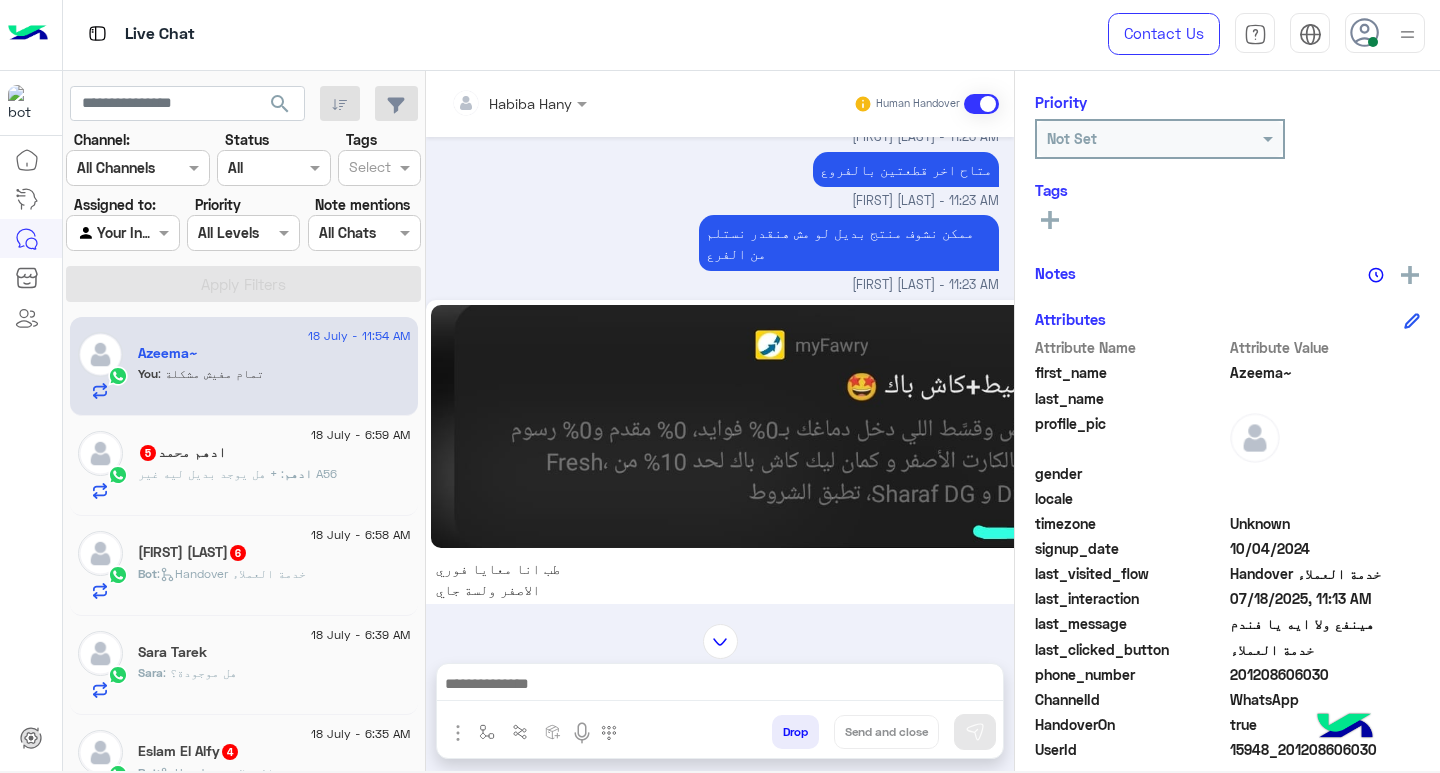 click 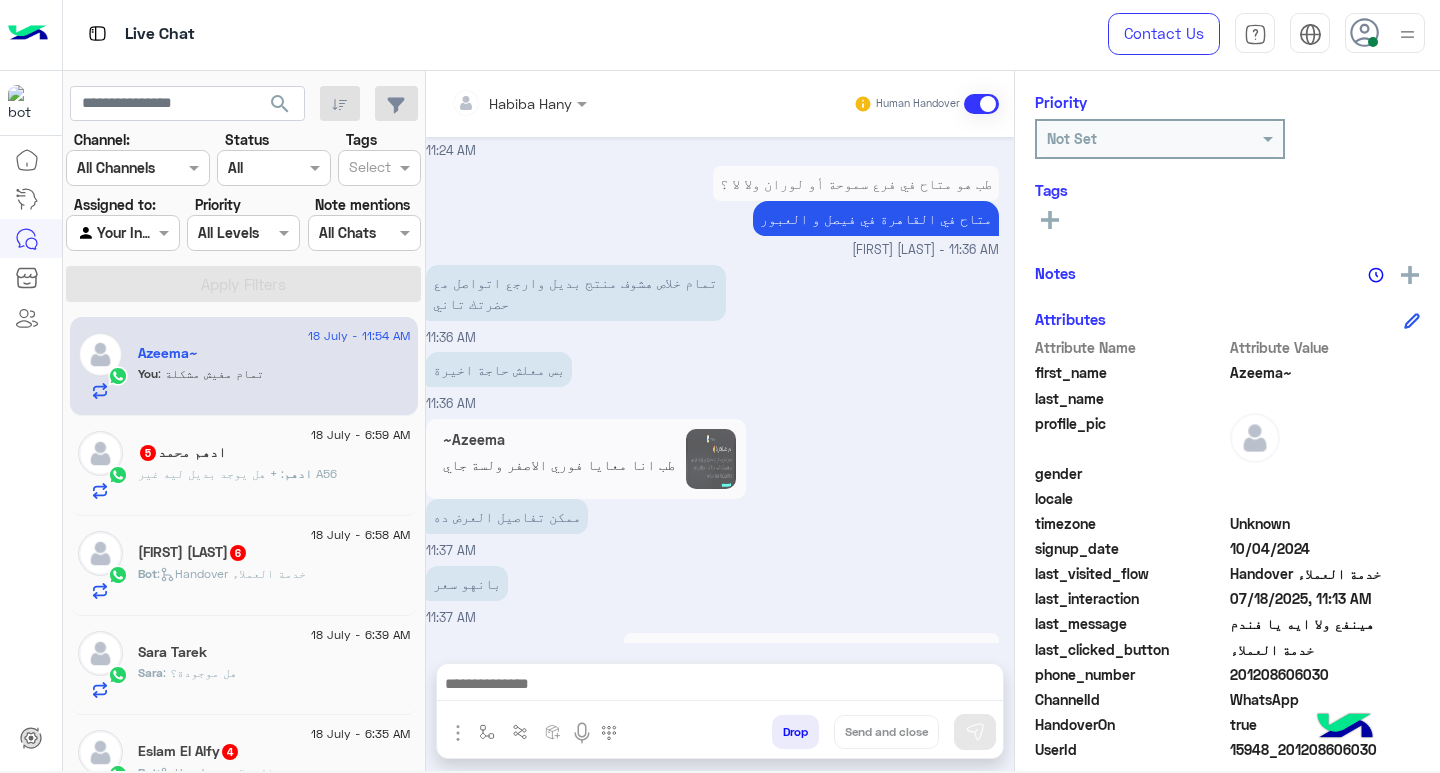 scroll, scrollTop: 4981, scrollLeft: 8, axis: both 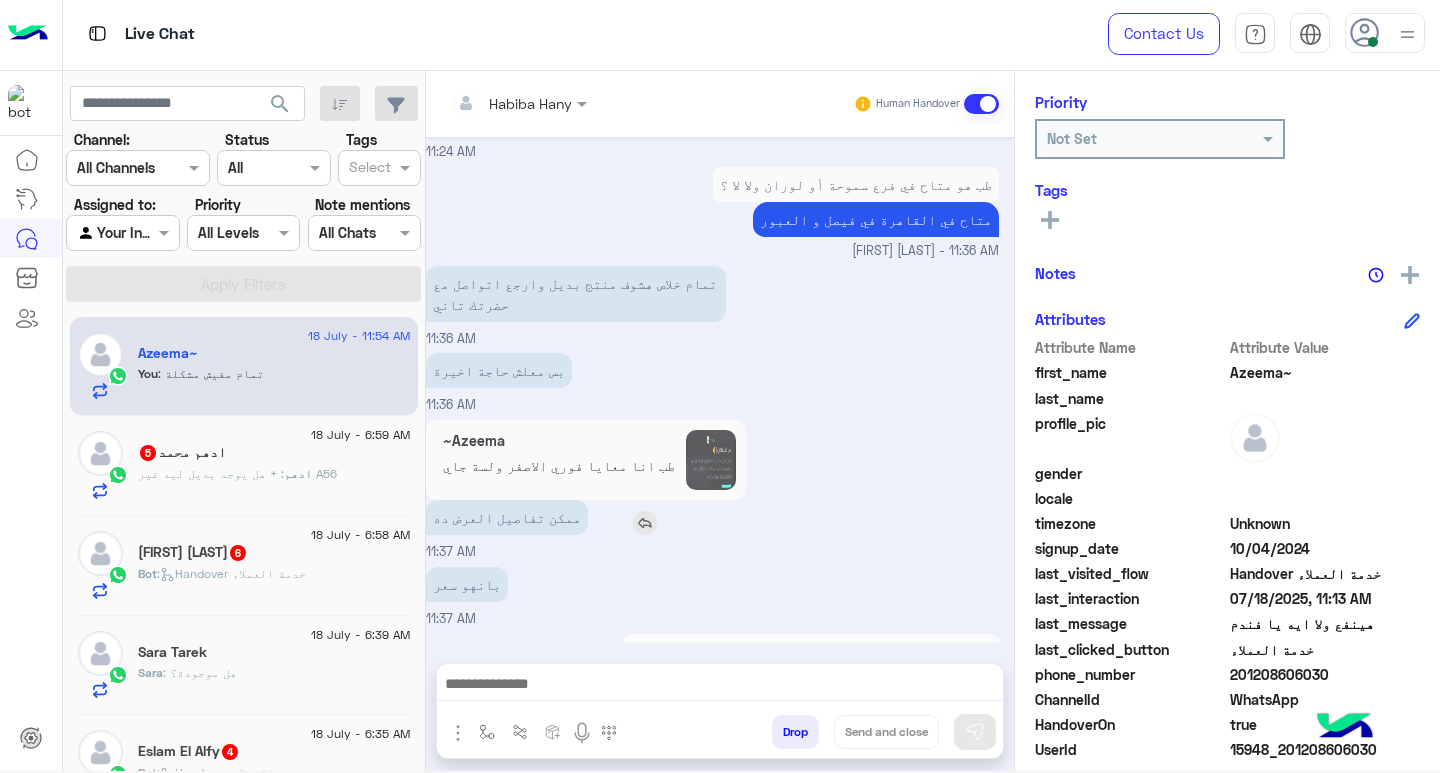 click on "ممكن تفاصيل العرض ده" at bounding box center (586, 517) 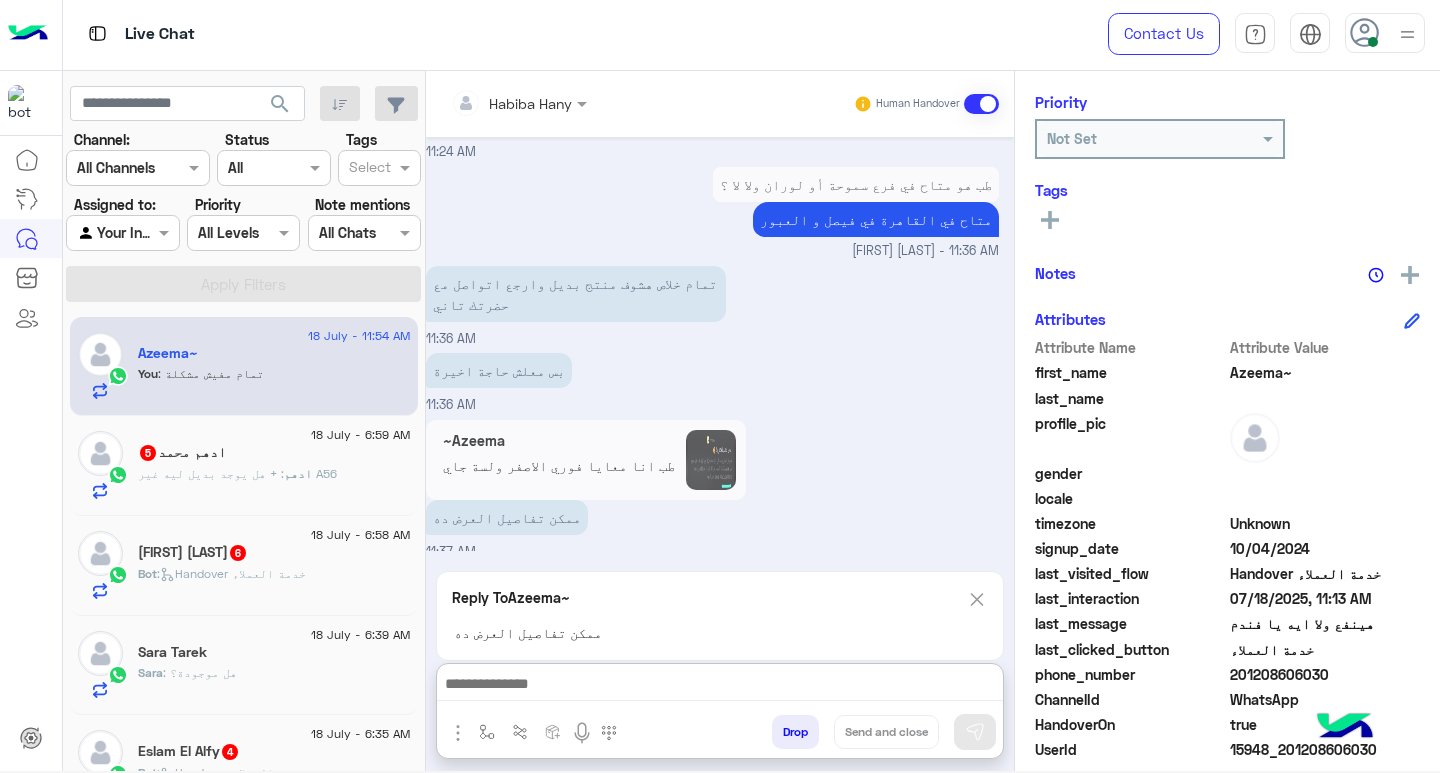 click at bounding box center [720, 686] 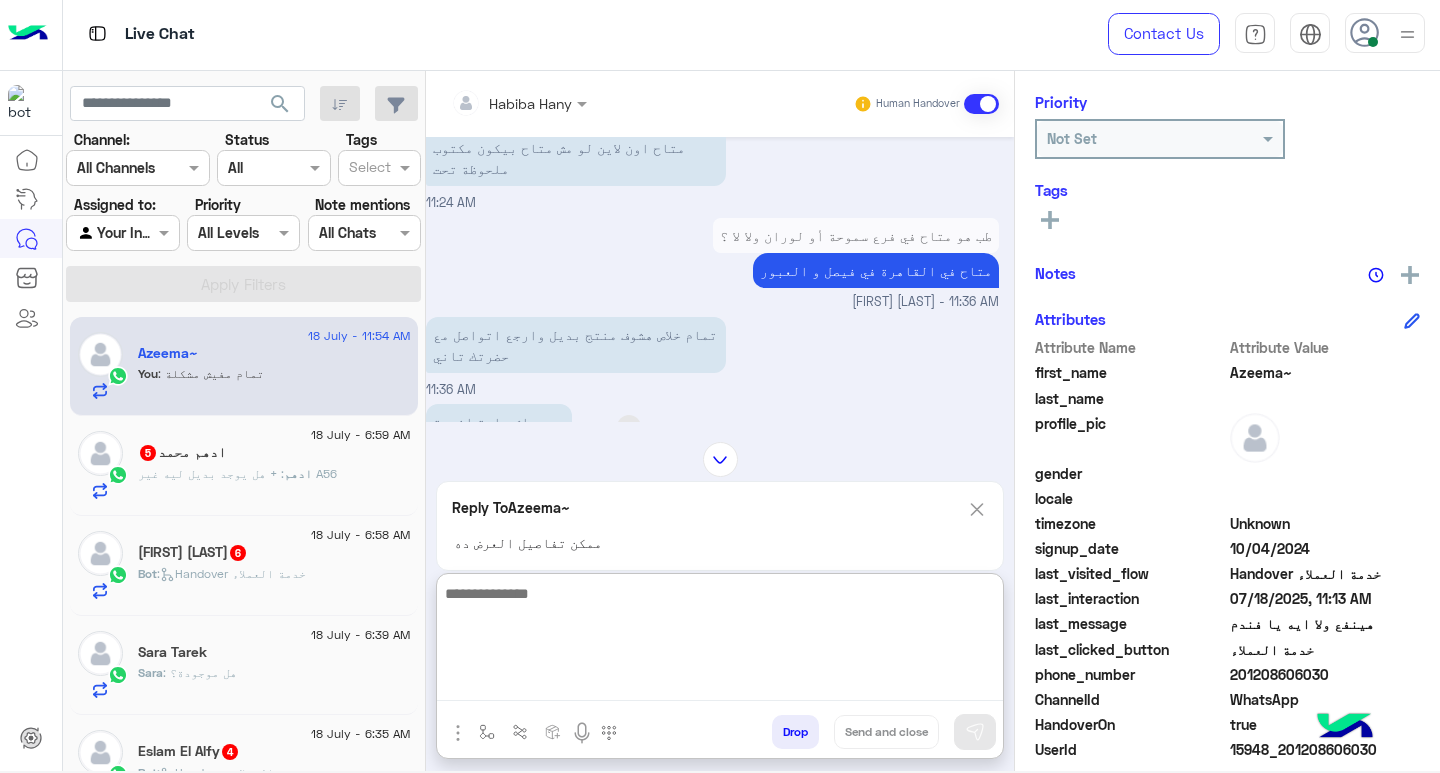 scroll, scrollTop: 5163, scrollLeft: 8, axis: both 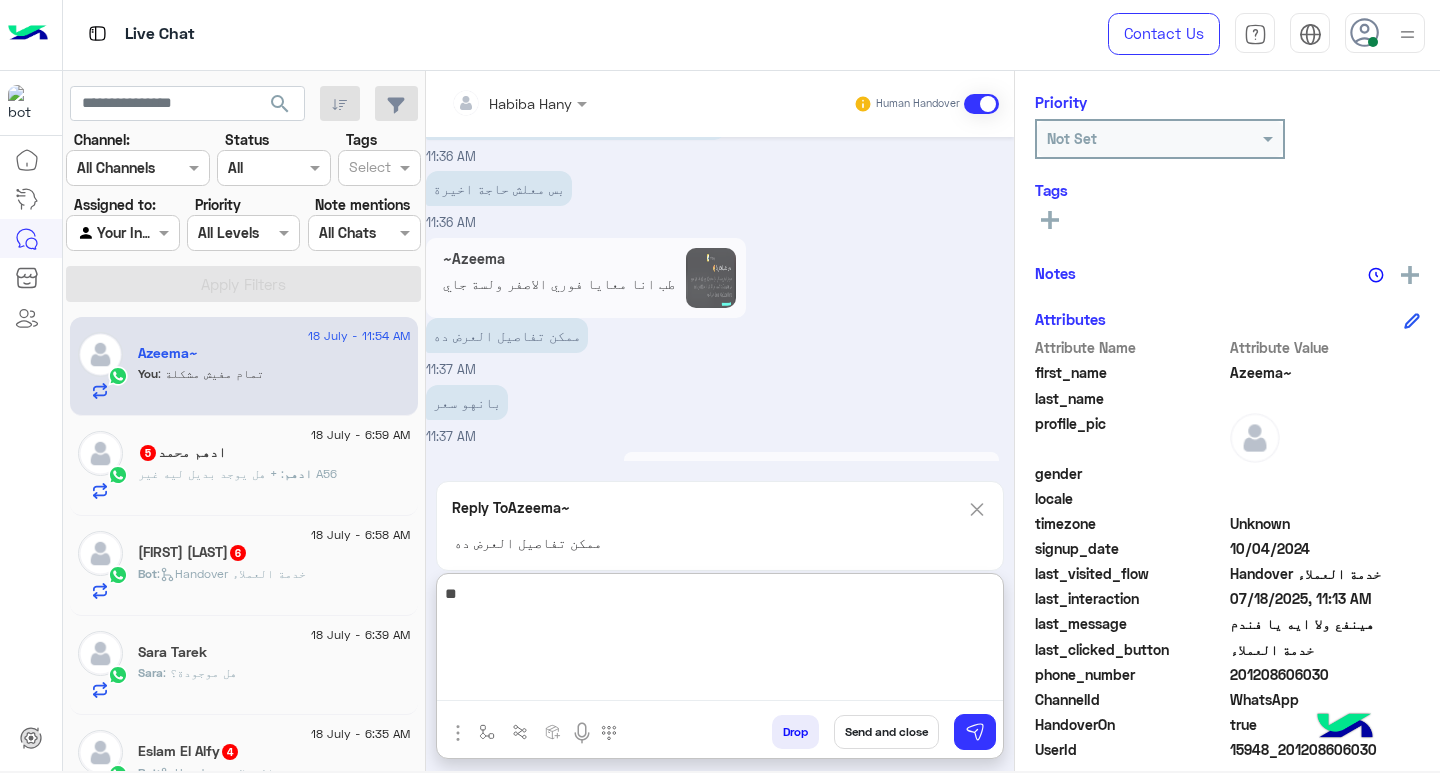 type on "*" 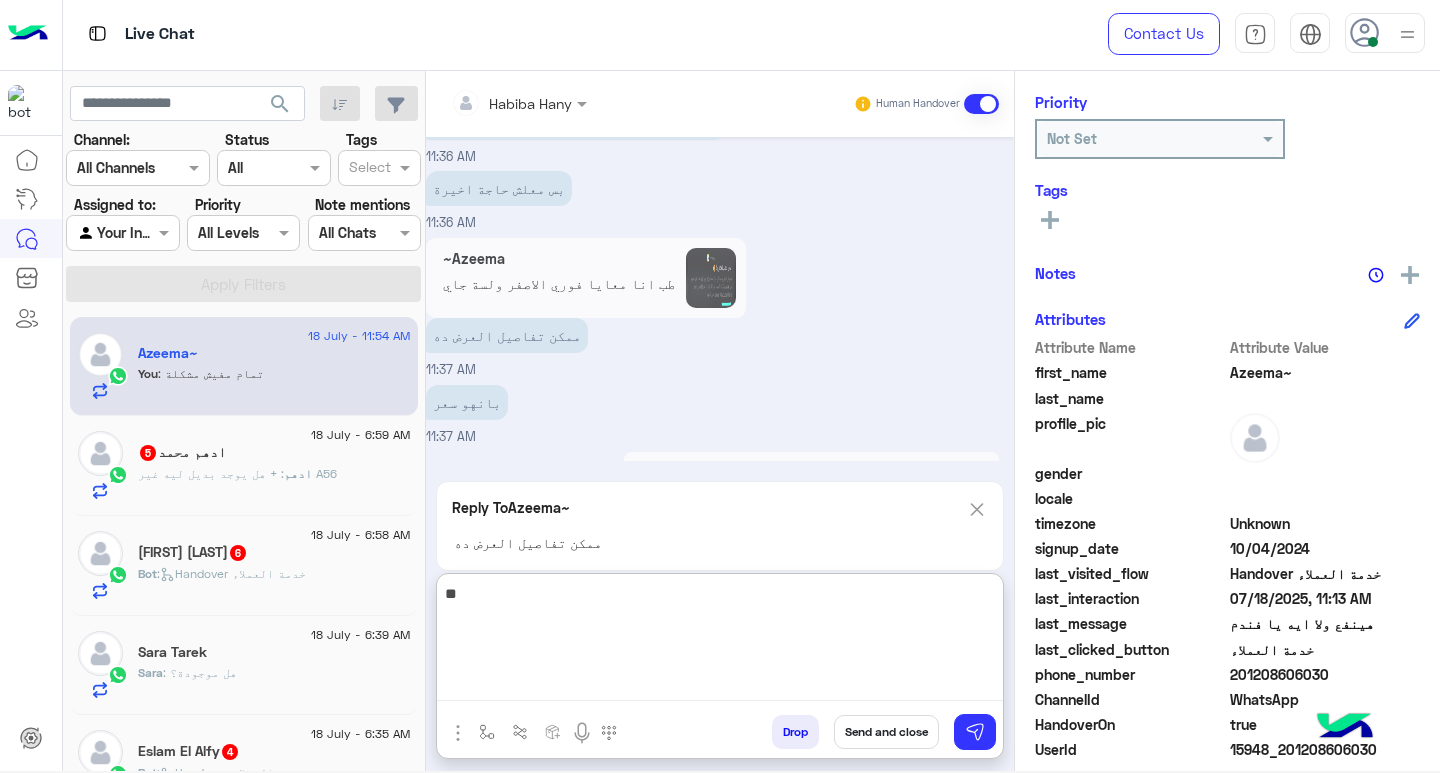 type on "***" 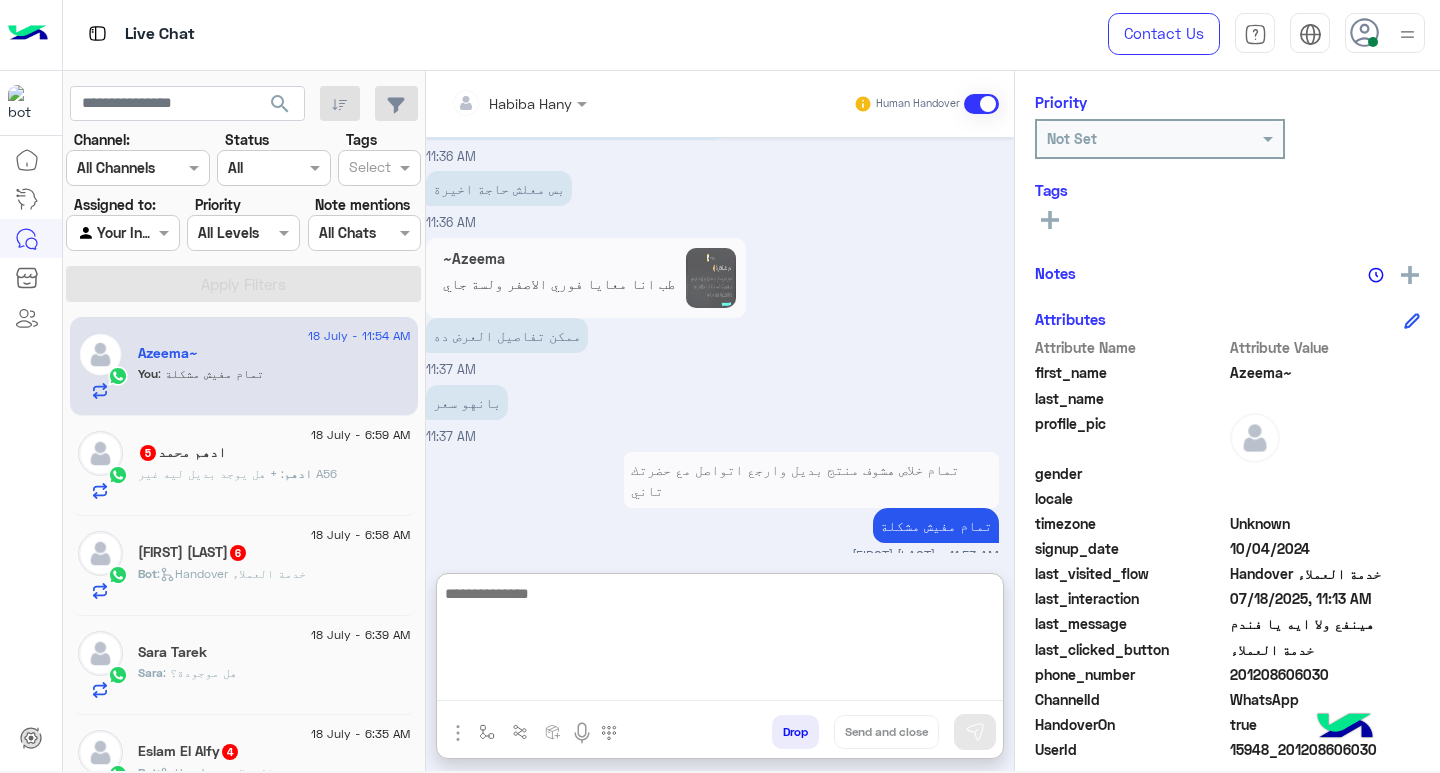 scroll, scrollTop: 5170, scrollLeft: 8, axis: both 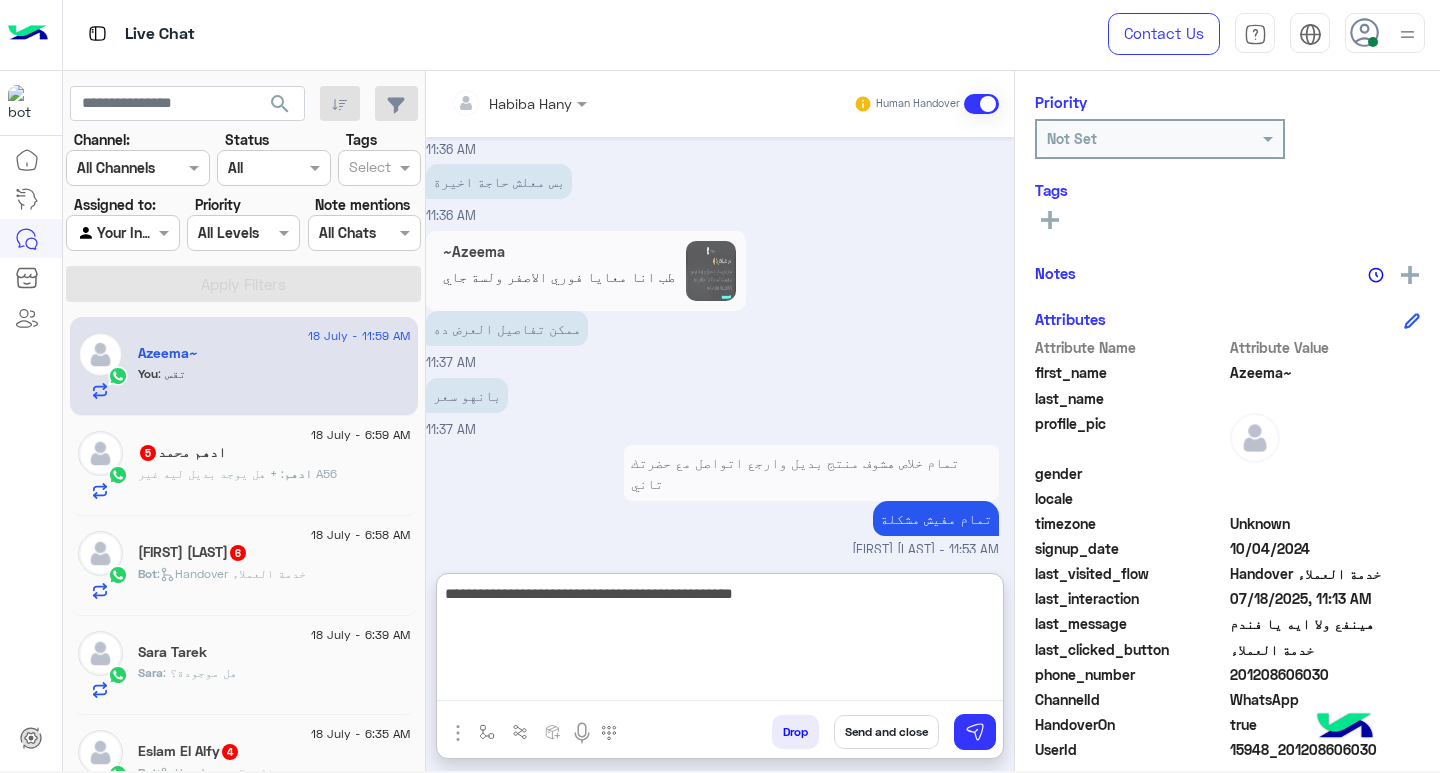 click on "**********" at bounding box center [720, 641] 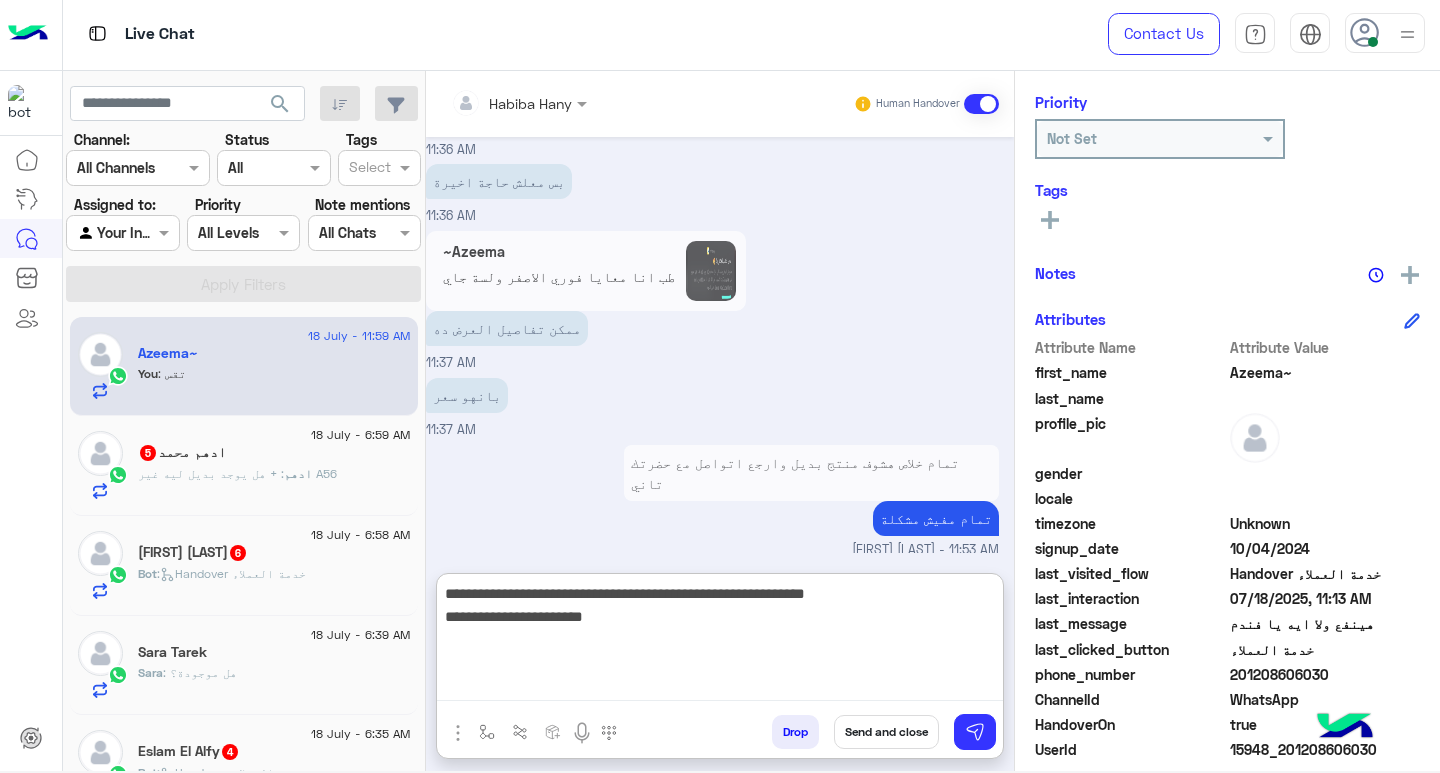 click on "**********" at bounding box center (720, 641) 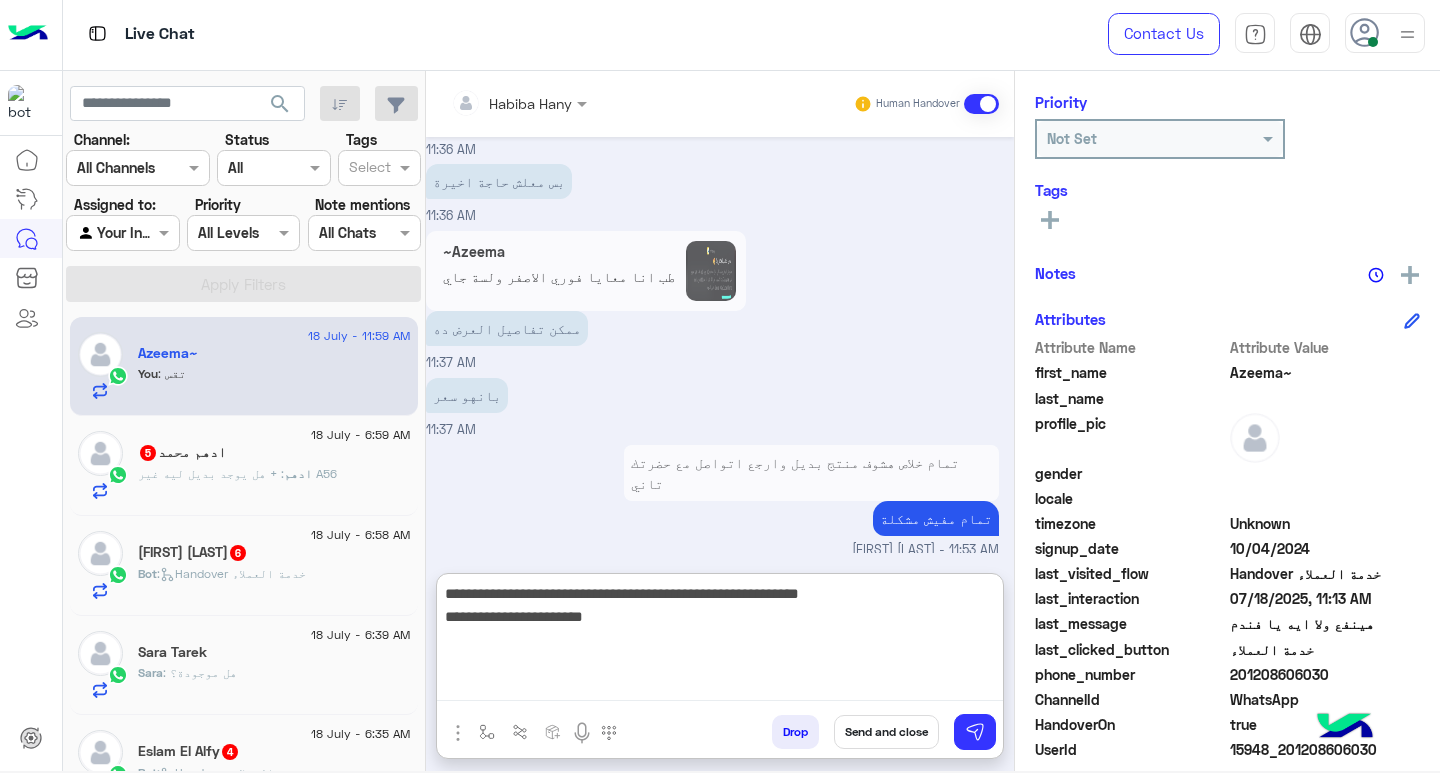 click on "**********" at bounding box center (720, 641) 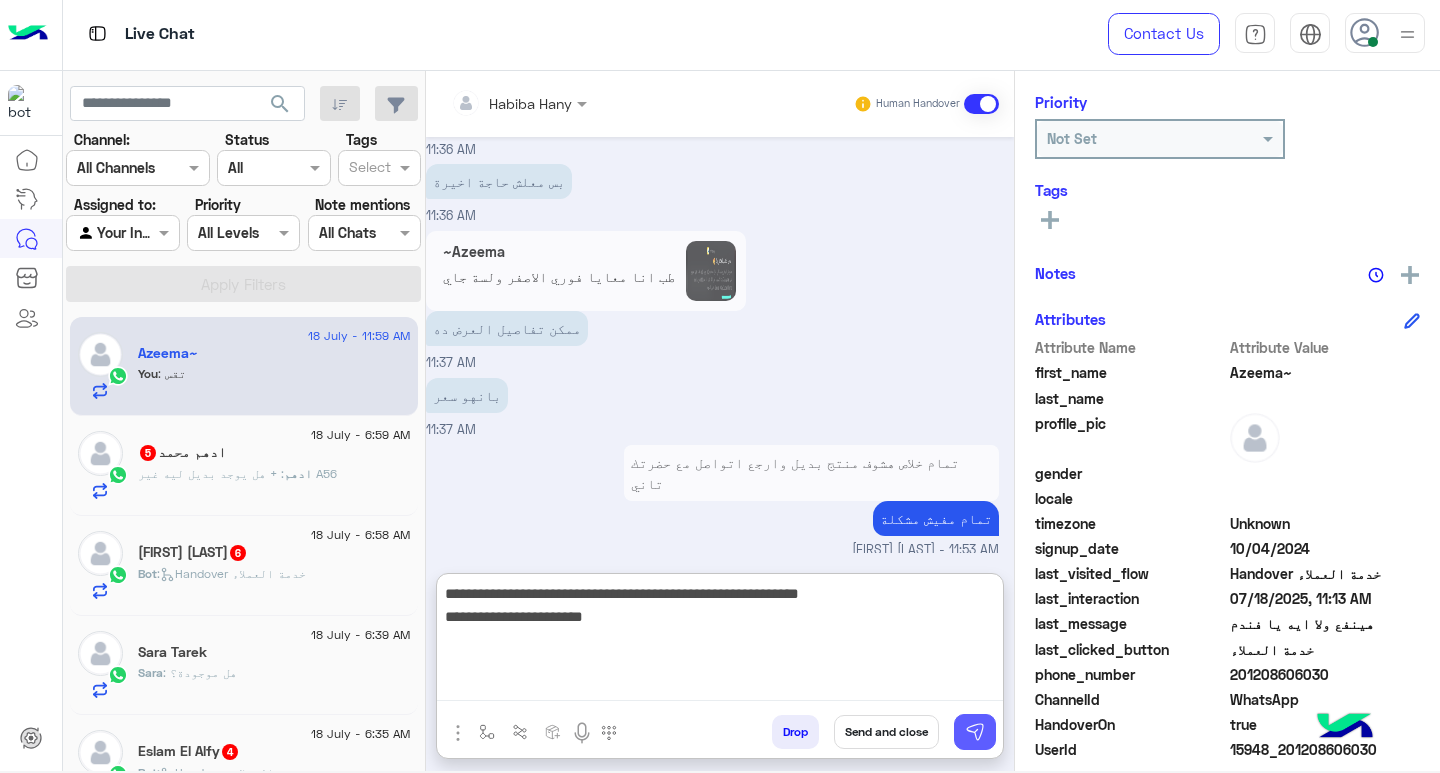 click at bounding box center [975, 732] 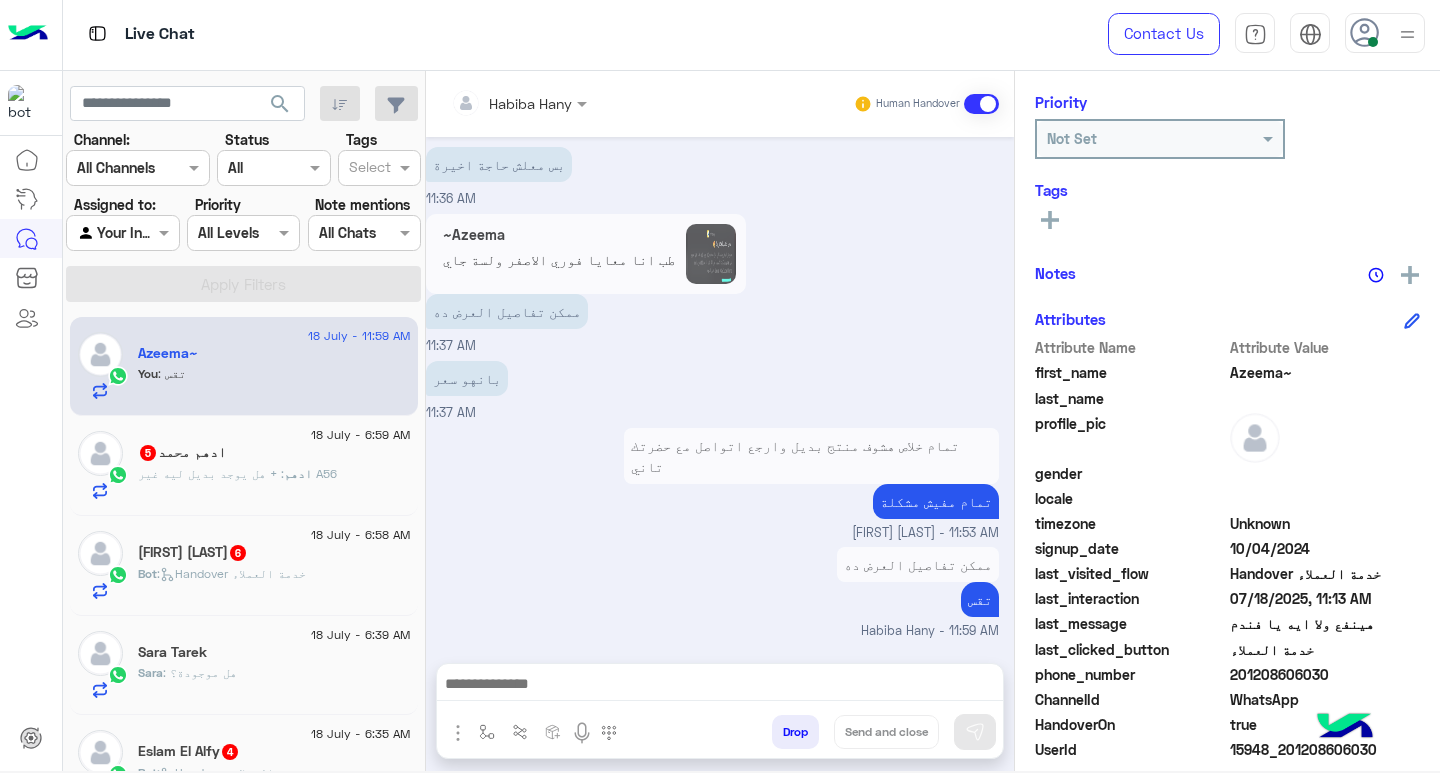 scroll, scrollTop: 5186, scrollLeft: 8, axis: both 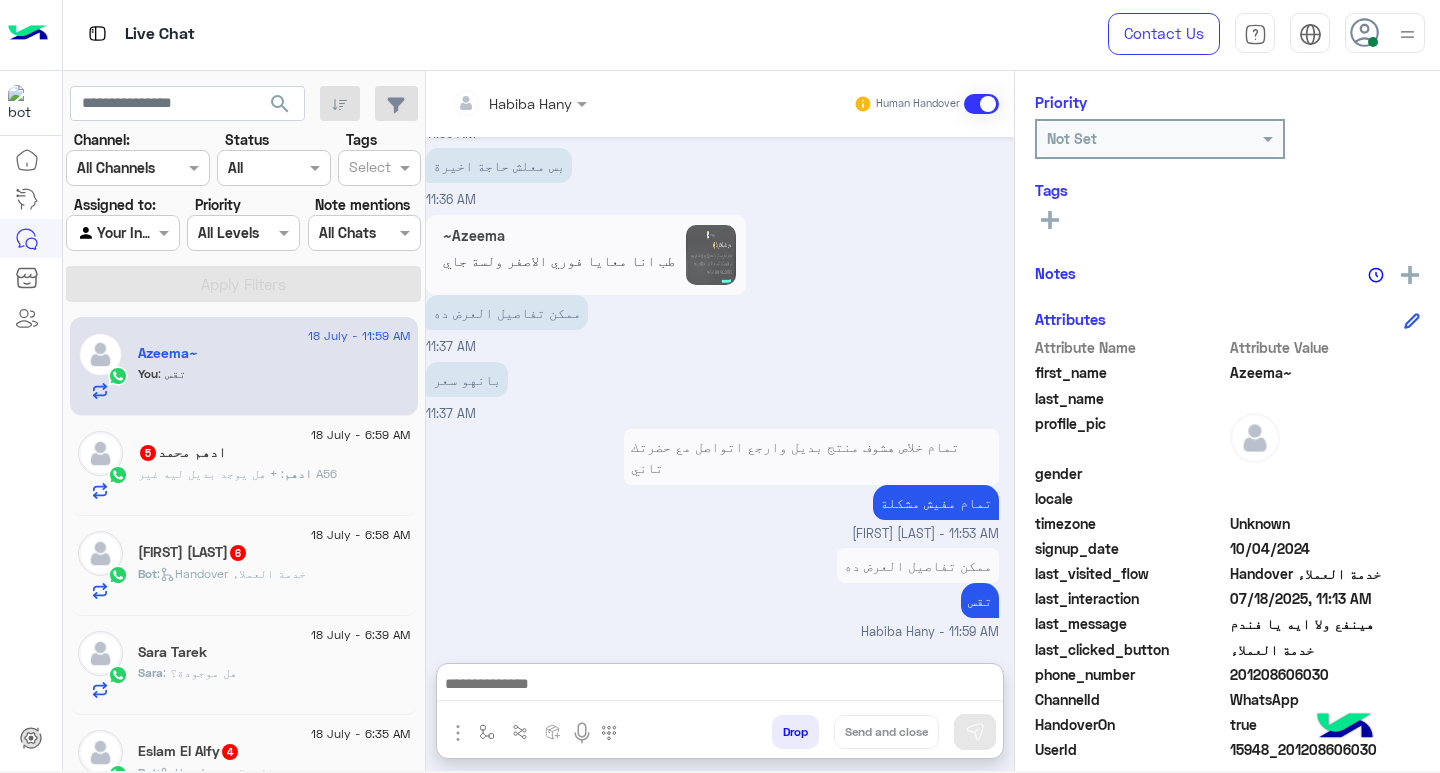 click at bounding box center [720, 686] 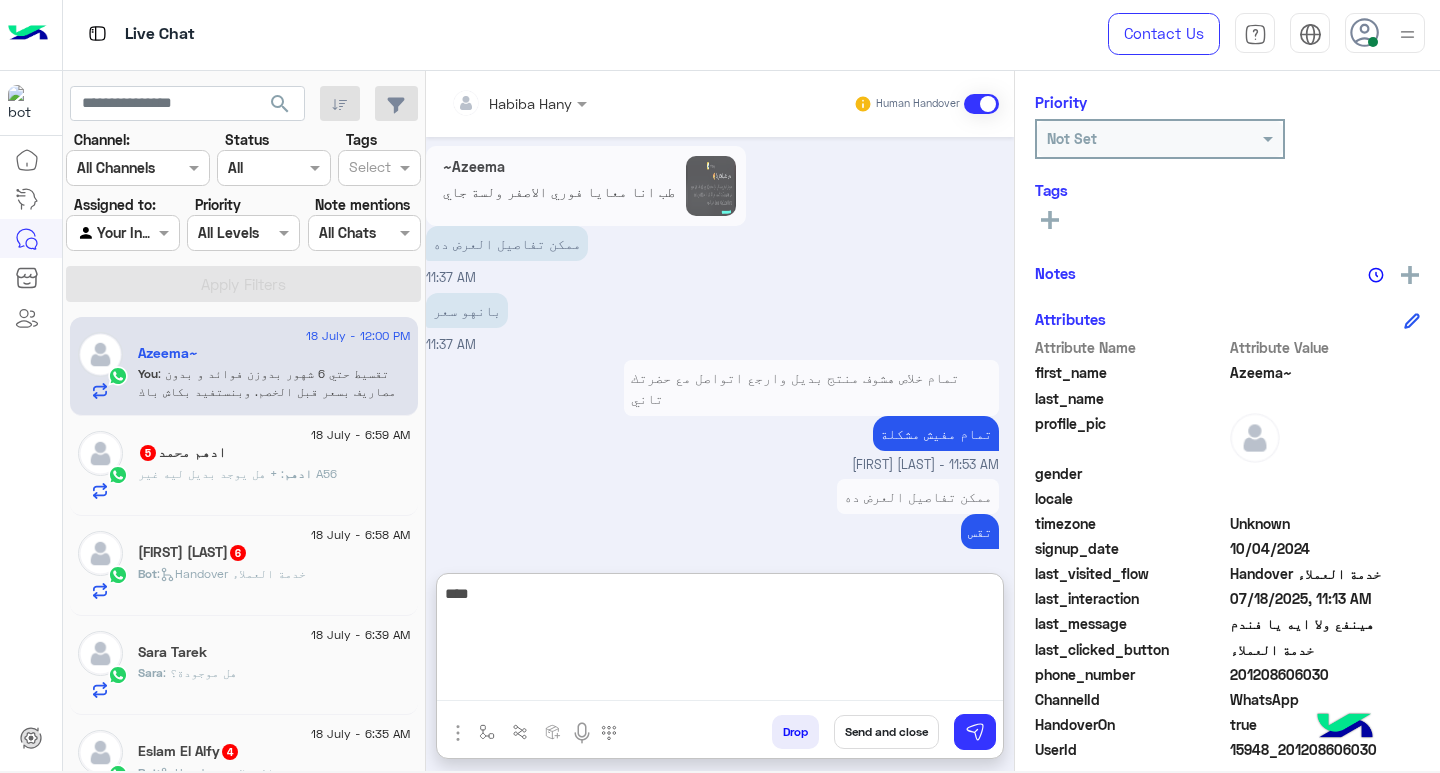 type on "****" 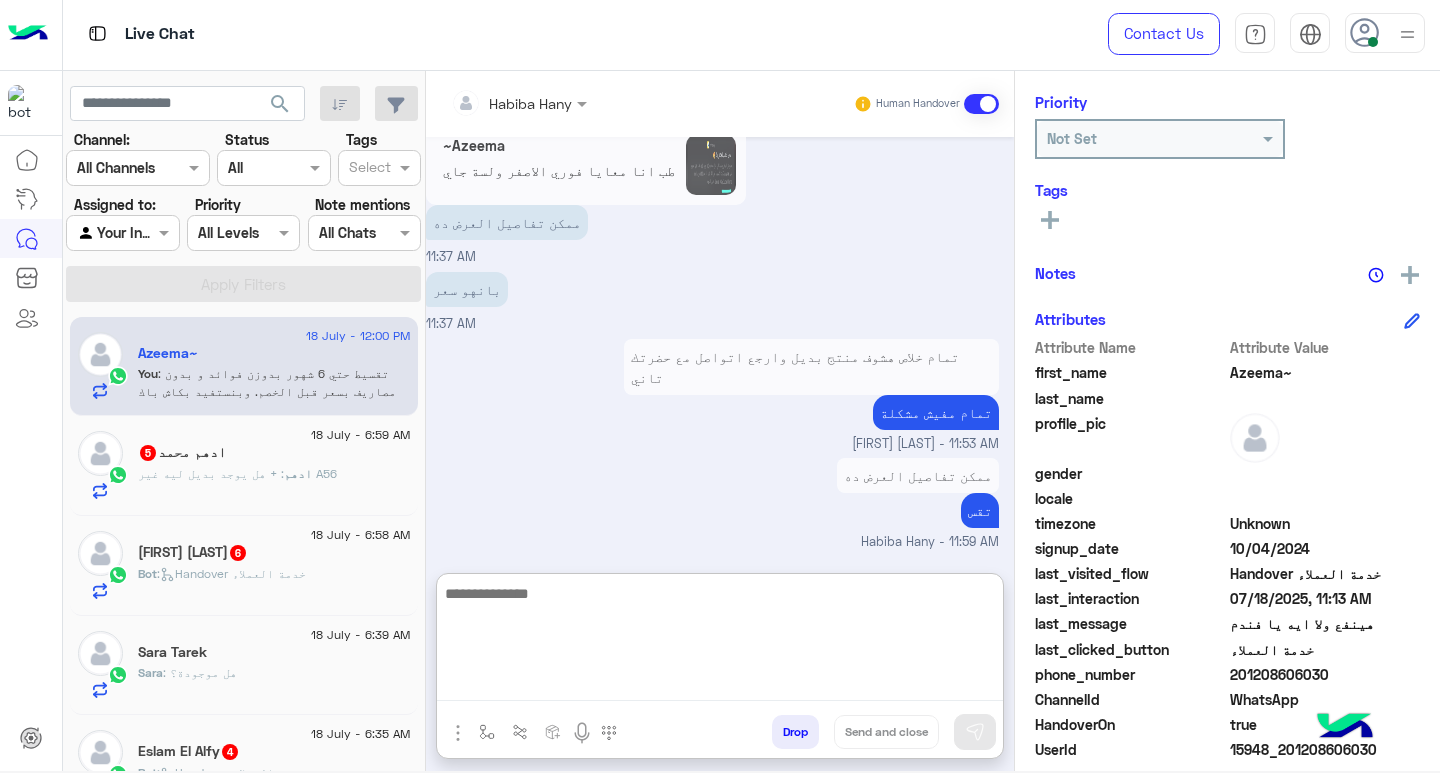 scroll, scrollTop: 5340, scrollLeft: 8, axis: both 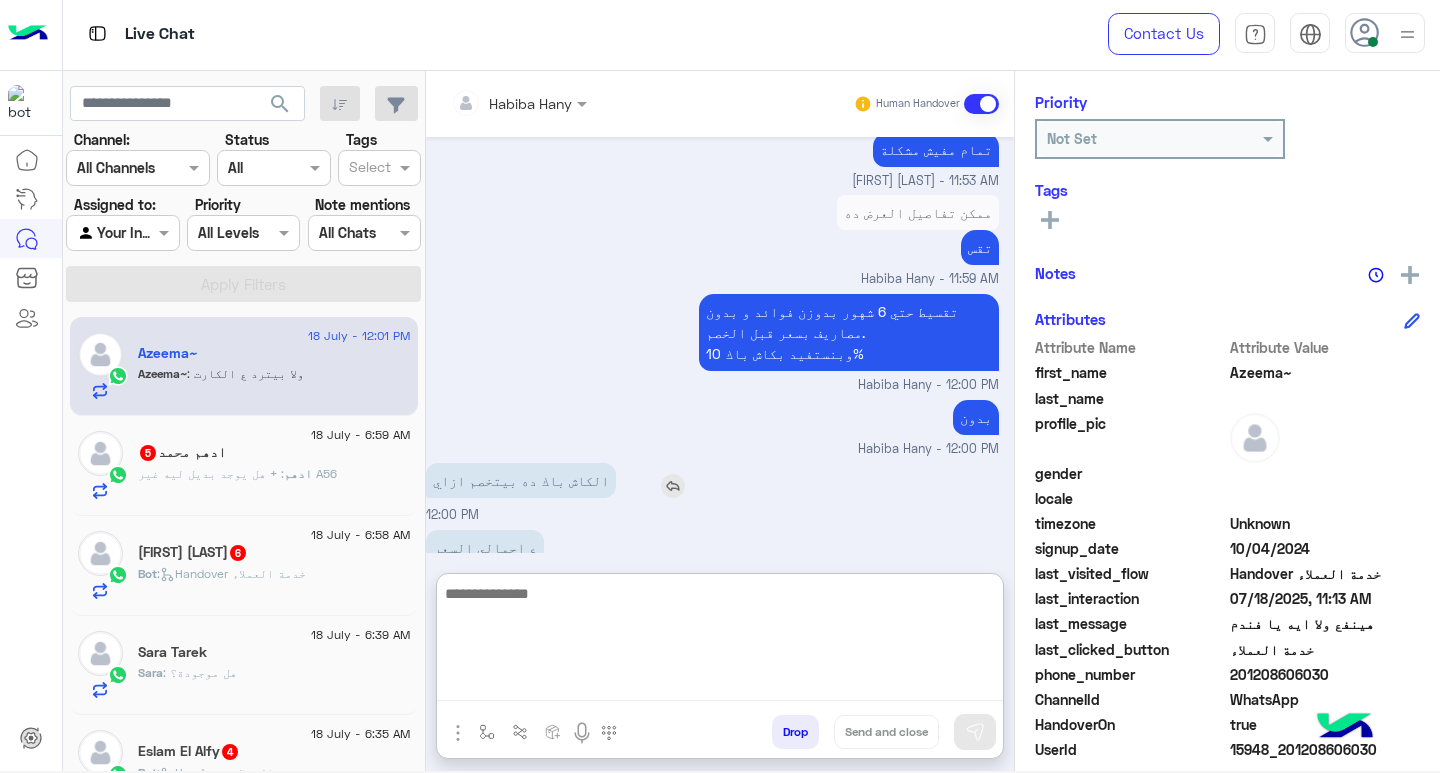 click on "الكاش باك ده بيتخصم ازاي" at bounding box center [578, 480] 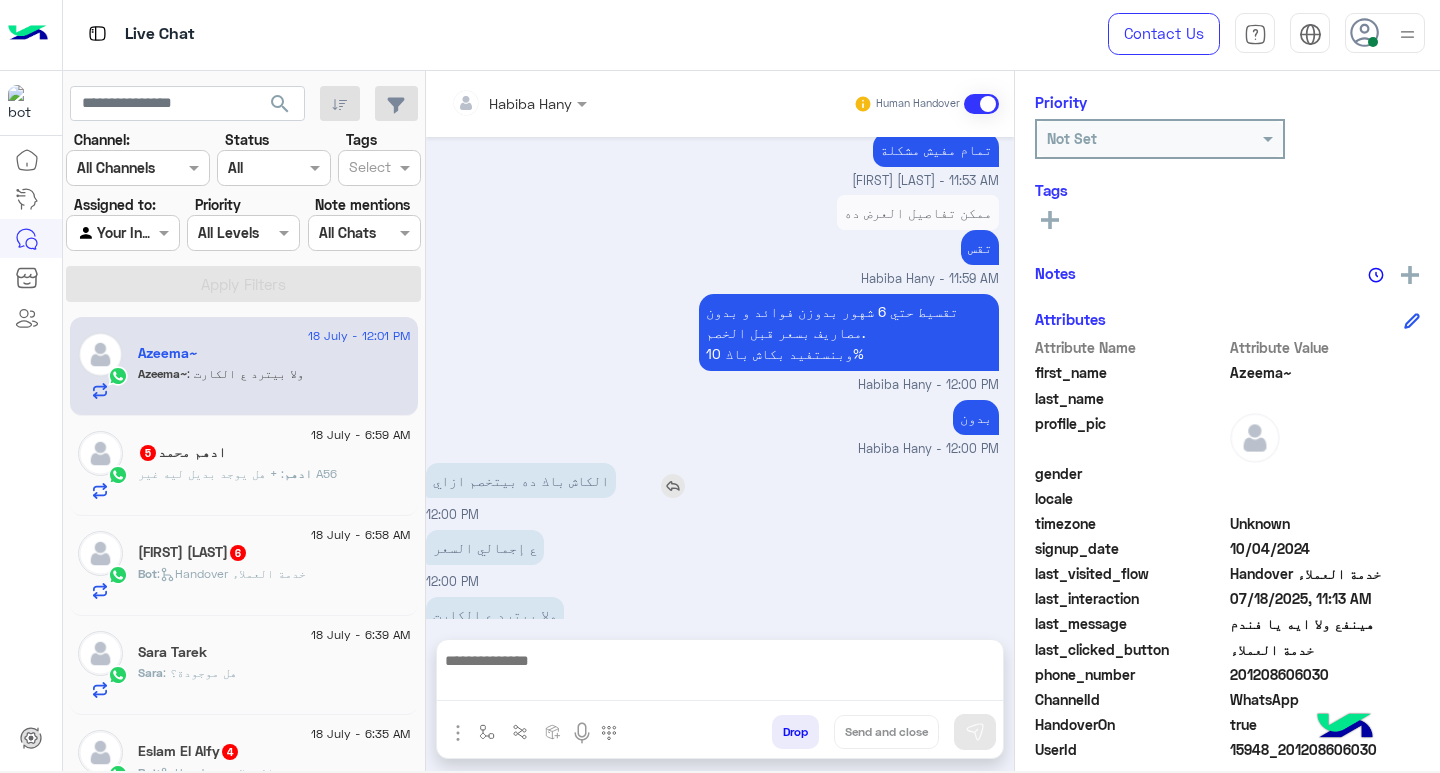 scroll, scrollTop: 5450, scrollLeft: 8, axis: both 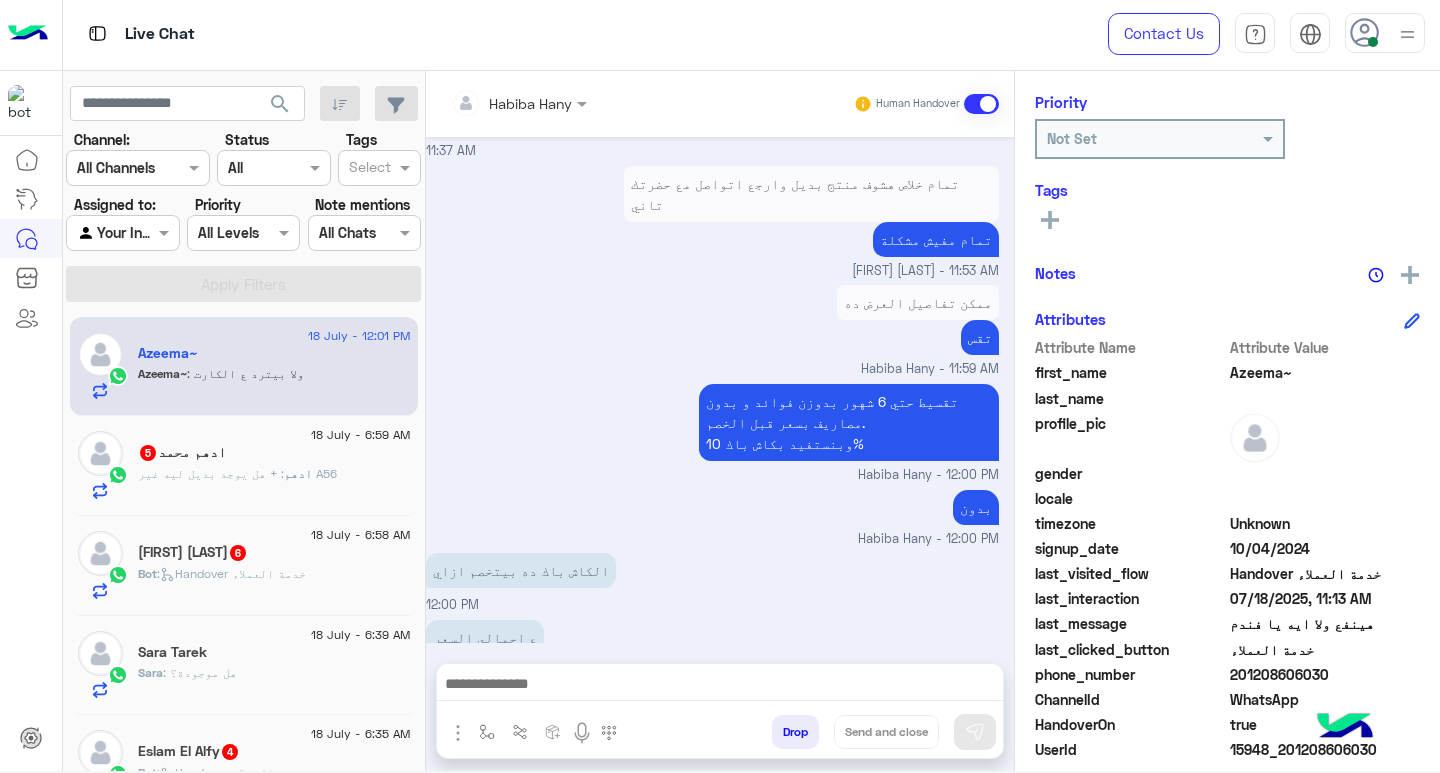 click at bounding box center [720, 686] 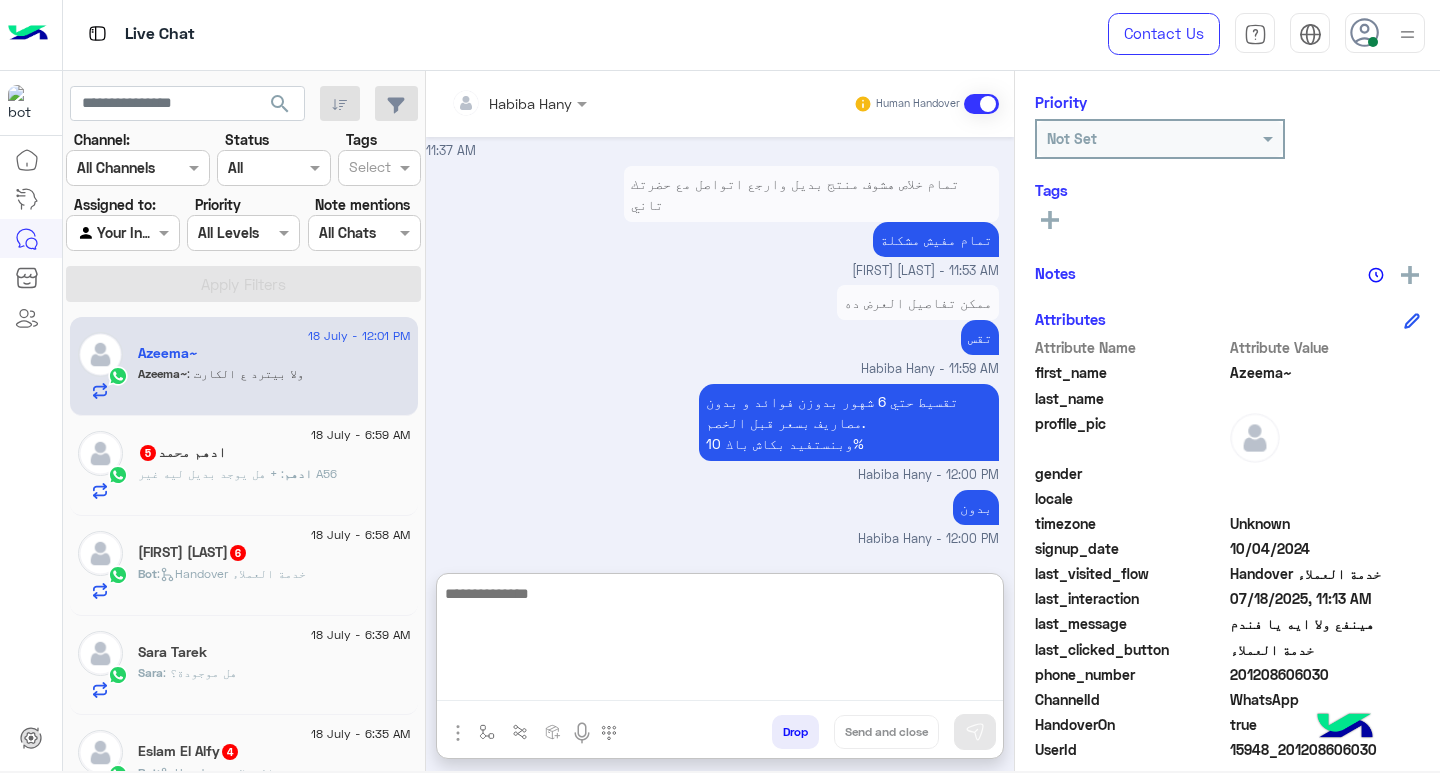 scroll, scrollTop: 5532, scrollLeft: 8, axis: both 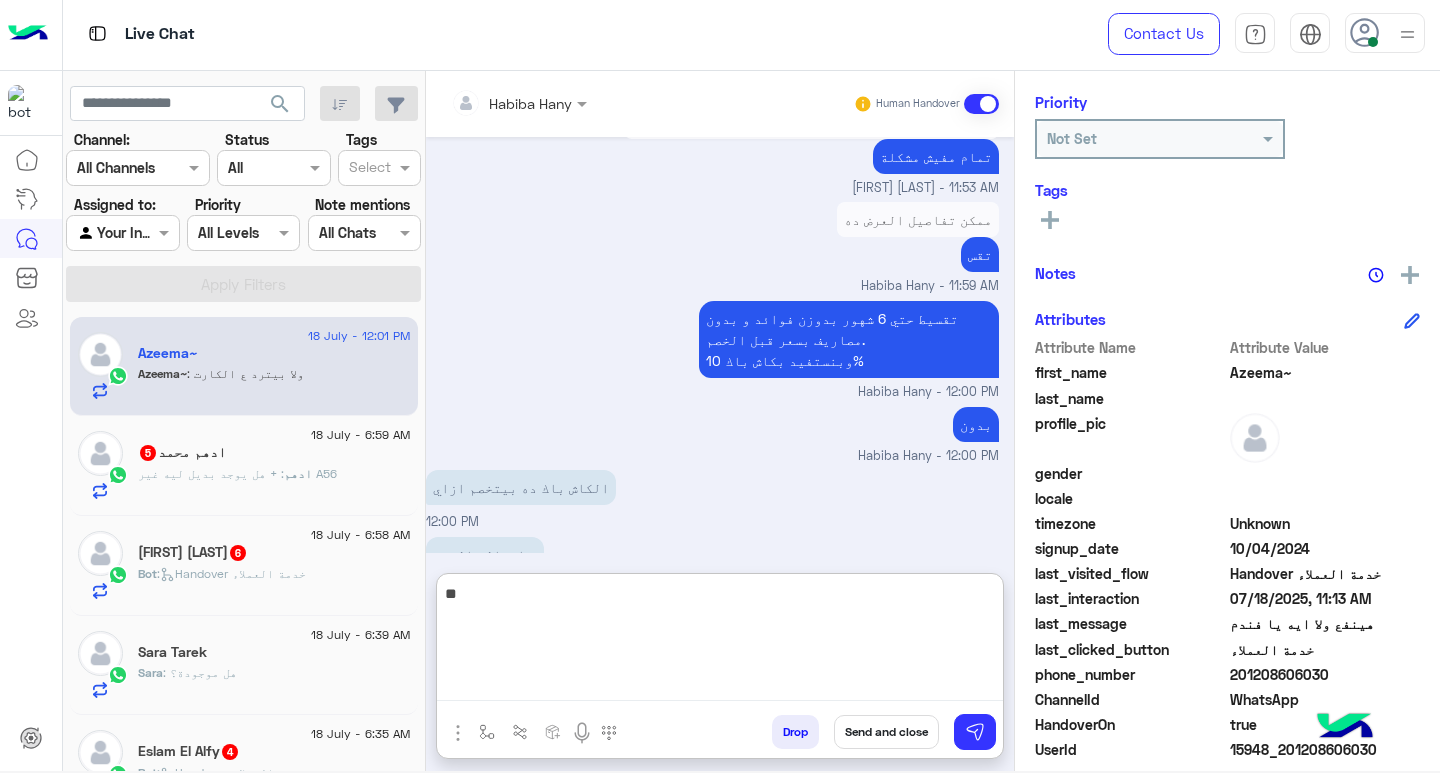 type on "*" 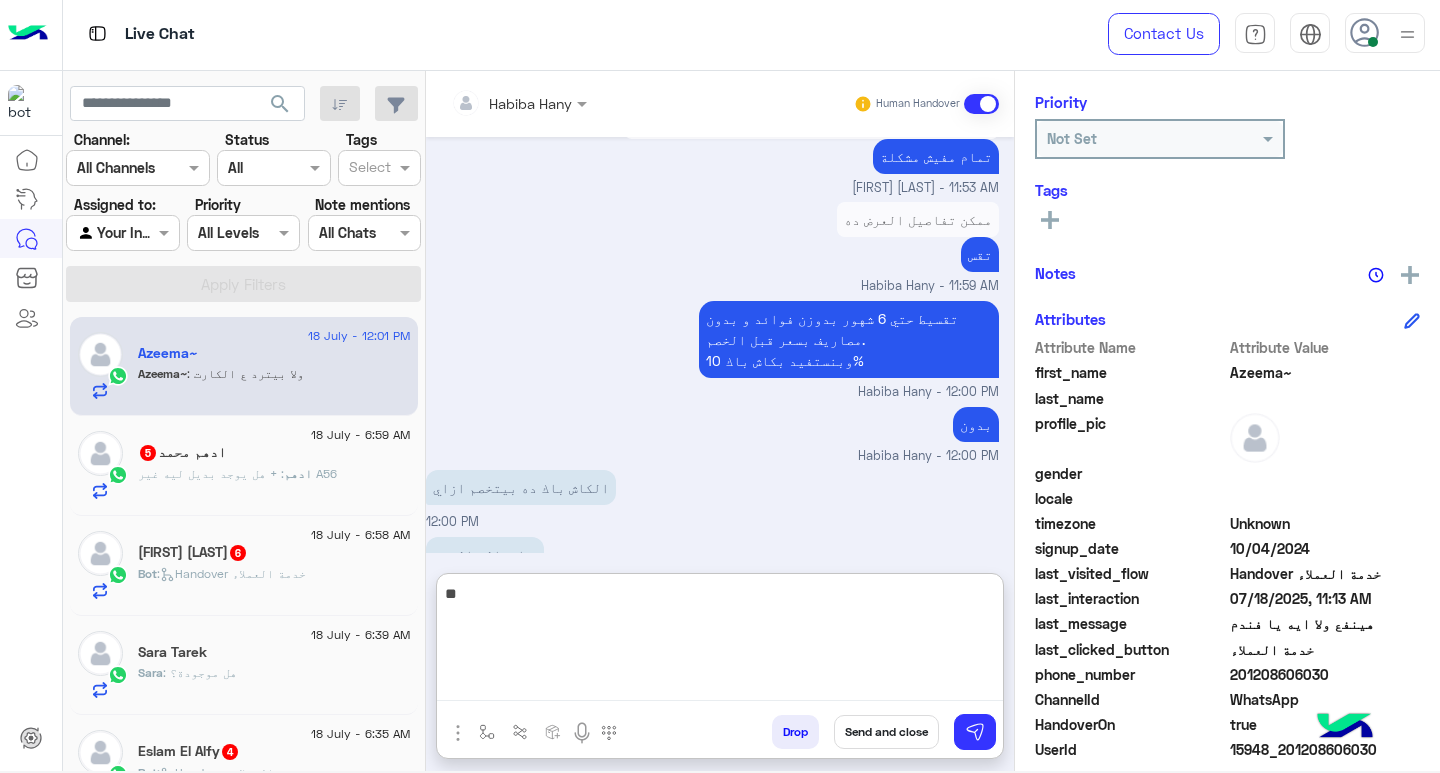 type on "*" 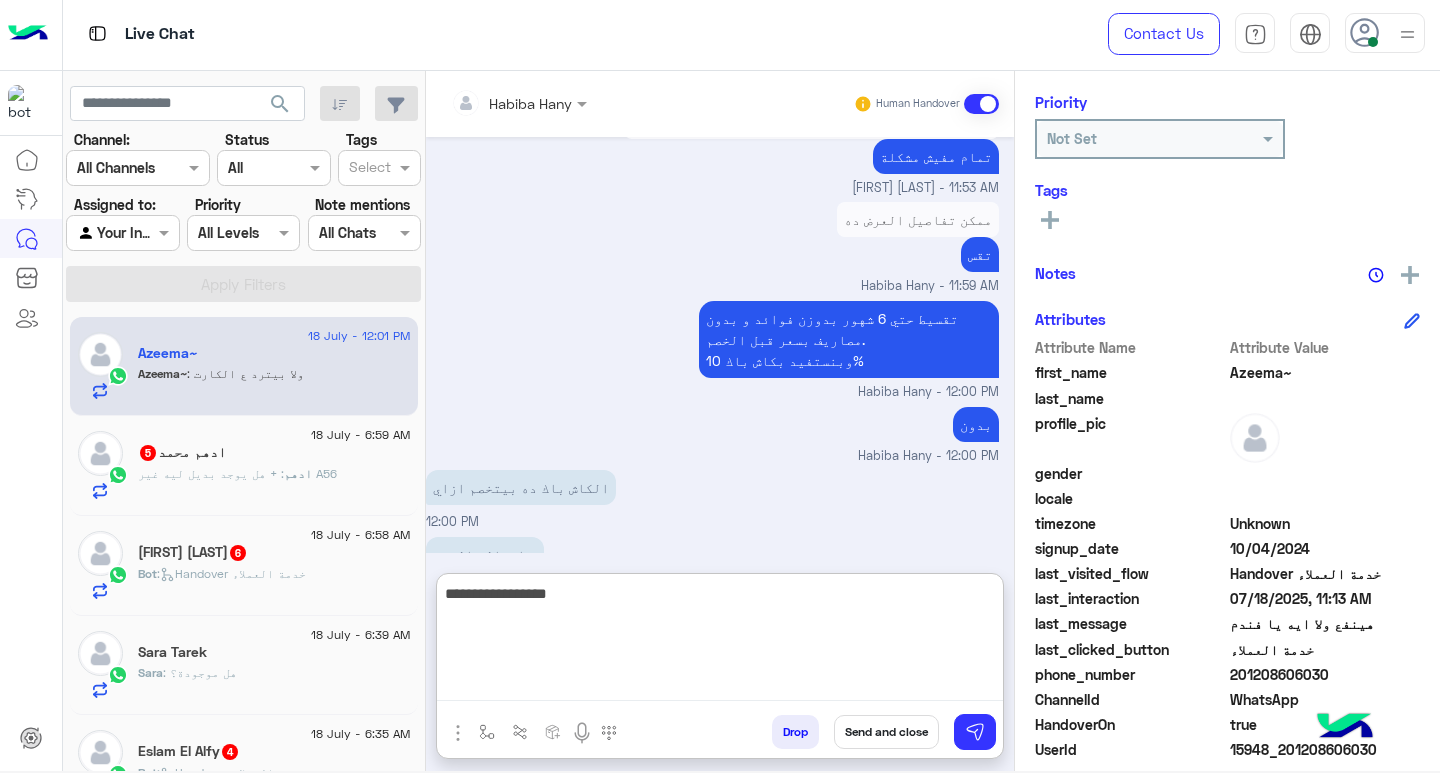 type on "**********" 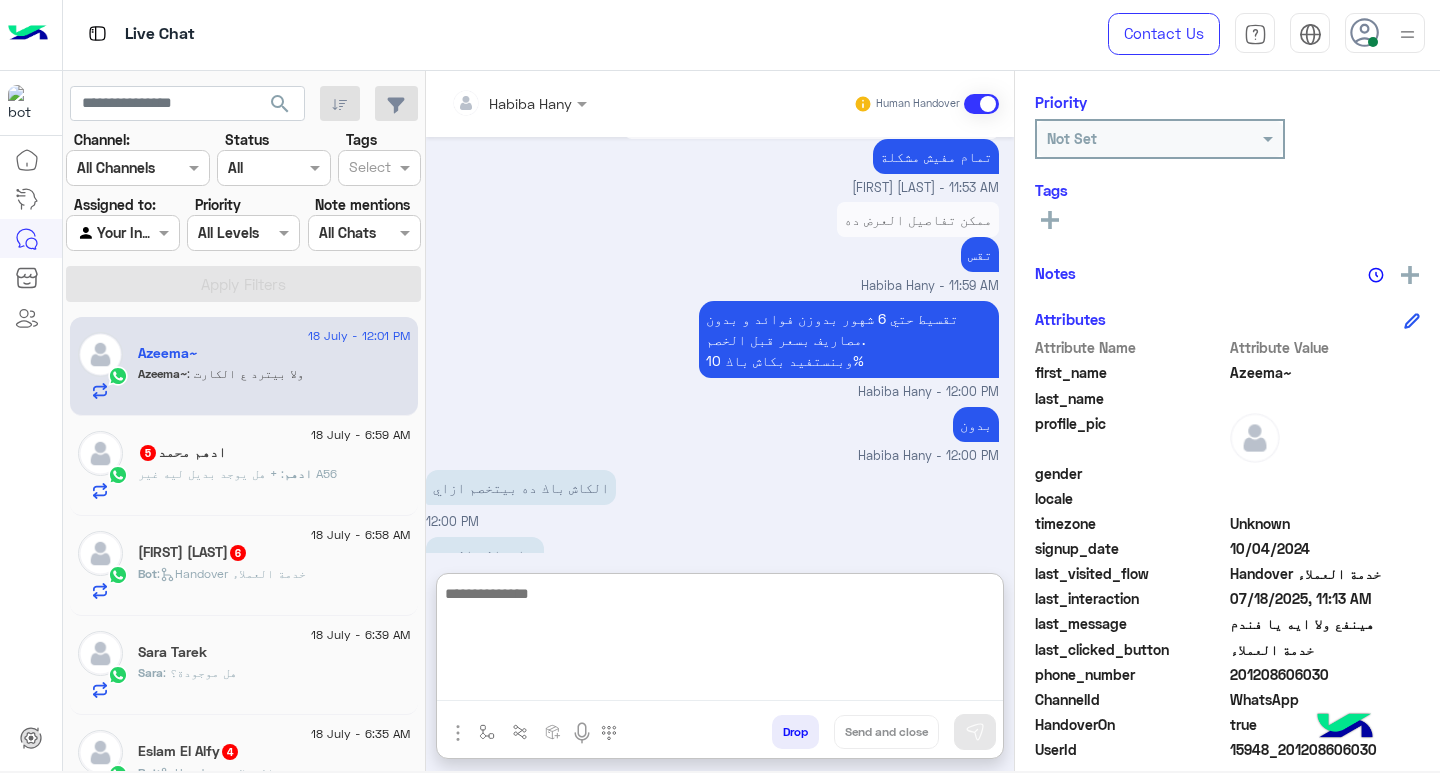 scroll, scrollTop: 5604, scrollLeft: 8, axis: both 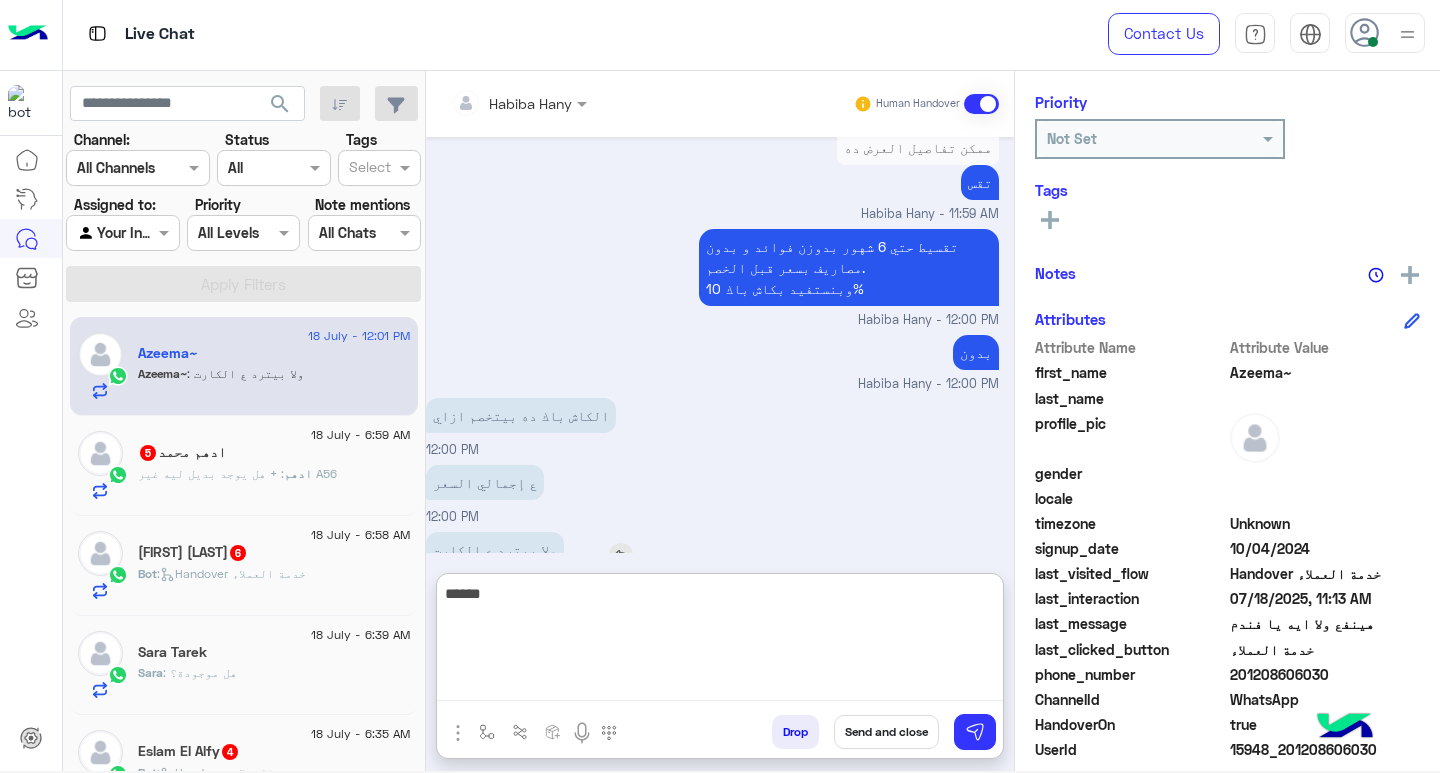 type on "******" 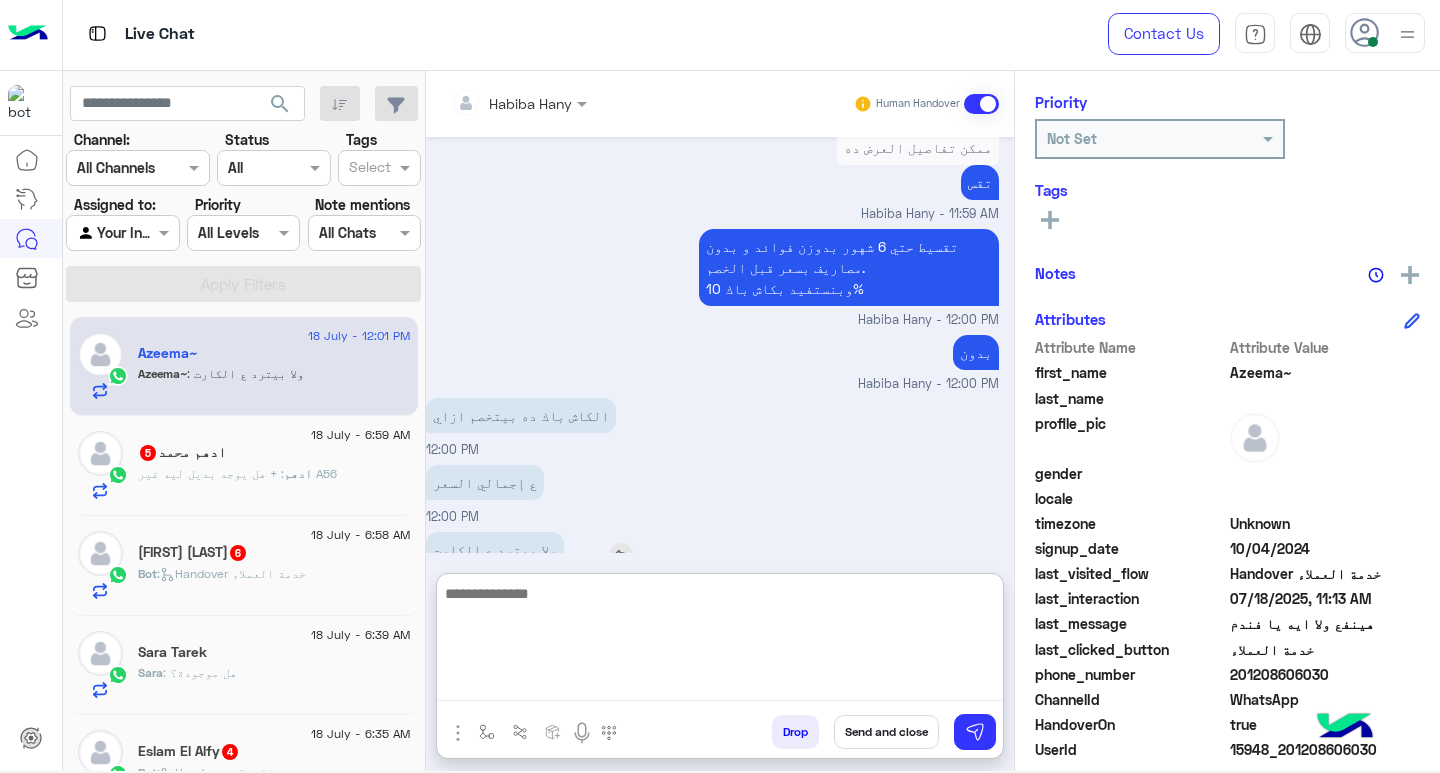 scroll, scrollTop: 5667, scrollLeft: 8, axis: both 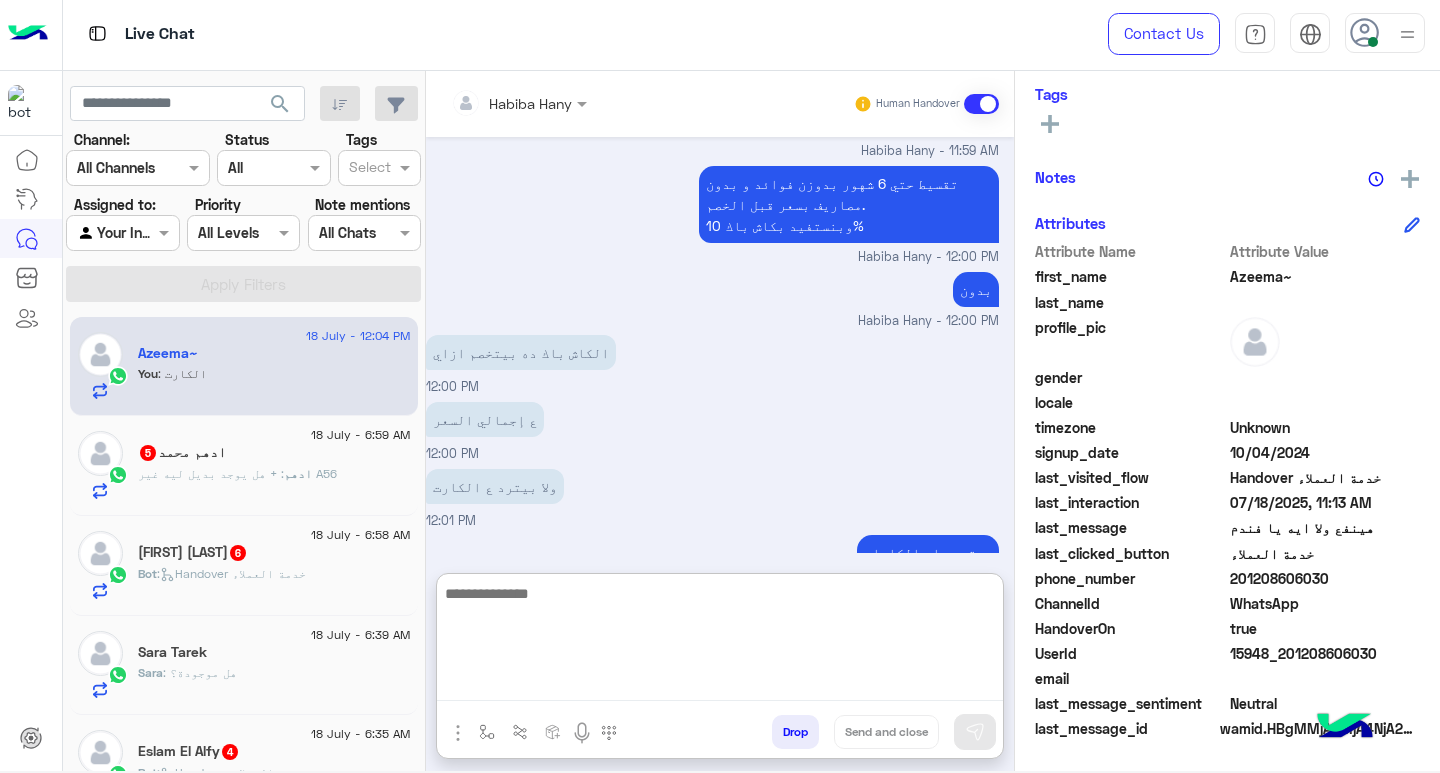 click on "201208606030" 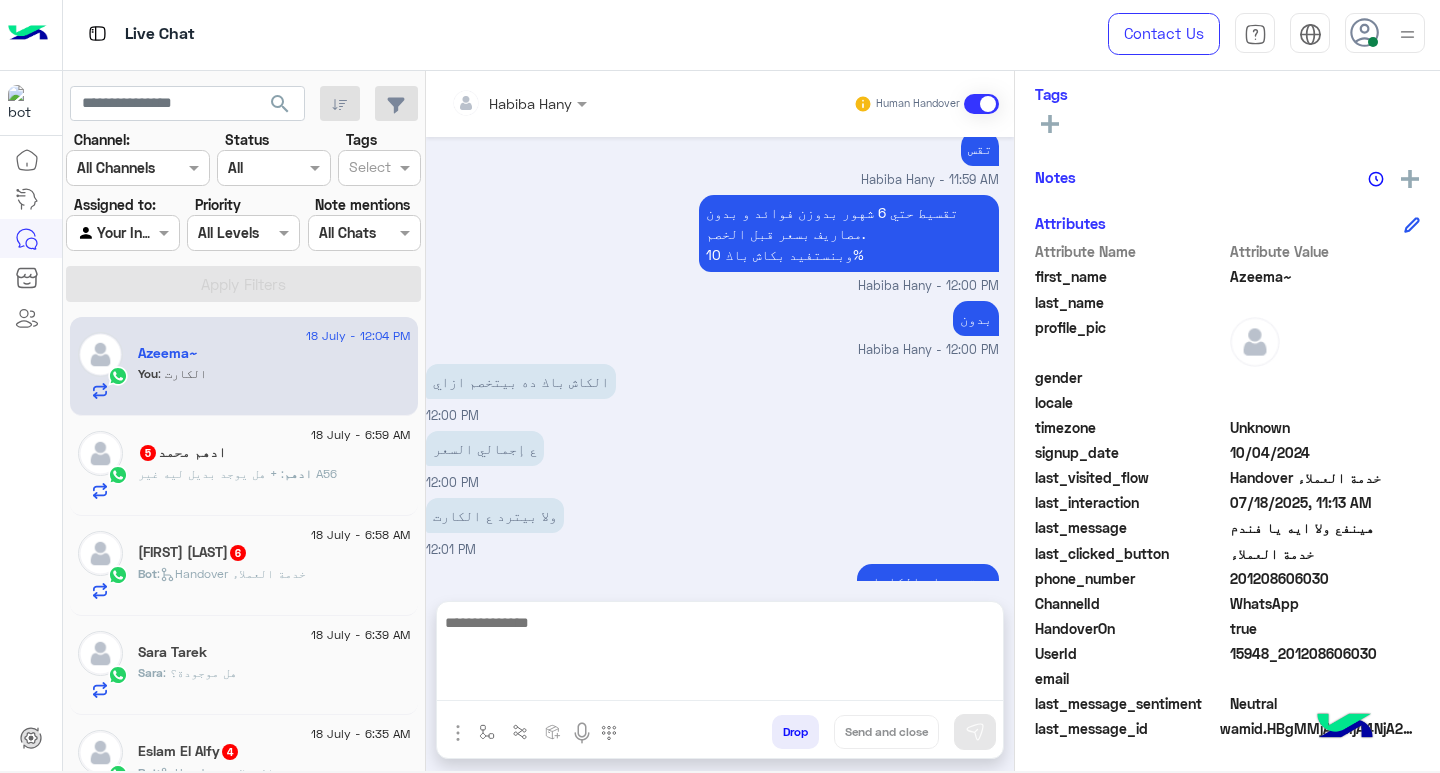 click on "201208606030" 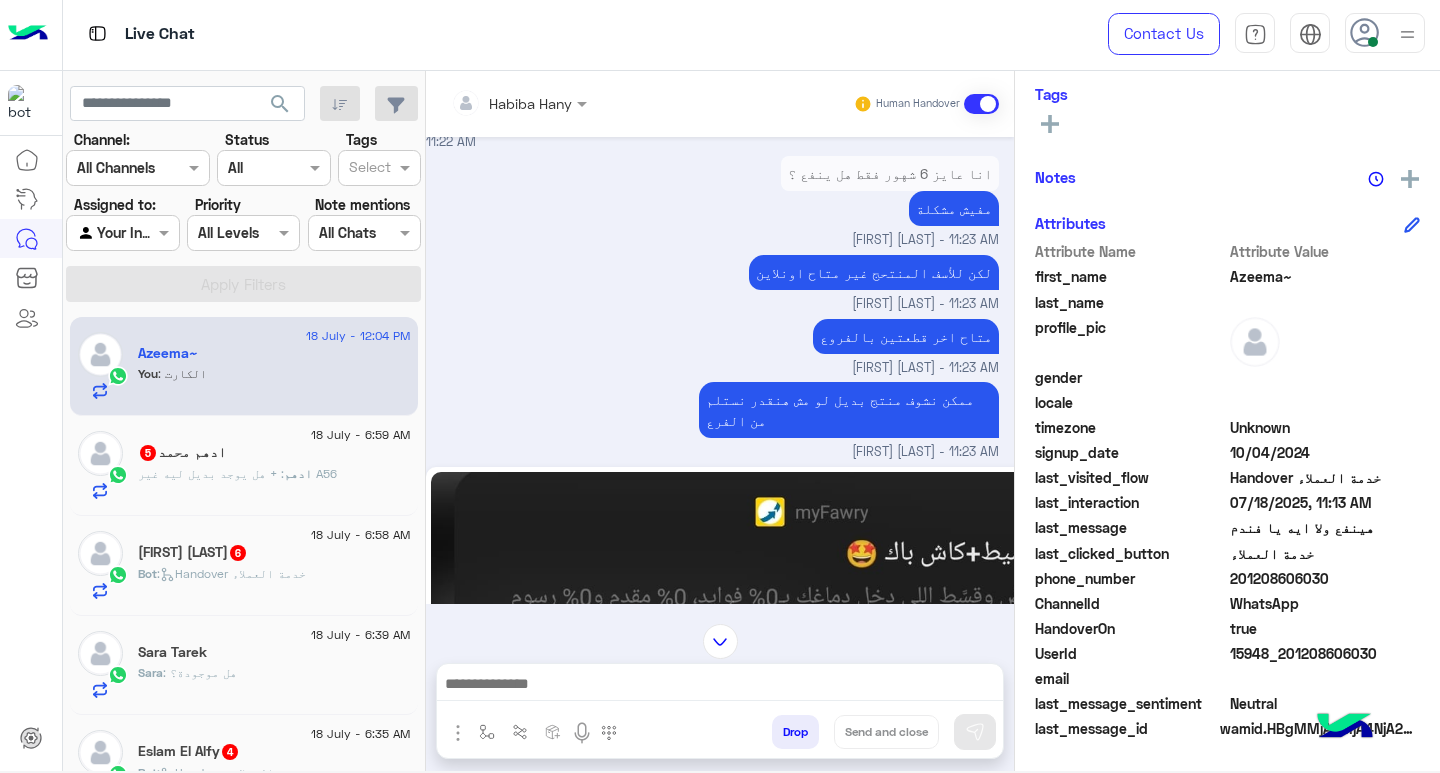 scroll, scrollTop: 3710, scrollLeft: 8, axis: both 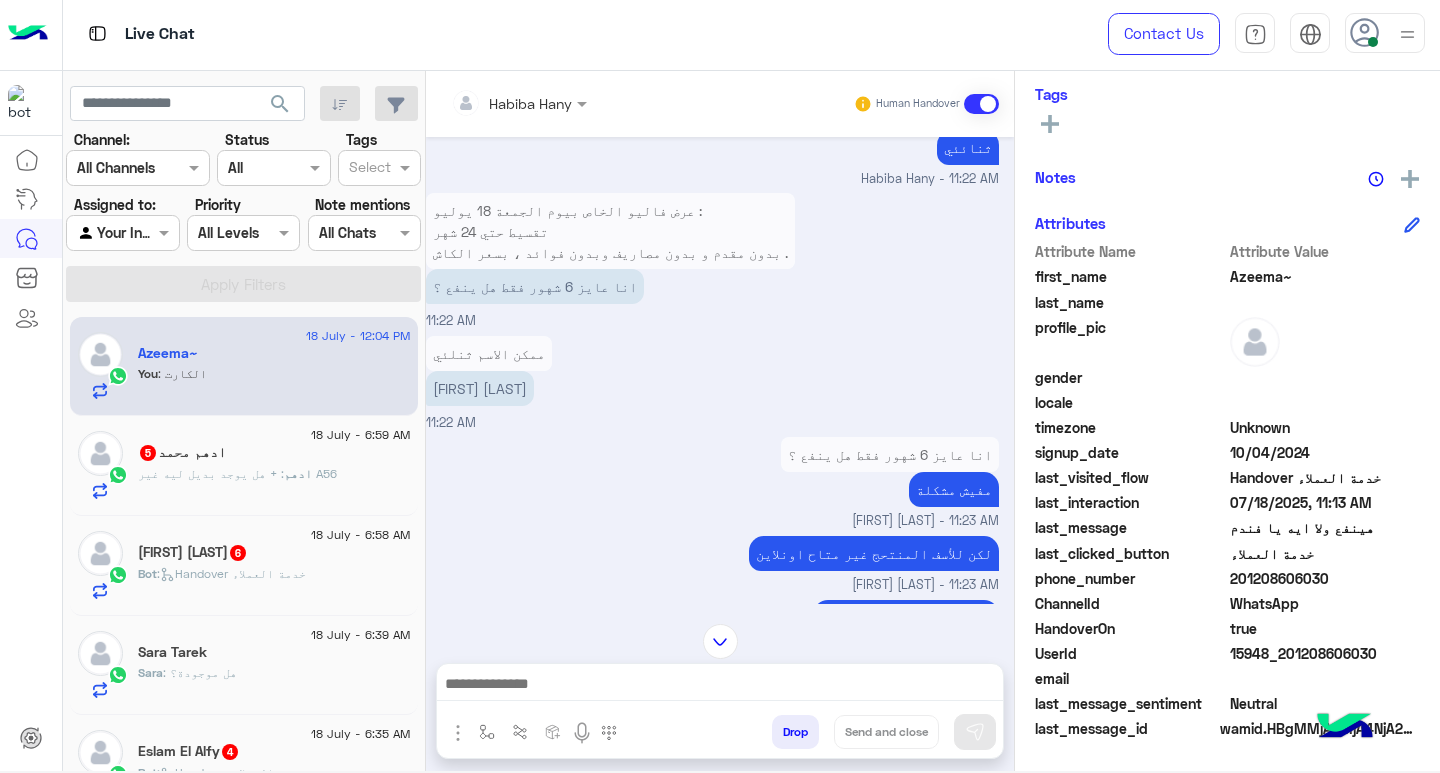 drag, startPoint x: 5, startPoint y: 419, endPoint x: 147, endPoint y: 391, distance: 144.73424 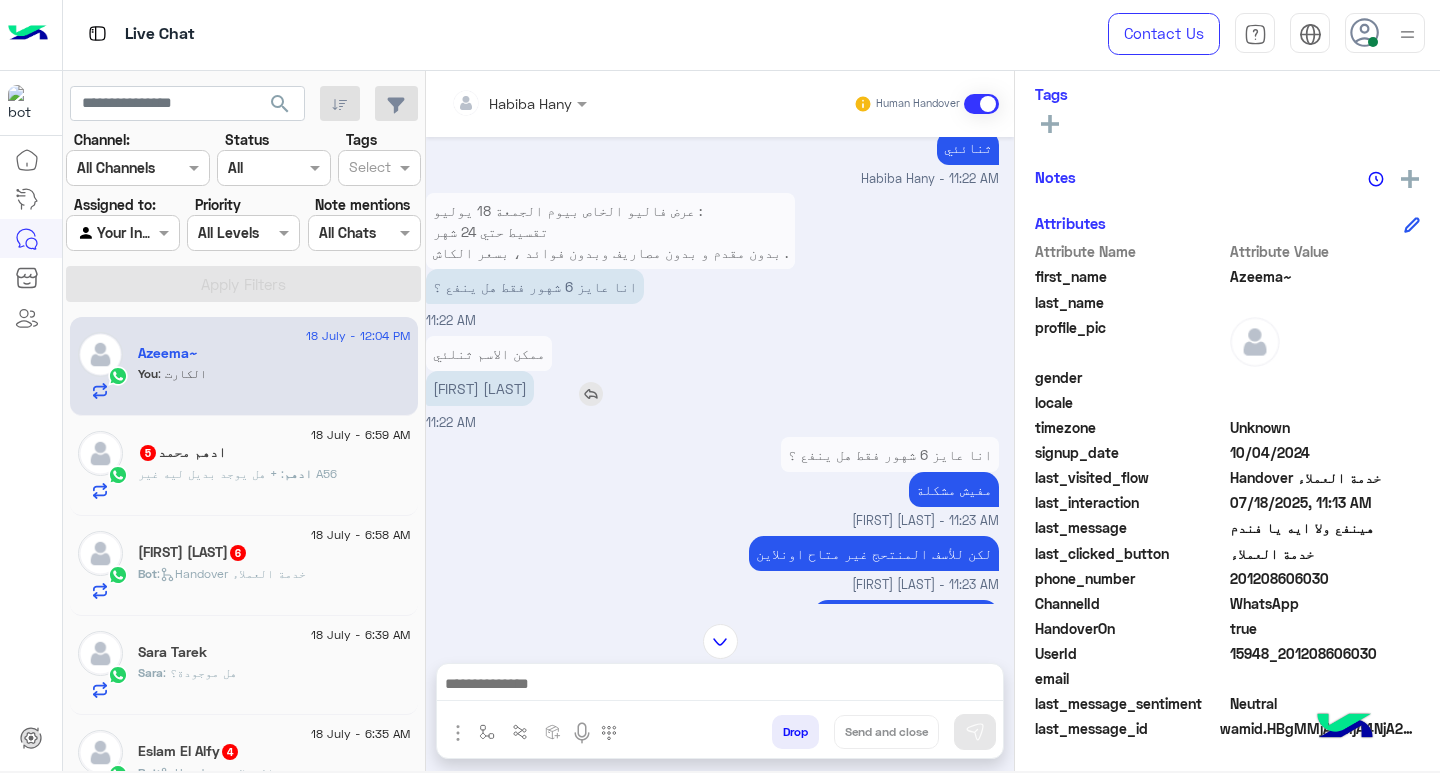 click on "[FIRST] [LAST]" at bounding box center [480, 388] 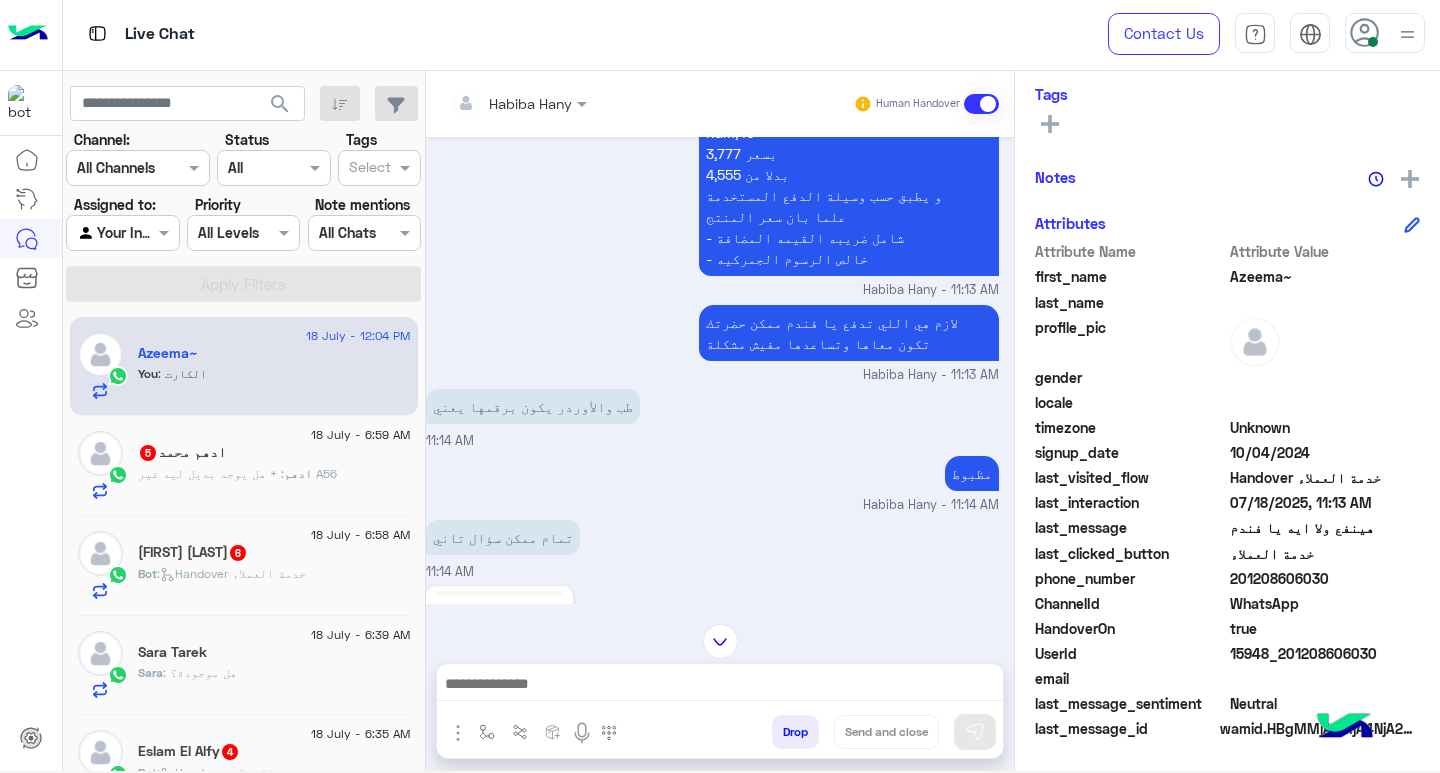 scroll, scrollTop: 1144, scrollLeft: 8, axis: both 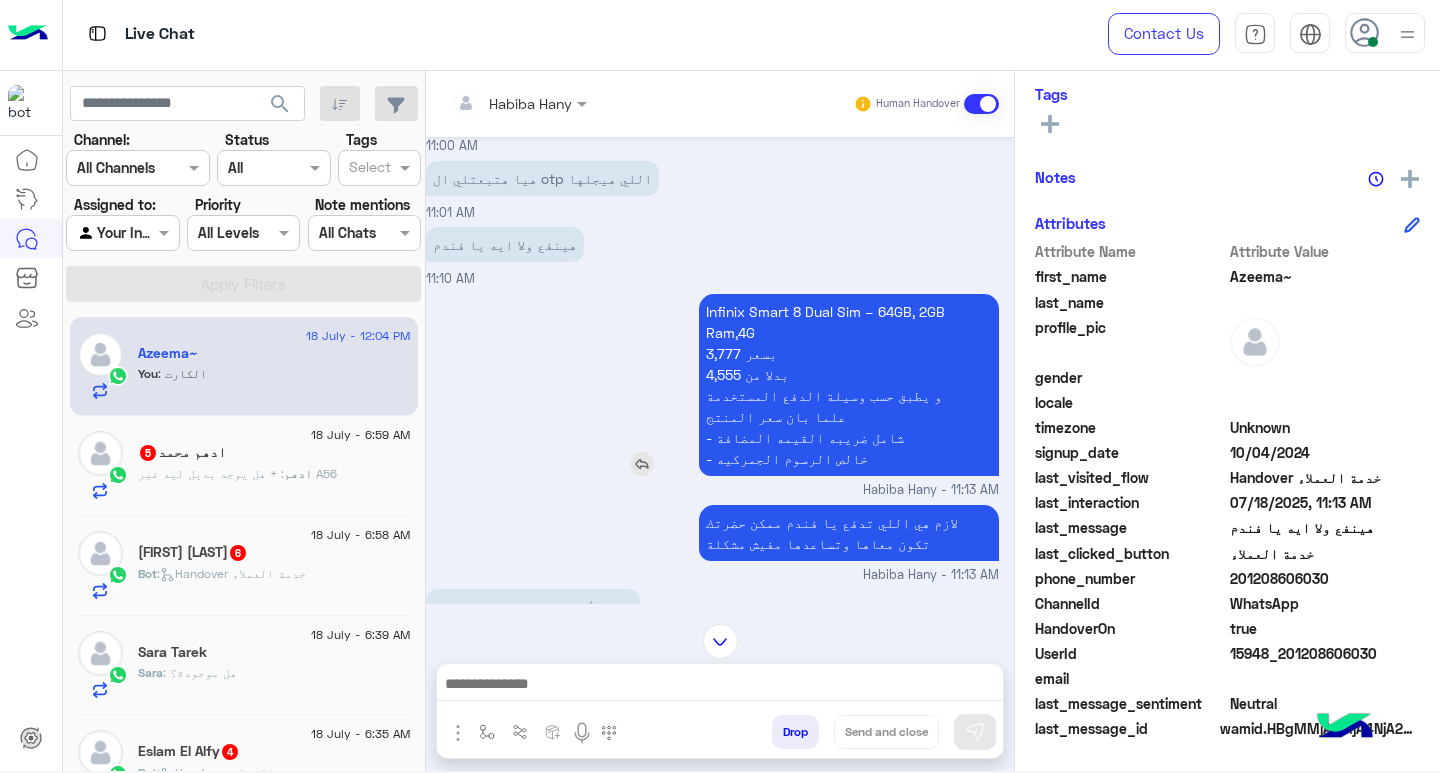 click on "Infinix Smart 8 Dual Sim – 64GB, 2GB Ram,4G 3,777 بسعر  4,555 بدلا من  و يطبق حسب وسيلة الدفع المستخدمة علما بان سعر المنتج - شامل ضريبه القيمه المضافة - خالص الرسوم الجمركيه" at bounding box center (849, 385) 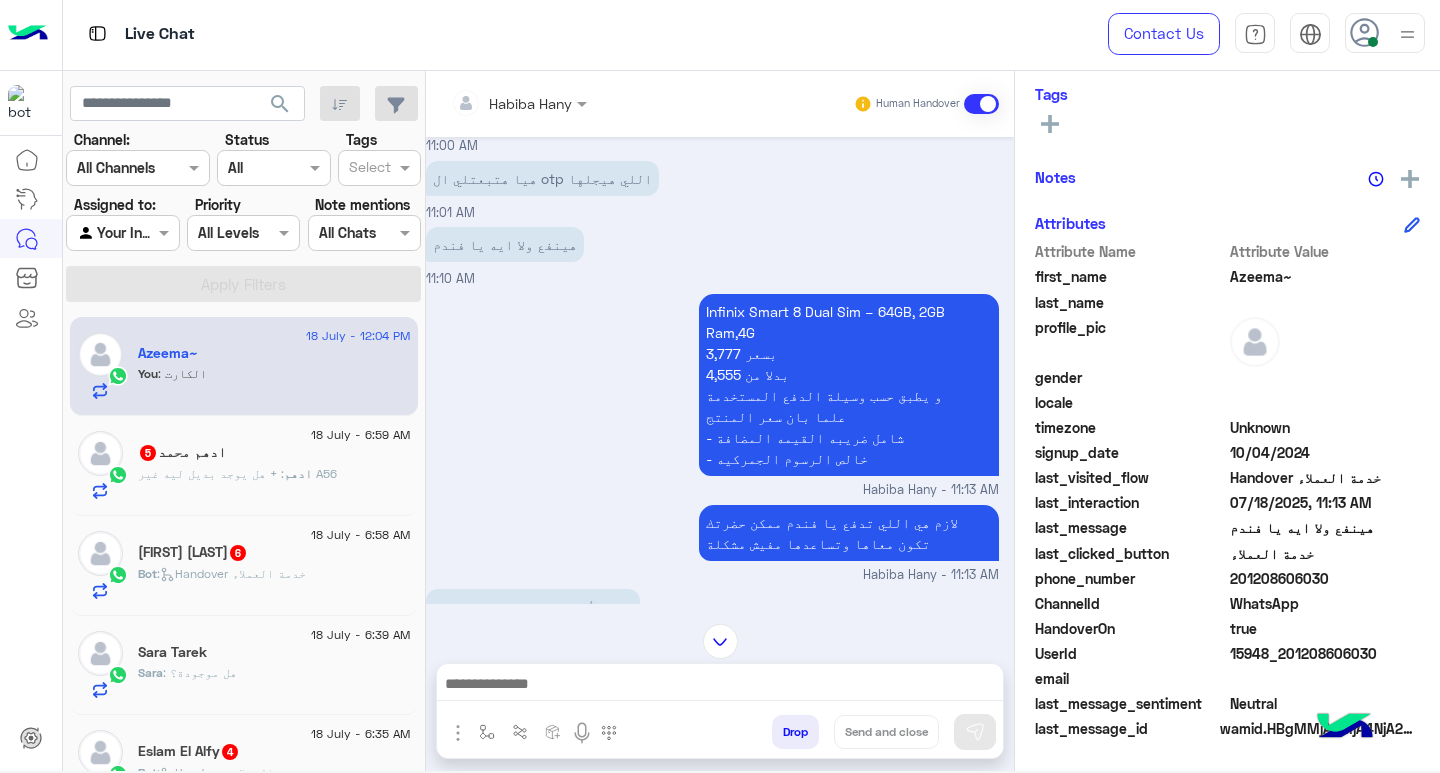 click at bounding box center (720, 641) 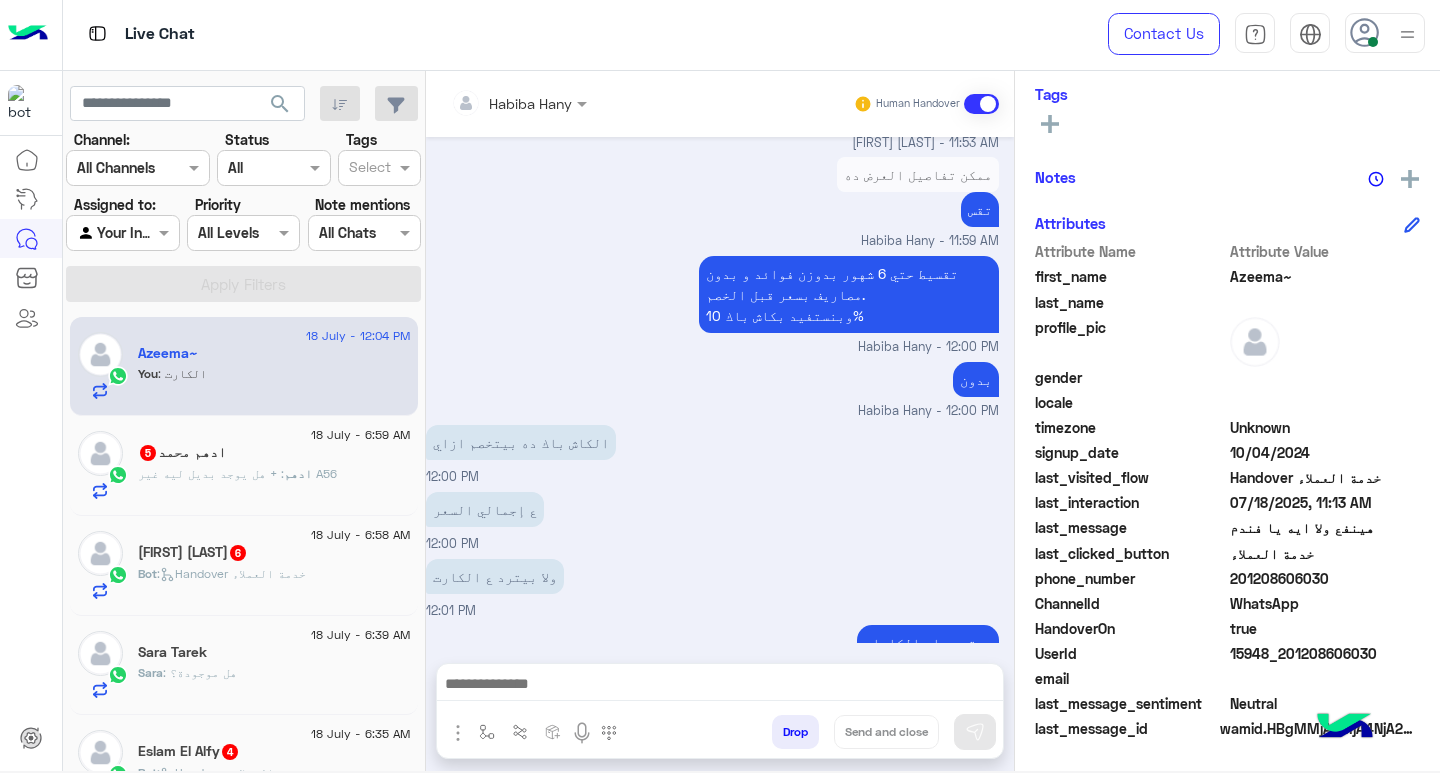 drag, startPoint x: 733, startPoint y: 676, endPoint x: 959, endPoint y: 707, distance: 228.1162 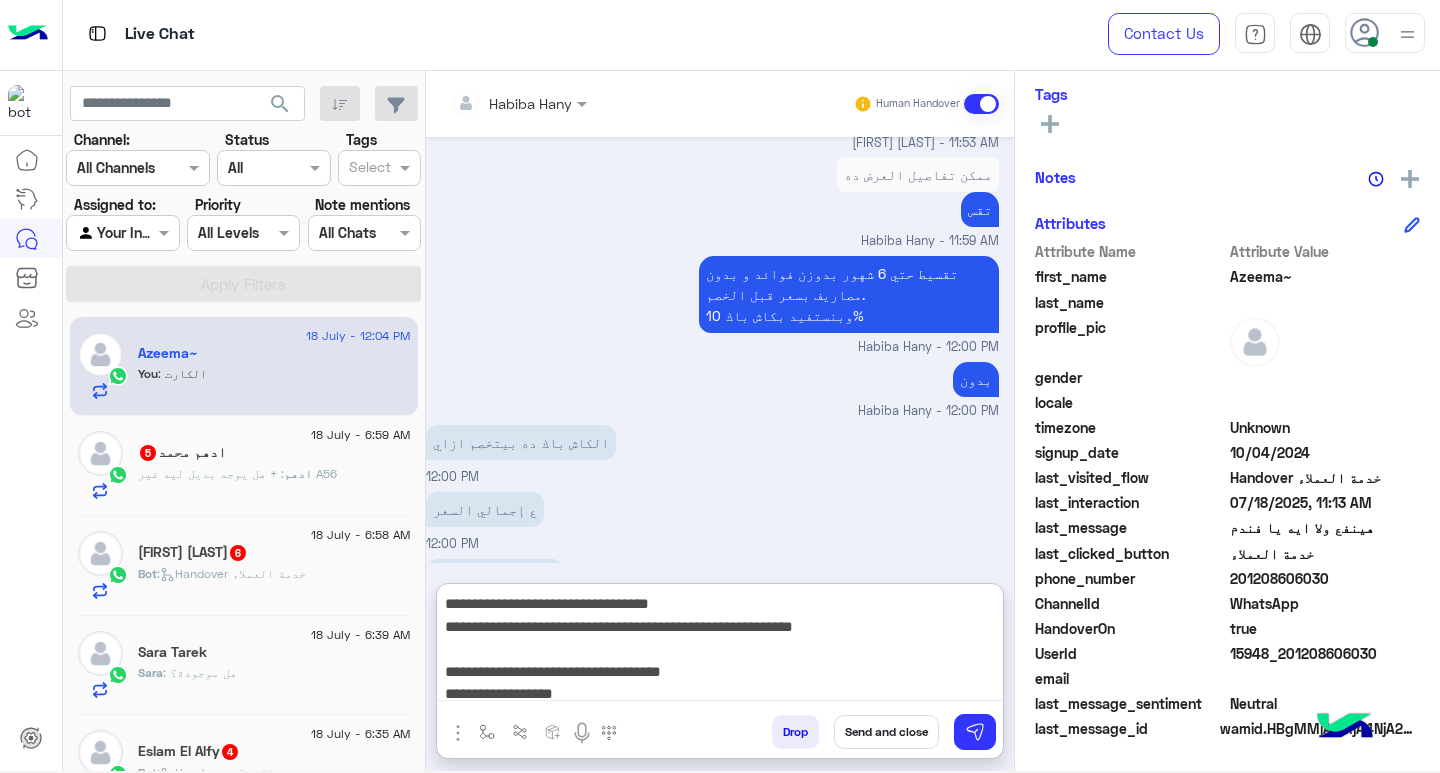 scroll, scrollTop: 133, scrollLeft: 0, axis: vertical 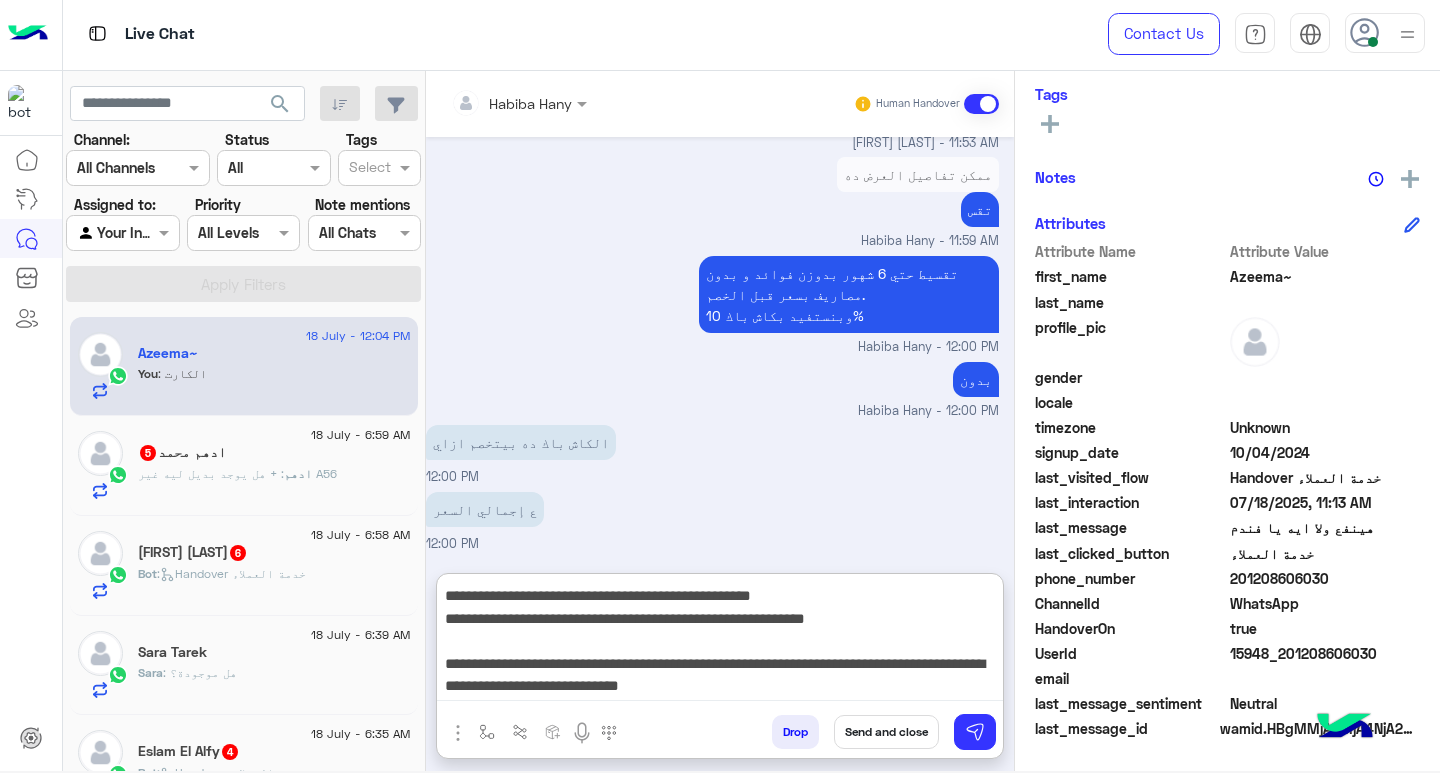 type on "**********" 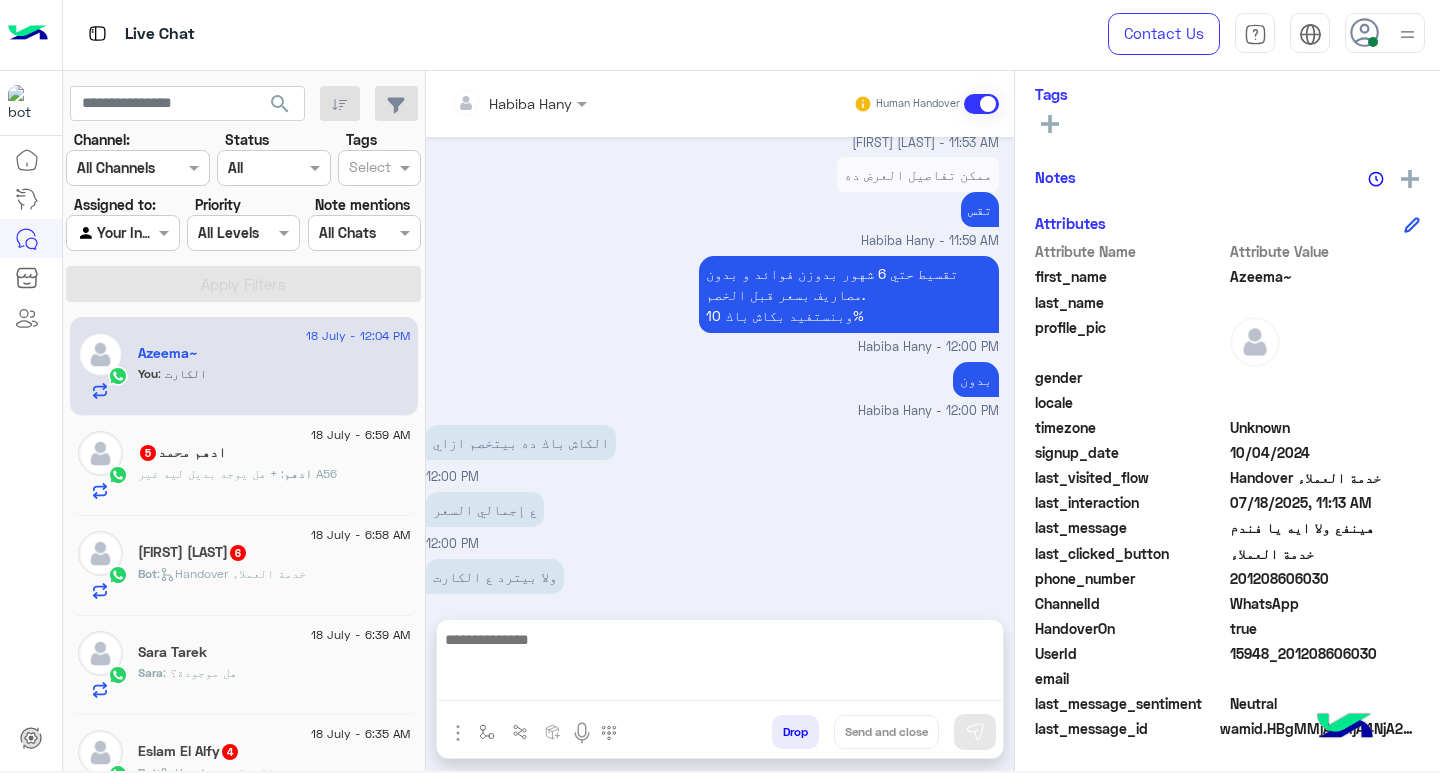 scroll, scrollTop: 0, scrollLeft: 0, axis: both 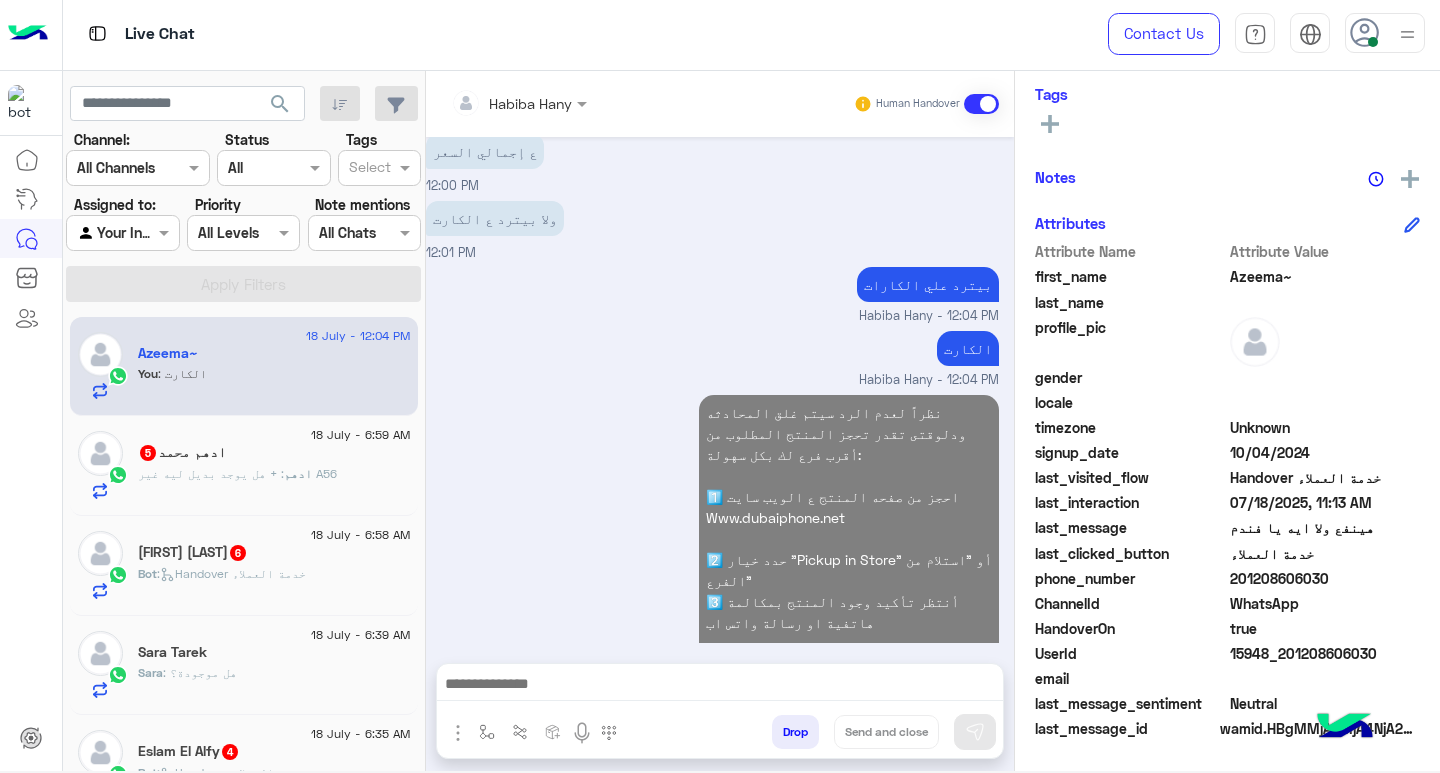 drag, startPoint x: 1393, startPoint y: 11, endPoint x: 1393, endPoint y: 26, distance: 15 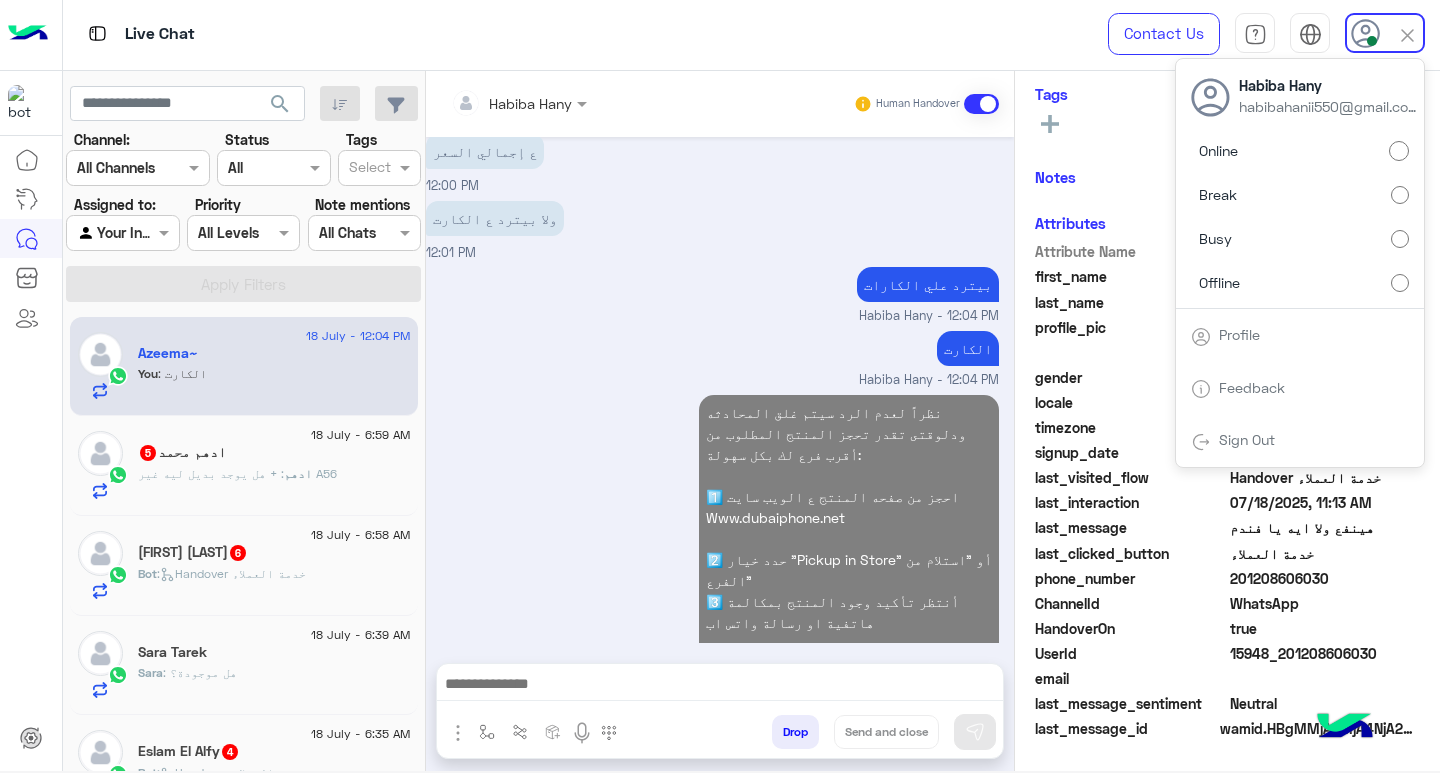 click on "Busy" at bounding box center [1300, 239] 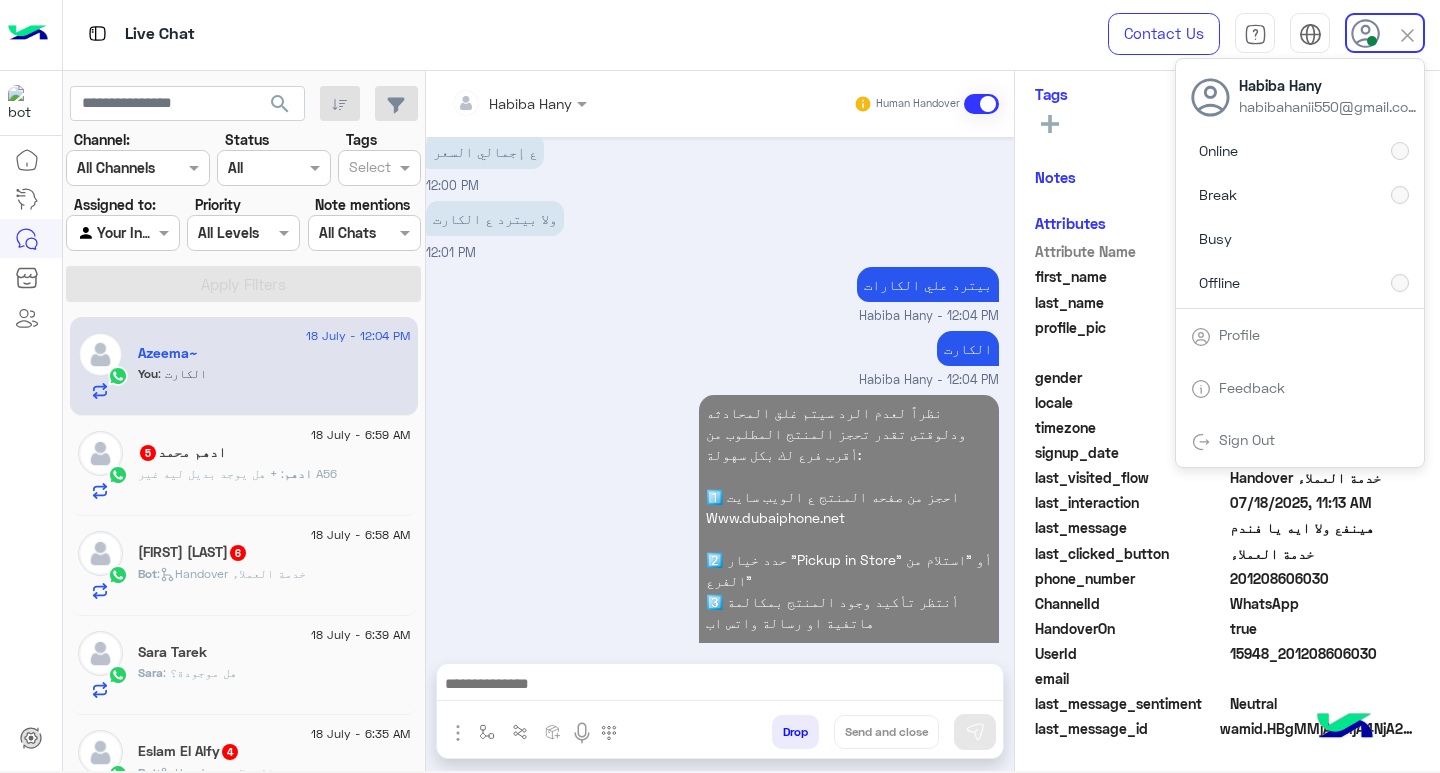 click on "search" 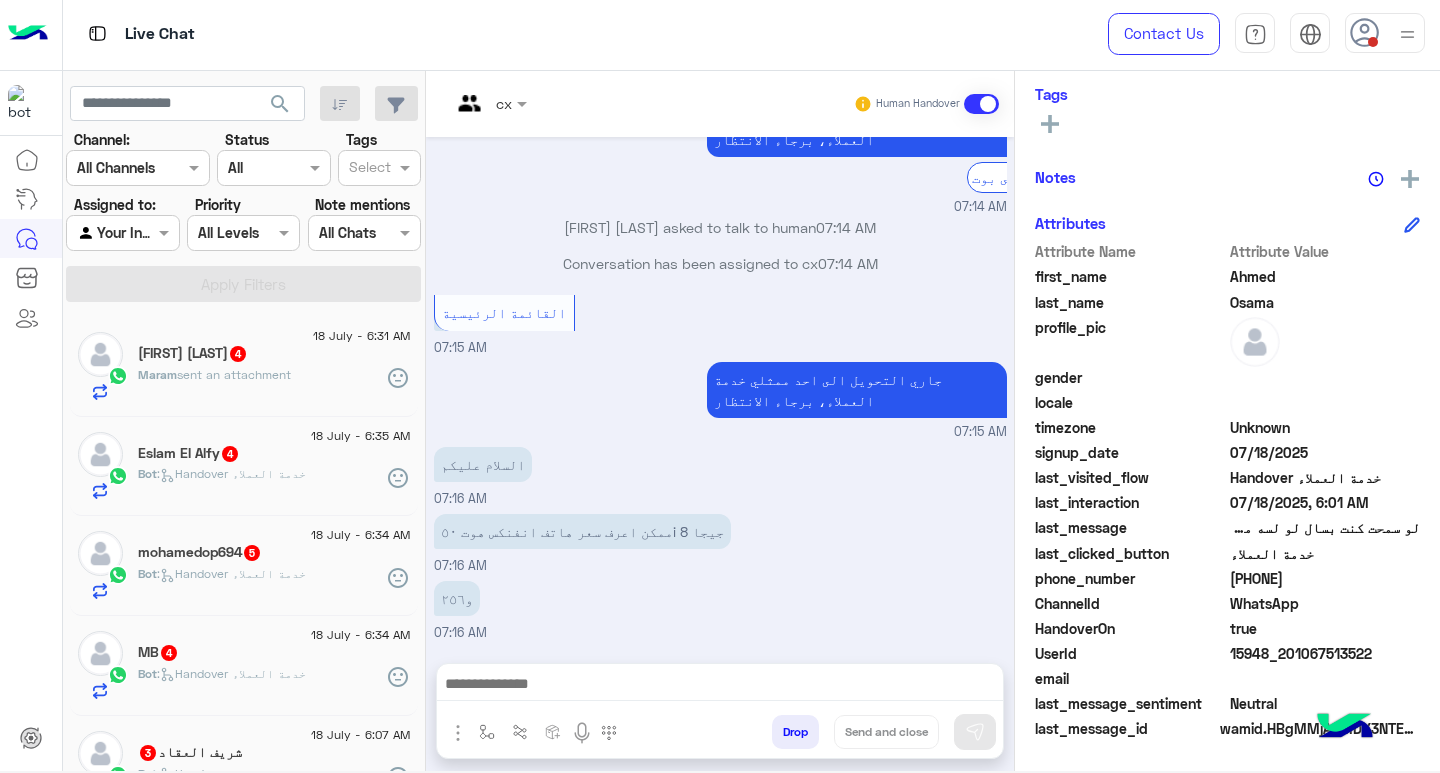 scroll, scrollTop: 3768, scrollLeft: 0, axis: vertical 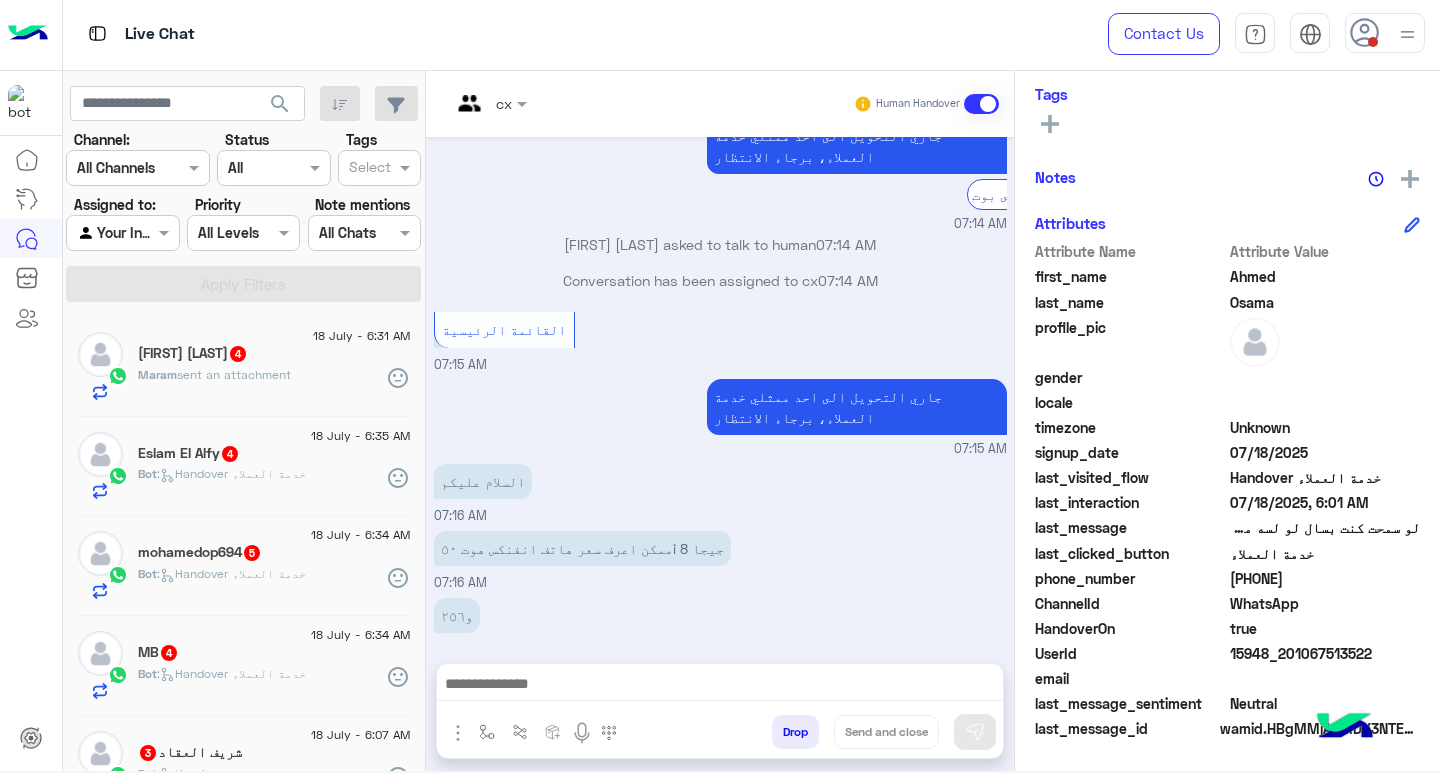 click on "search" 